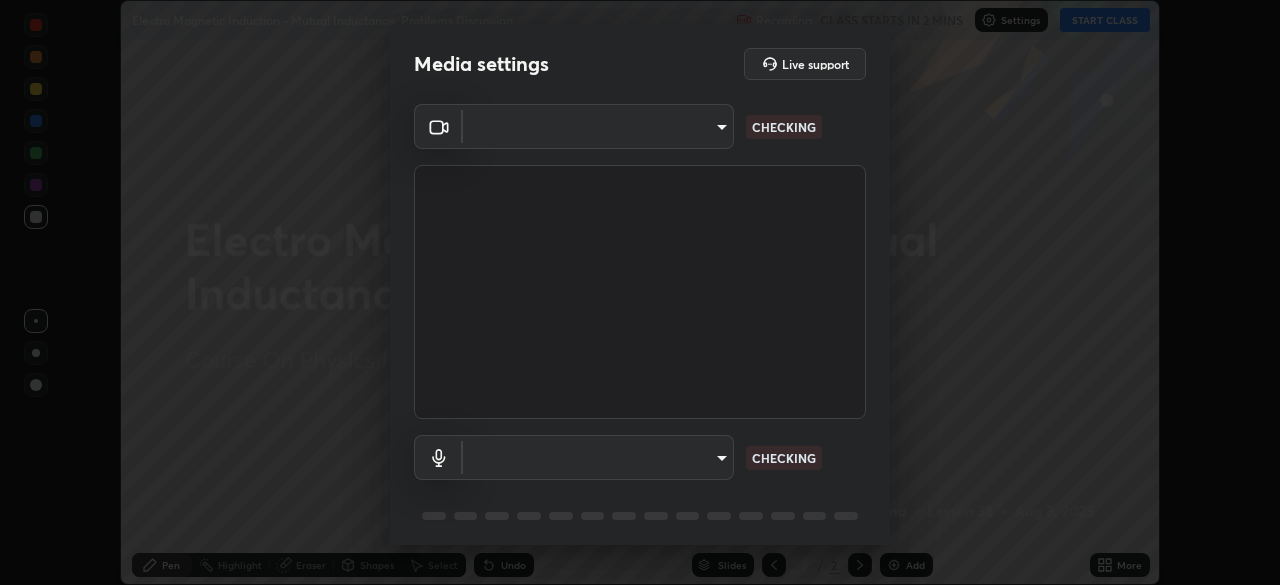 scroll, scrollTop: 0, scrollLeft: 0, axis: both 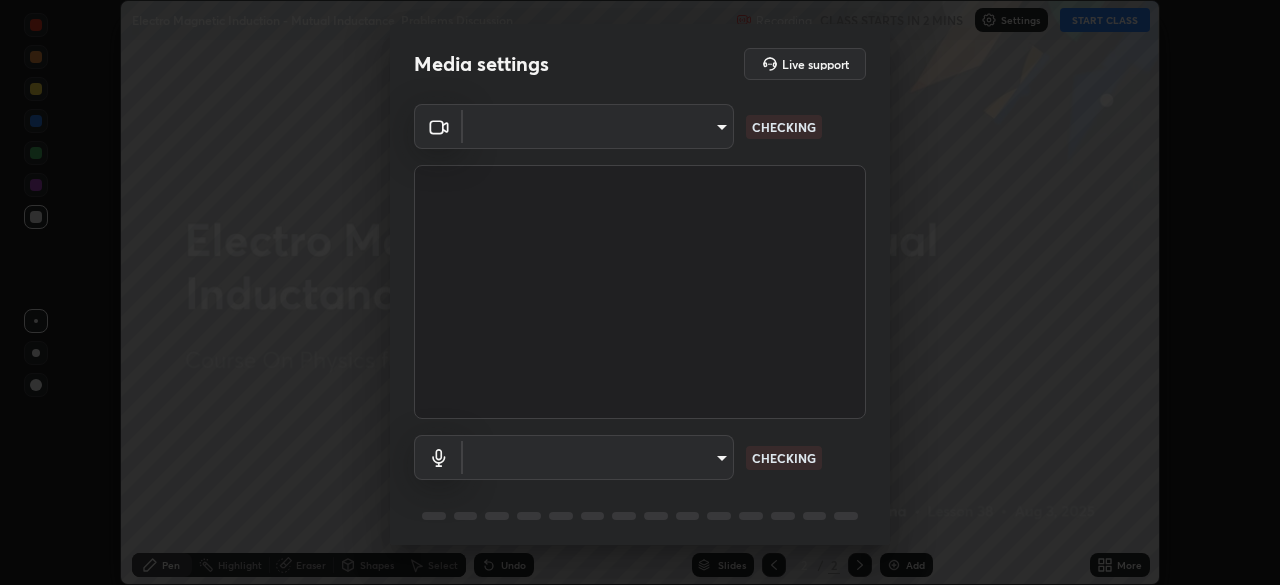type on "[HASH]" 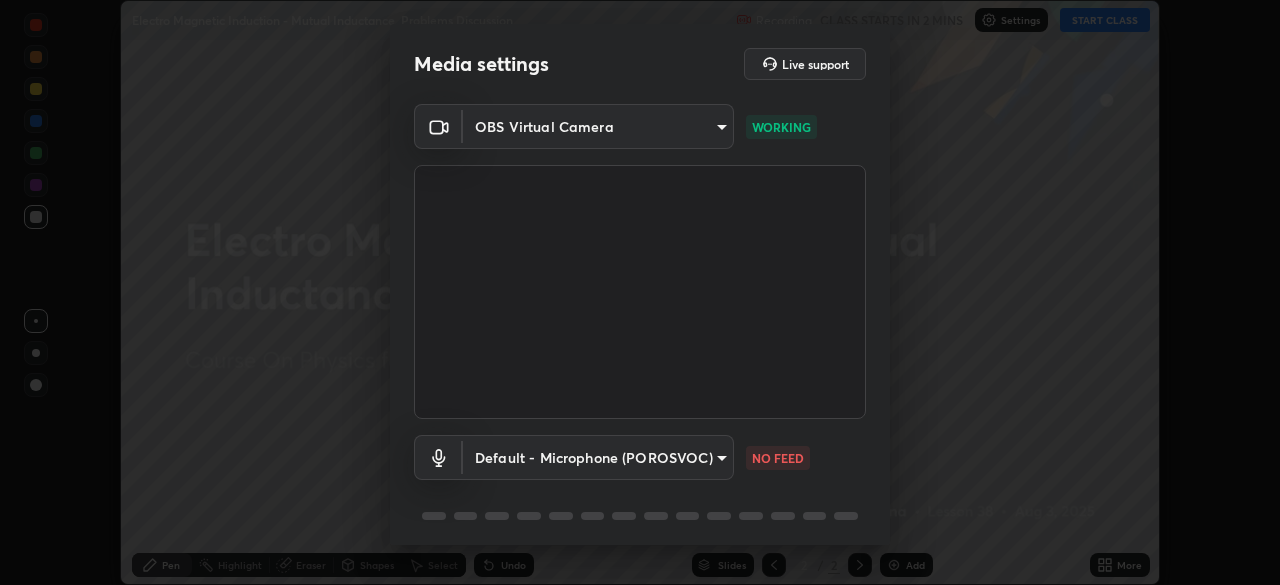 click on "Erase all Electro Magnetic Induction - Mutual Inductance, Problems Discussion Recording CLASS STARTS IN 2 MINS Settings START CLASS Setting up your live class Electro Magnetic Induction - Mutual Inductance, Problems Discussion • L38 of Course On Physics for JEE Excel 2 2026 [FULL_NAME] Pen Highlight Eraser Shapes Select Undo Slides 2 / 2 Add More No doubts shared Encourage your learners to ask a doubt for better clarity Report an issue Reason for reporting Buffering Chat not working Audio - Video sync issue Educator video quality low ​ Attach an image Report Media settings Live support OBS Virtual Camera [HASH] WORKING Default - Microphone (POROSVOC) default NO FEED 1 / 5 Next" at bounding box center [640, 292] 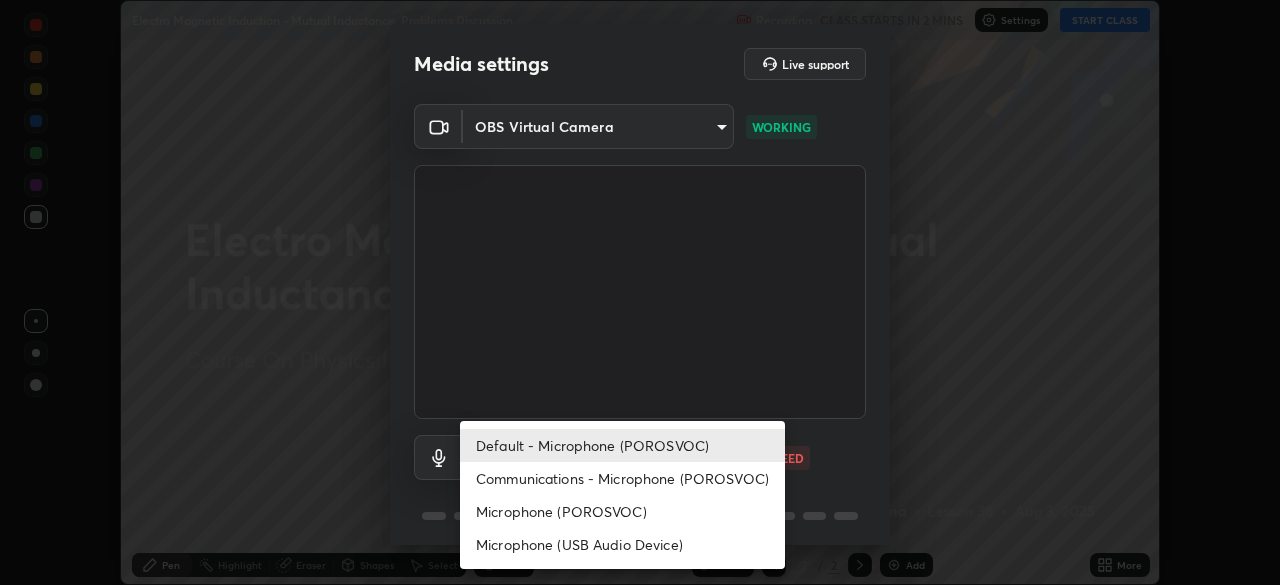 click on "Microphone (POROSVOC)" at bounding box center (622, 511) 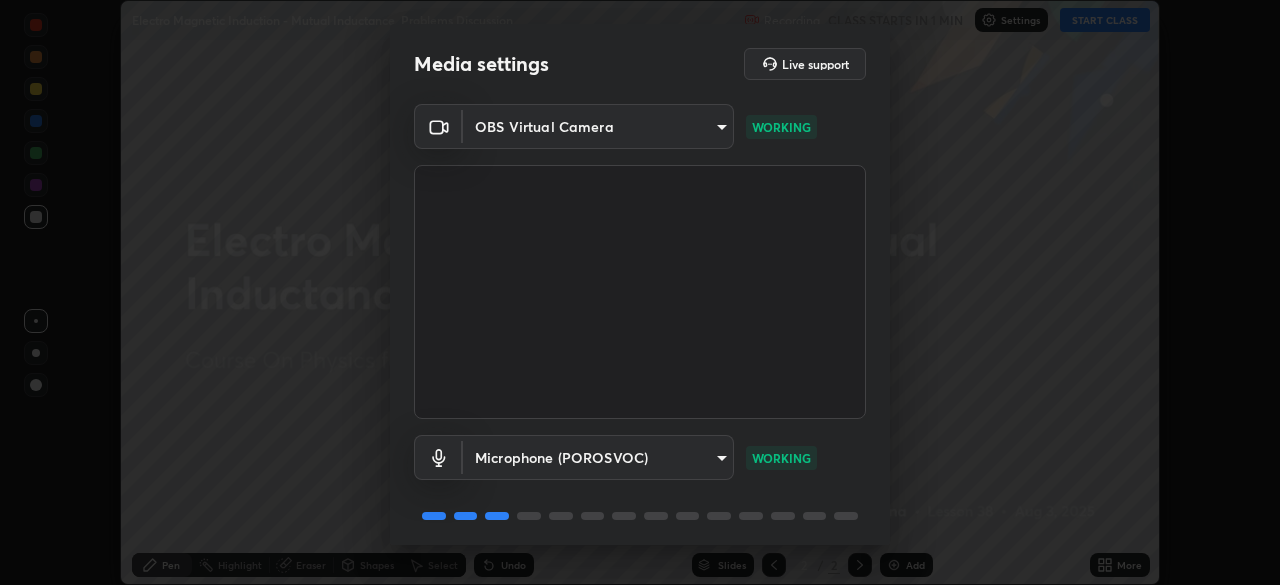 scroll, scrollTop: 71, scrollLeft: 0, axis: vertical 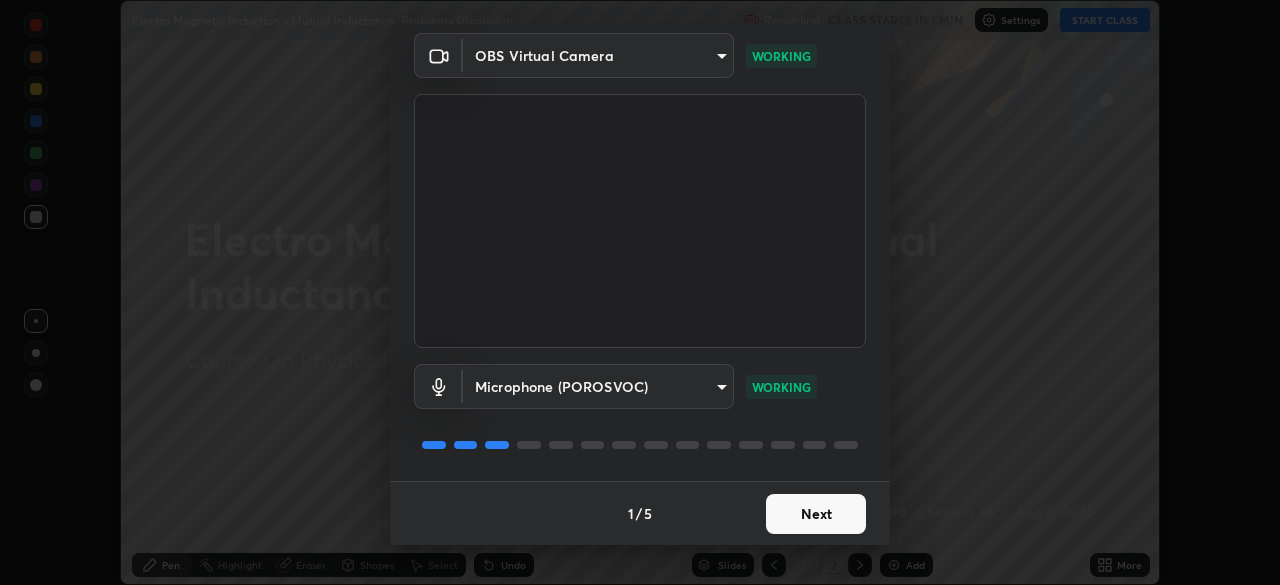 click on "Next" at bounding box center (816, 514) 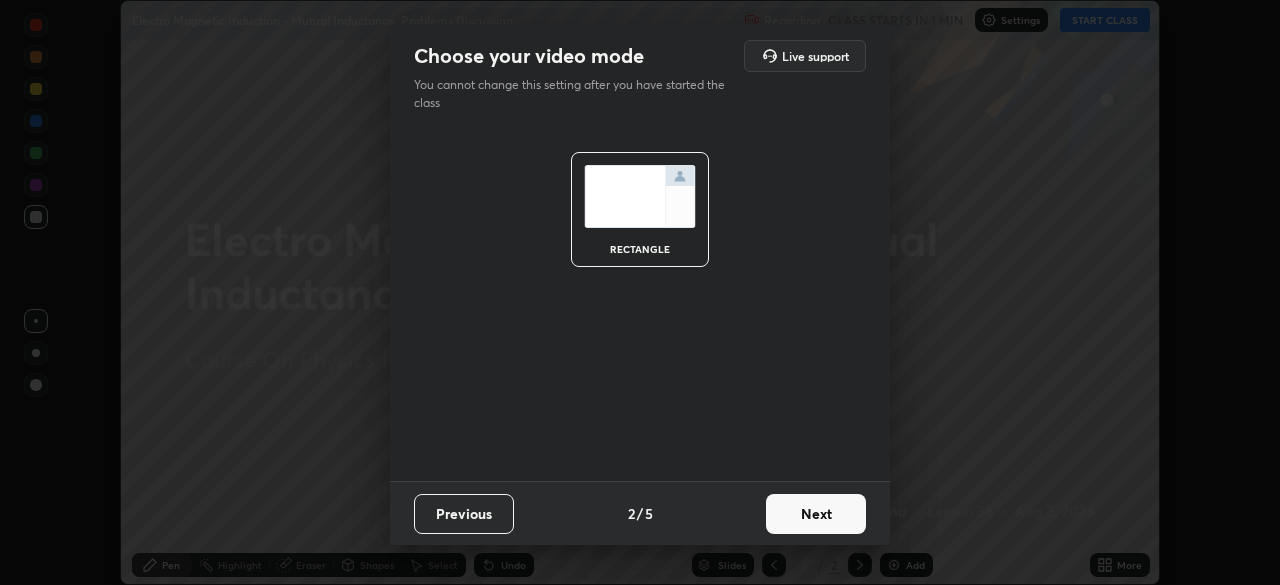 click on "Next" at bounding box center [816, 514] 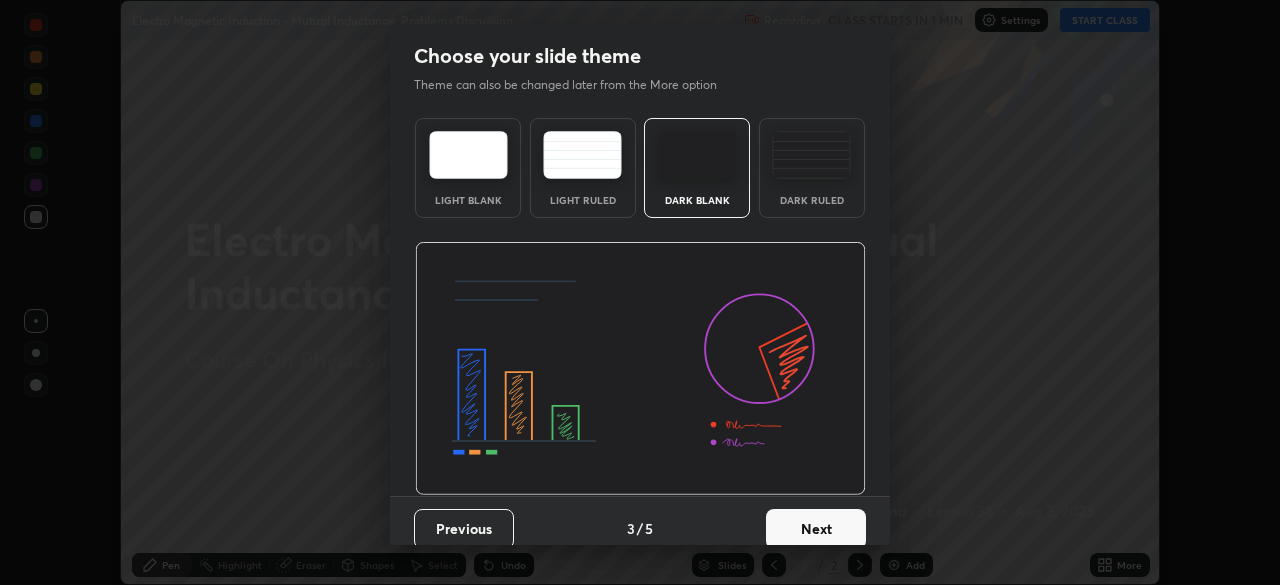 click on "Next" at bounding box center (816, 529) 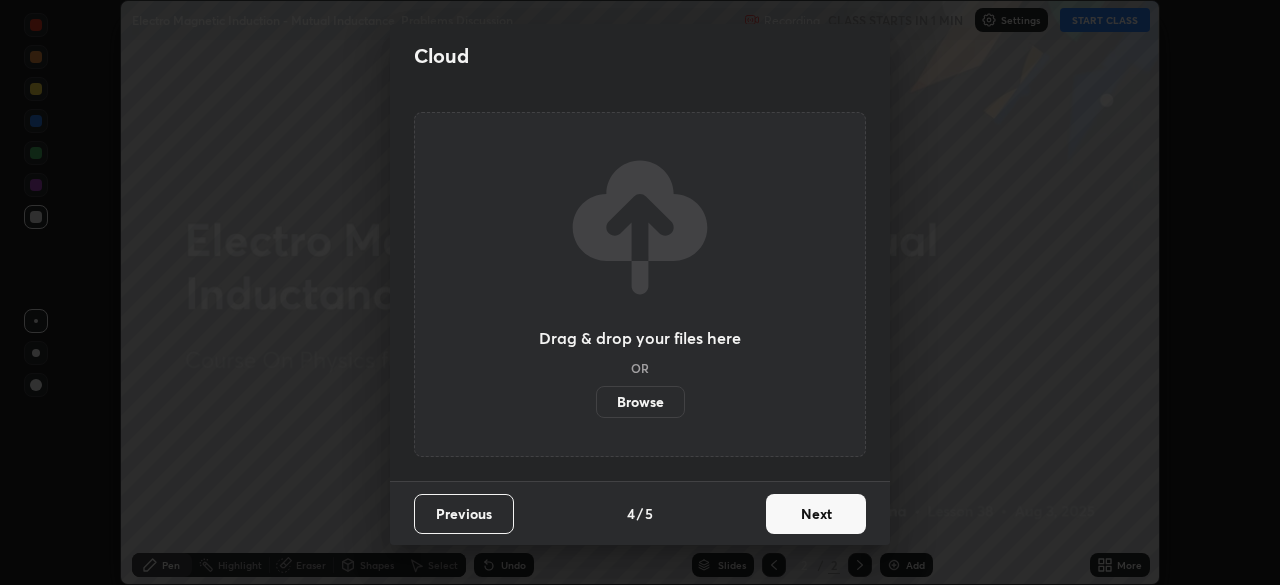 click on "Next" at bounding box center [816, 514] 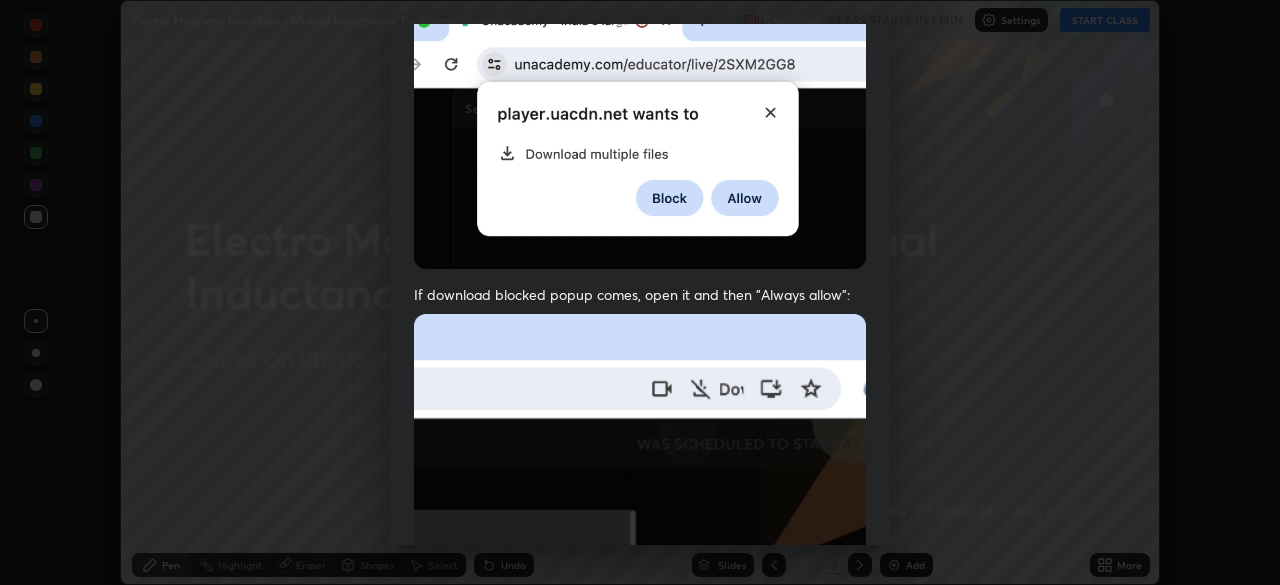 scroll, scrollTop: 160, scrollLeft: 0, axis: vertical 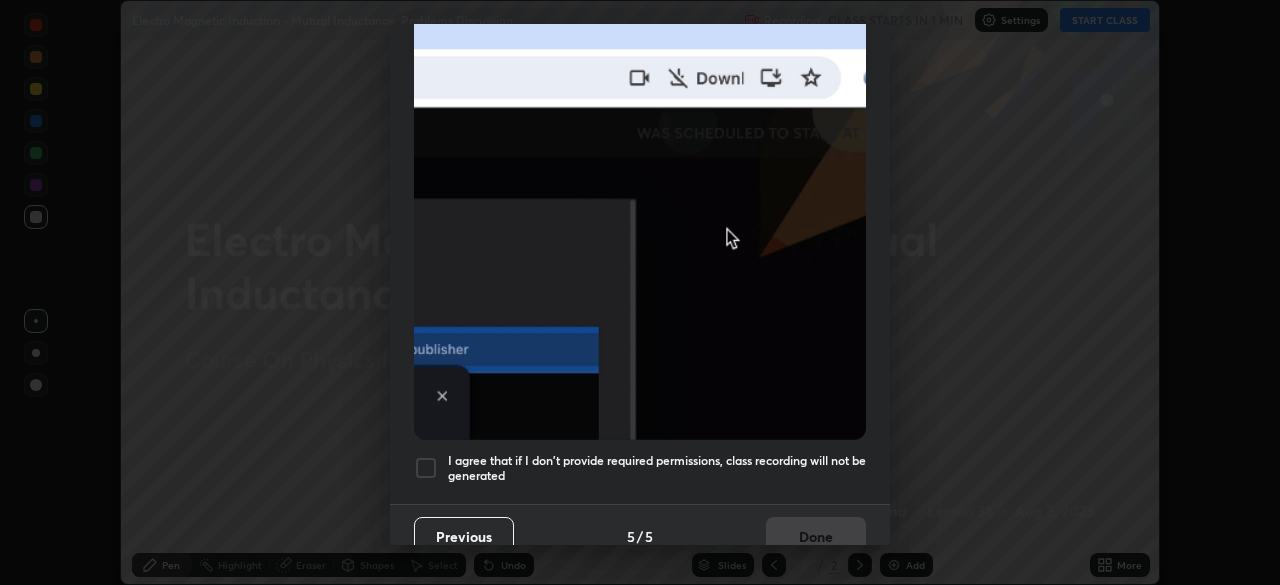 click at bounding box center [426, 468] 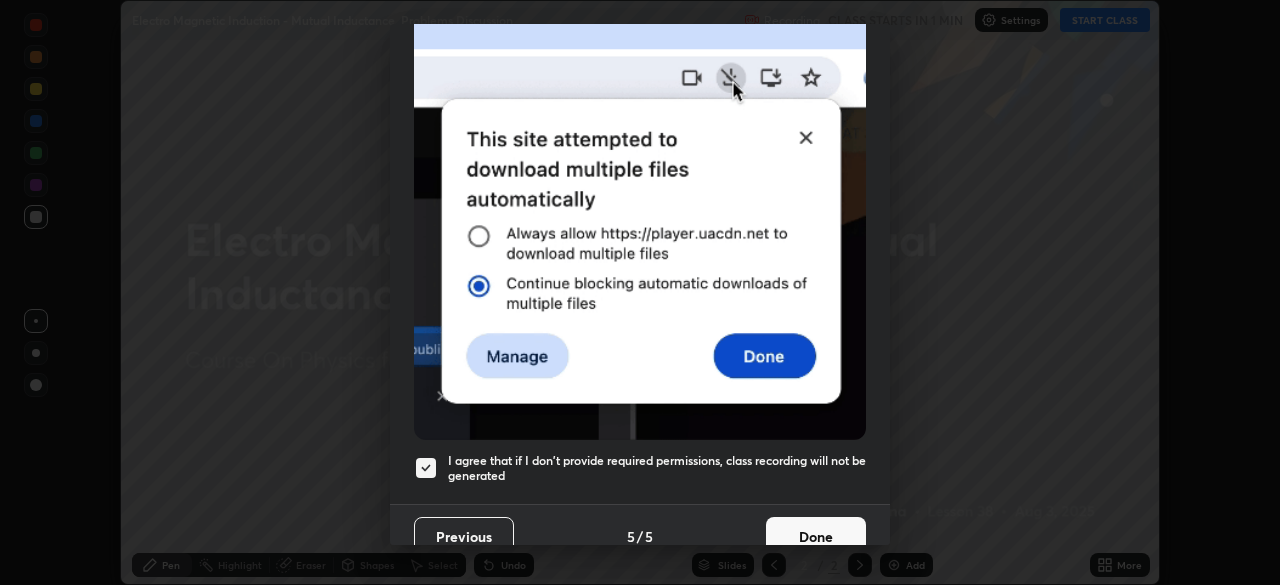 click on "Done" at bounding box center (816, 537) 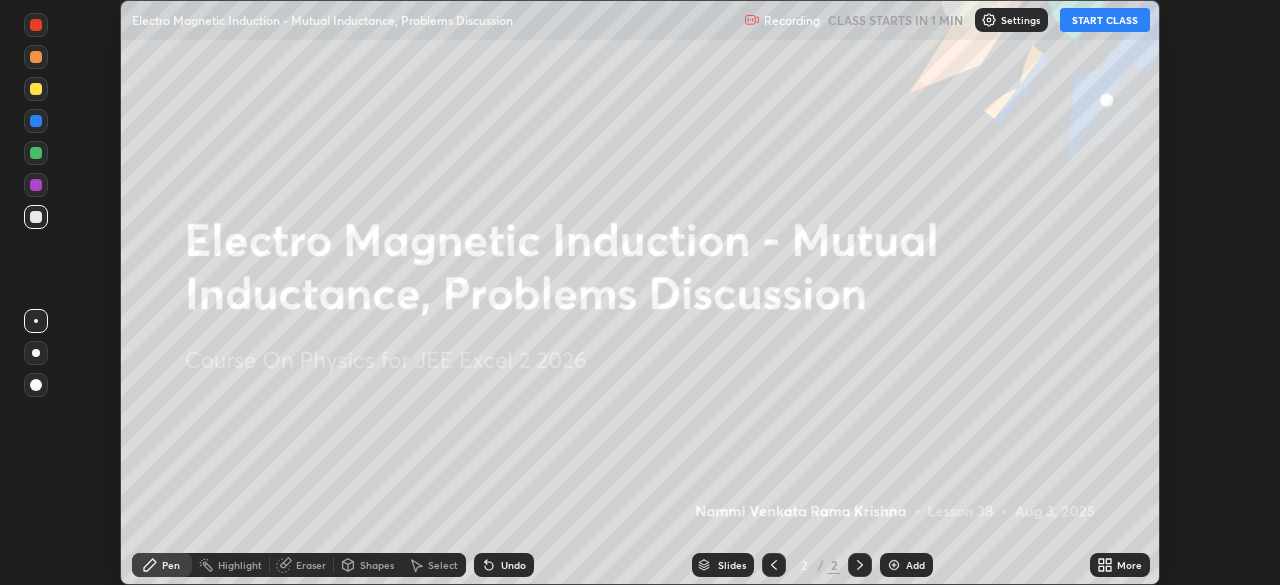 click on "START CLASS" at bounding box center [1105, 20] 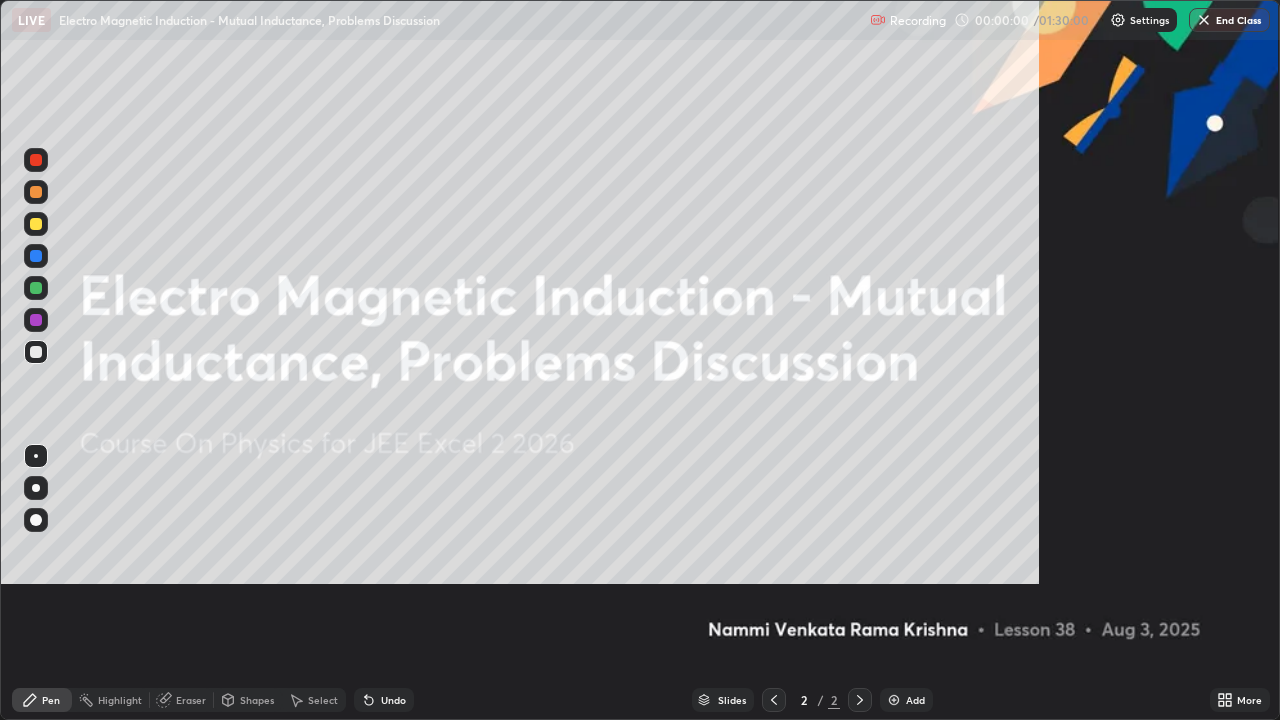 scroll, scrollTop: 99280, scrollLeft: 98720, axis: both 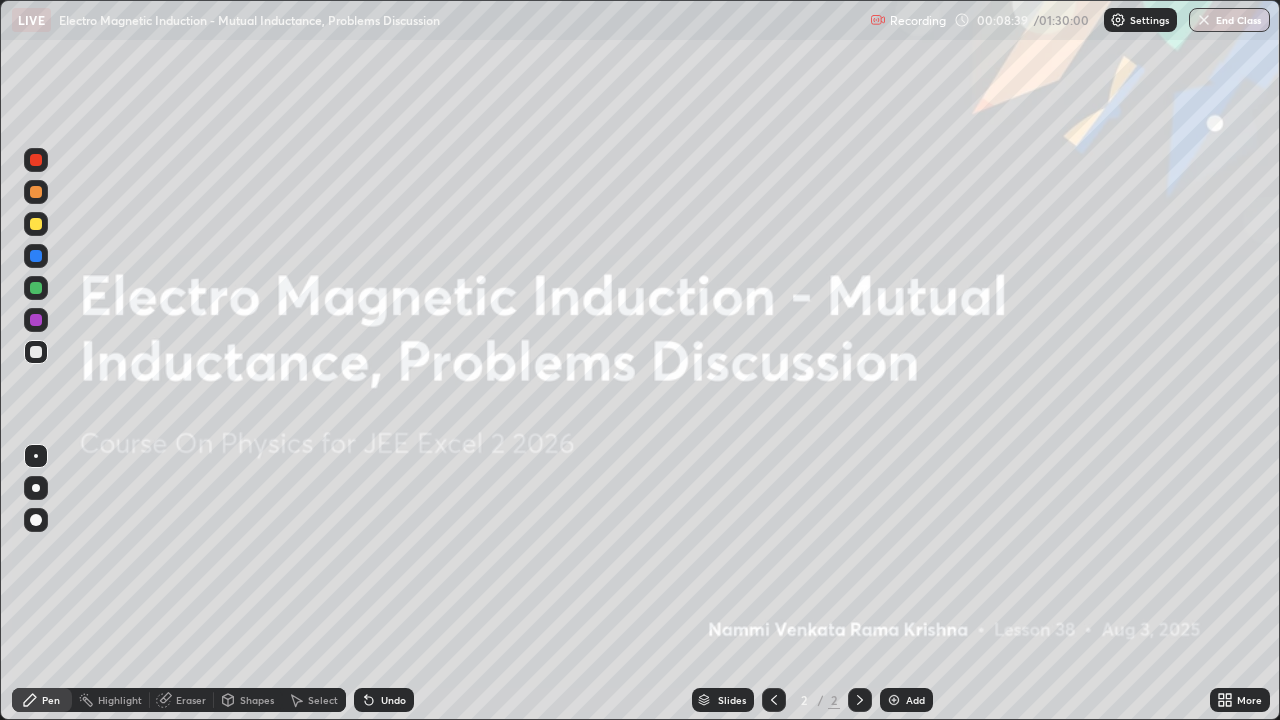 click at bounding box center [894, 700] 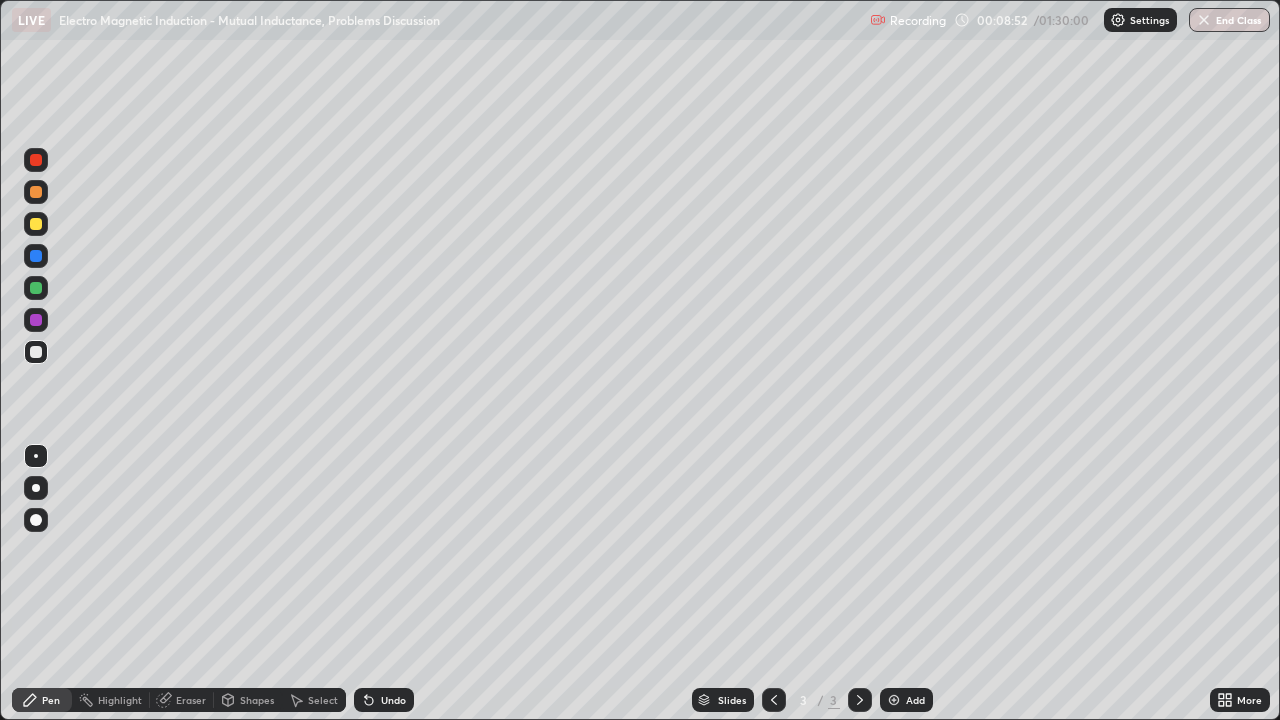 click at bounding box center (36, 224) 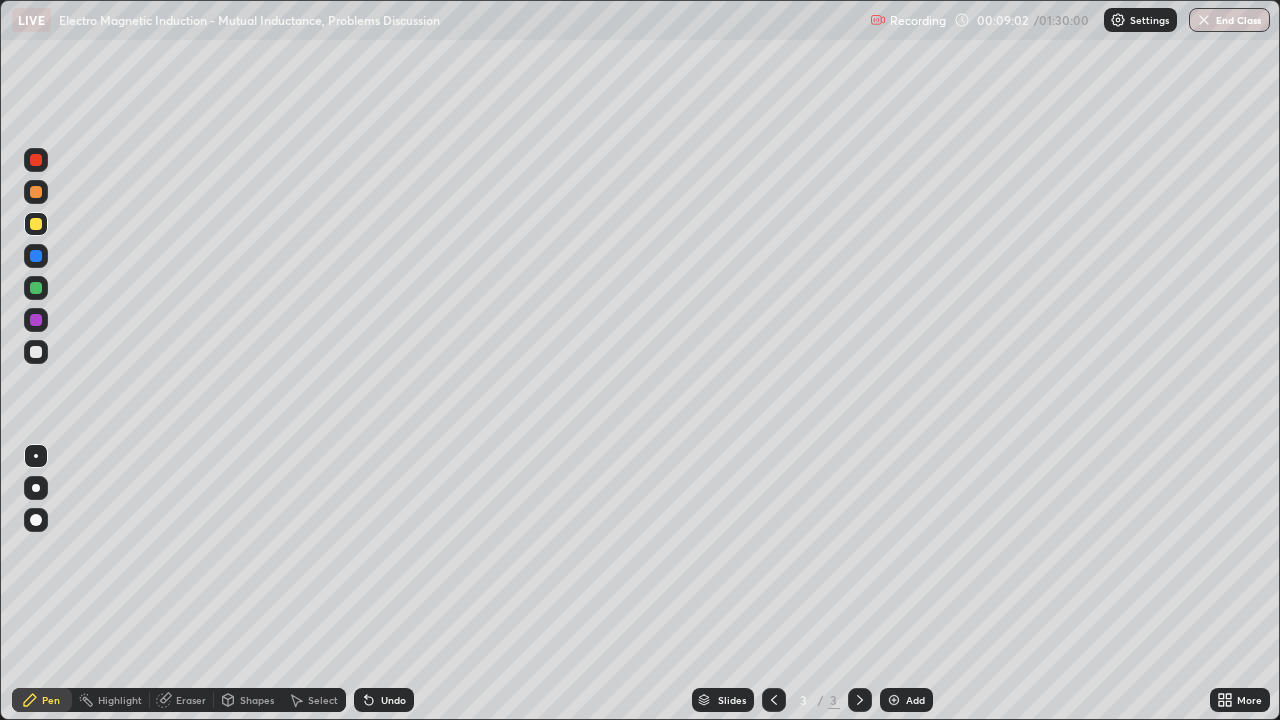 click at bounding box center [36, 288] 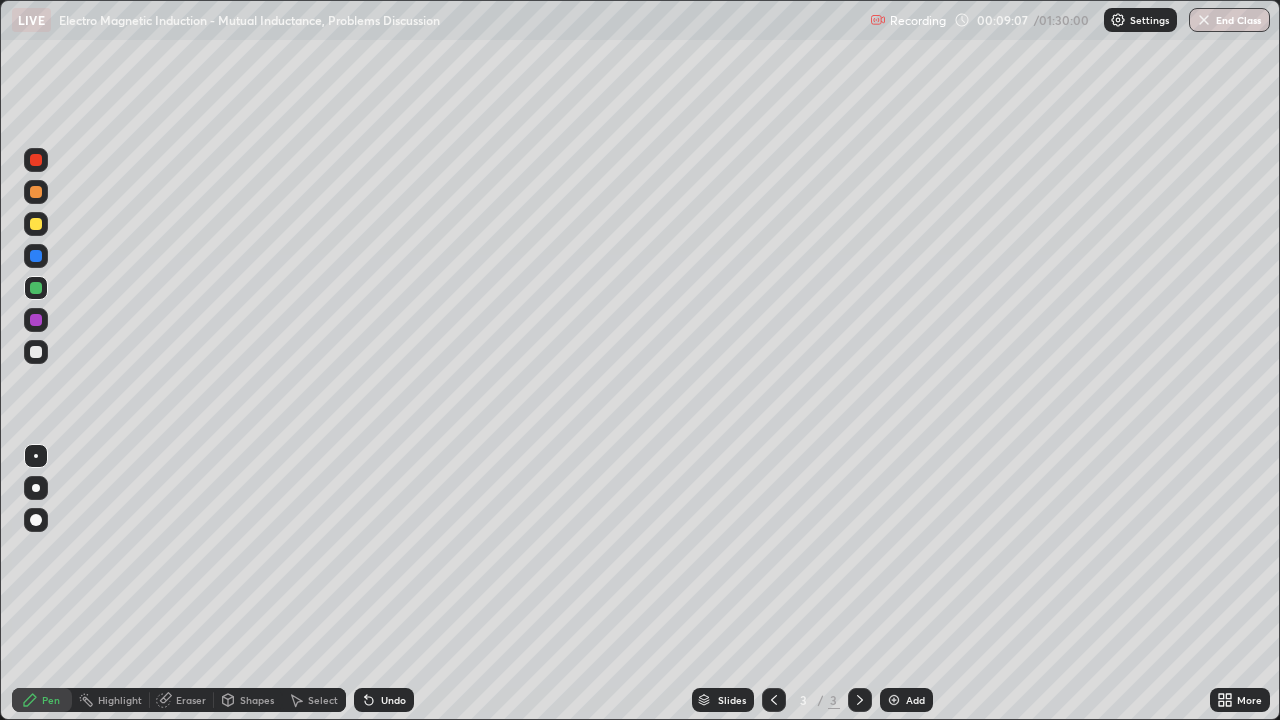 click at bounding box center [36, 352] 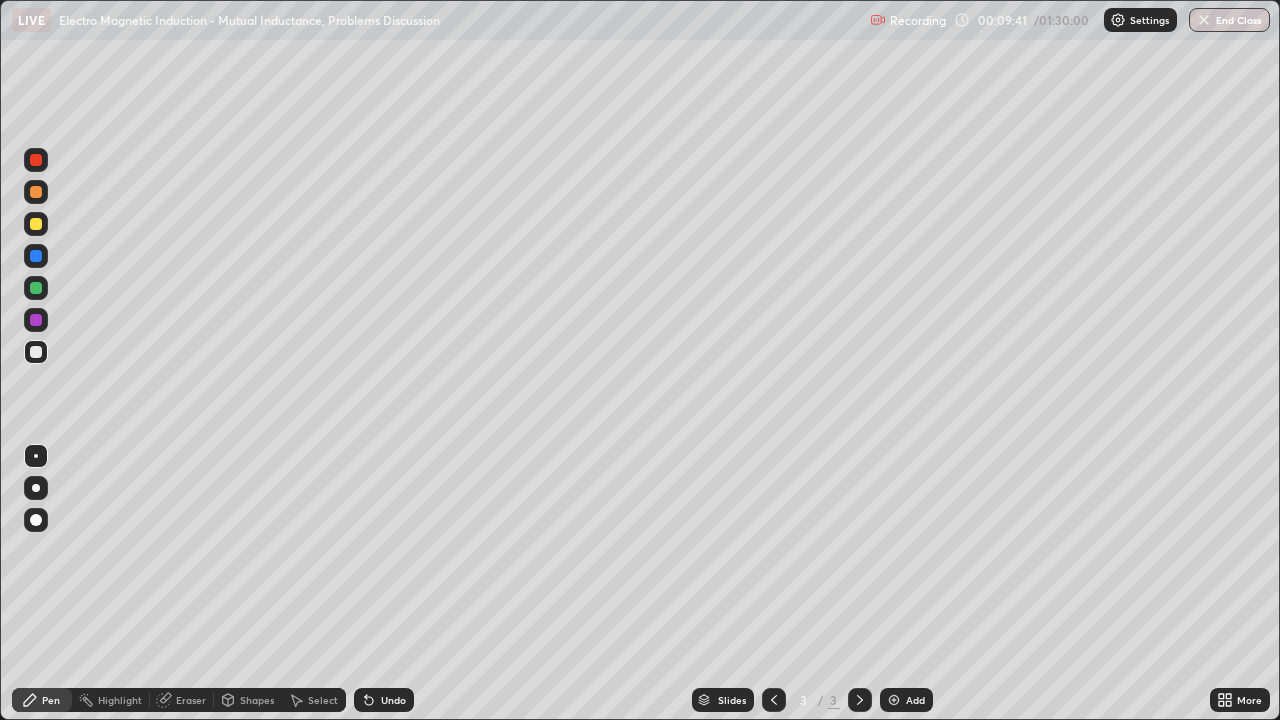 click at bounding box center (36, 224) 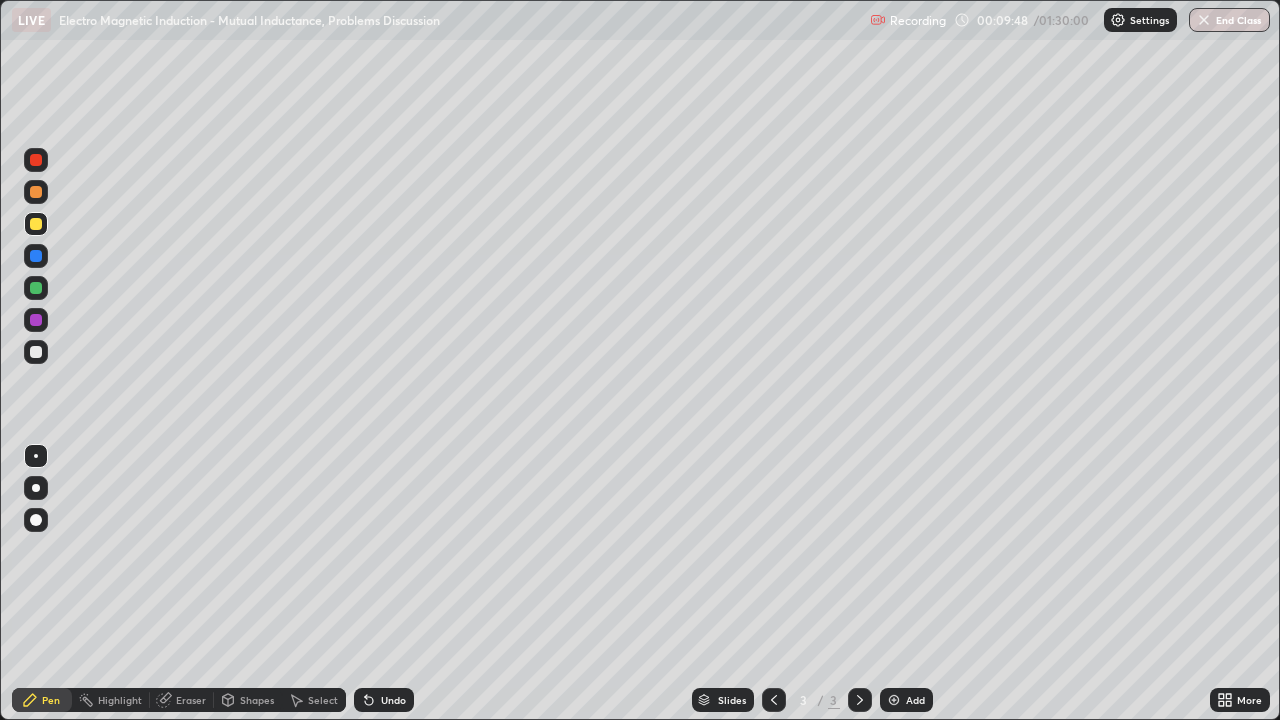 click at bounding box center [36, 256] 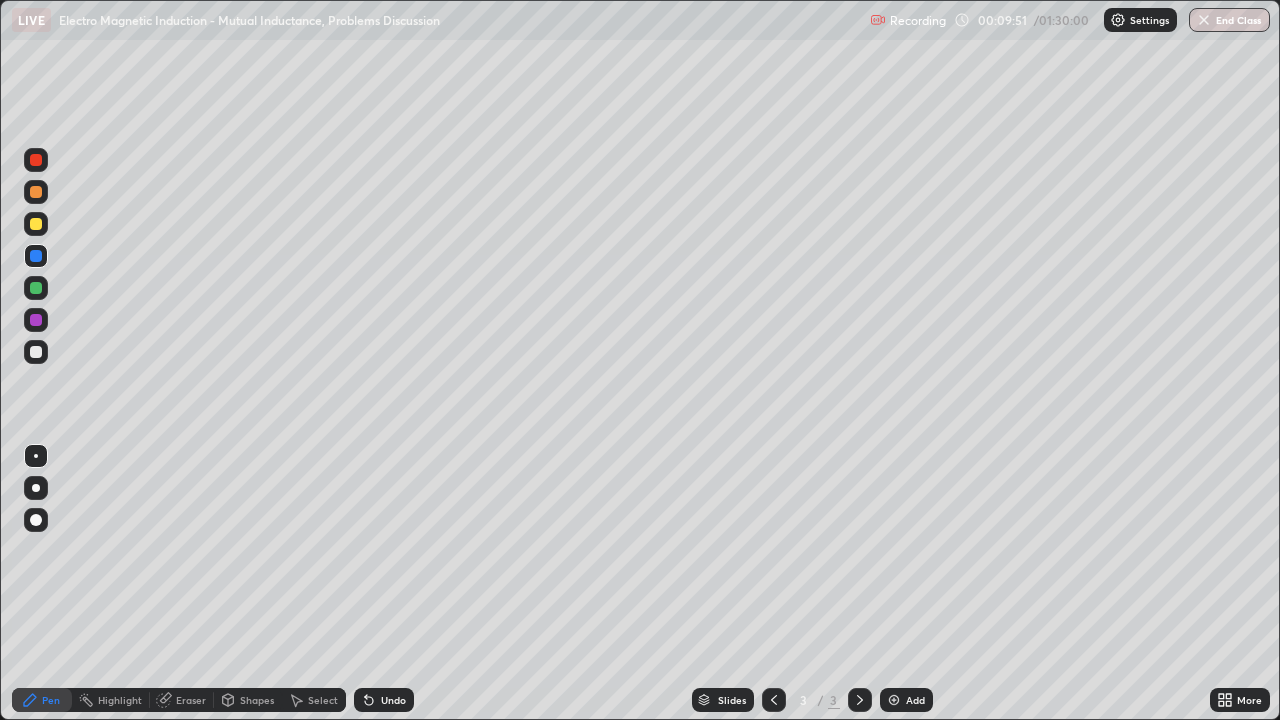click at bounding box center (36, 352) 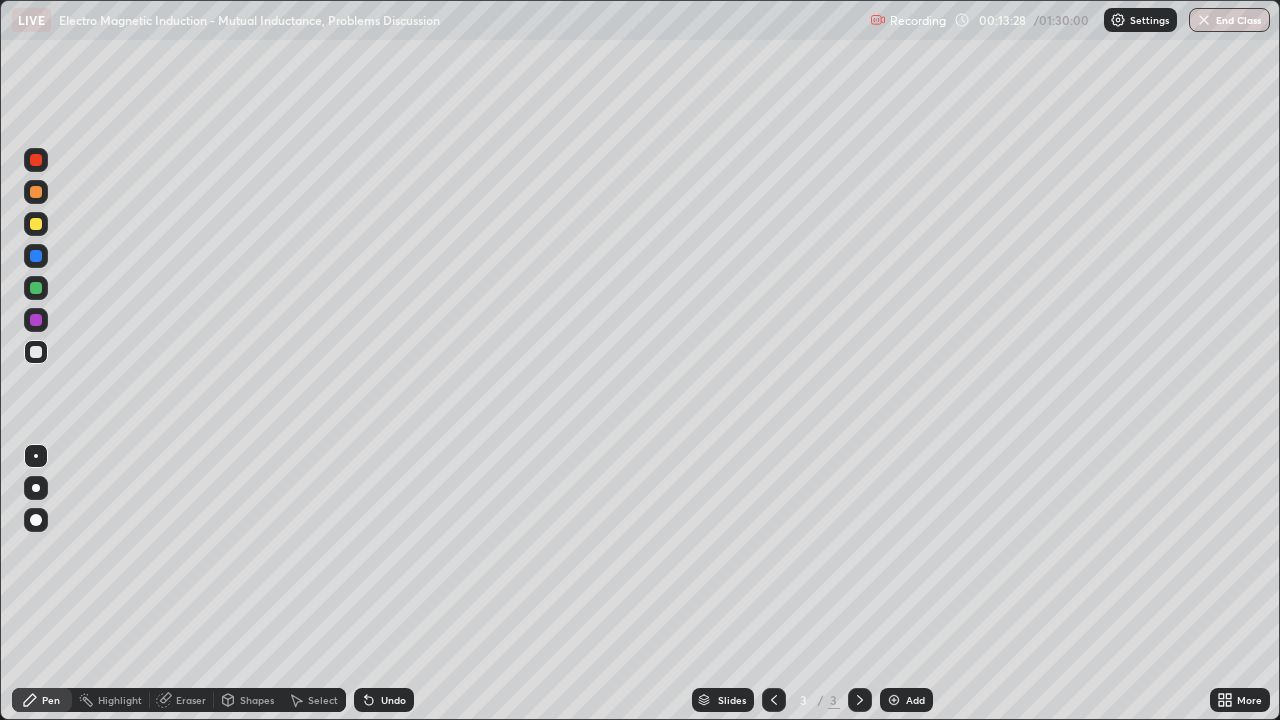 click at bounding box center (36, 288) 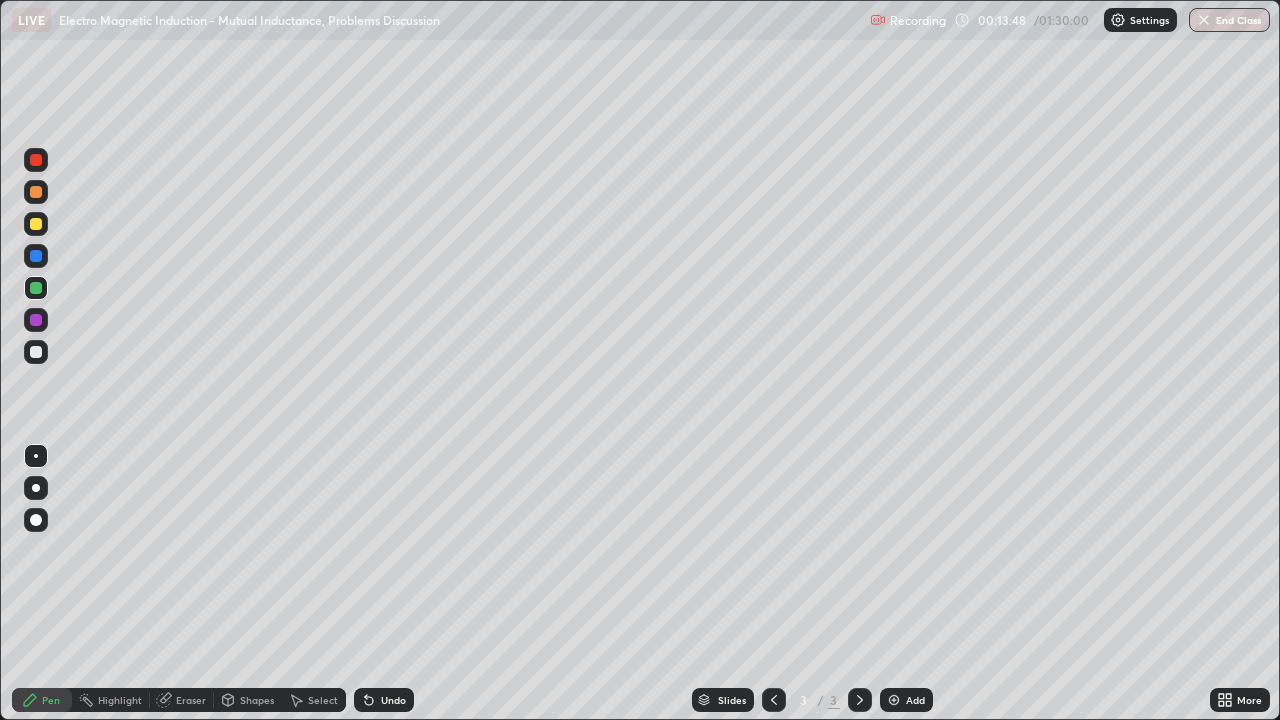 click at bounding box center (36, 224) 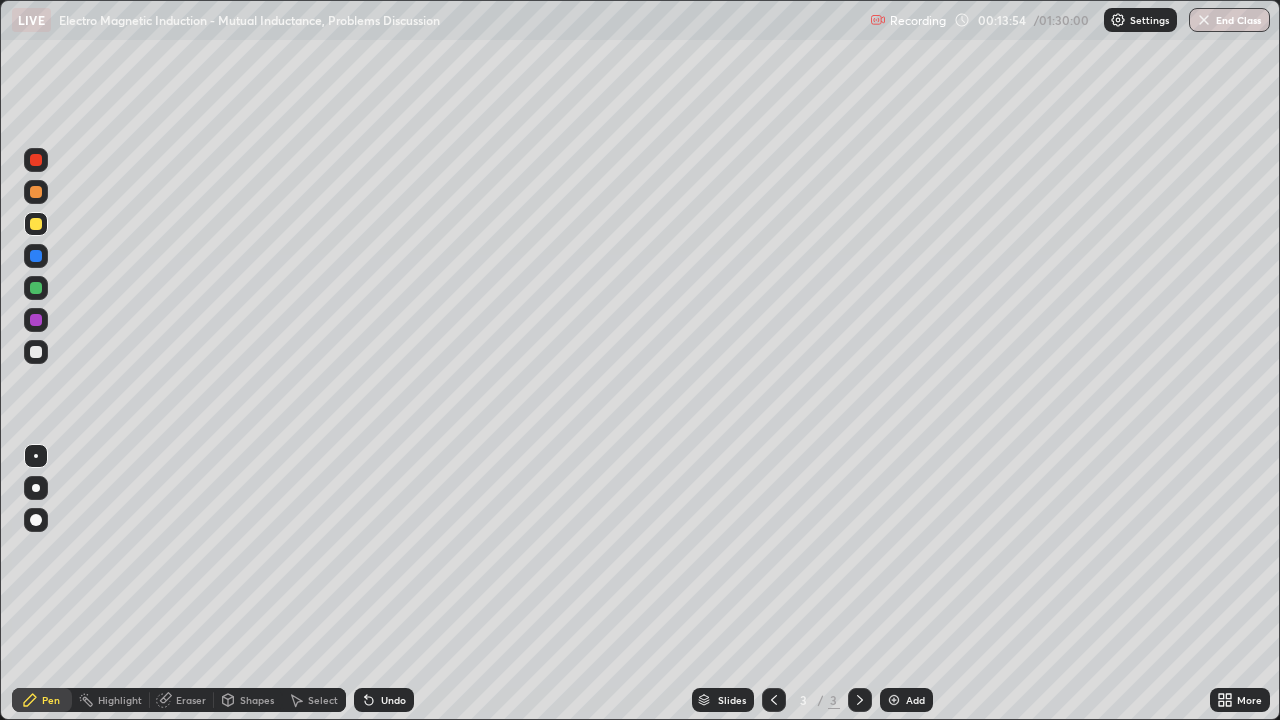 click 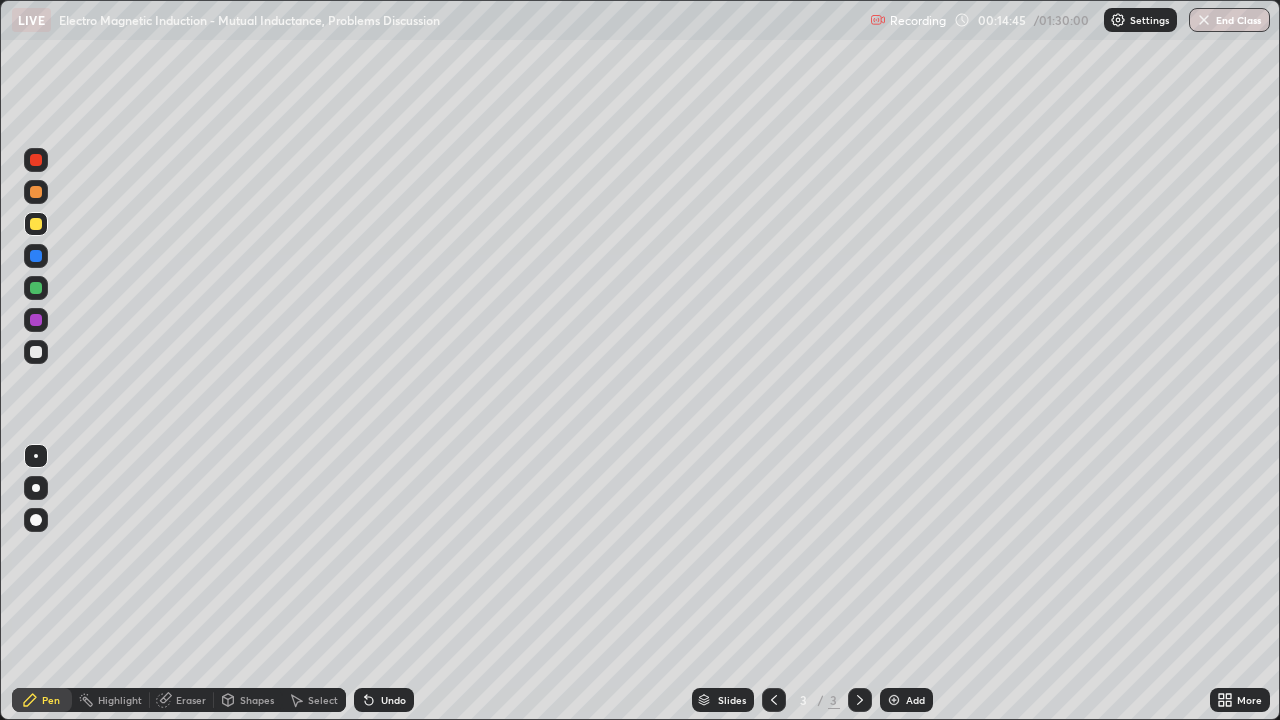 click on "Shapes" at bounding box center (257, 700) 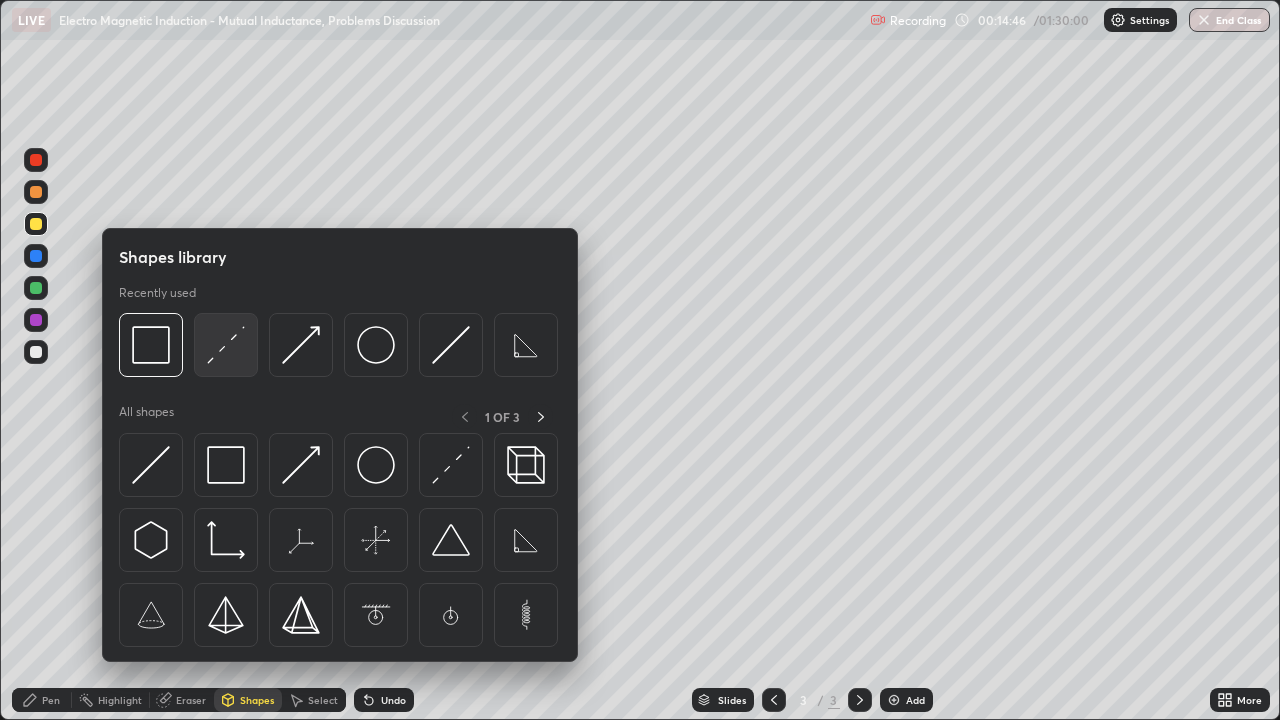 click at bounding box center [226, 345] 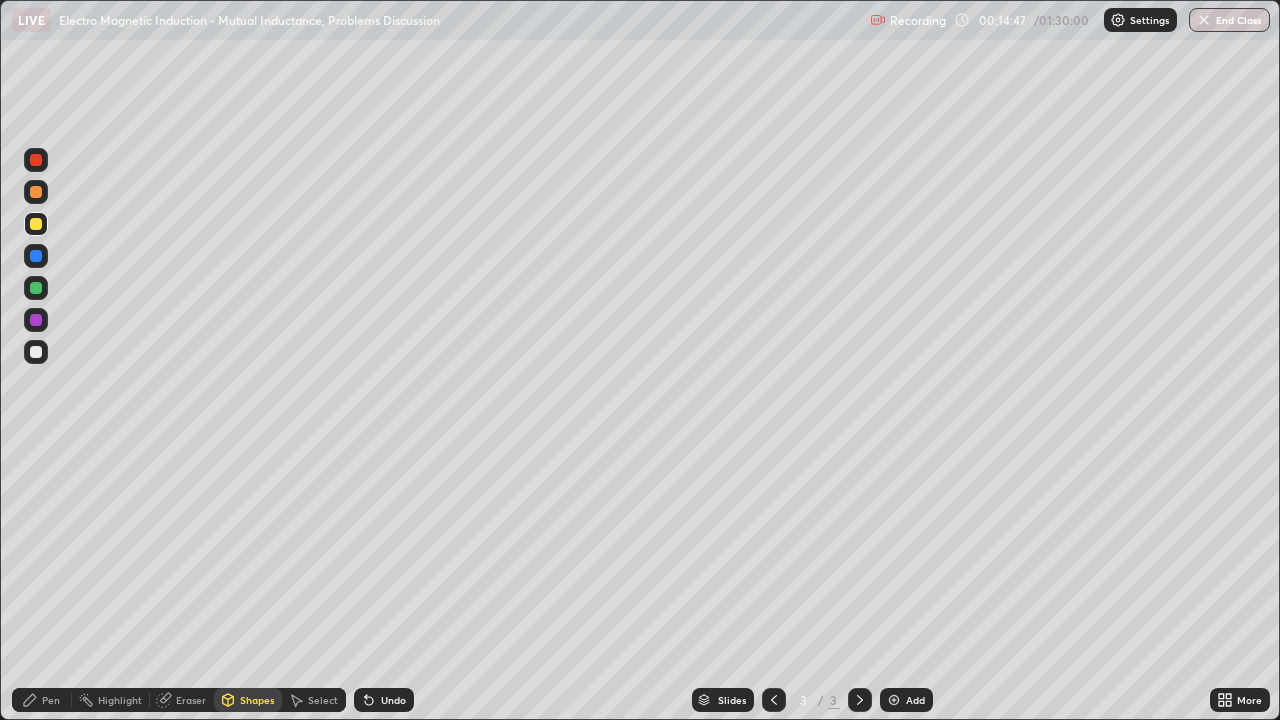 click at bounding box center (36, 192) 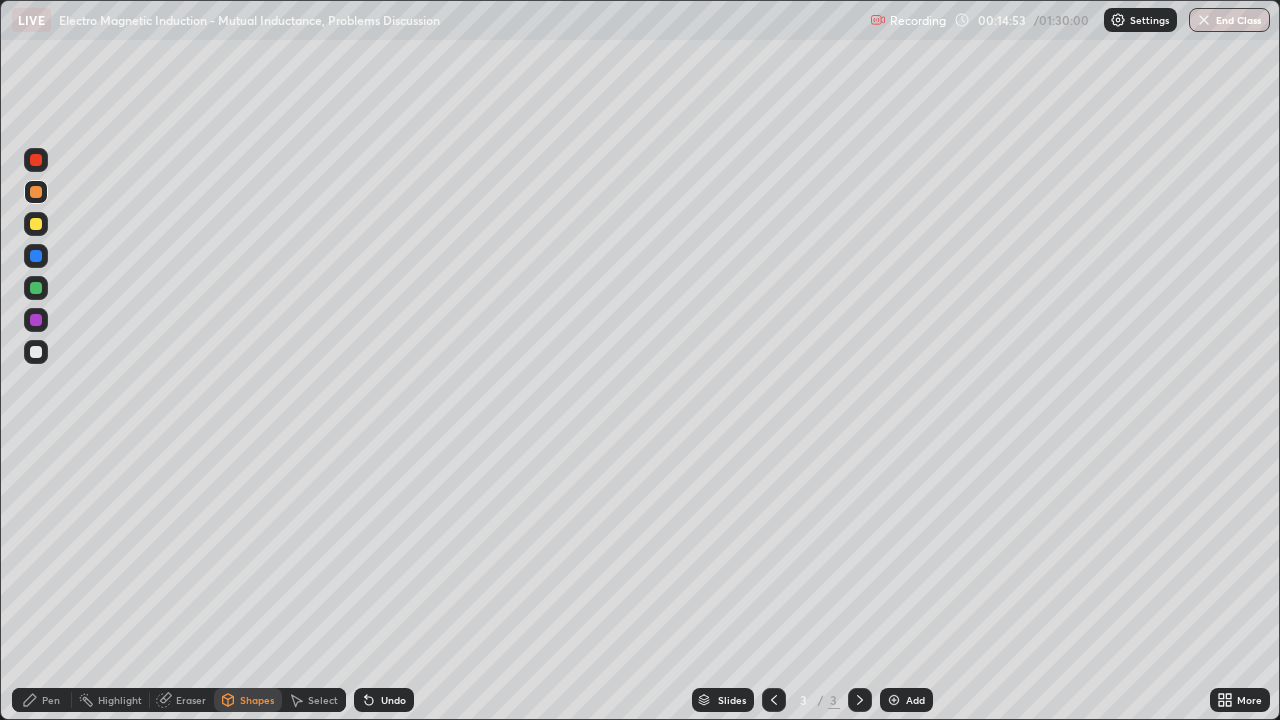 click on "Pen" at bounding box center (42, 700) 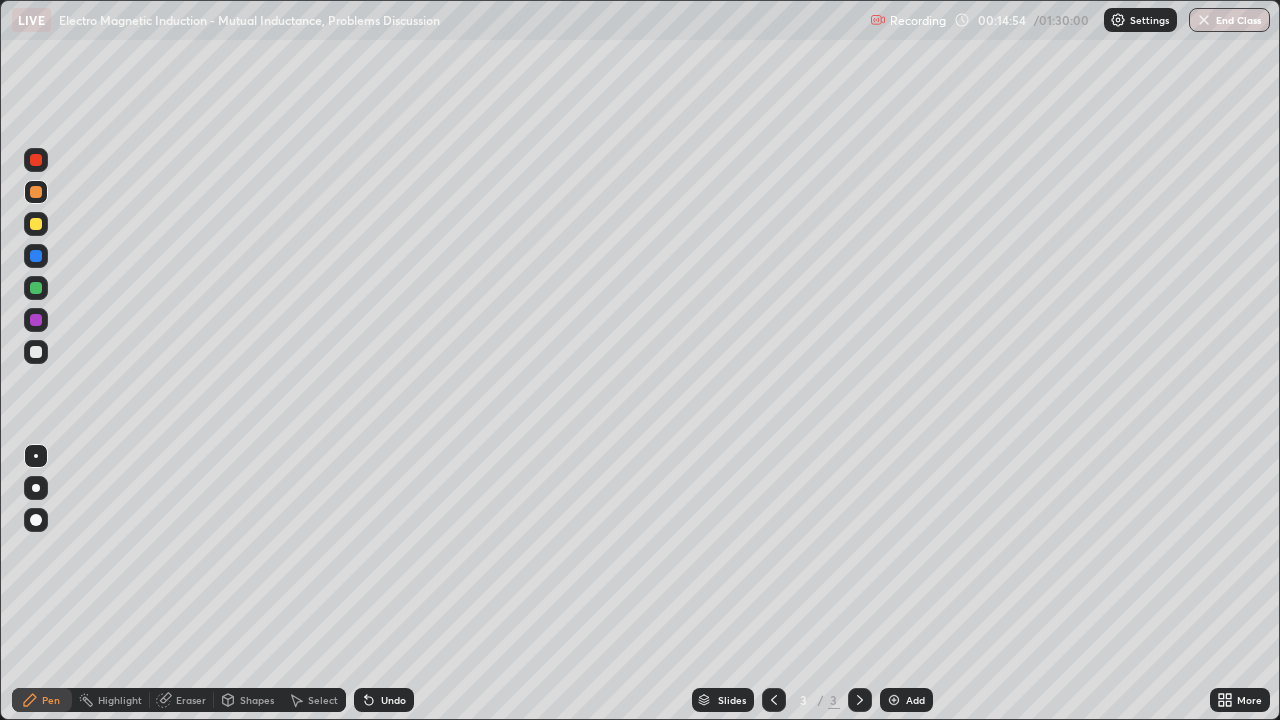 click at bounding box center (36, 352) 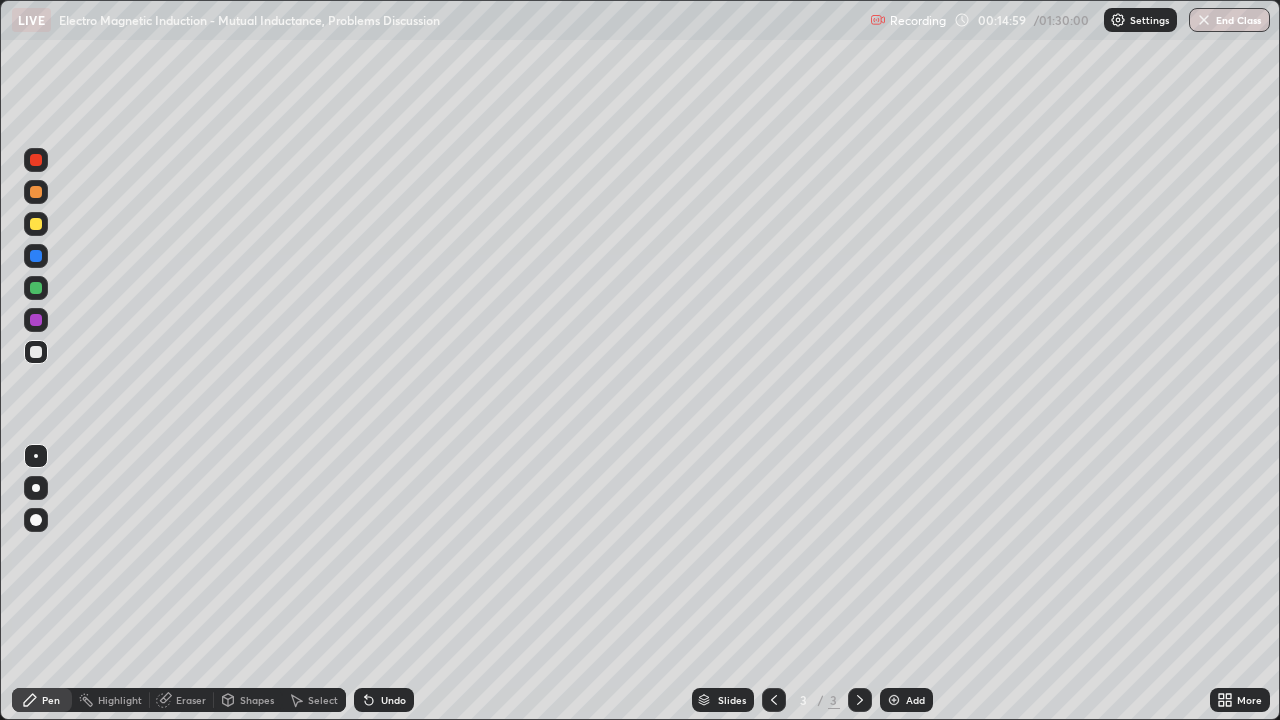 click at bounding box center [36, 256] 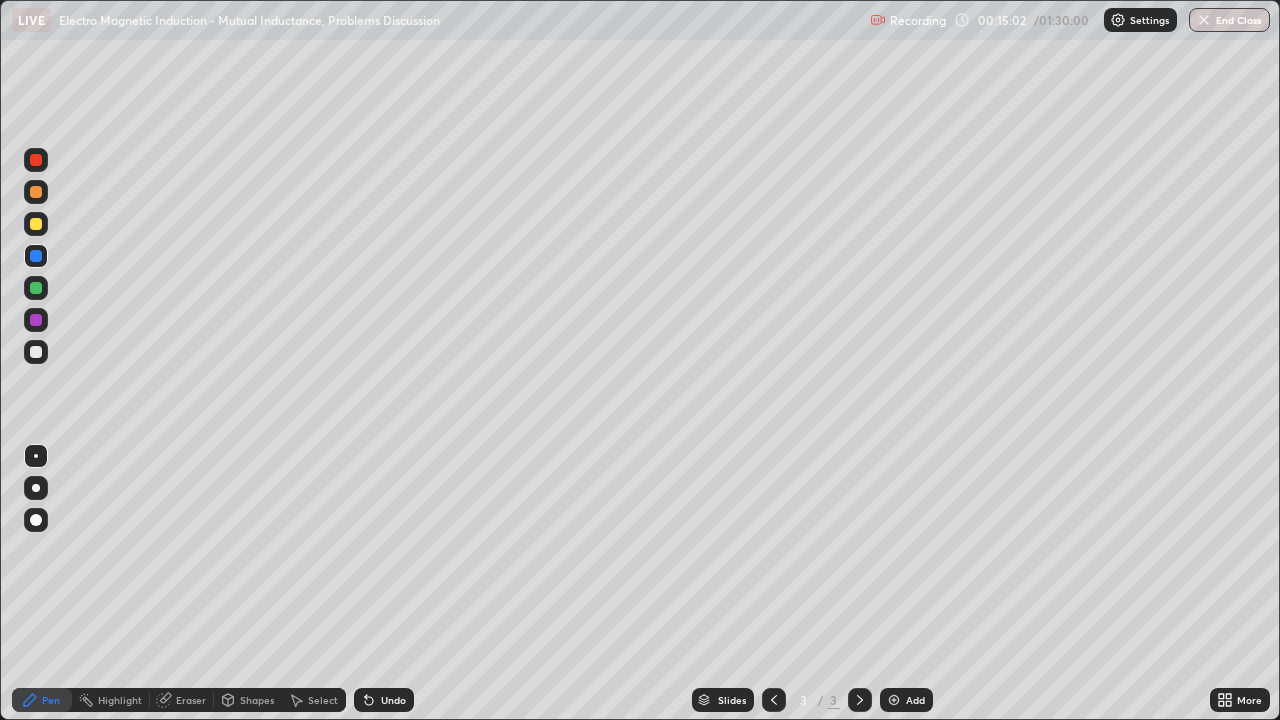 click at bounding box center [36, 352] 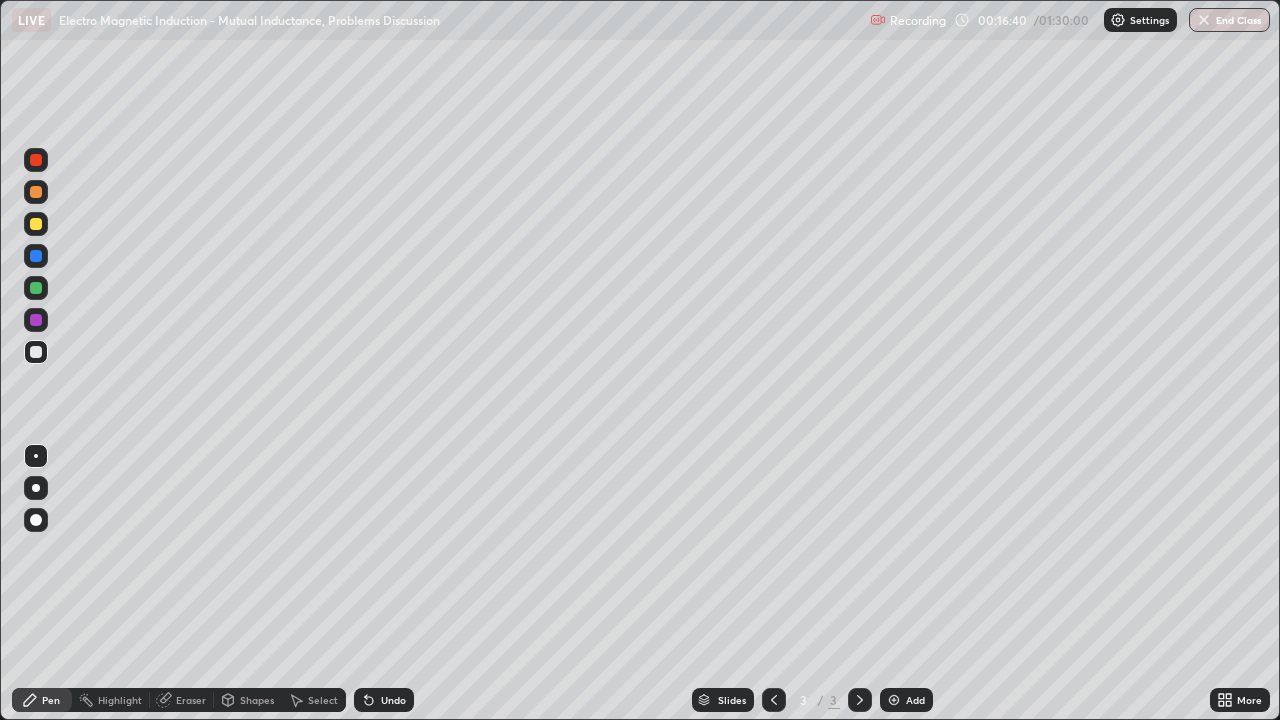 click at bounding box center [36, 288] 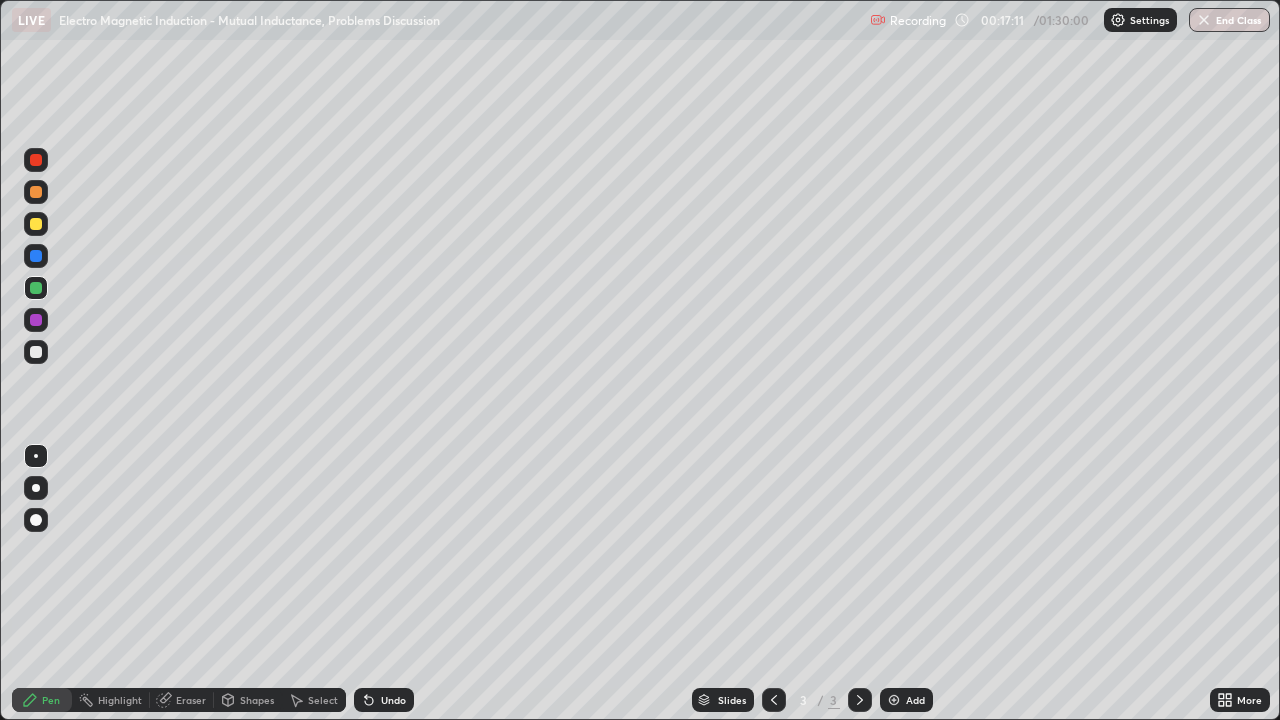 click on "Select" at bounding box center [323, 700] 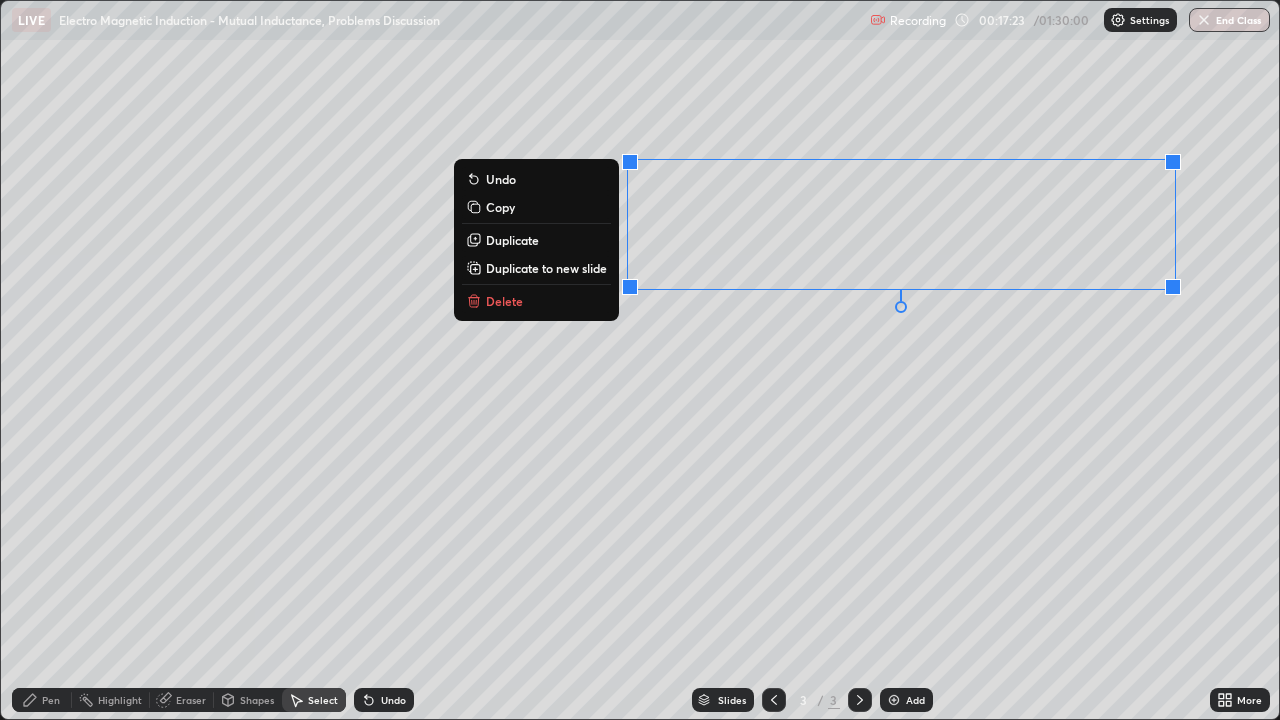 click on "Pen" at bounding box center [42, 700] 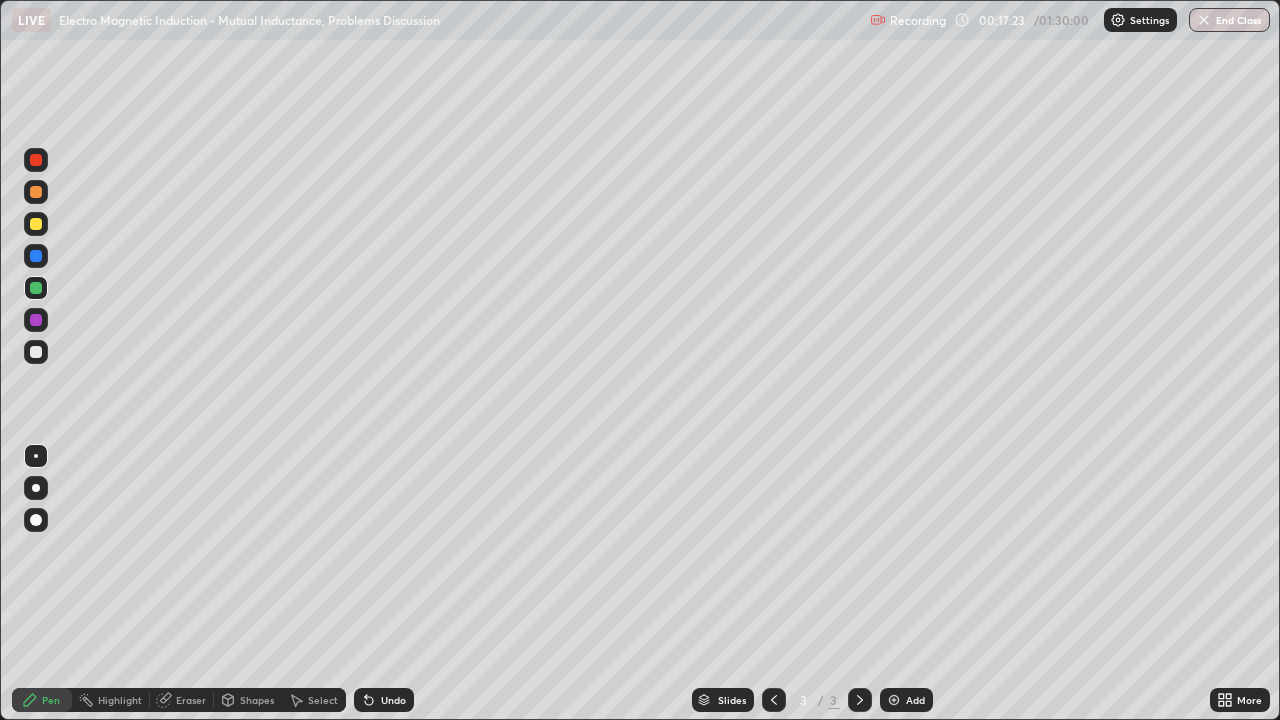 click at bounding box center [36, 352] 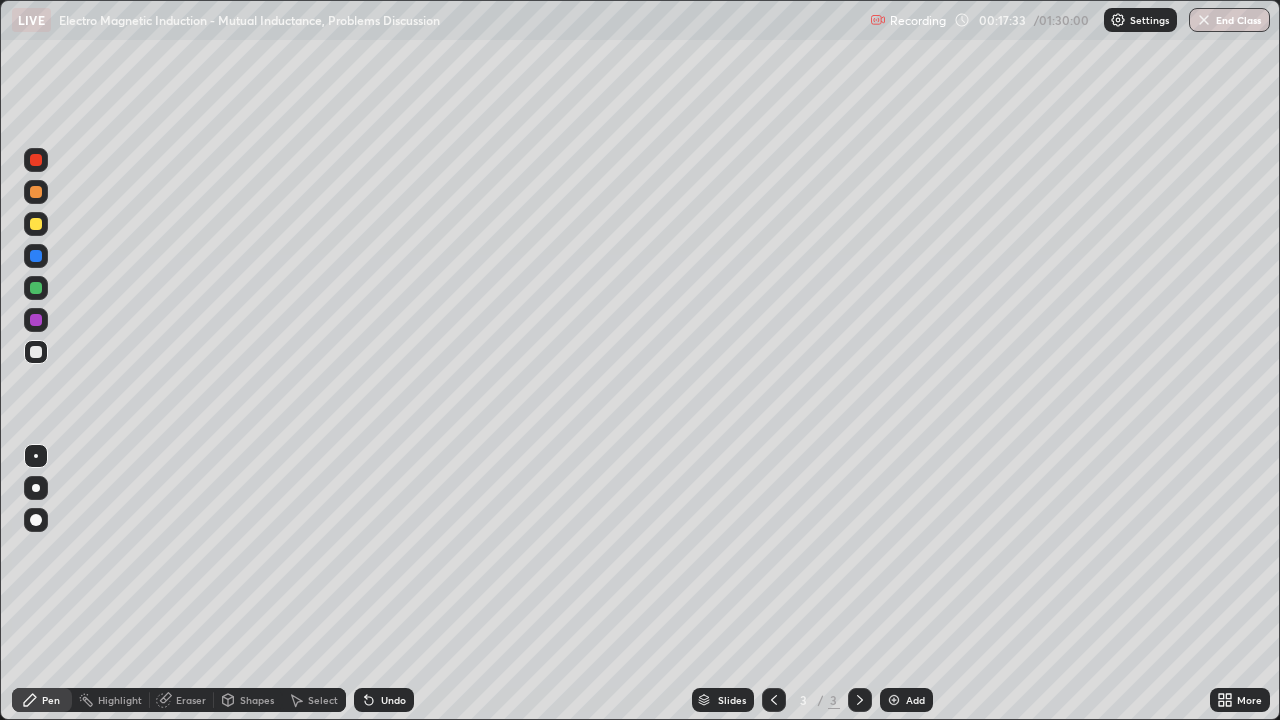 click at bounding box center [36, 256] 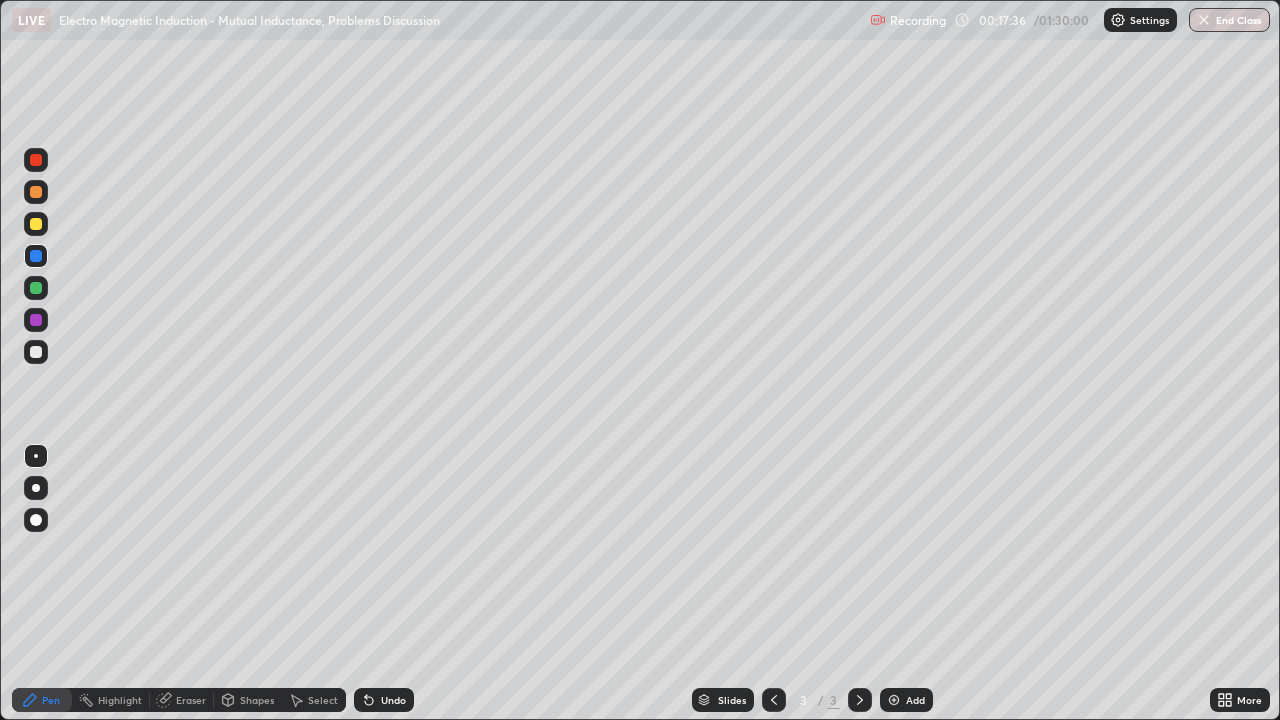 click at bounding box center [36, 352] 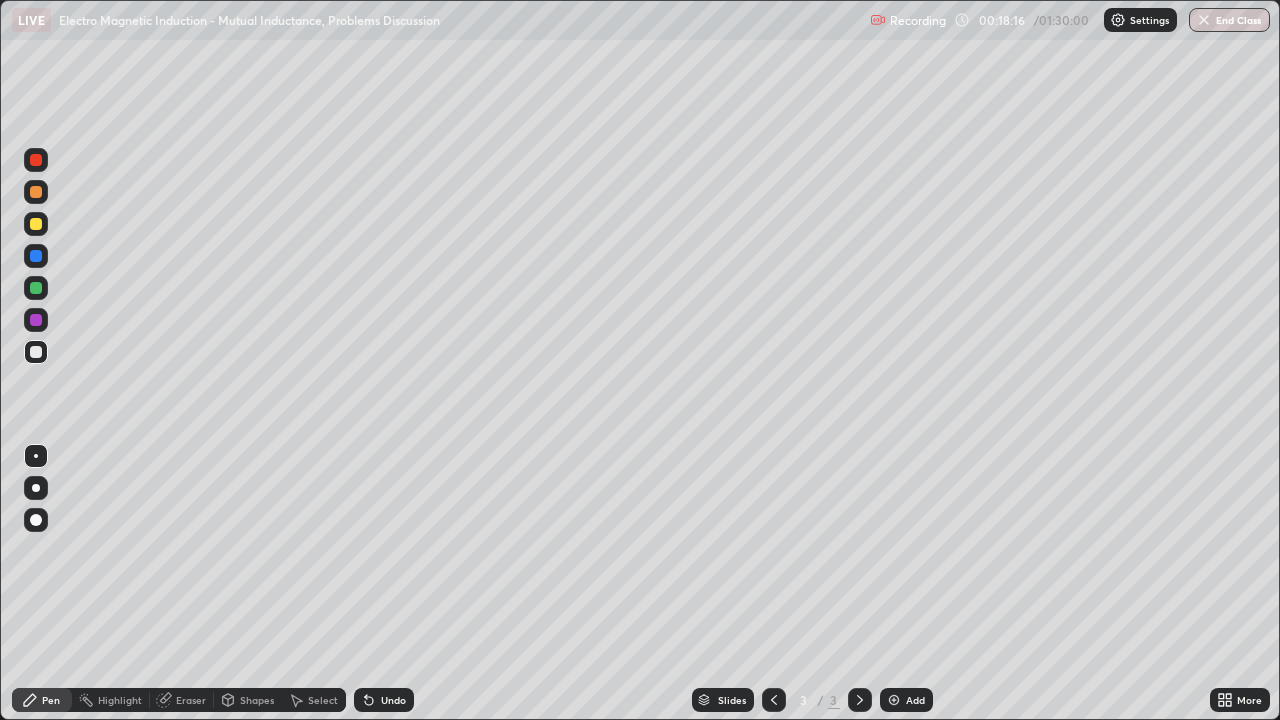 click at bounding box center (36, 224) 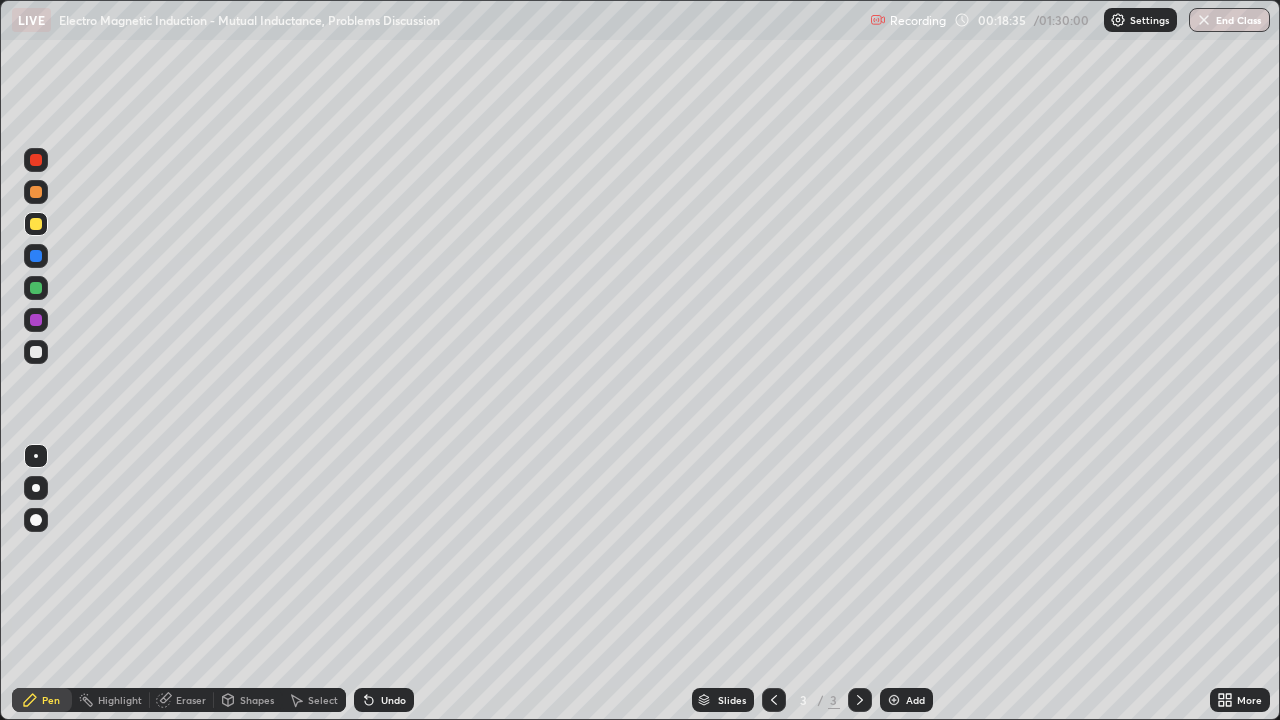 click at bounding box center (36, 352) 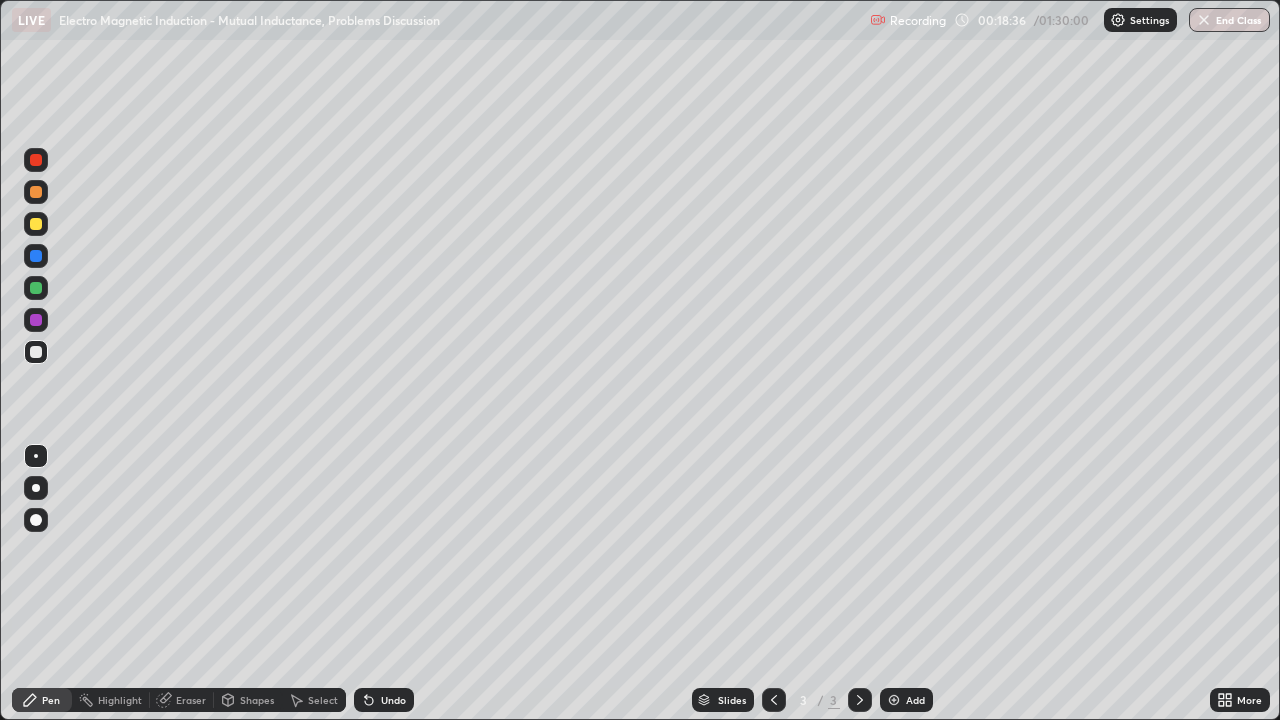 click at bounding box center [36, 288] 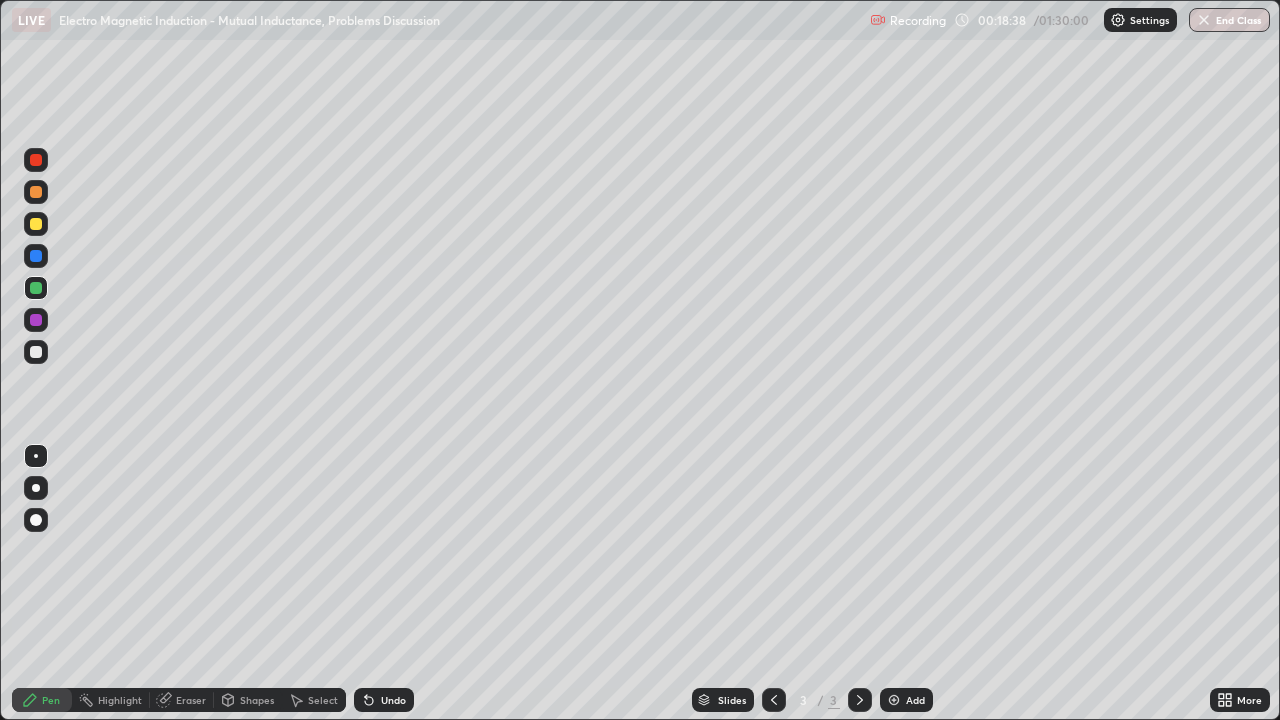 click at bounding box center (36, 224) 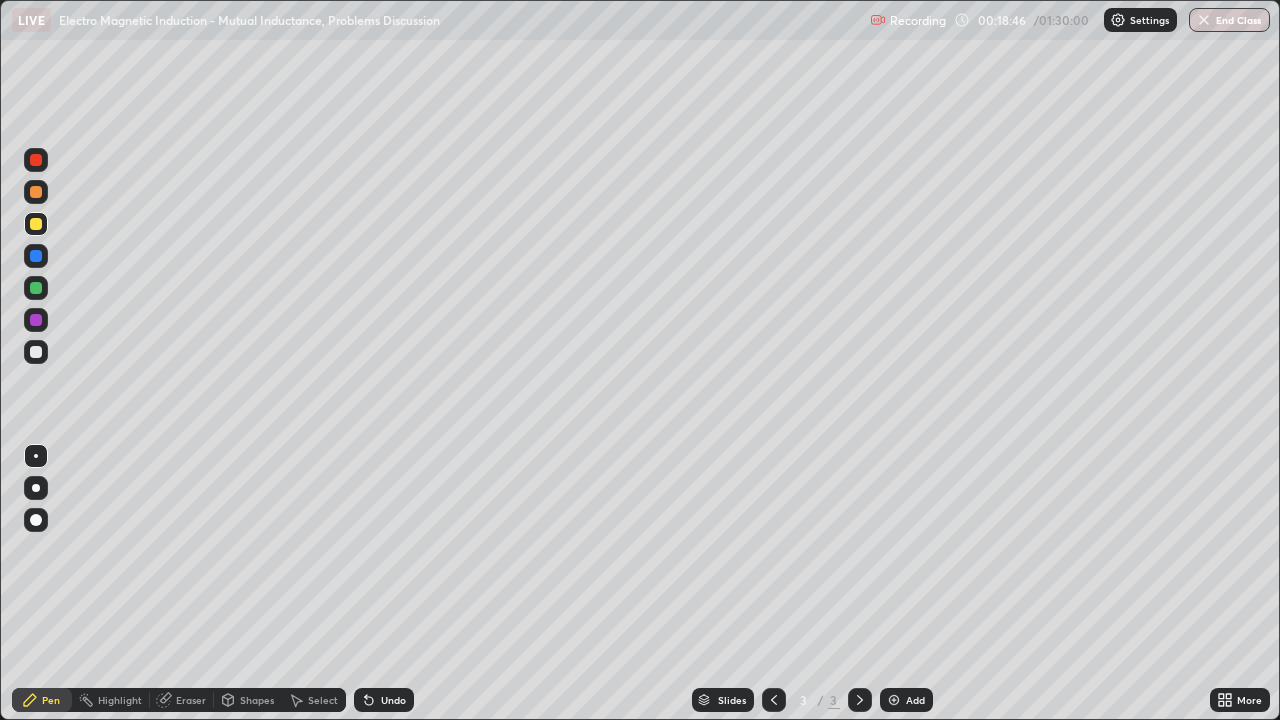 click at bounding box center (36, 352) 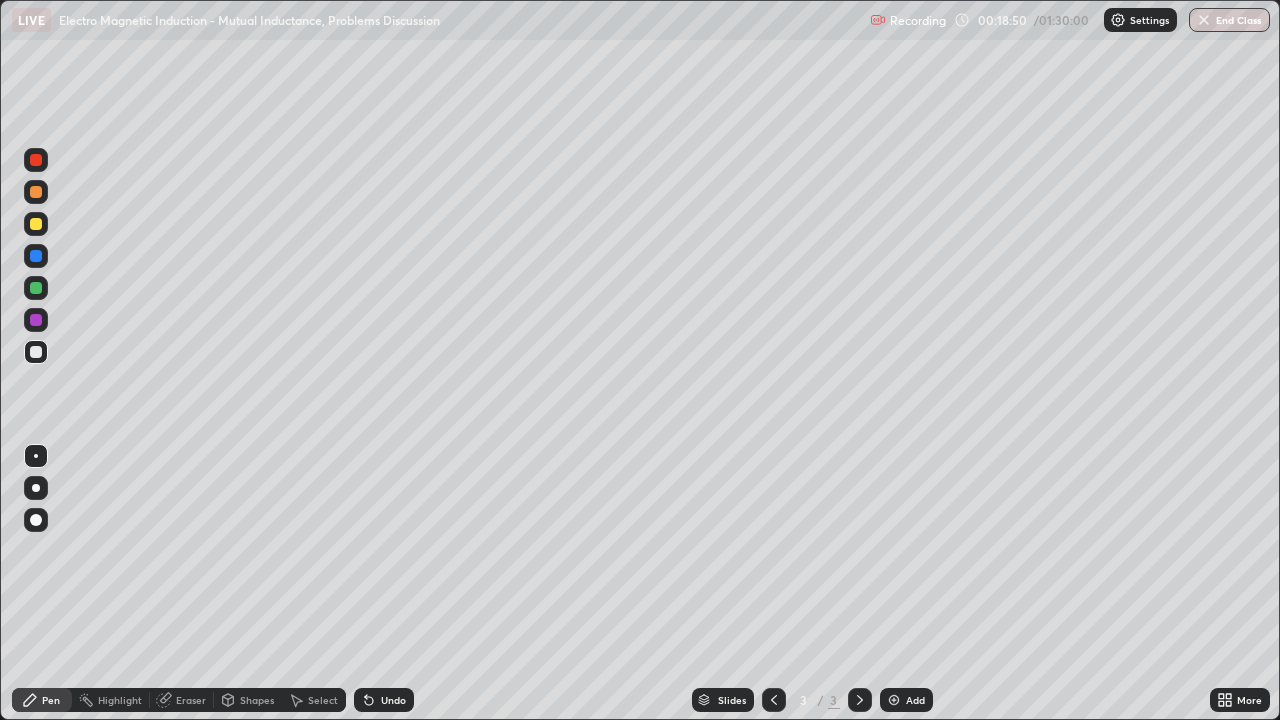 click at bounding box center (36, 288) 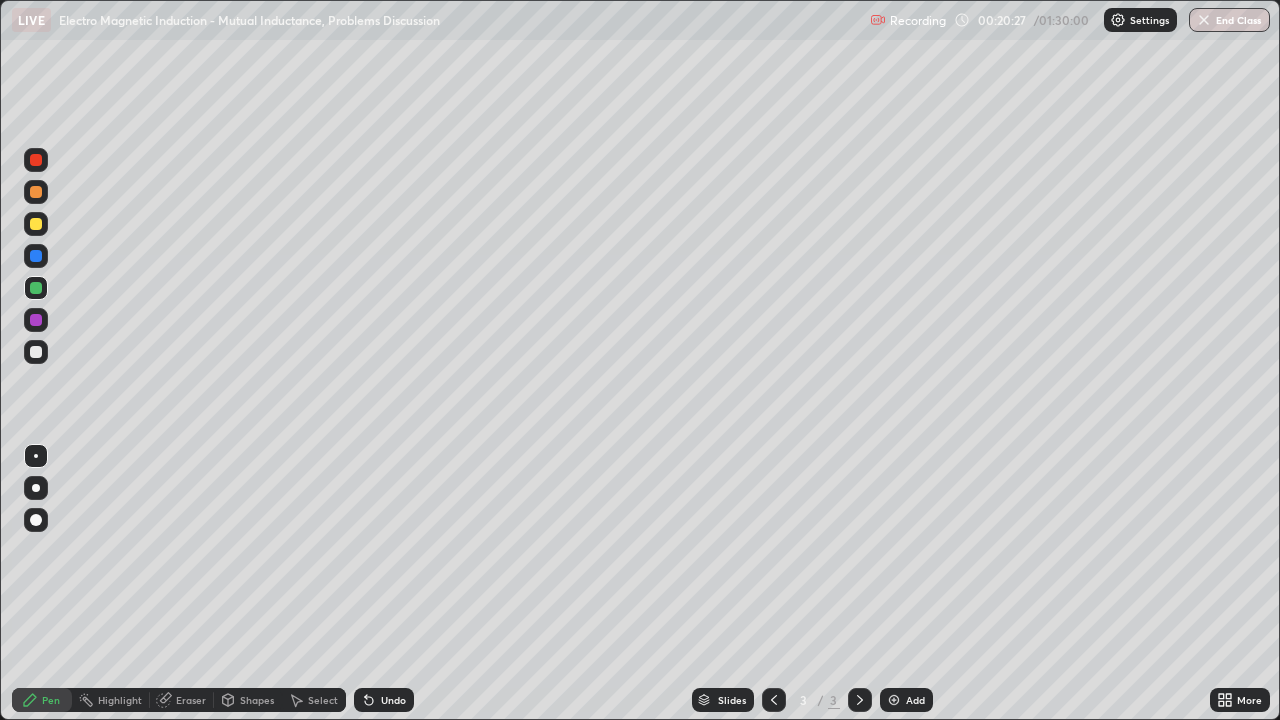 click at bounding box center [36, 224] 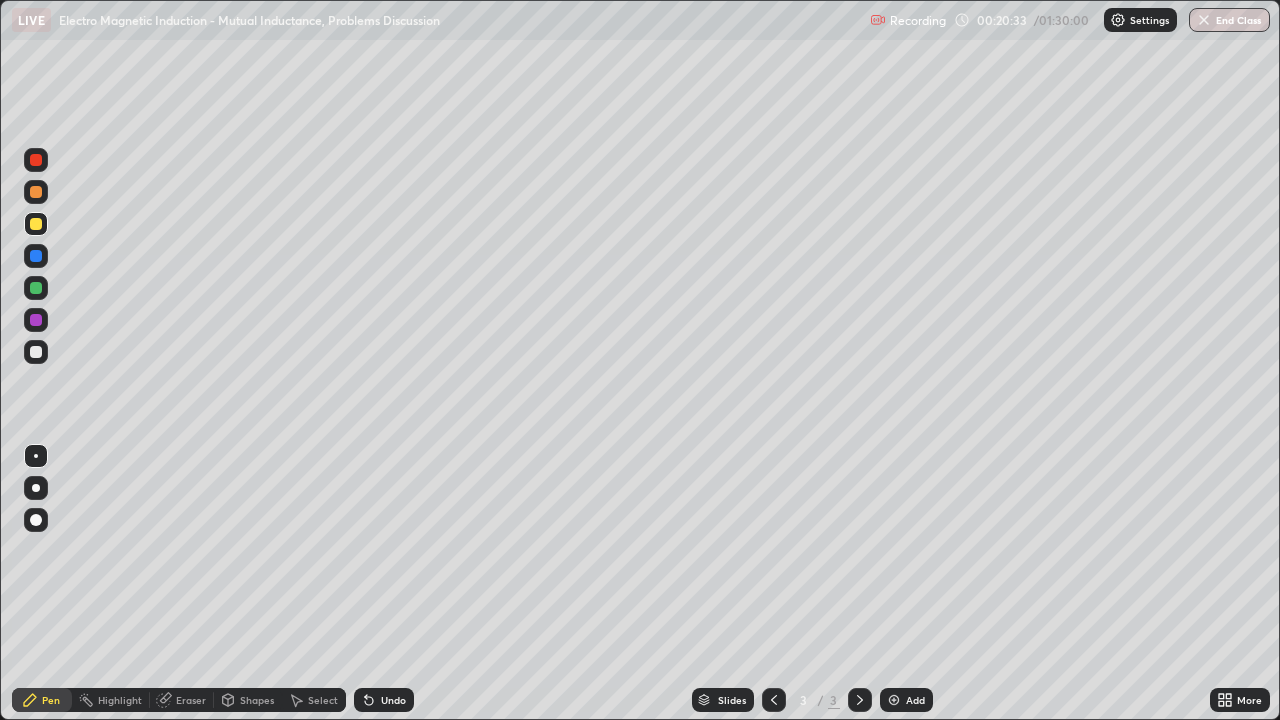 click at bounding box center (36, 352) 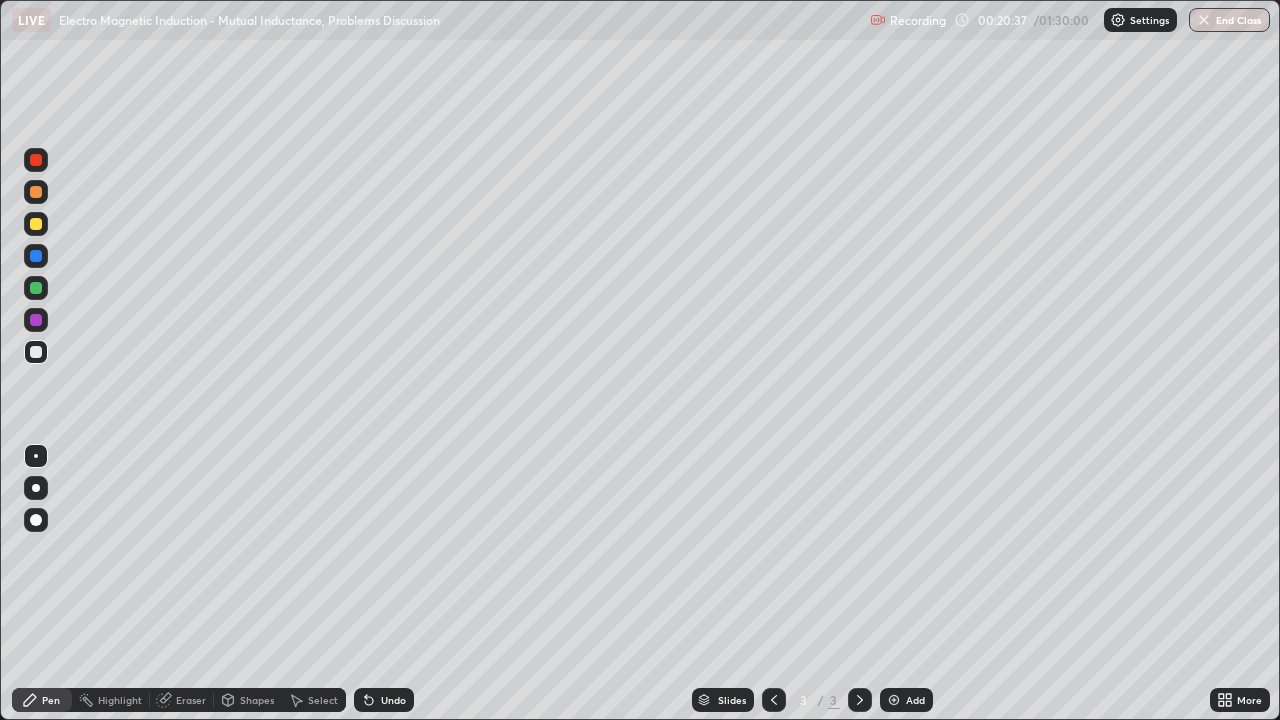 click at bounding box center [36, 288] 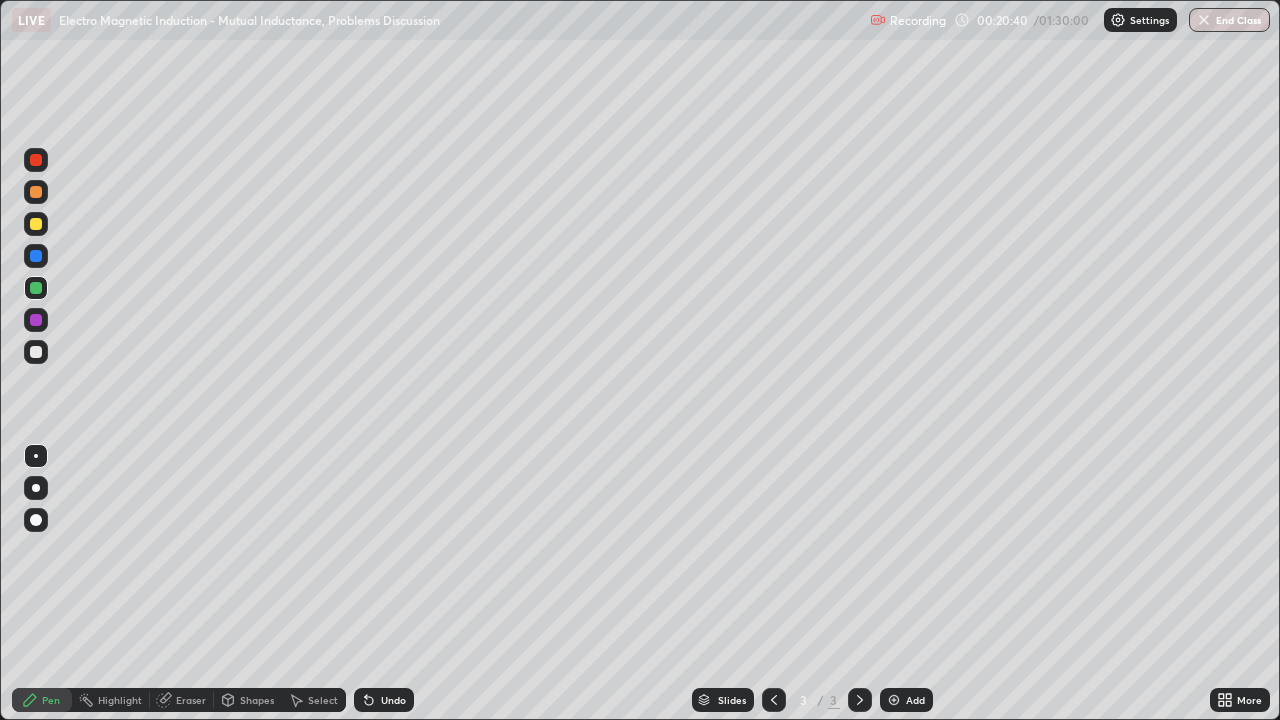 click at bounding box center (36, 352) 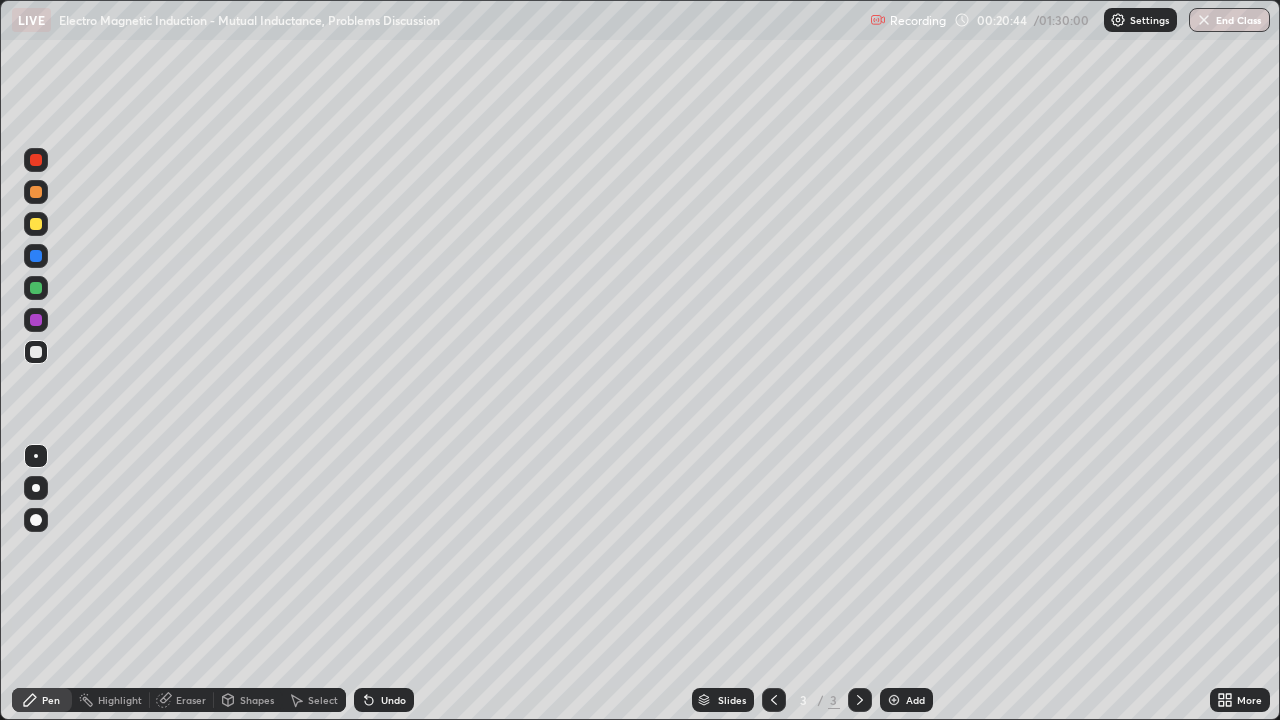 click at bounding box center [36, 288] 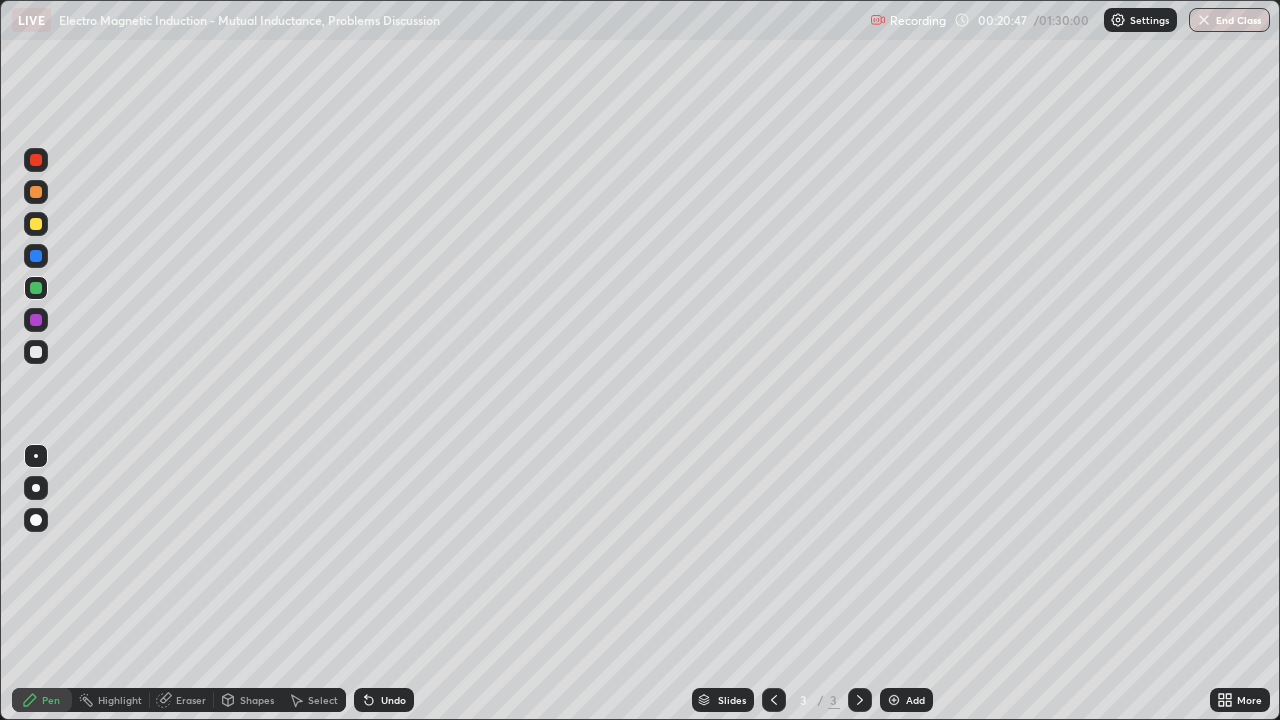 click at bounding box center [36, 352] 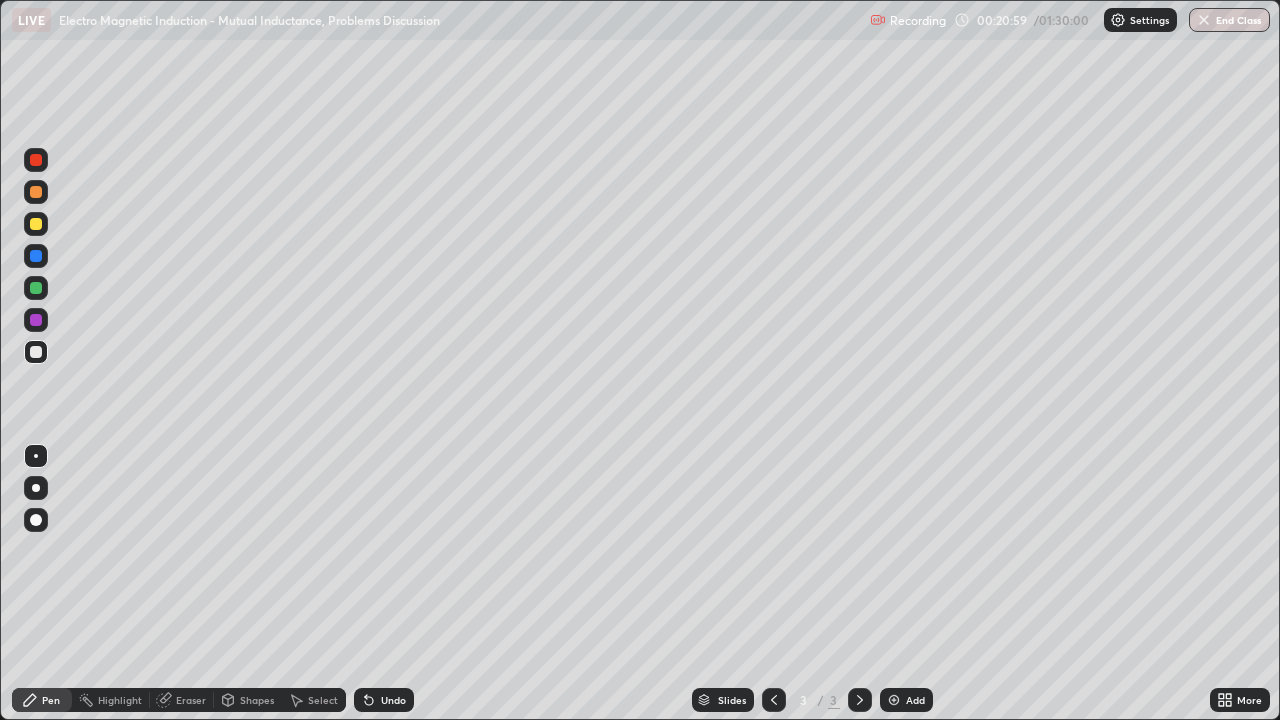 click at bounding box center [36, 288] 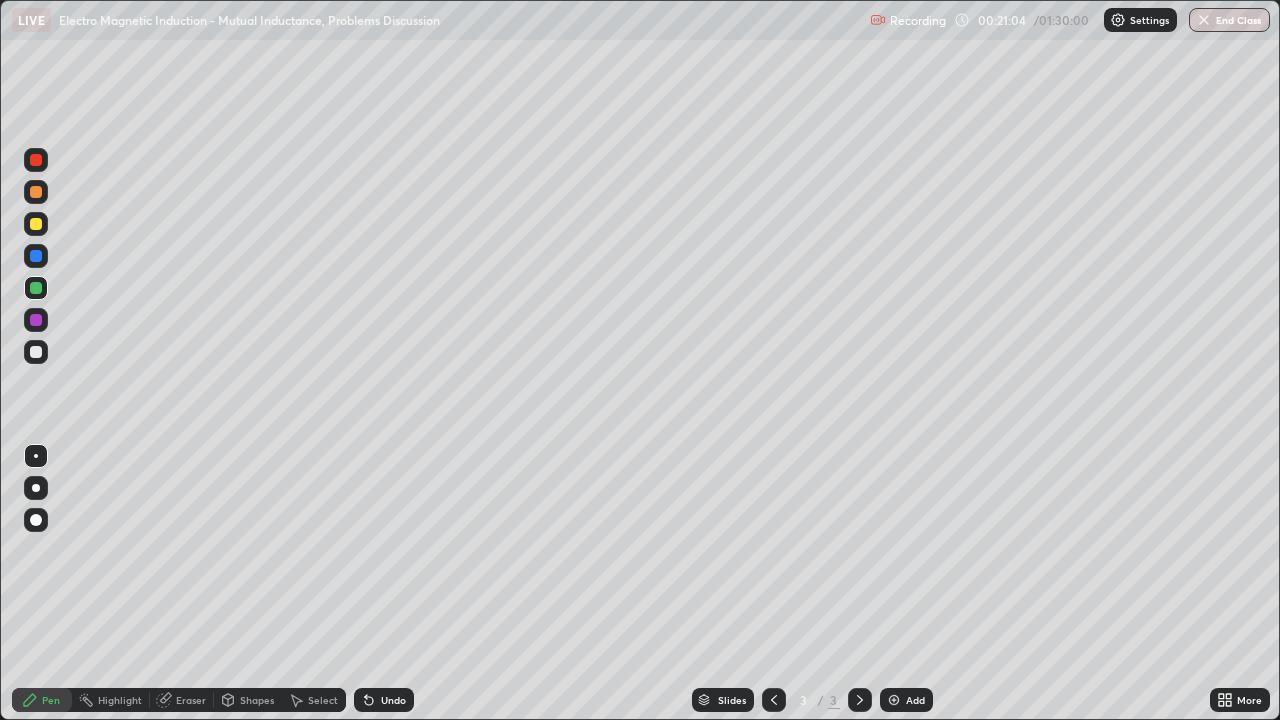 click on "Shapes" at bounding box center [257, 700] 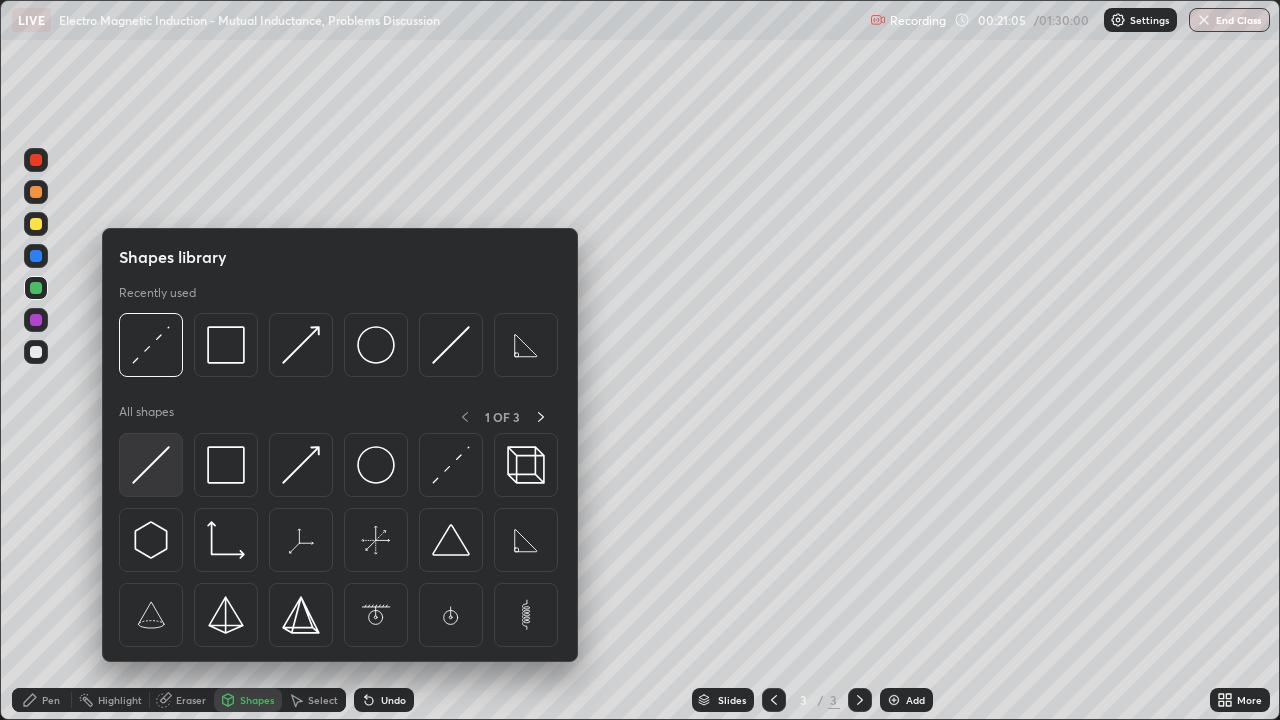click at bounding box center (151, 465) 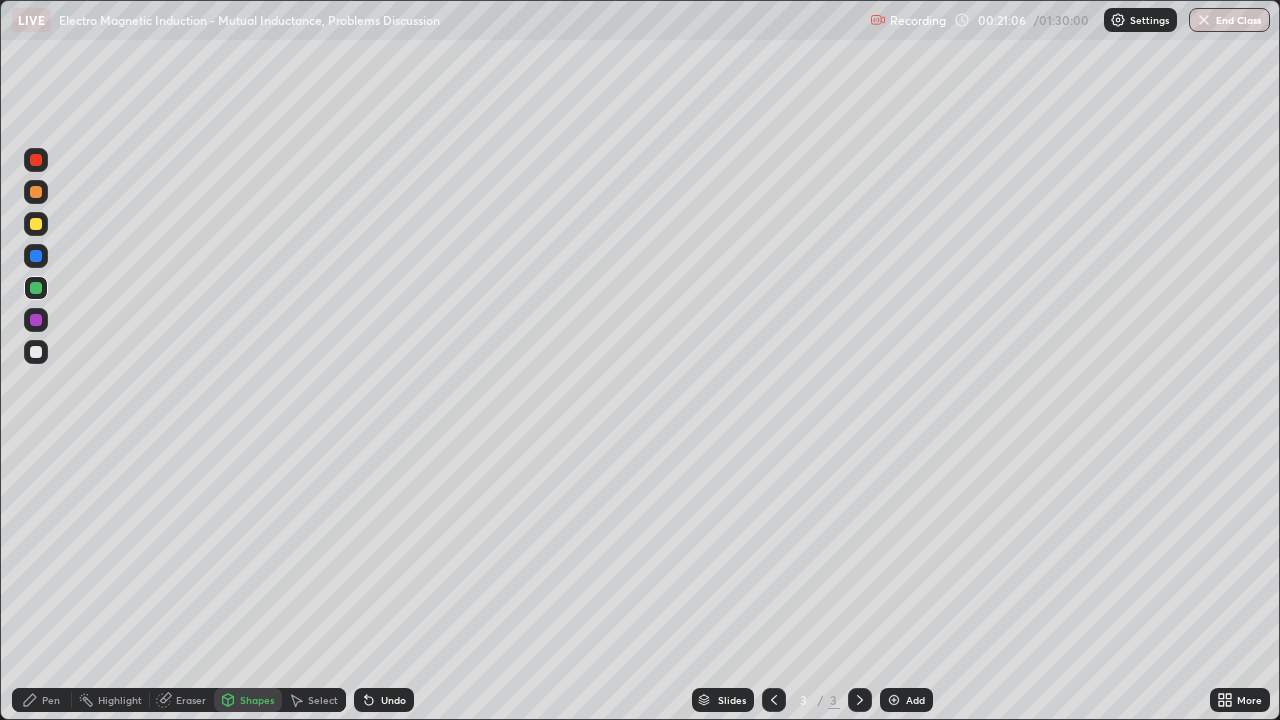 click on "Shapes" at bounding box center [257, 700] 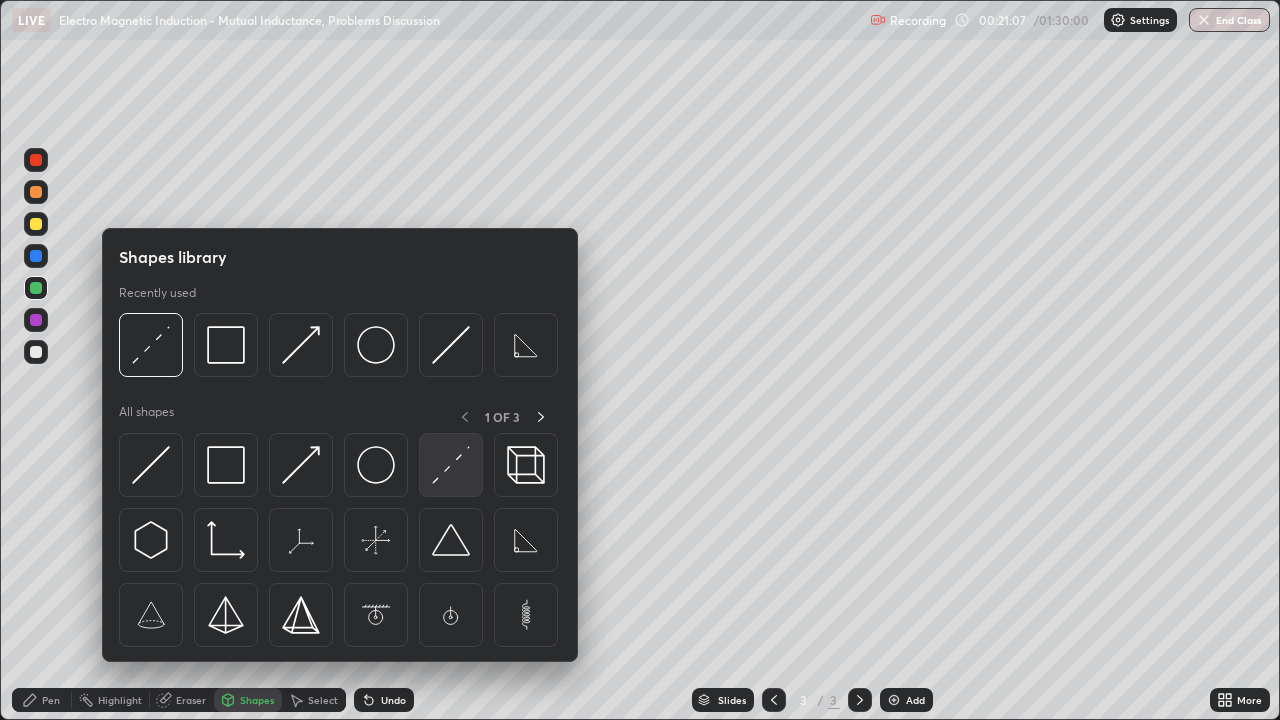 click at bounding box center (451, 465) 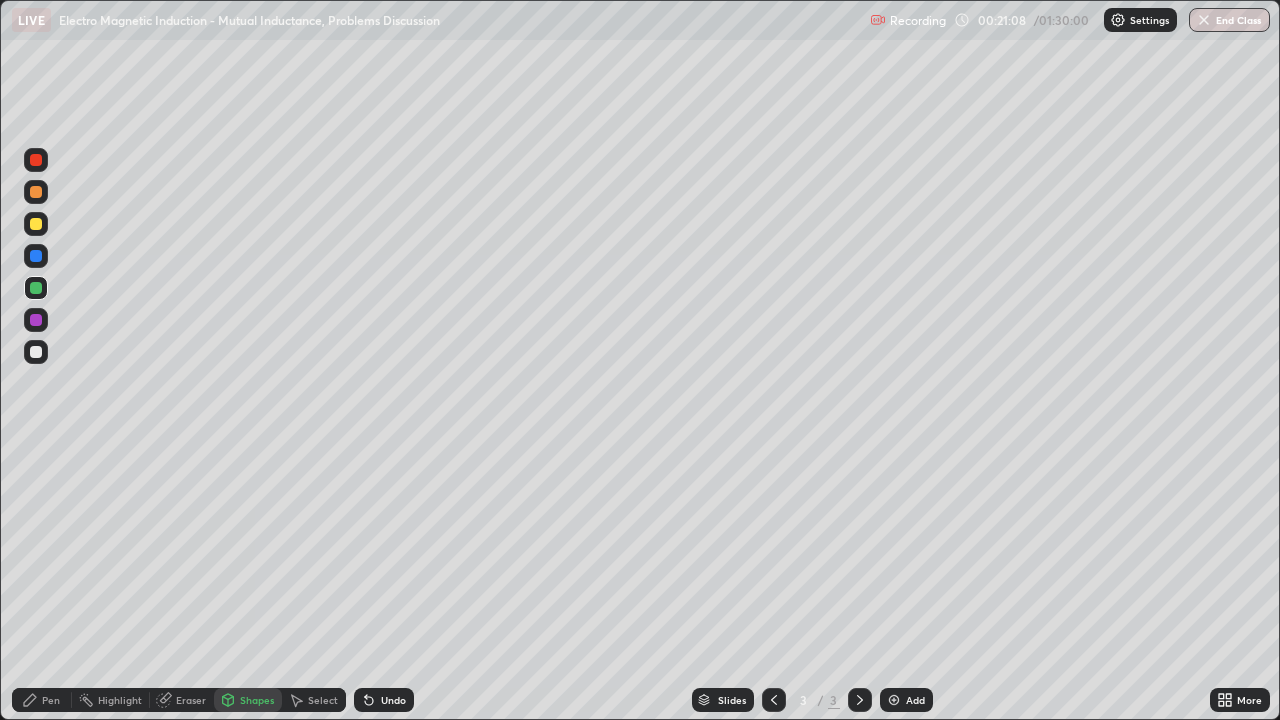 click at bounding box center (36, 192) 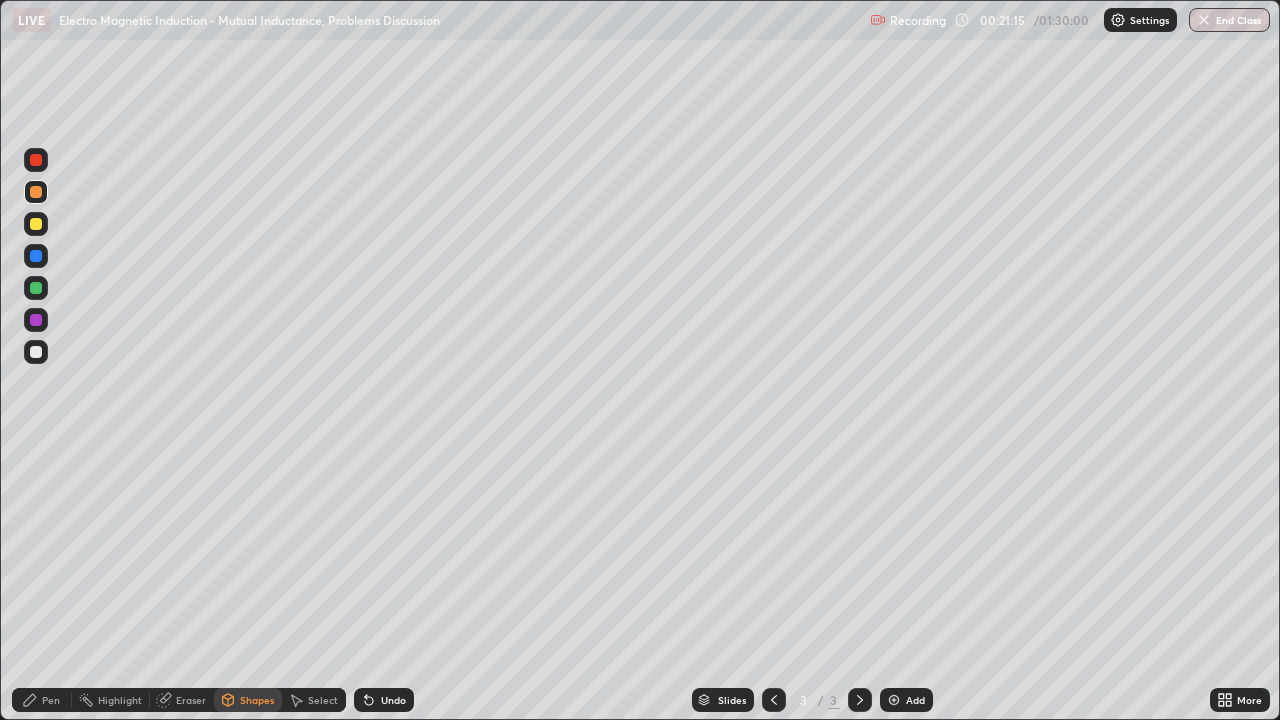 click on "Pen" at bounding box center [42, 700] 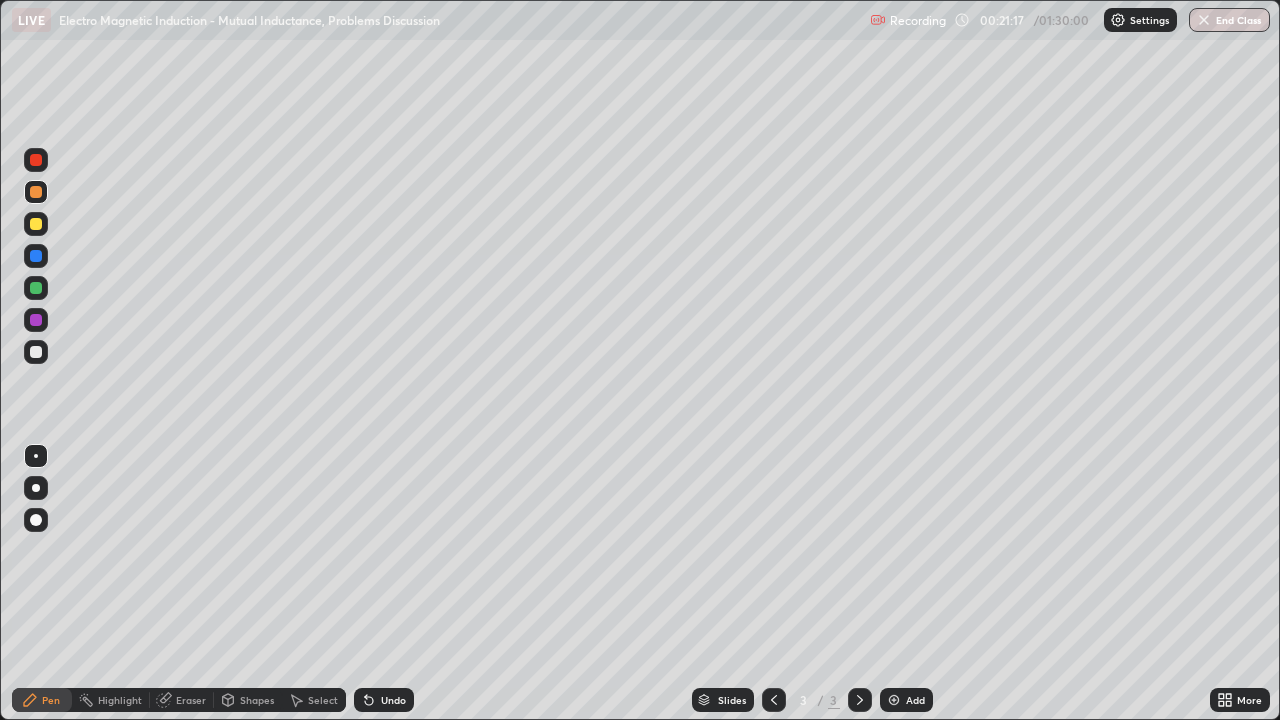 click at bounding box center [36, 224] 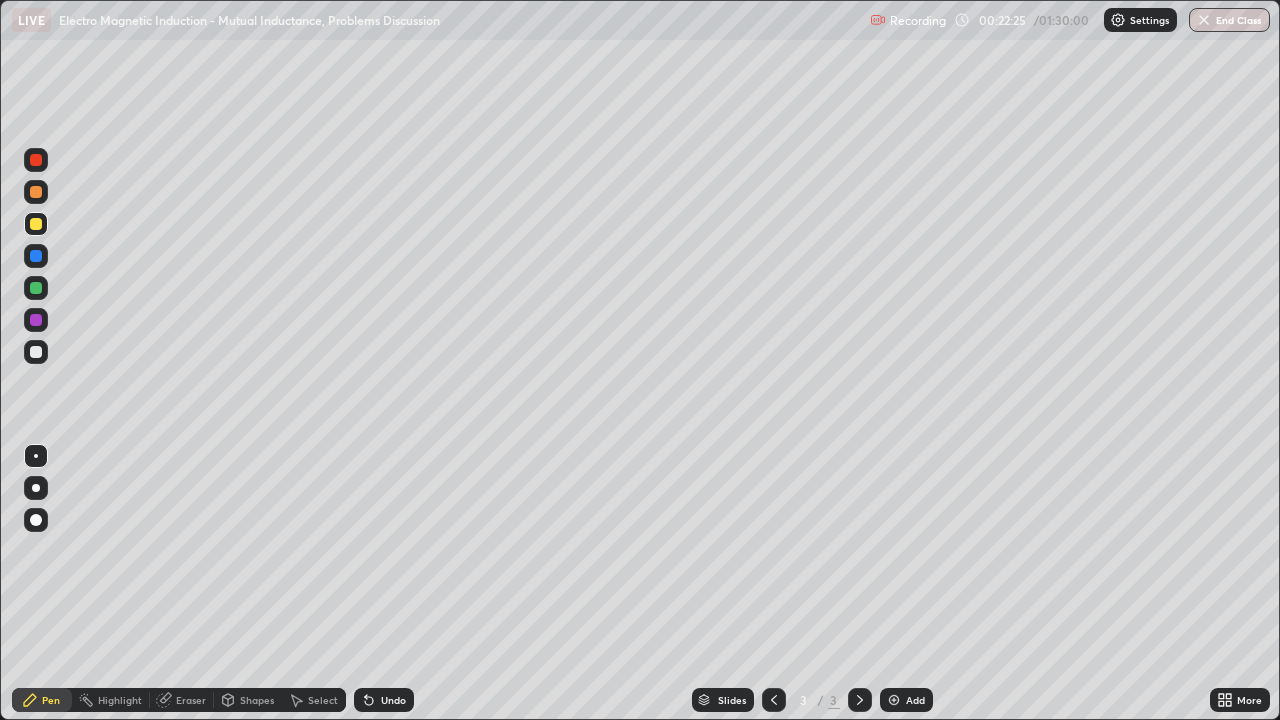 click at bounding box center (36, 352) 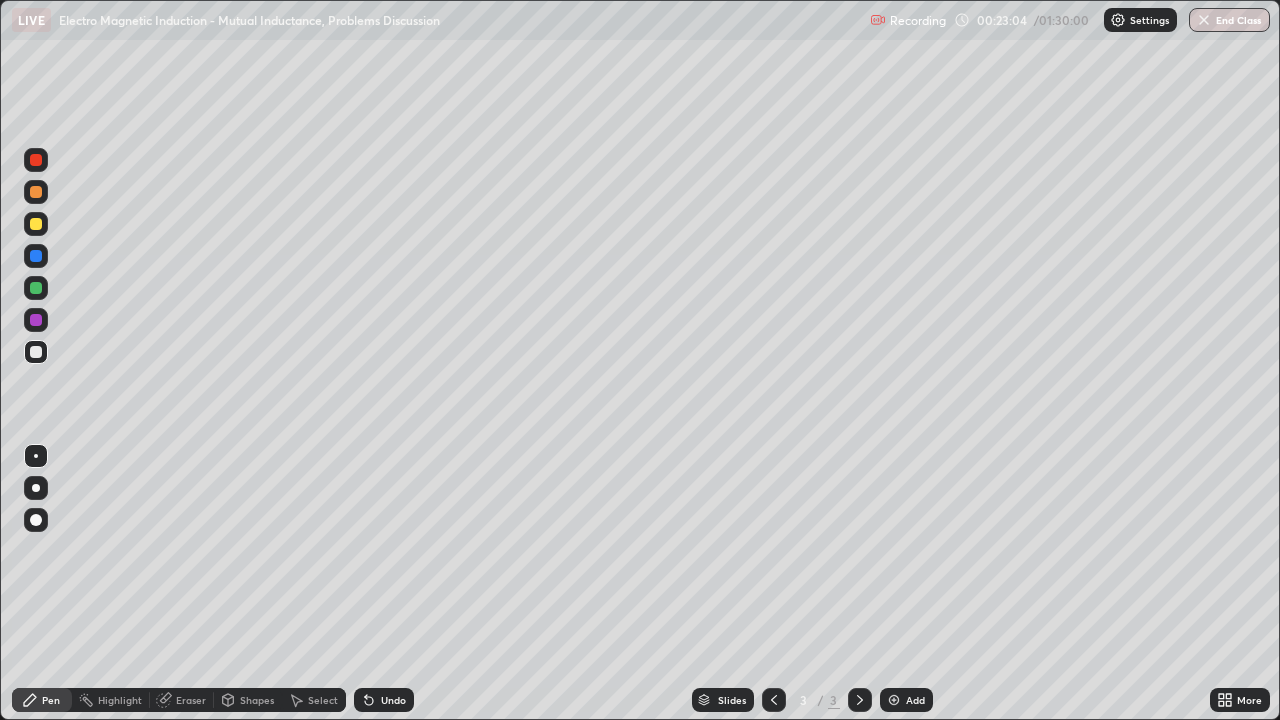 click on "Undo" at bounding box center [393, 700] 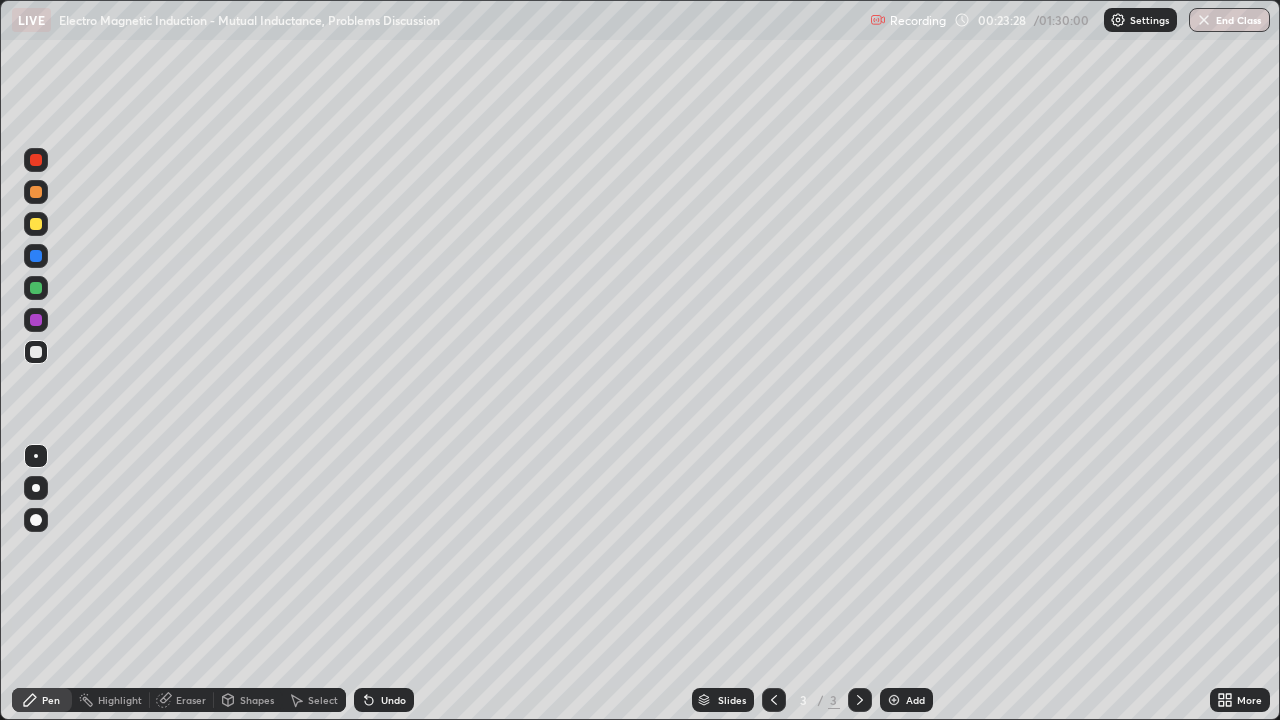 click at bounding box center (36, 224) 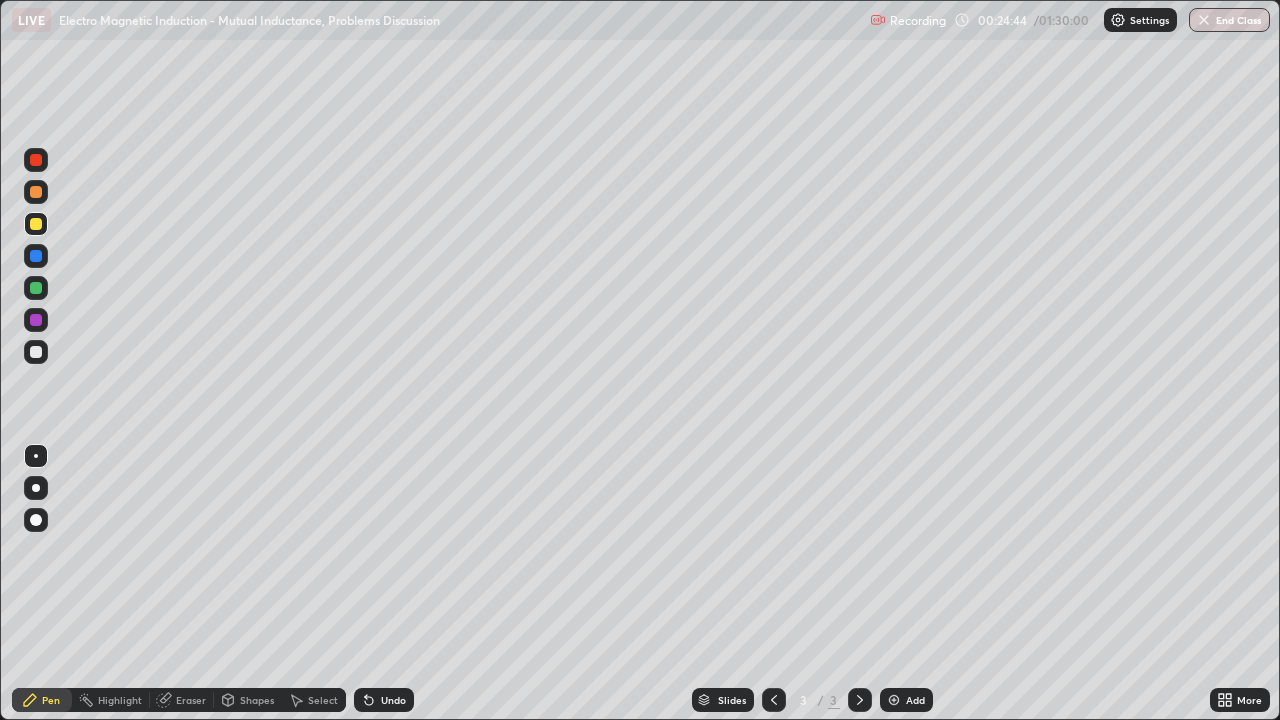 click on "Shapes" at bounding box center [257, 700] 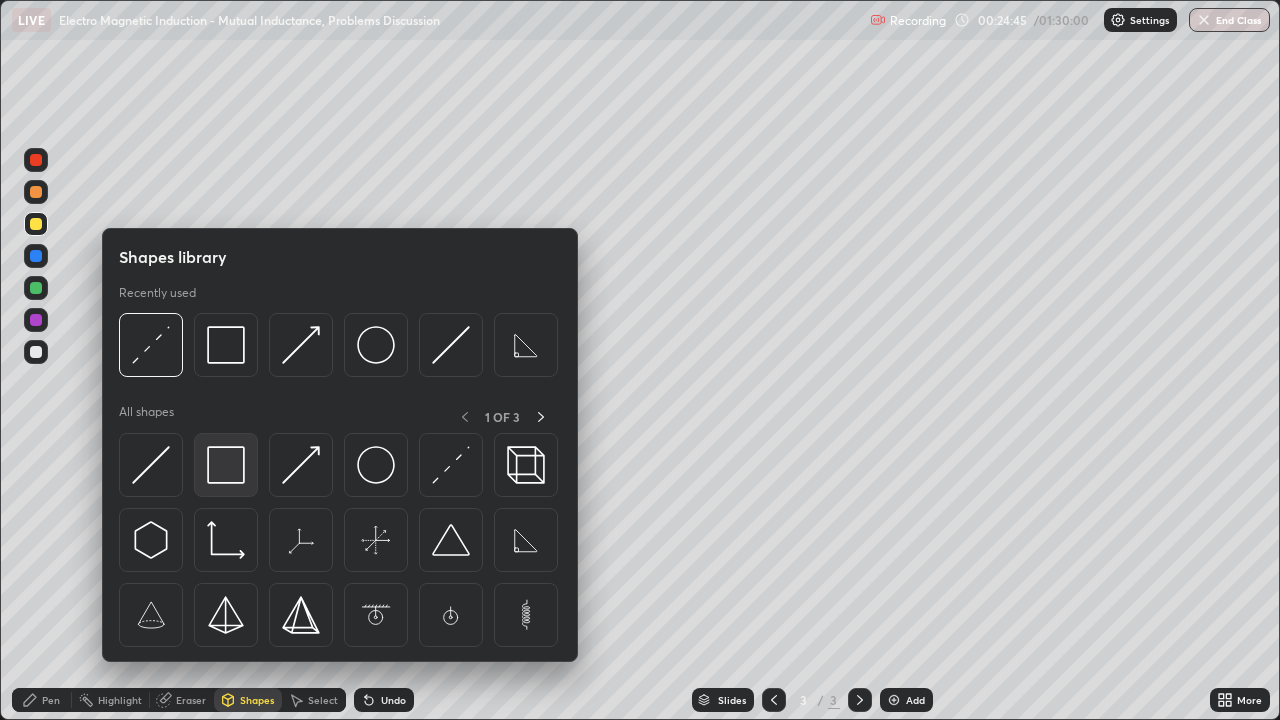 click at bounding box center (226, 465) 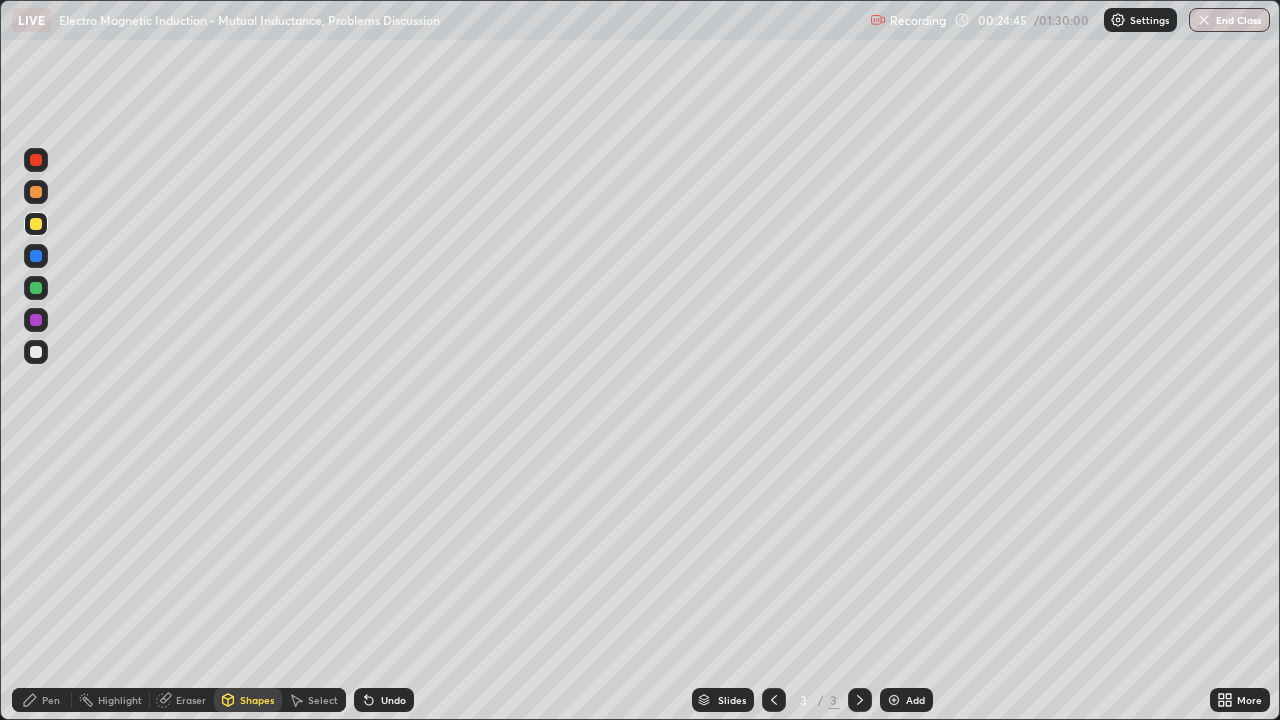 click at bounding box center (36, 288) 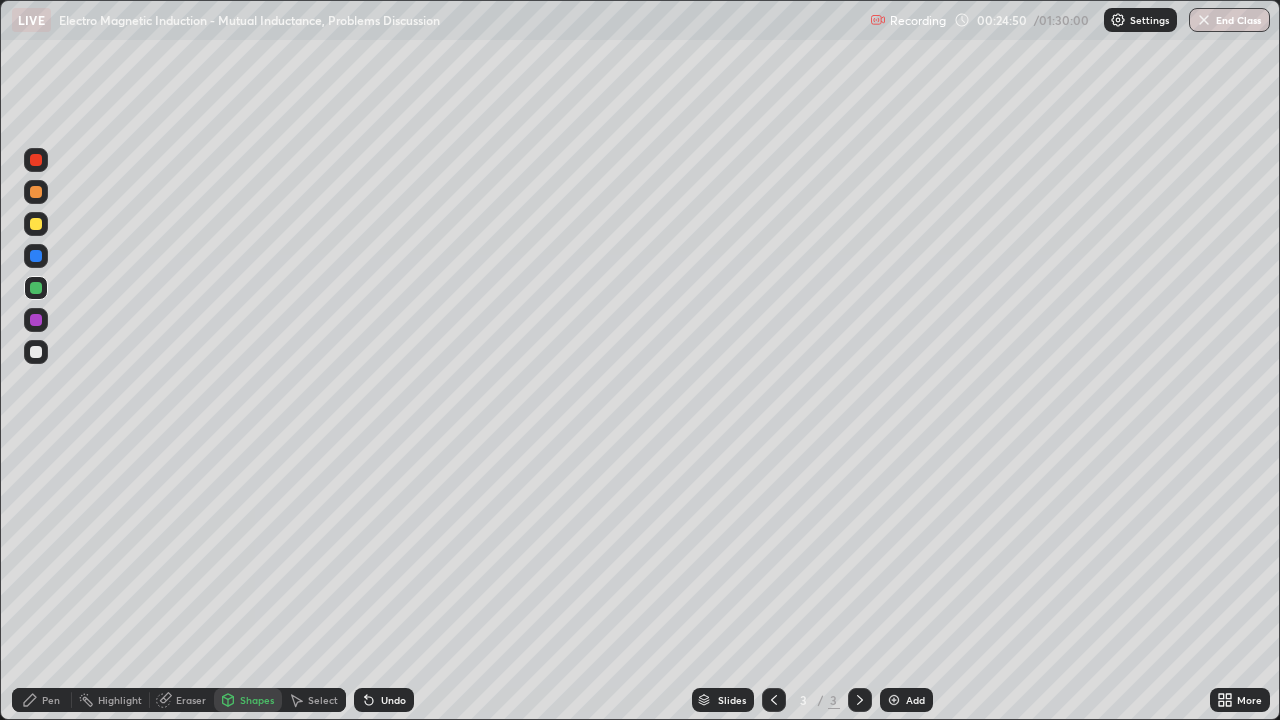 click on "Undo" at bounding box center [393, 700] 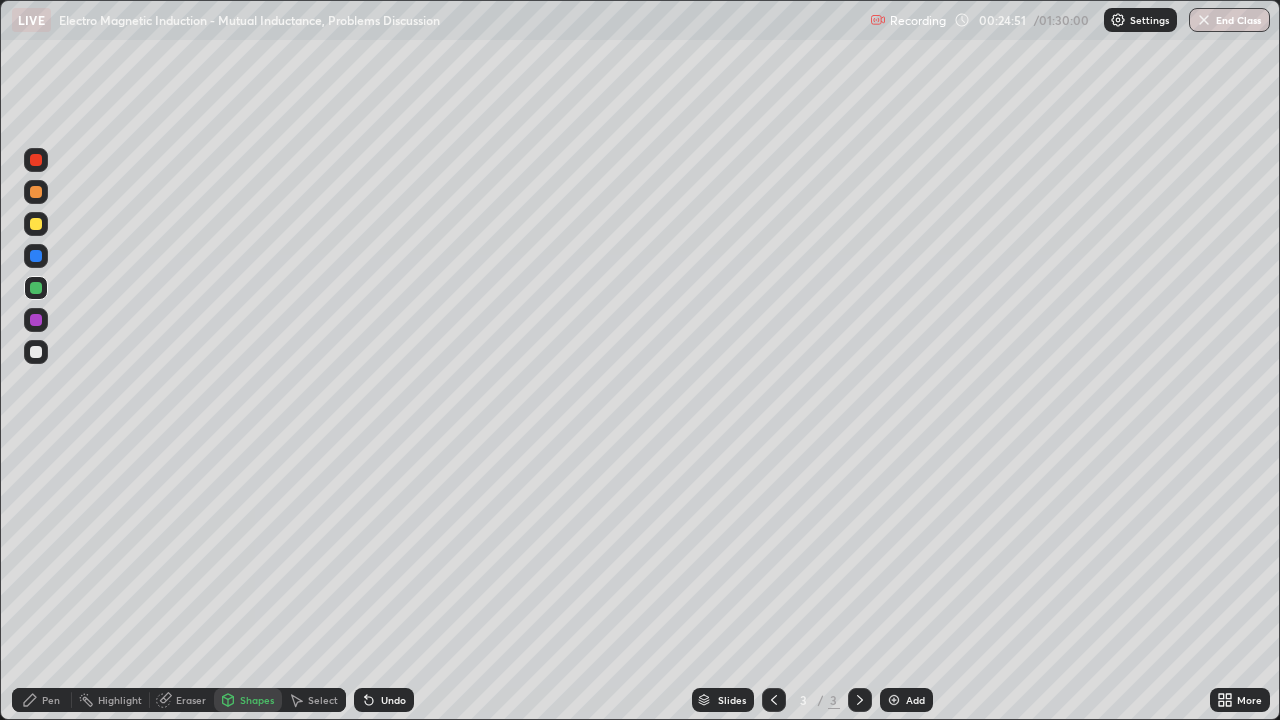 click at bounding box center (36, 256) 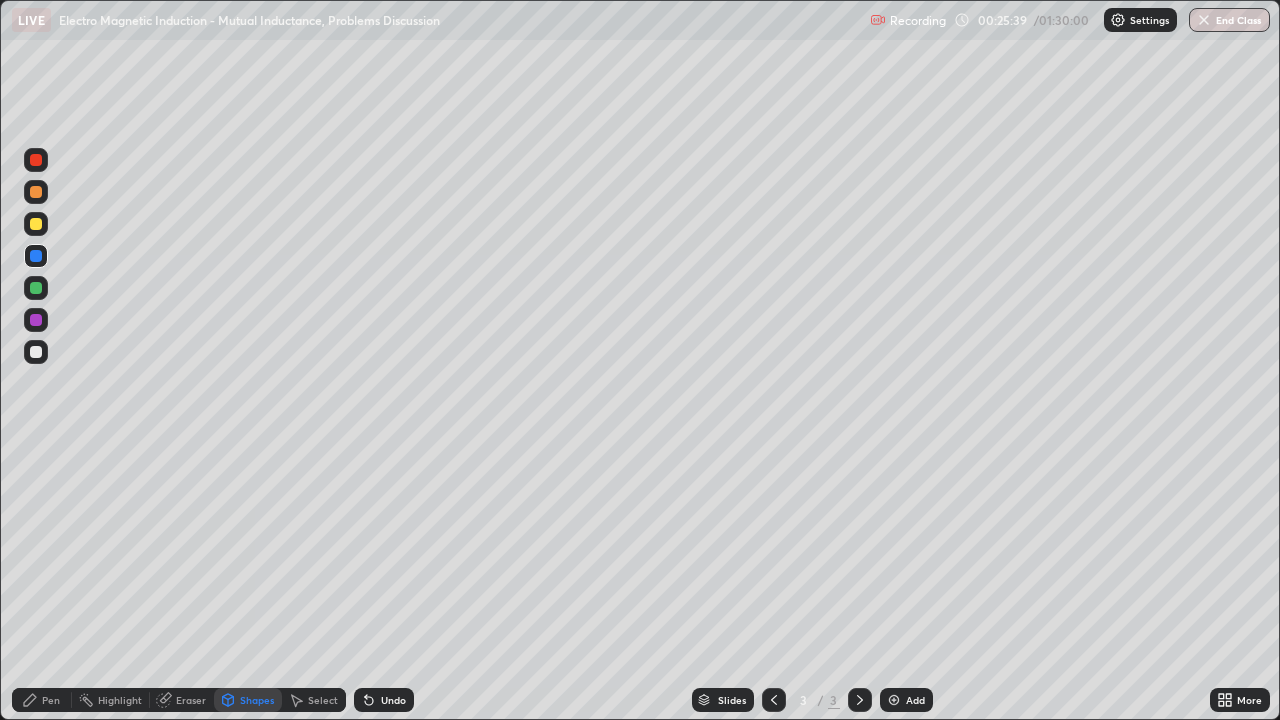 click on "Add" at bounding box center (906, 700) 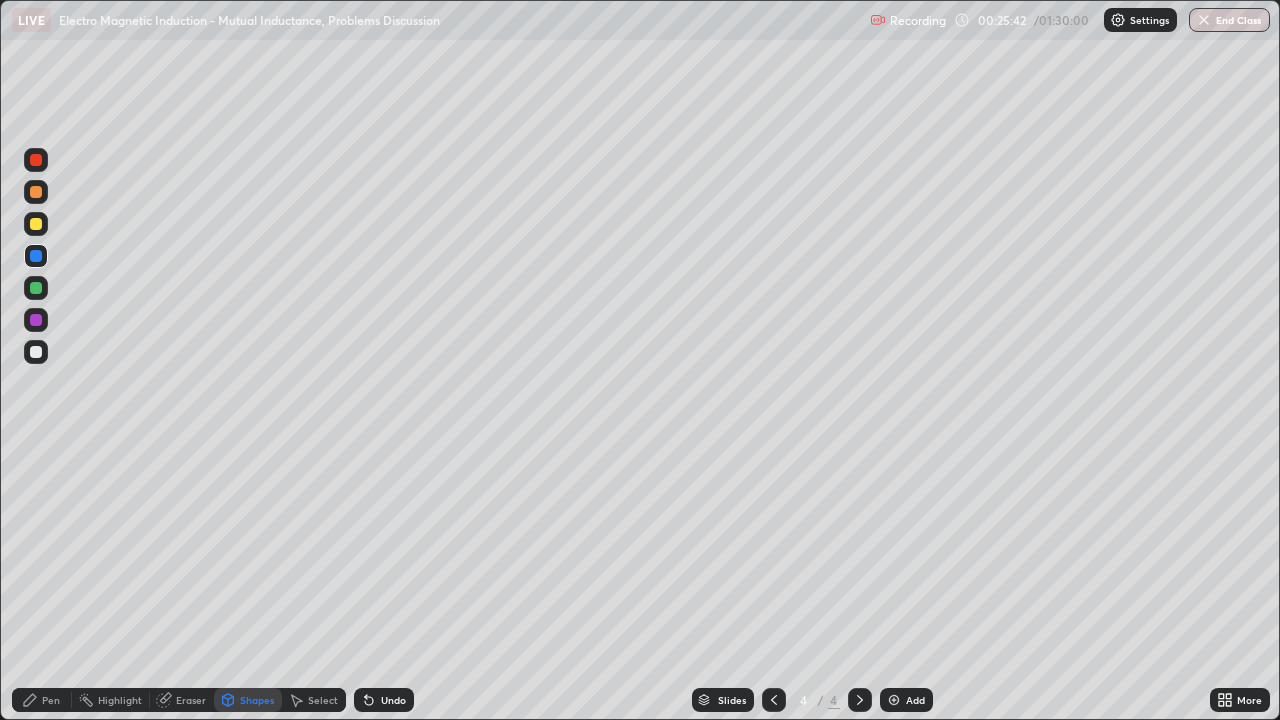 click at bounding box center (36, 352) 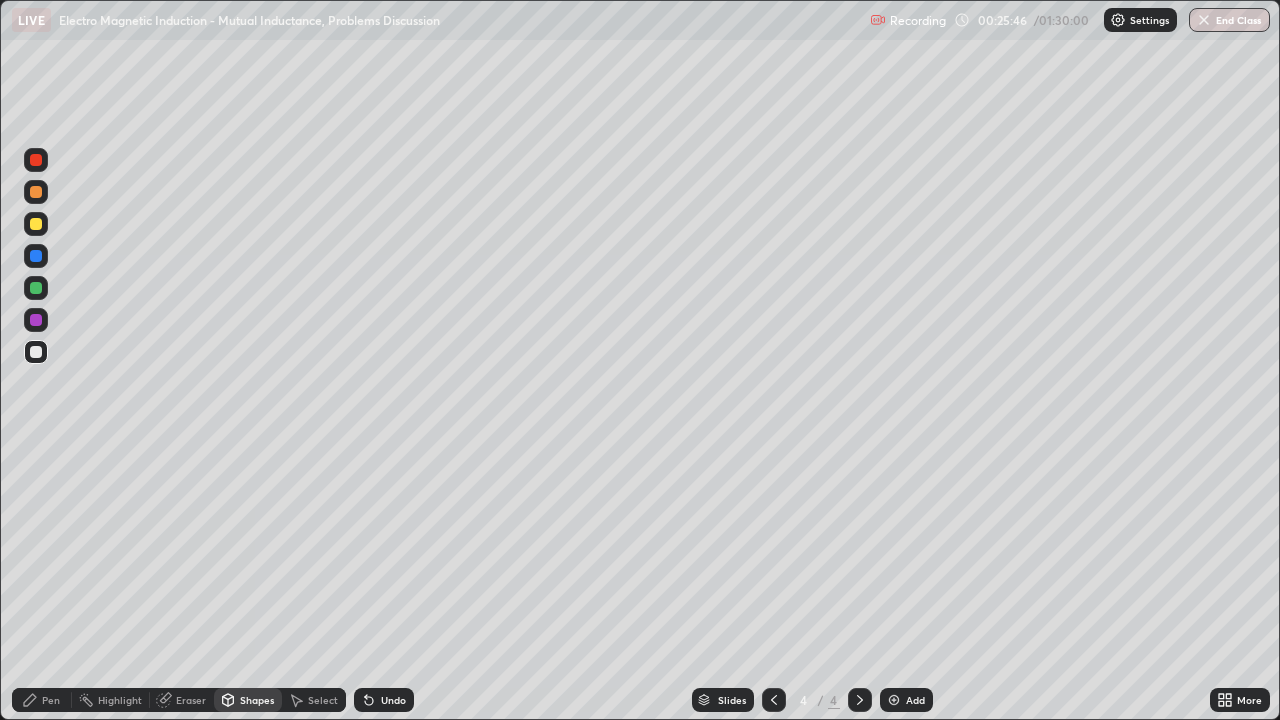 click on "Undo" at bounding box center [384, 700] 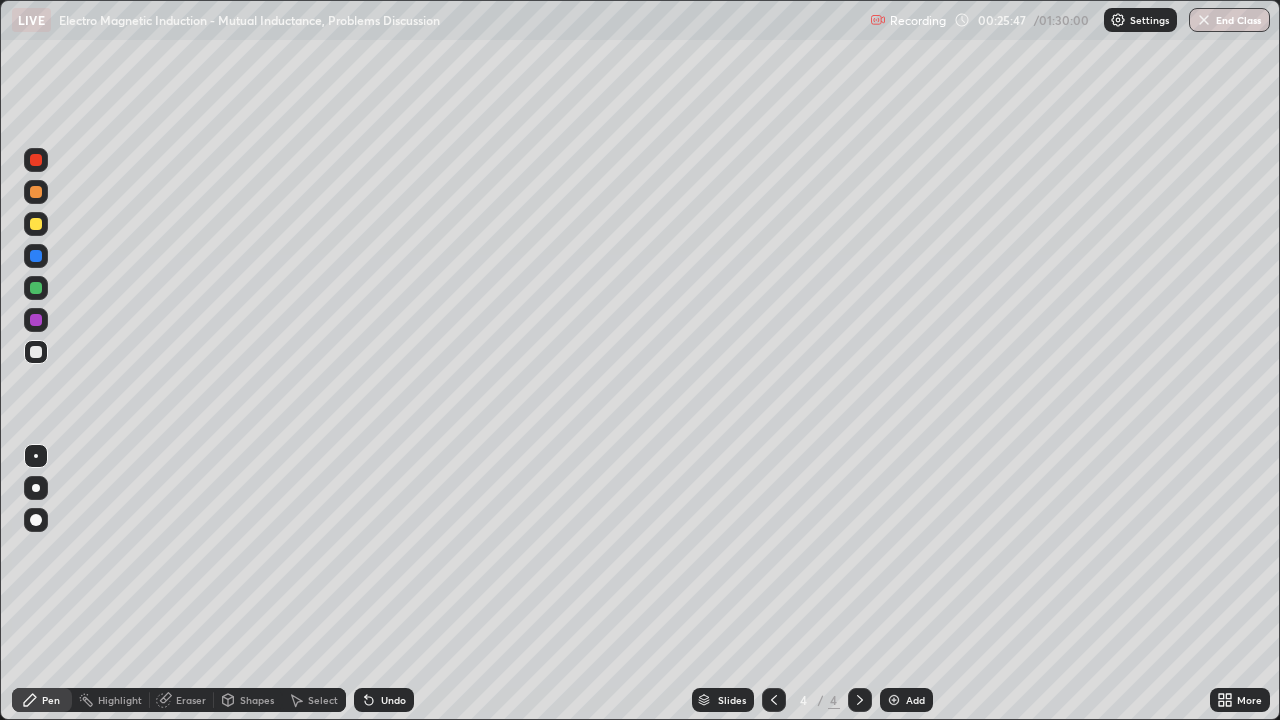 click at bounding box center [36, 352] 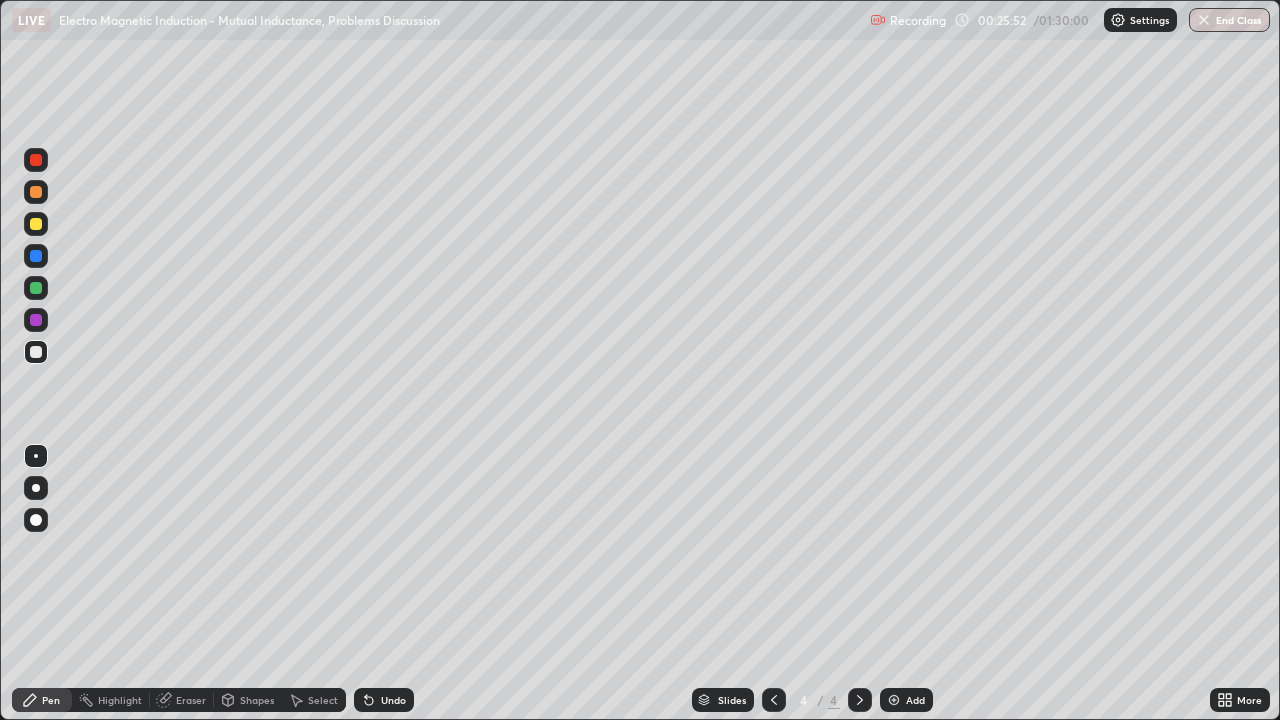 click at bounding box center (36, 288) 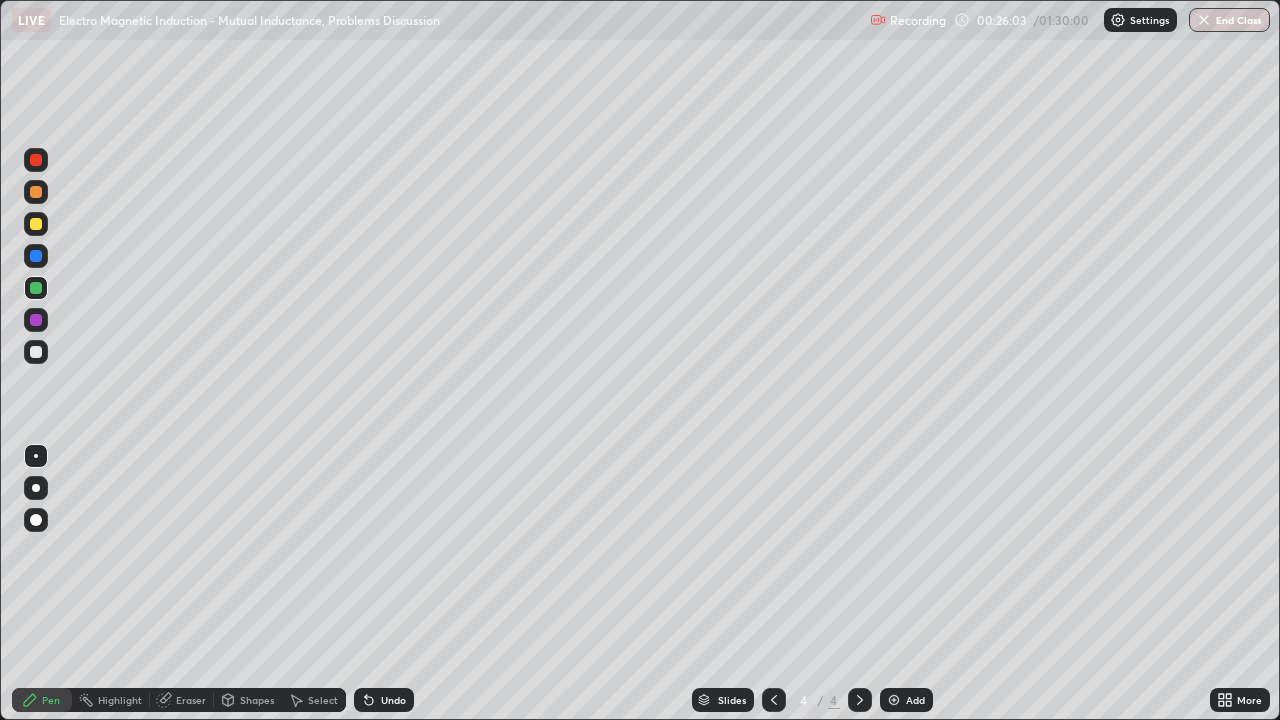 click at bounding box center (36, 352) 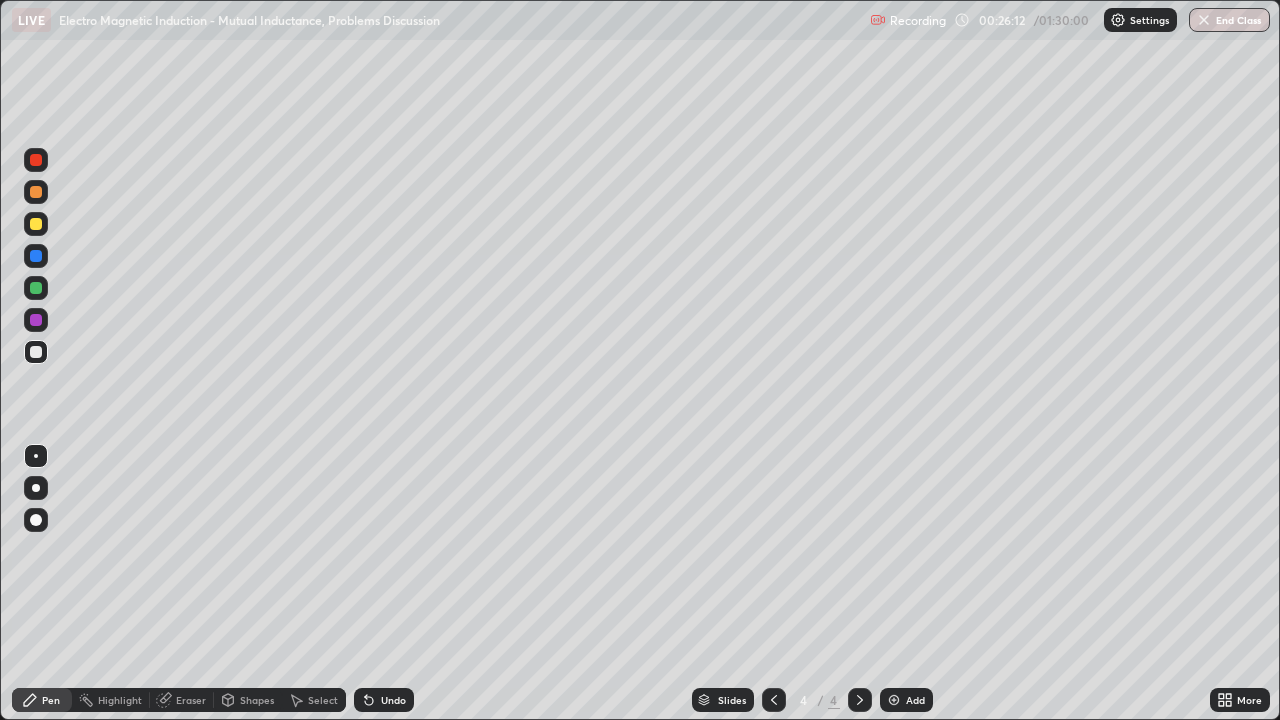 click at bounding box center (36, 256) 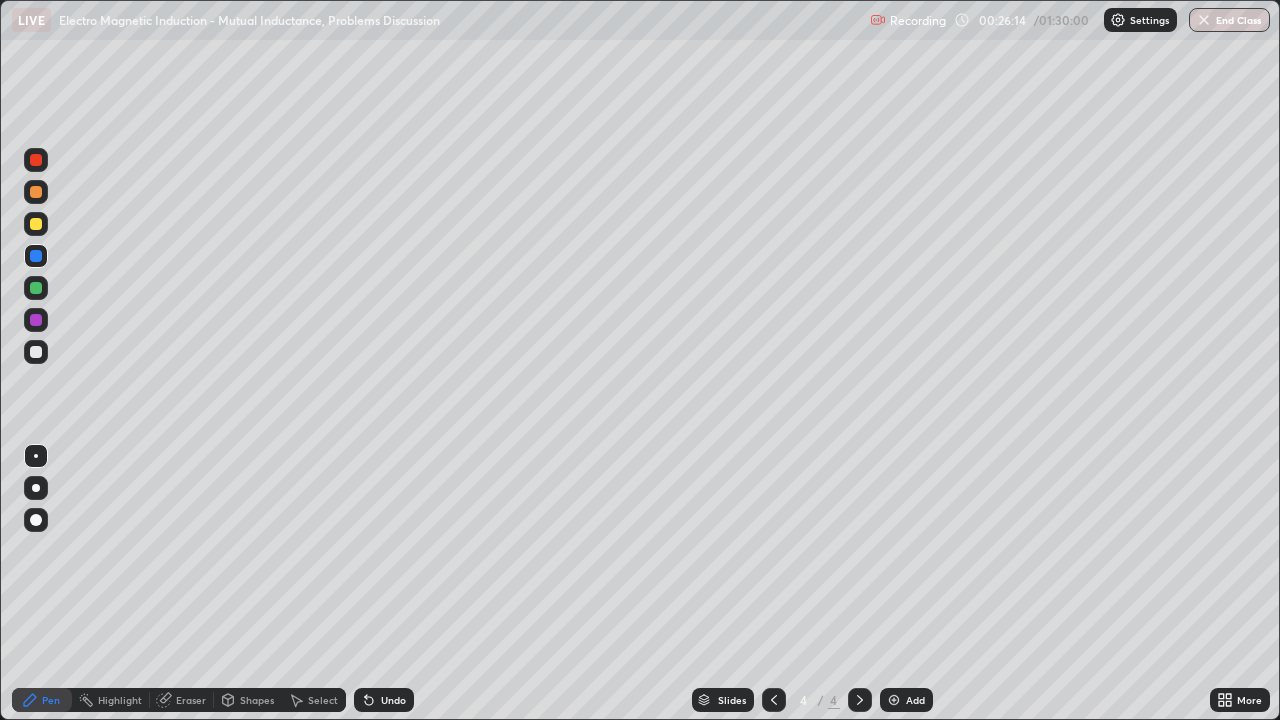 click at bounding box center [36, 352] 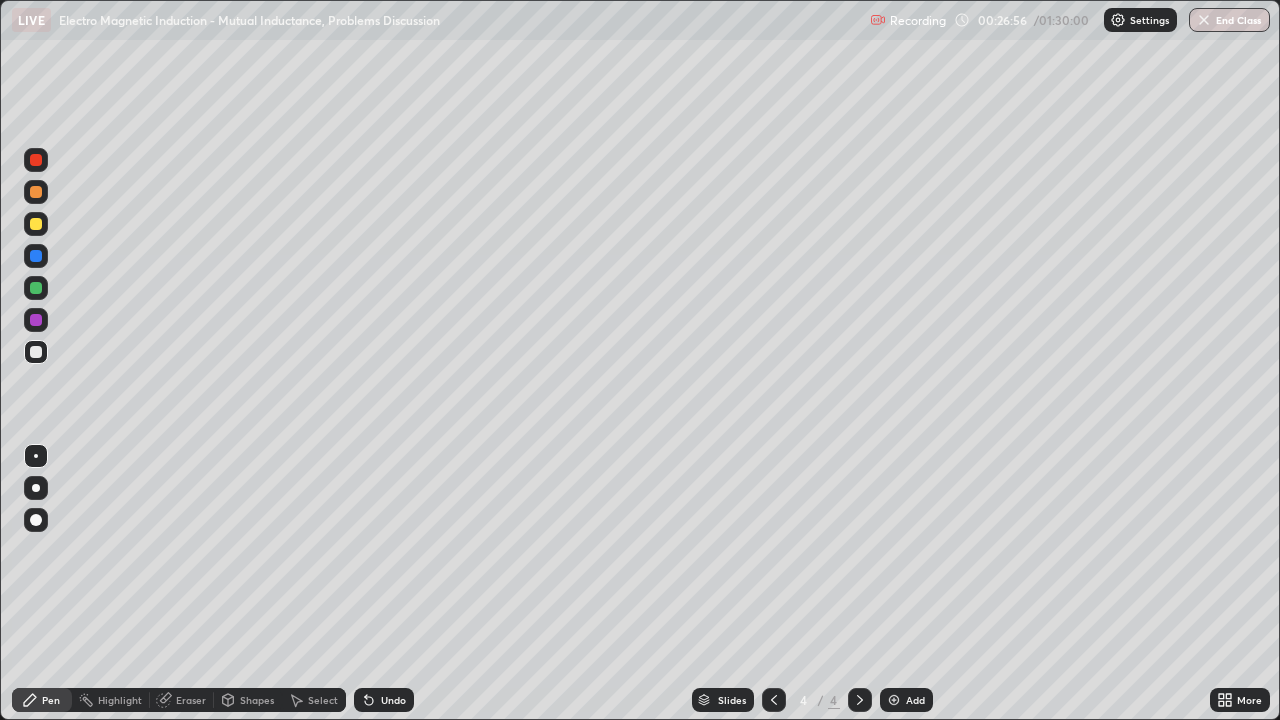 click at bounding box center (36, 288) 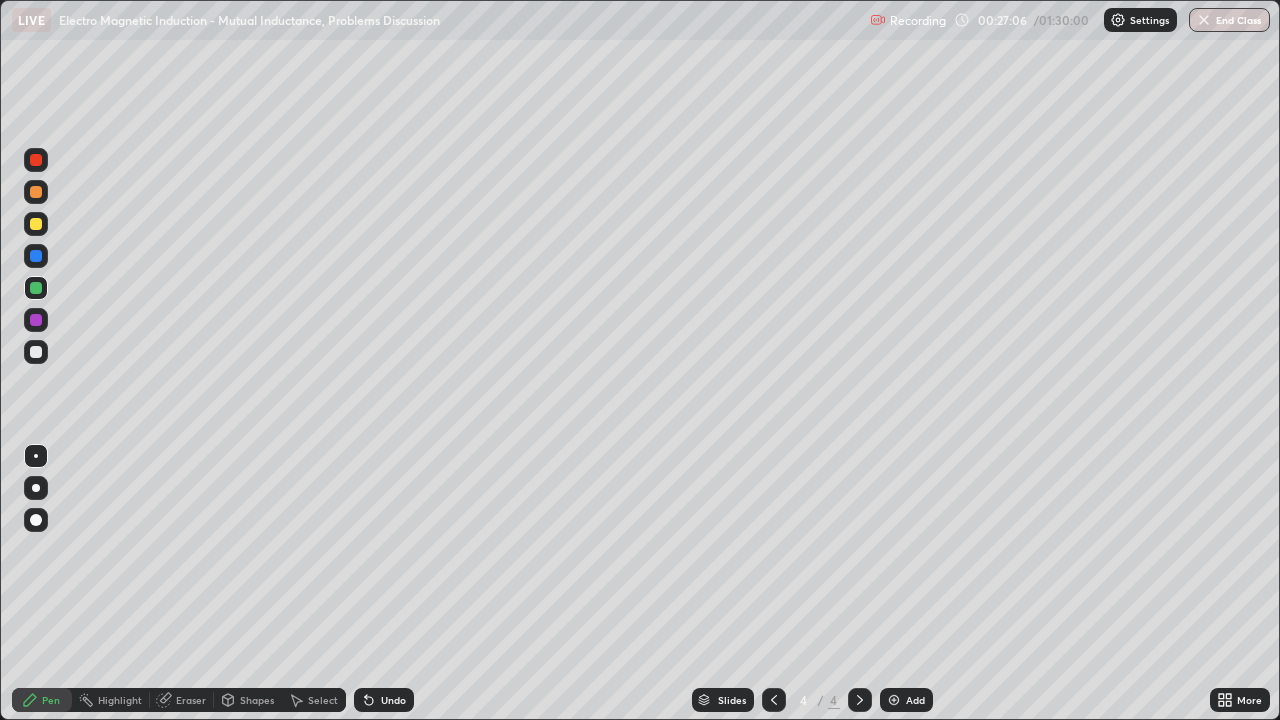 click at bounding box center (36, 352) 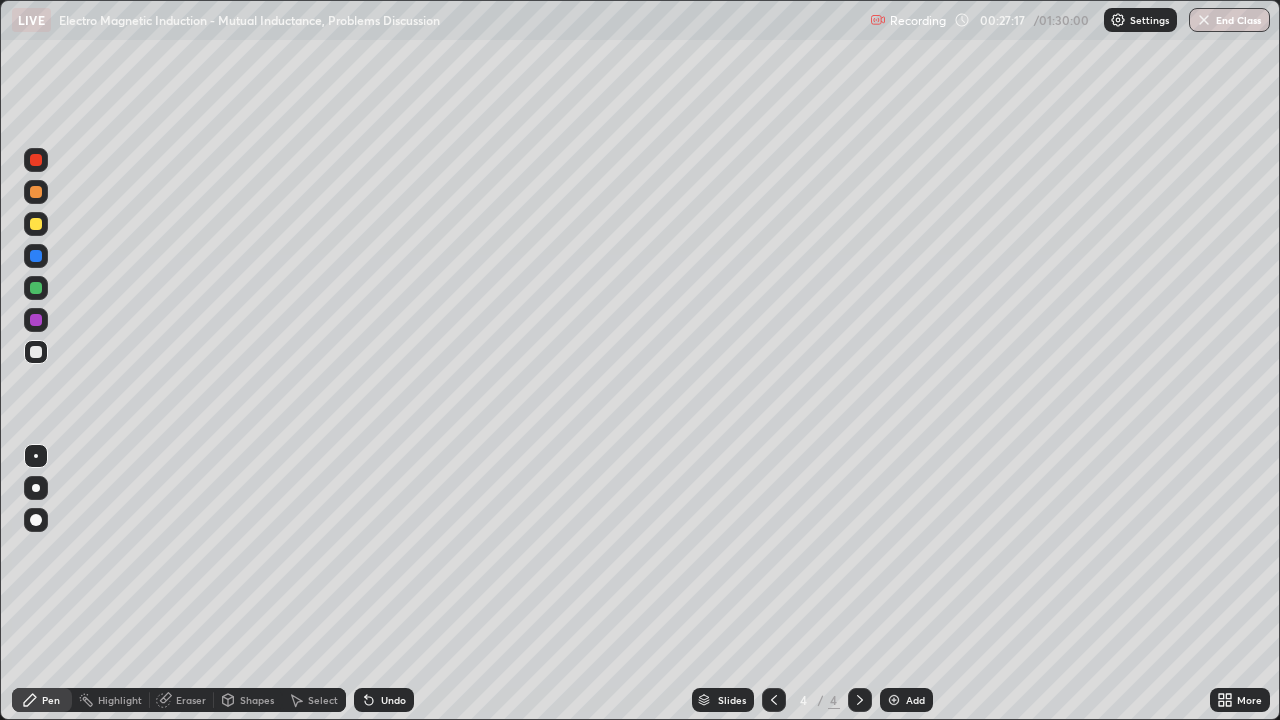 click on "Shapes" at bounding box center (257, 700) 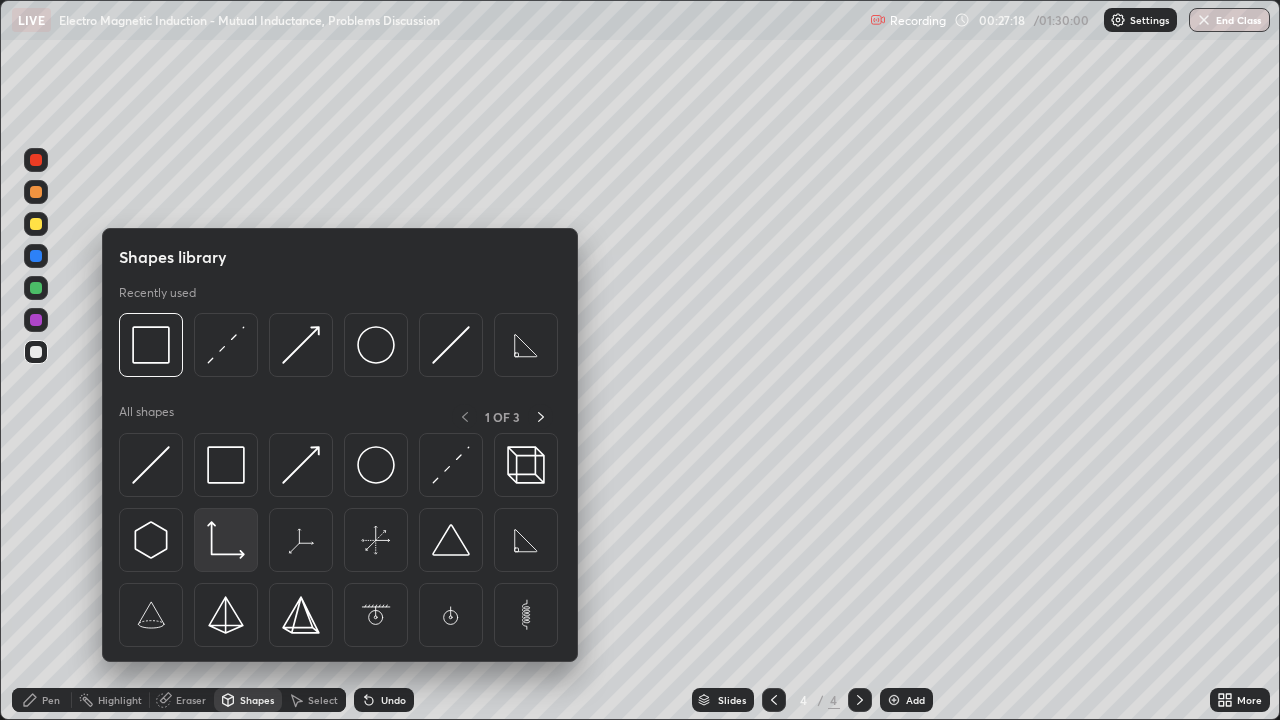 click at bounding box center (226, 540) 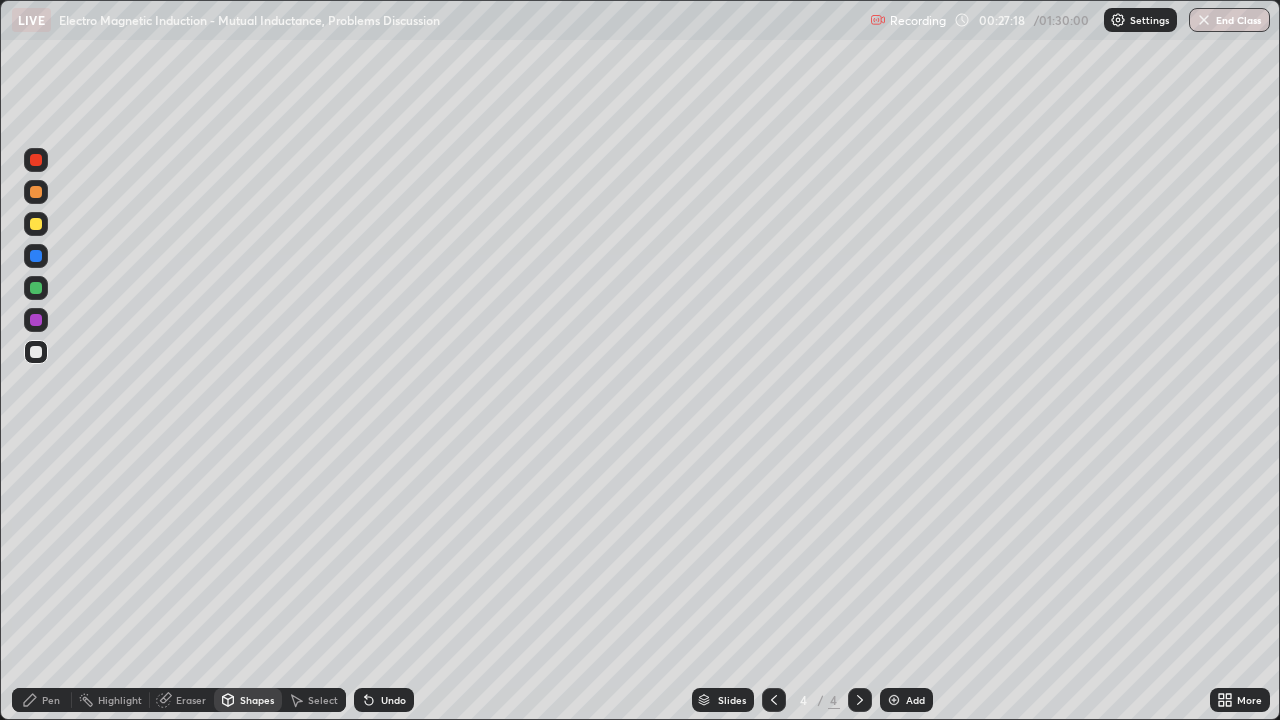 click at bounding box center [36, 256] 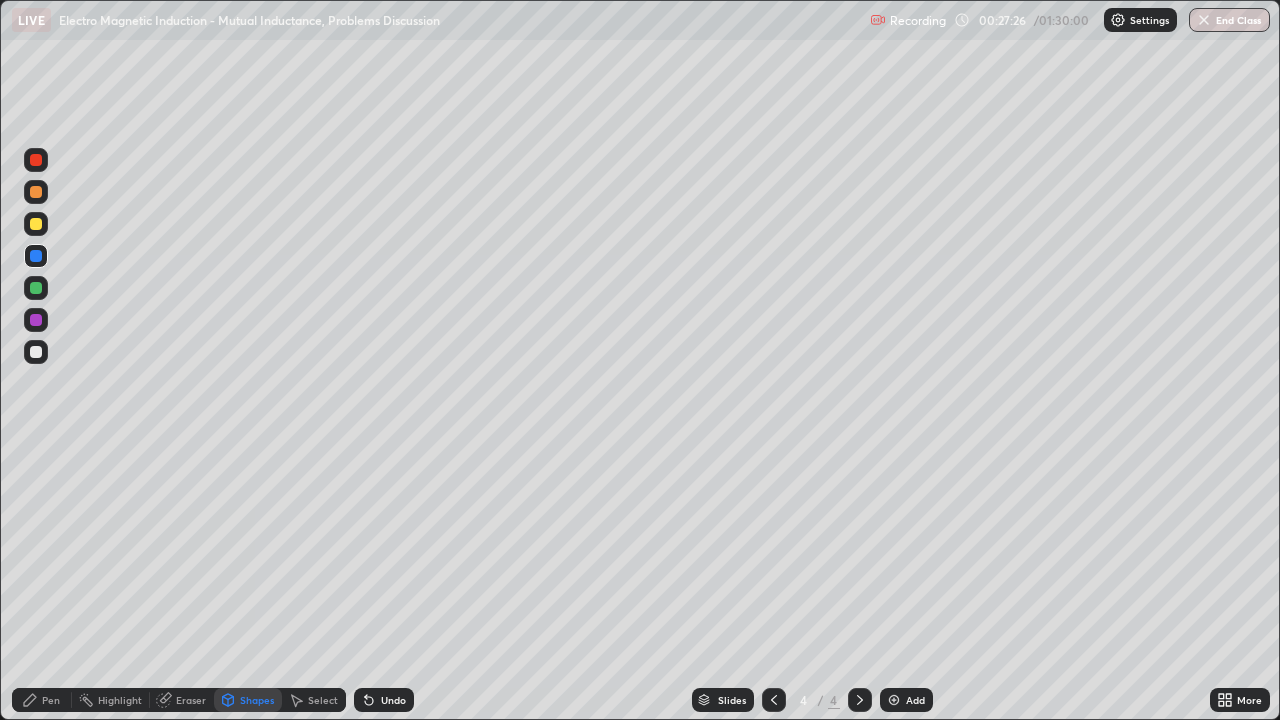 click at bounding box center (36, 352) 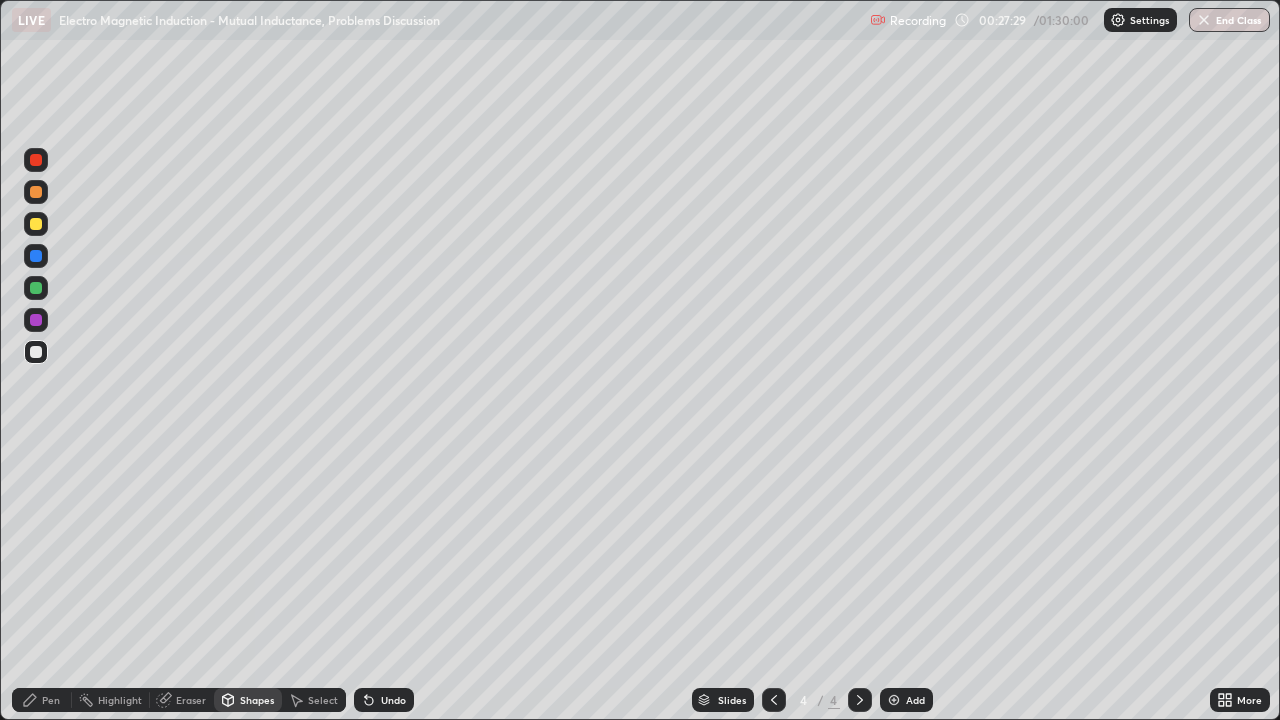 click at bounding box center (36, 224) 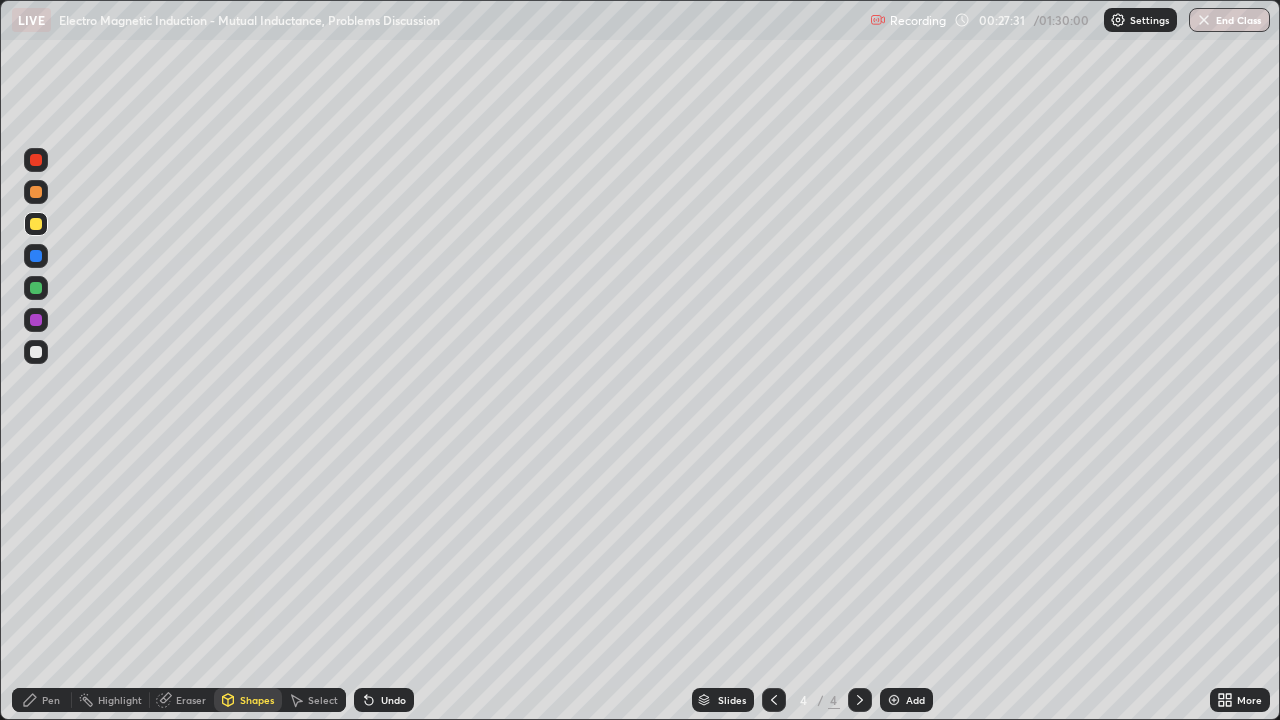click on "Pen" at bounding box center (51, 700) 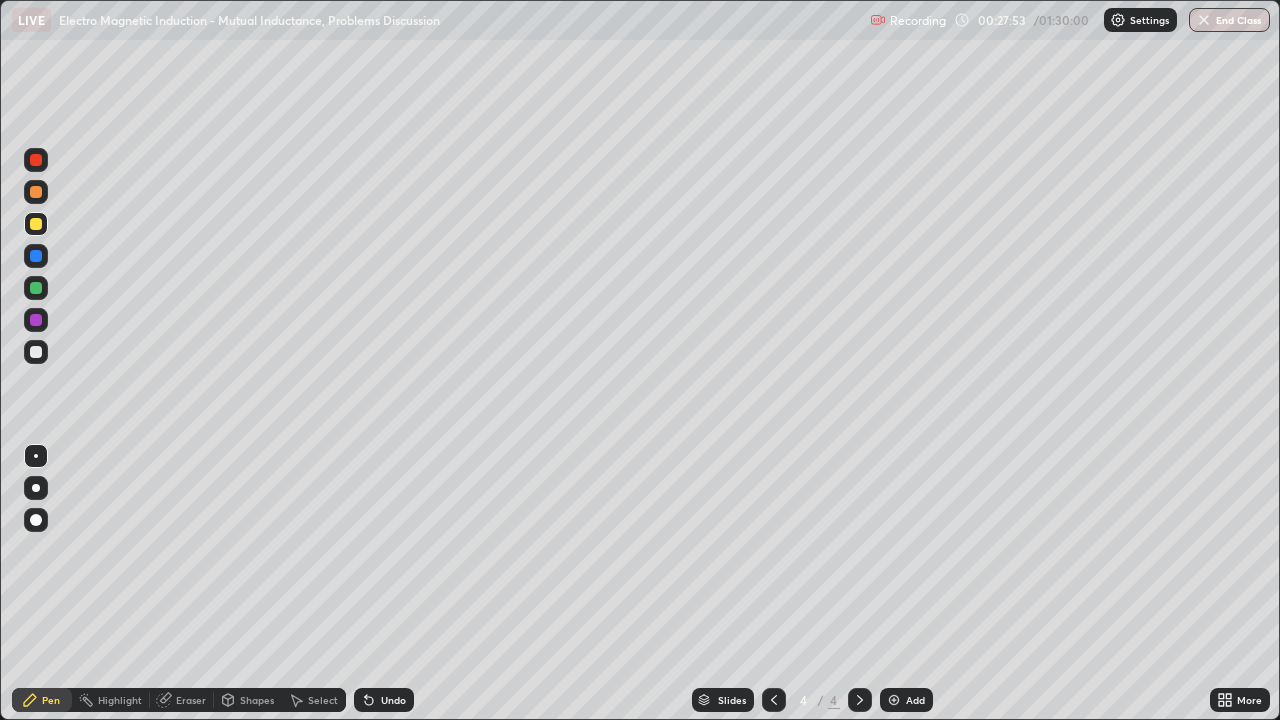 click at bounding box center (36, 352) 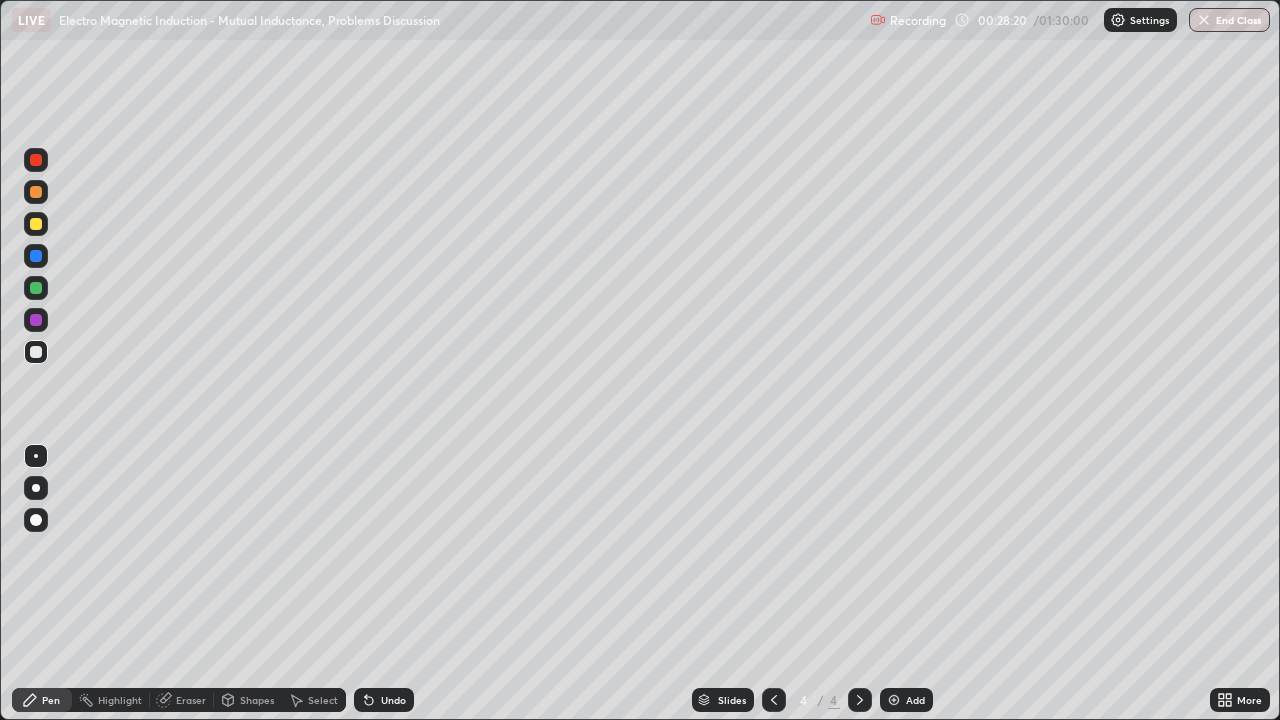 click on "Shapes" at bounding box center (257, 700) 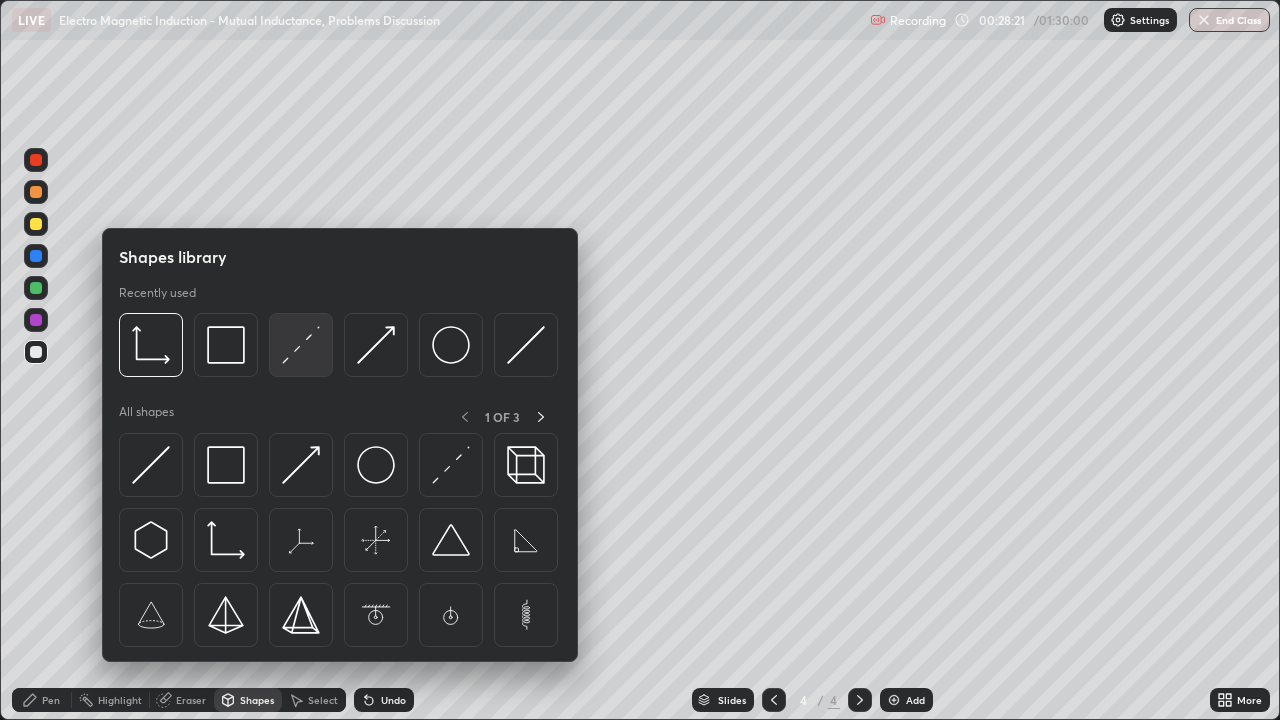 click at bounding box center (301, 345) 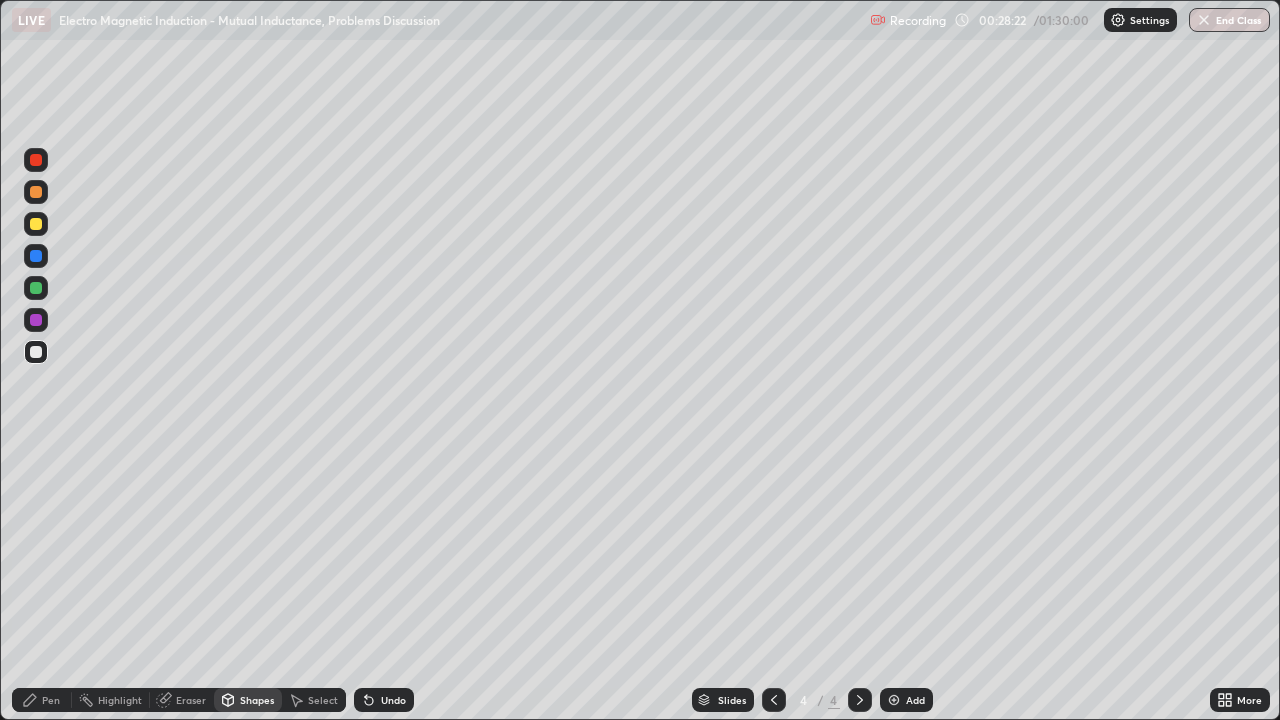 click at bounding box center [36, 192] 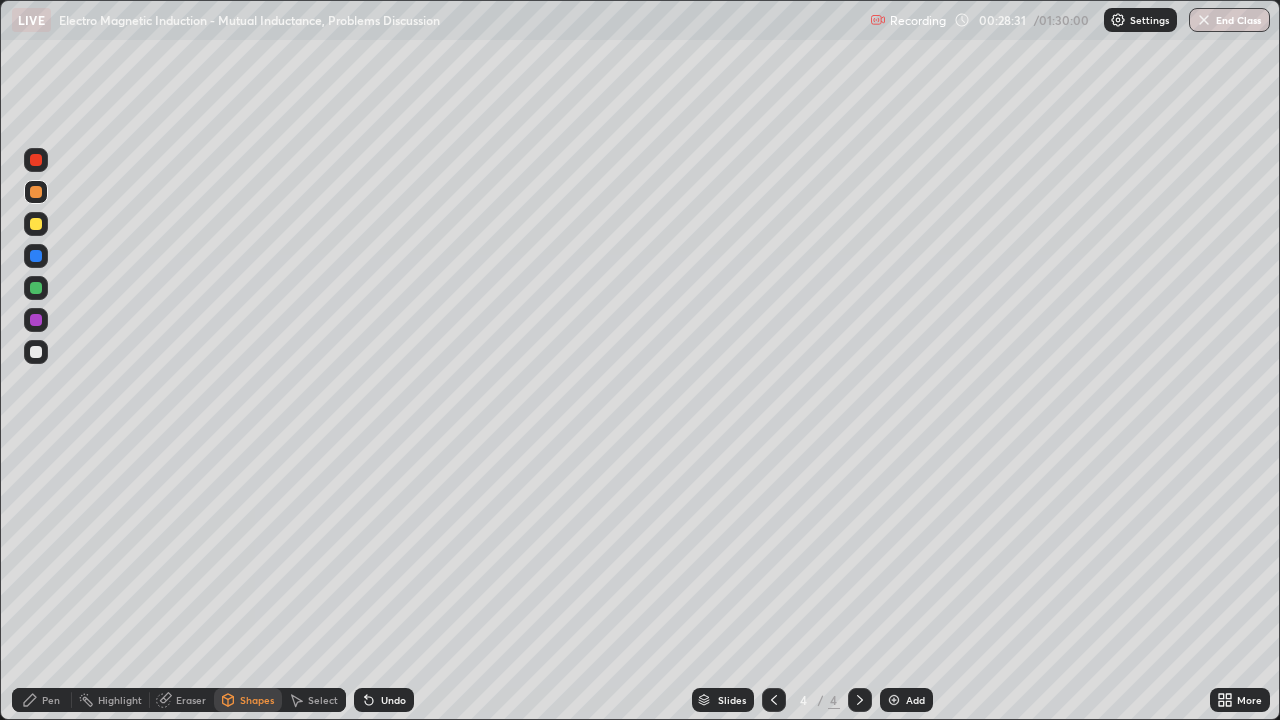click on "Pen" at bounding box center (51, 700) 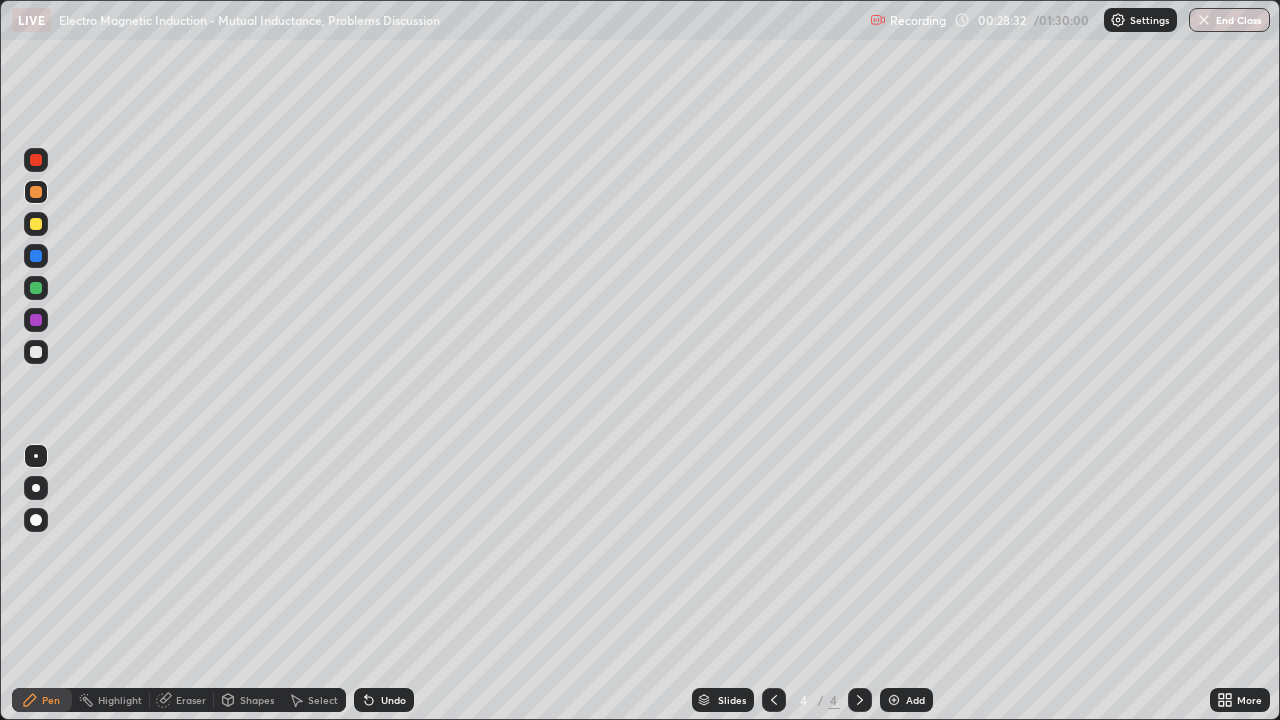 click at bounding box center (36, 352) 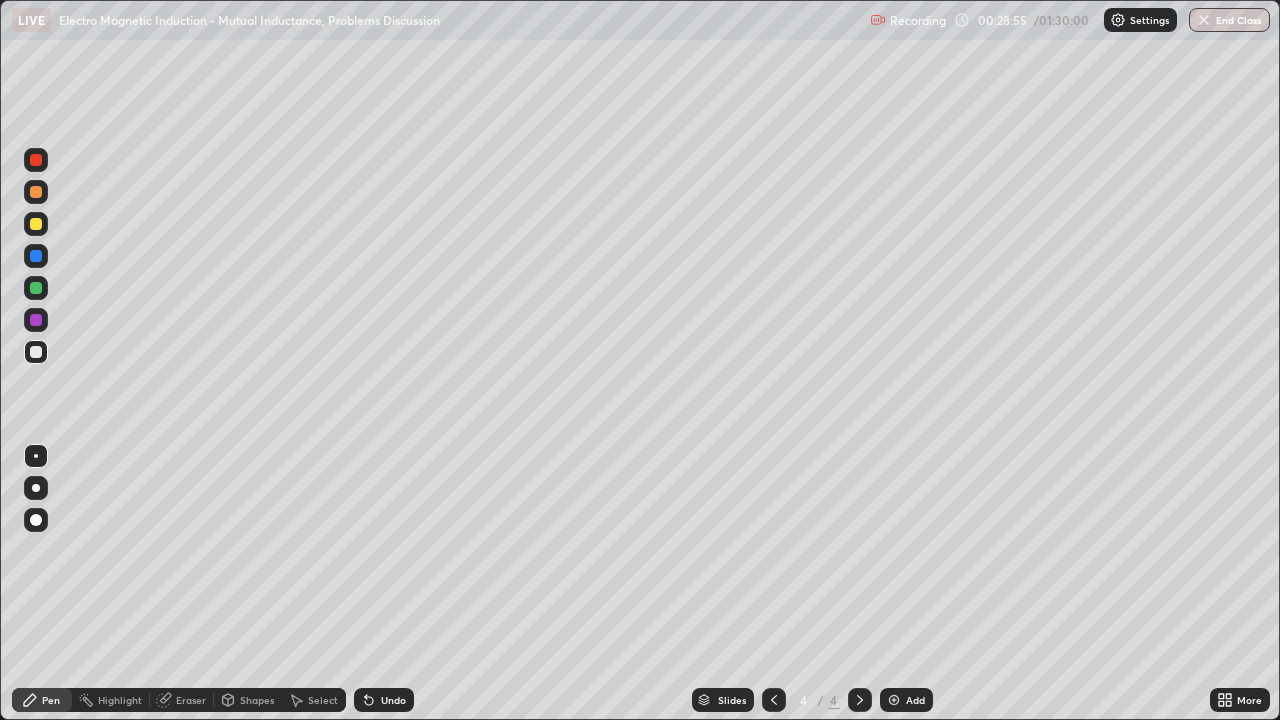 click on "Select" at bounding box center (323, 700) 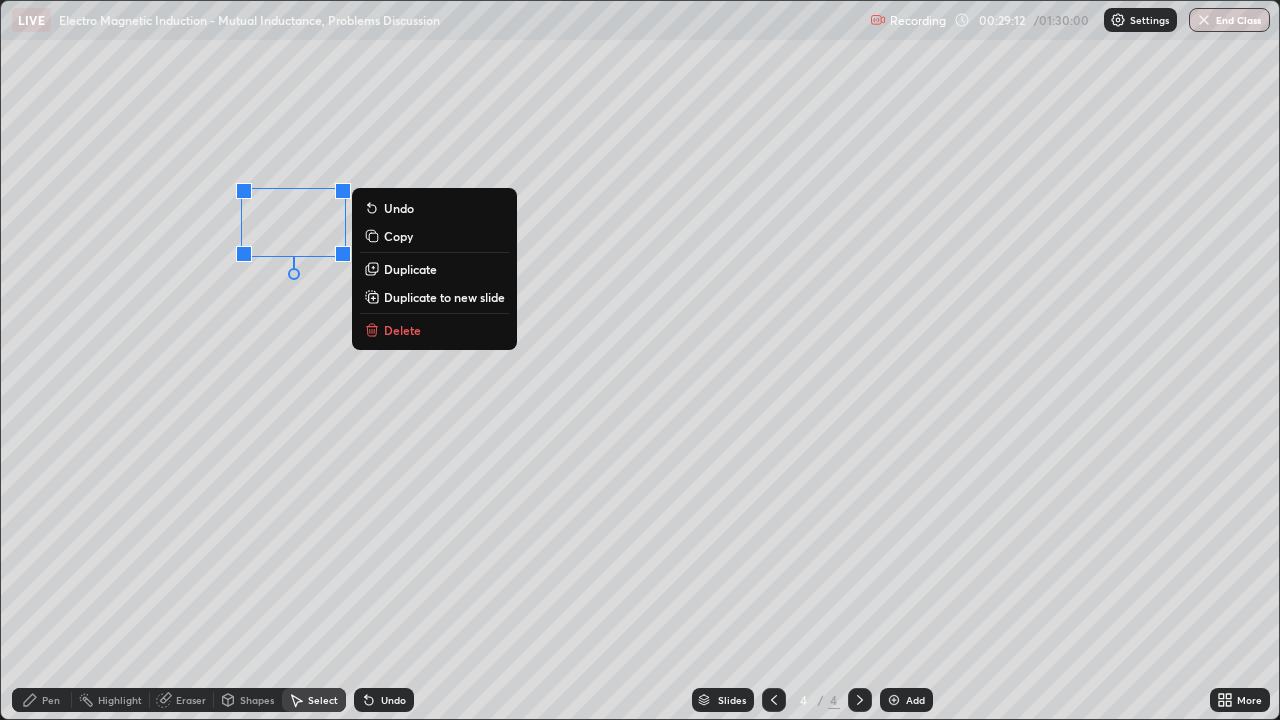 click on "0 ° Undo Copy Duplicate Duplicate to new slide Delete" at bounding box center (640, 360) 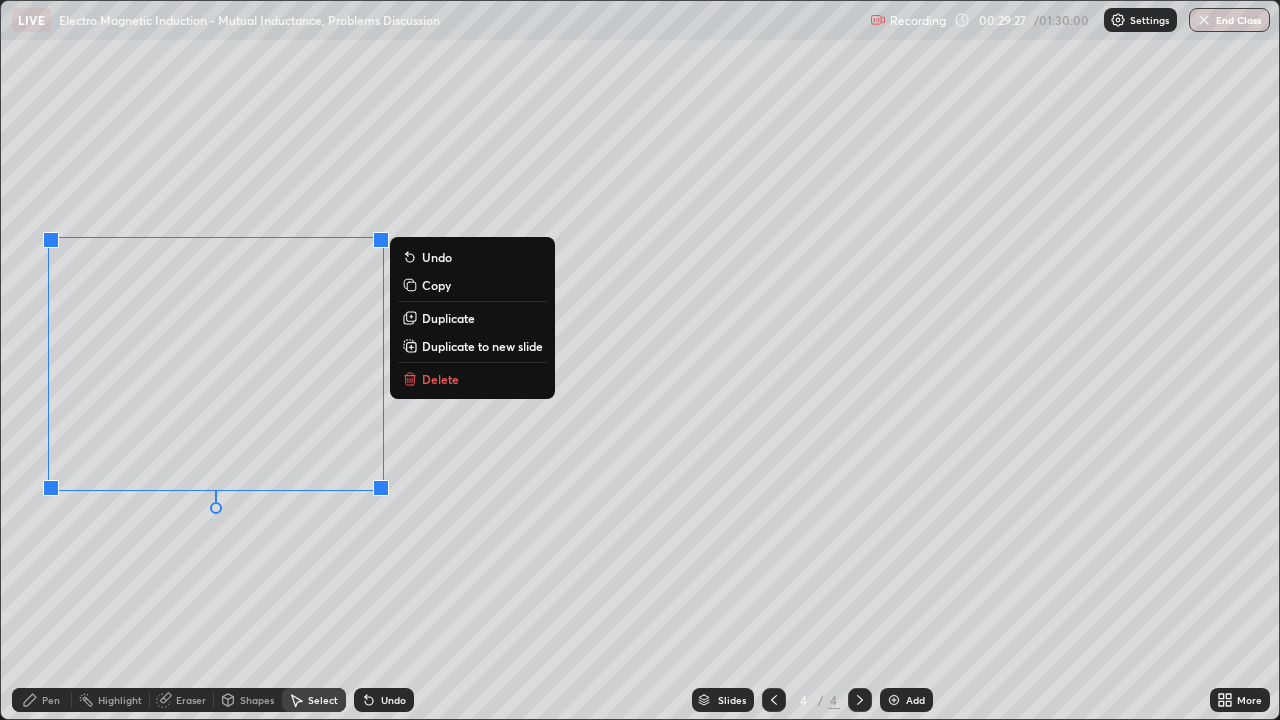 click on "Erase all" at bounding box center [36, 360] 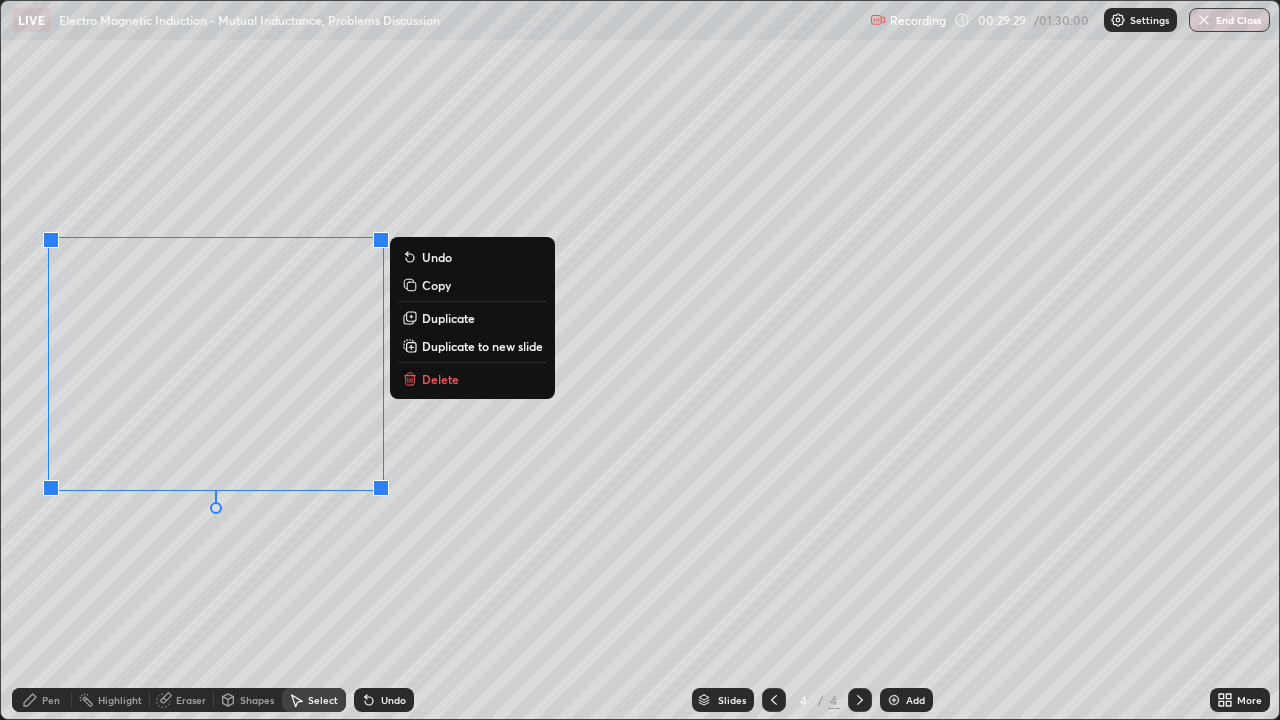 click on "Pen" at bounding box center (51, 700) 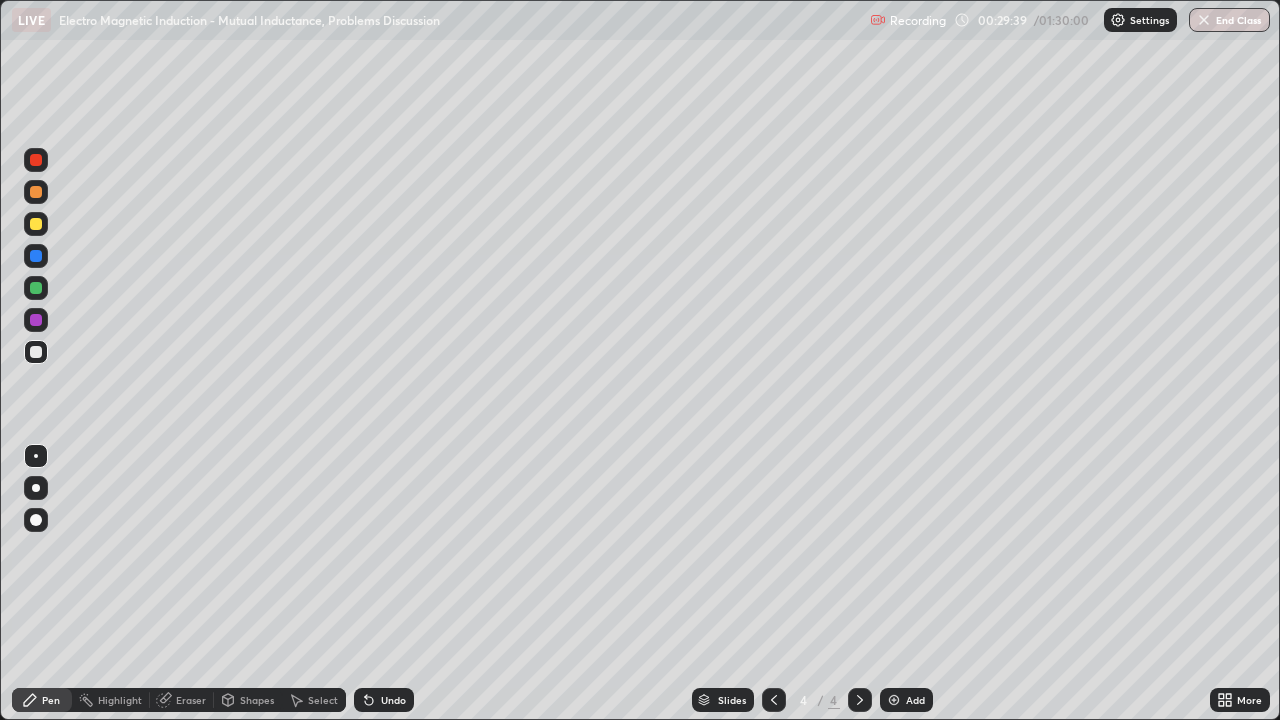 click at bounding box center (36, 288) 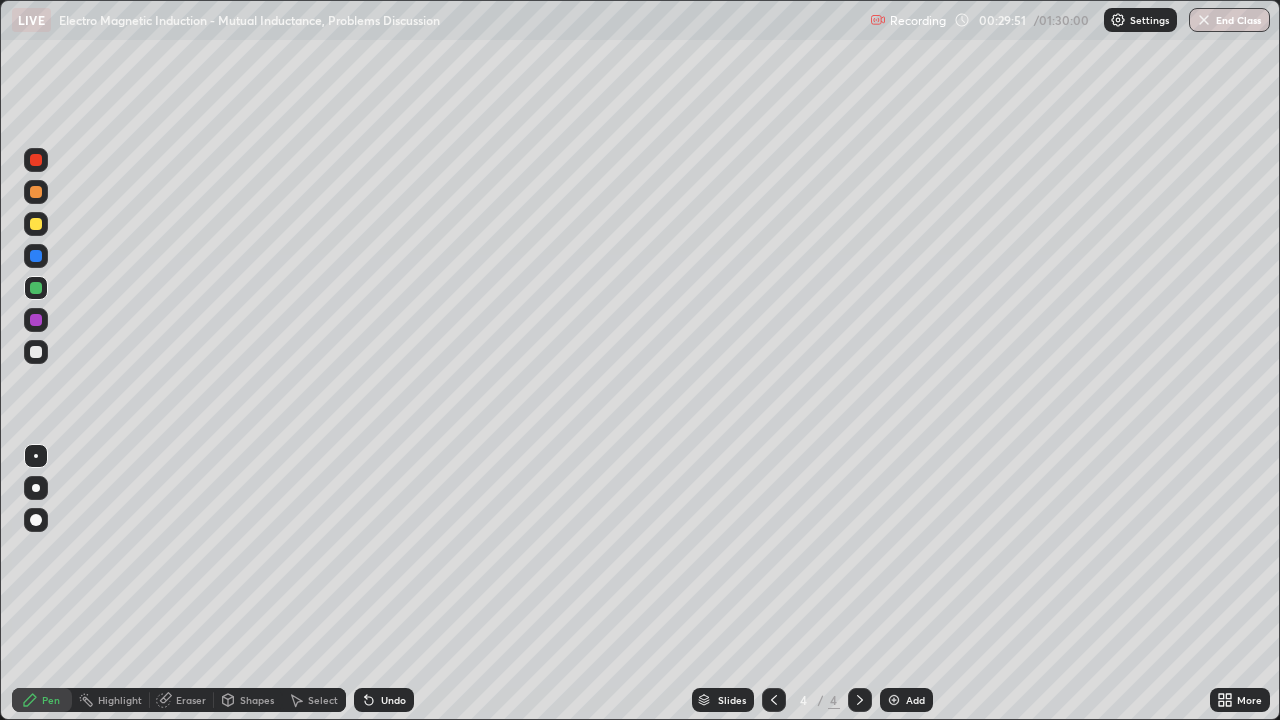 click 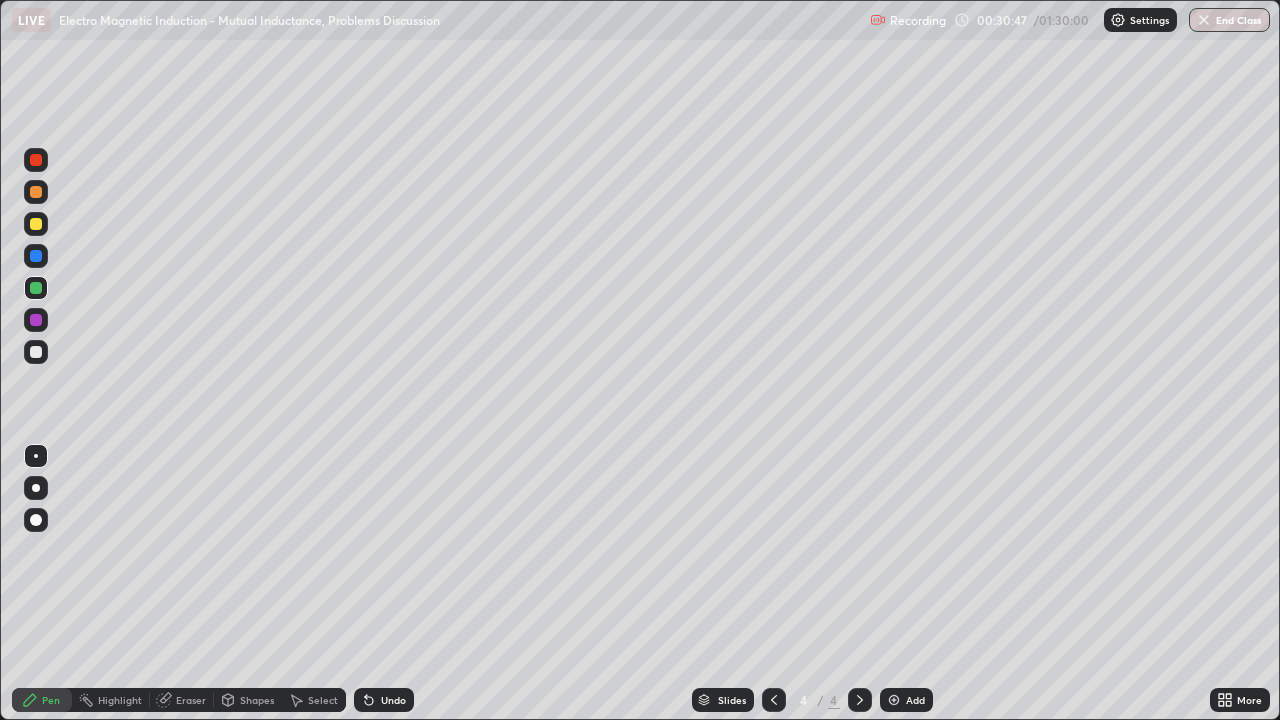 click on "Shapes" at bounding box center (257, 700) 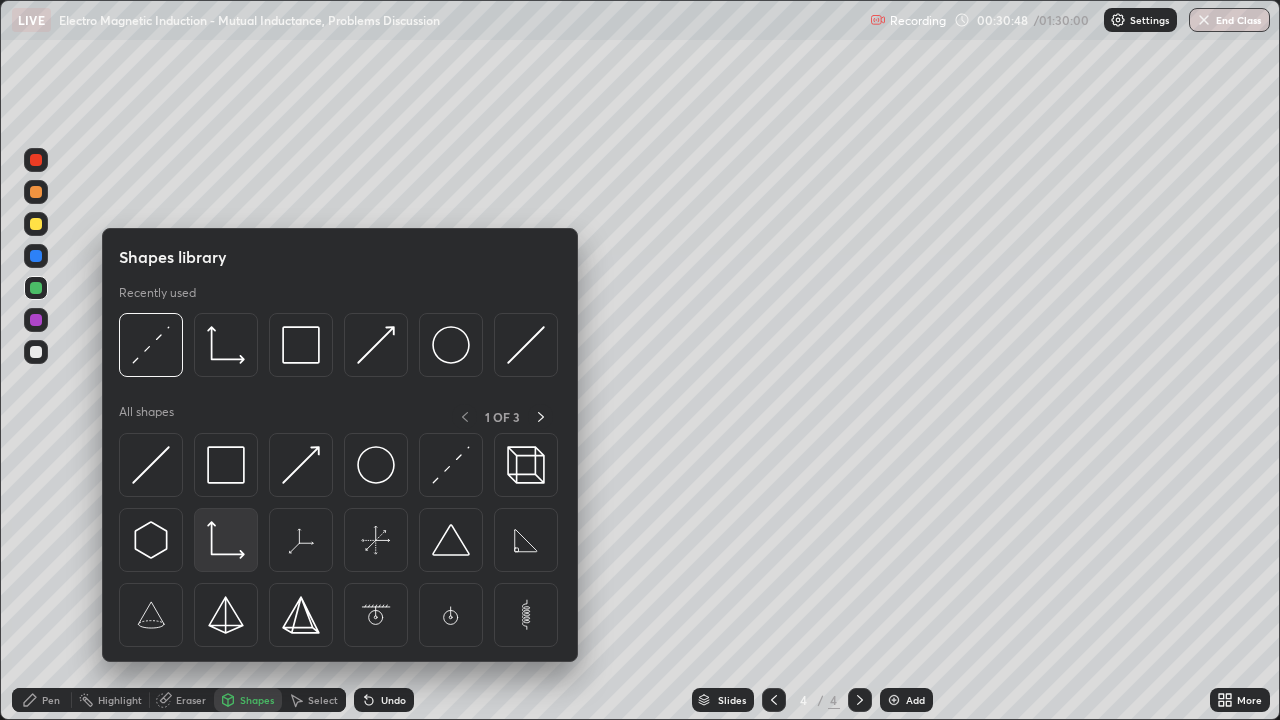 click at bounding box center [226, 540] 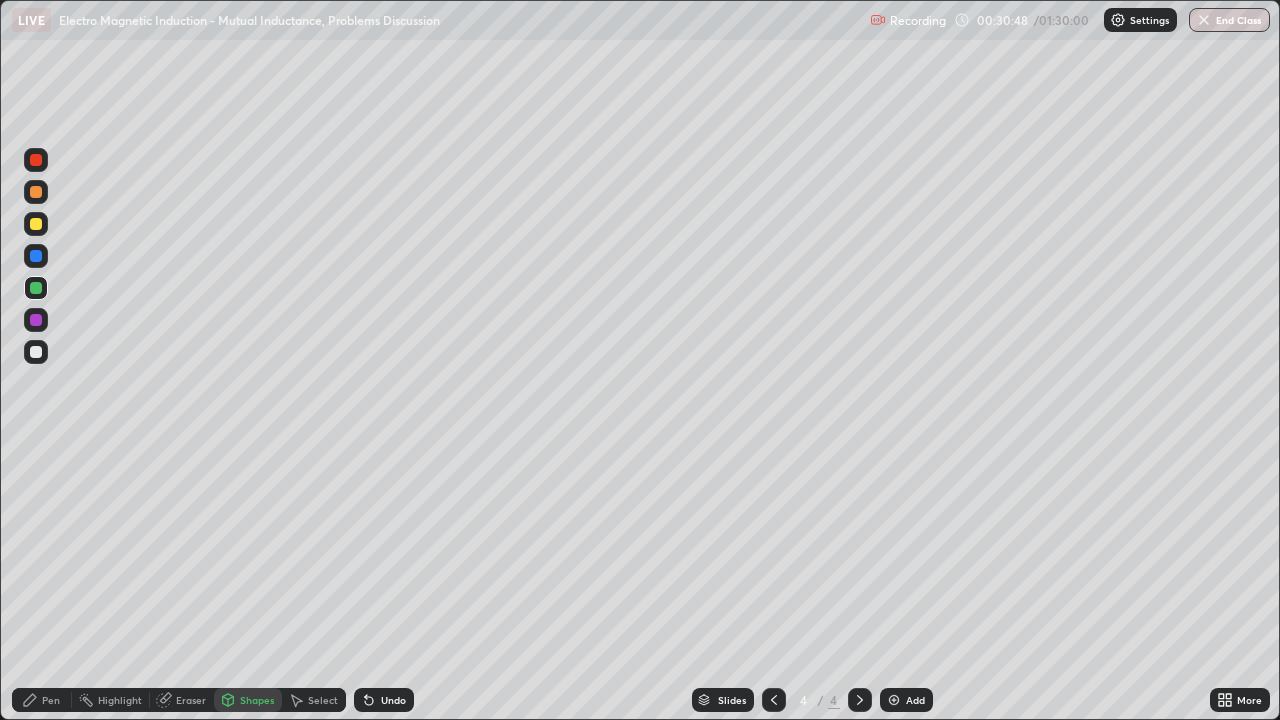 click at bounding box center (36, 256) 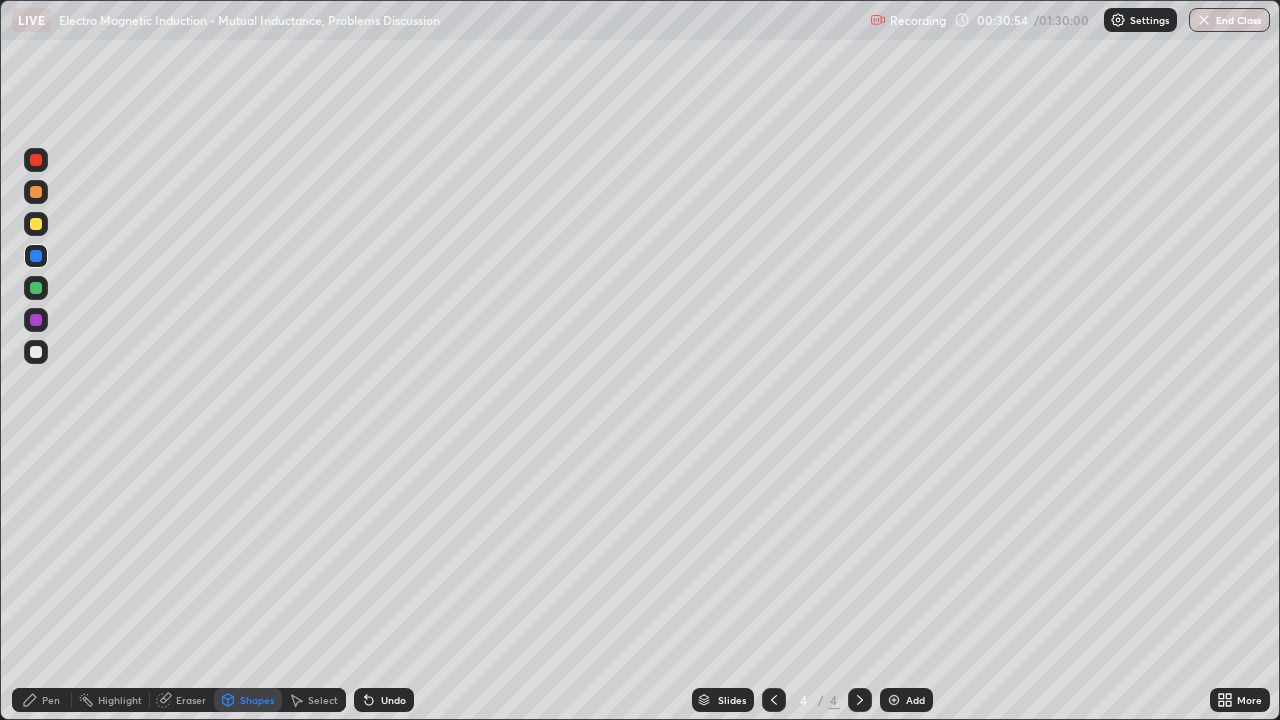 click on "Pen" at bounding box center (51, 700) 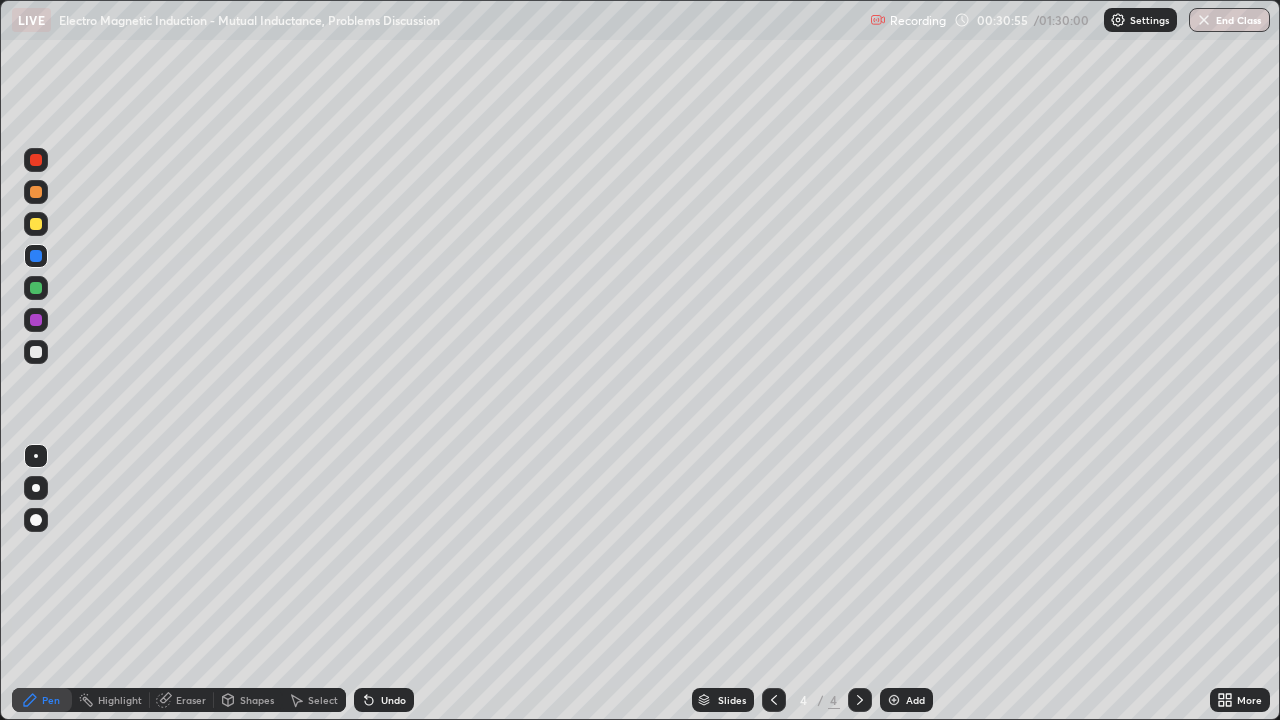 click at bounding box center (36, 224) 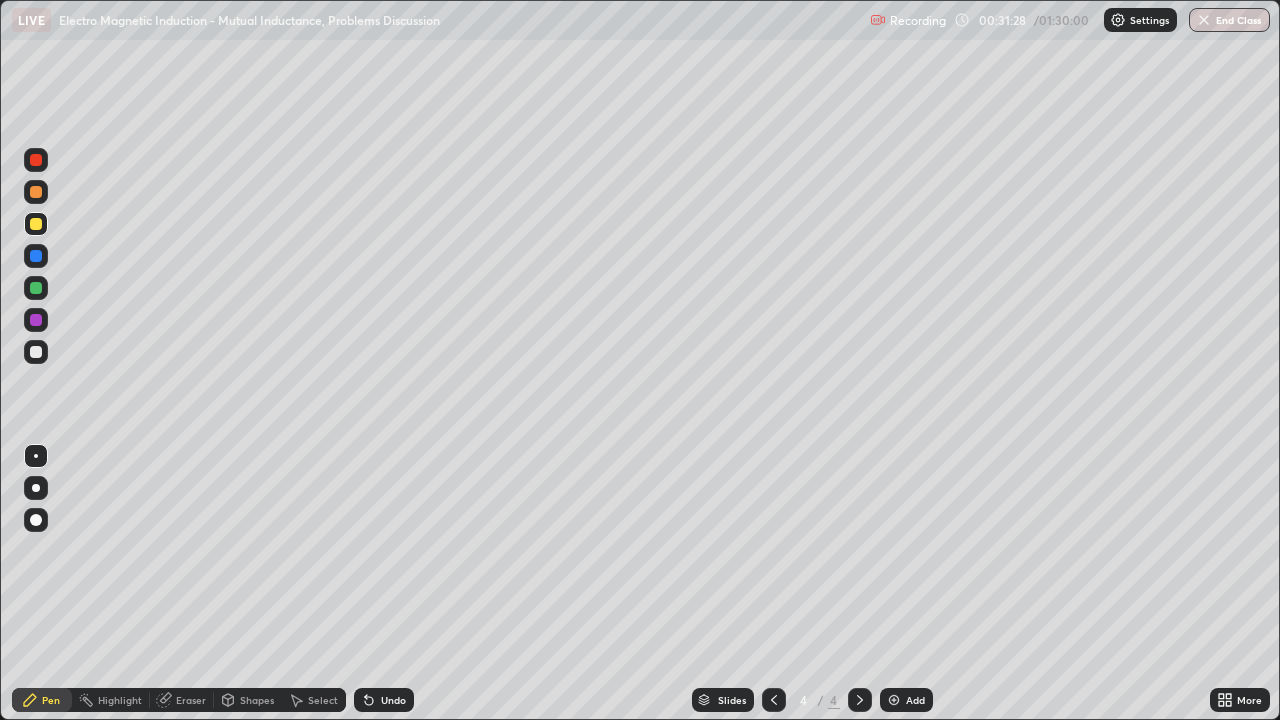 click at bounding box center (36, 288) 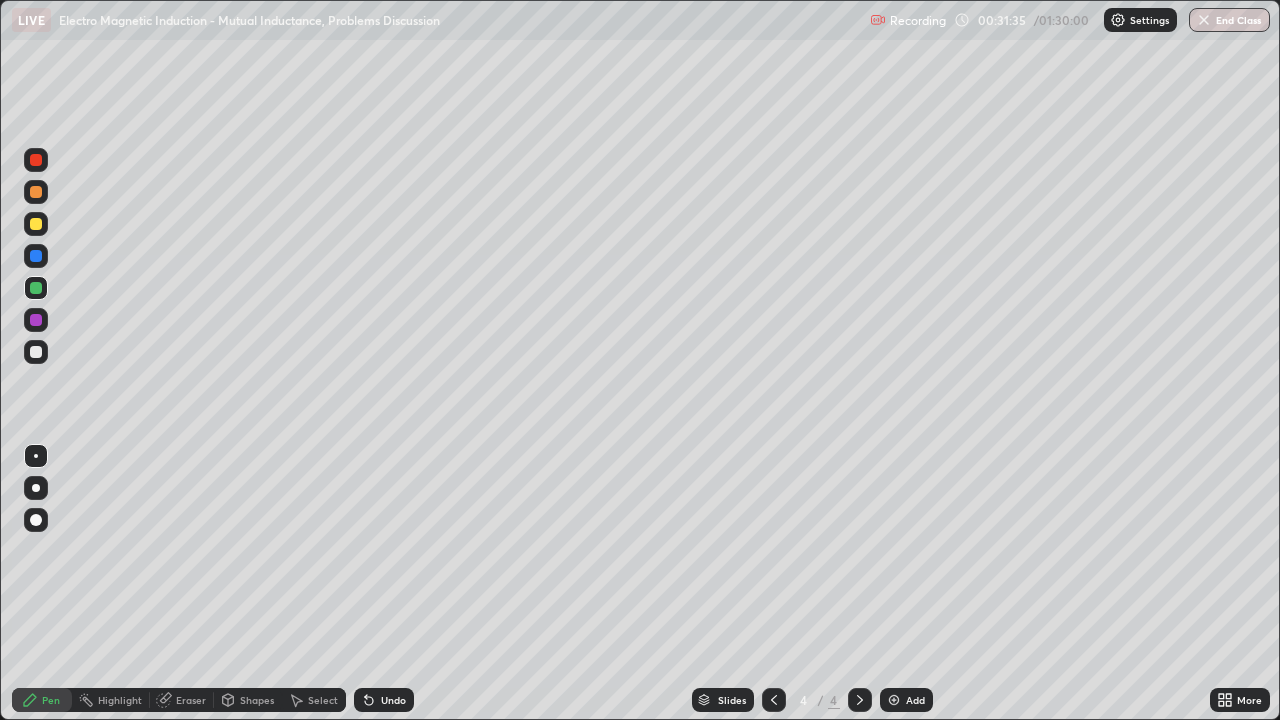 click on "Undo" at bounding box center [393, 700] 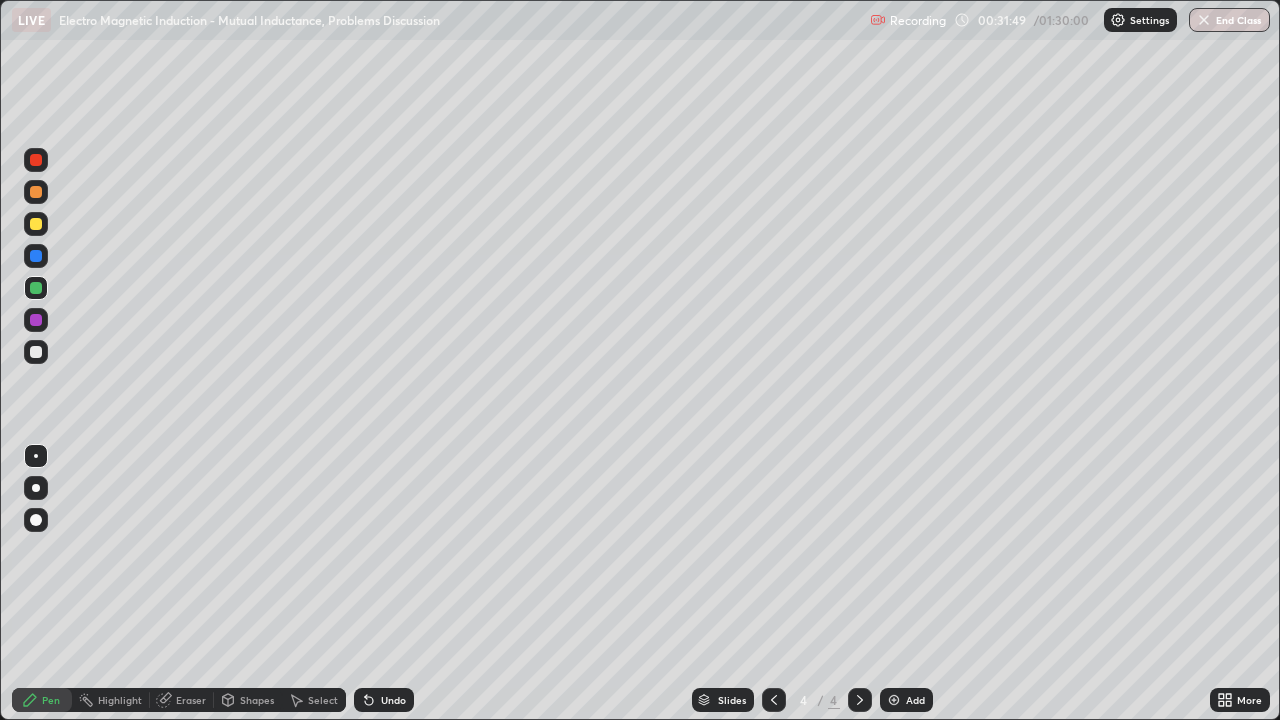 click at bounding box center (36, 224) 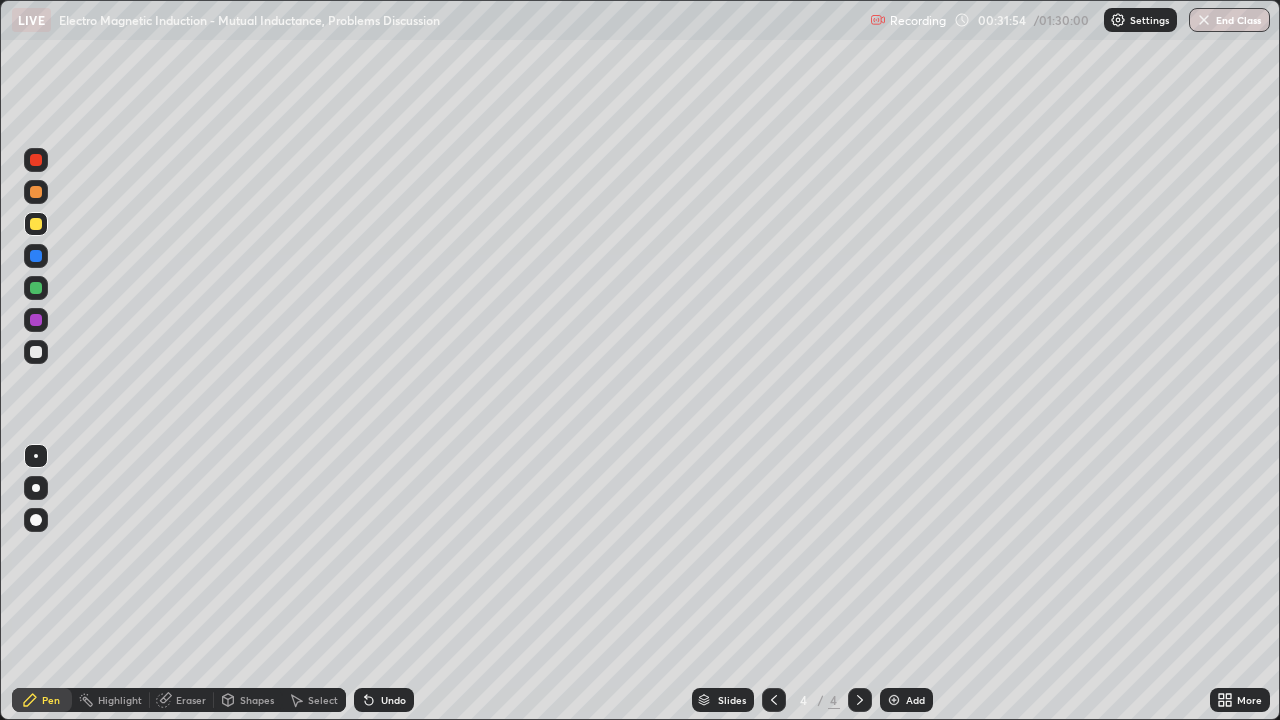 click at bounding box center (36, 352) 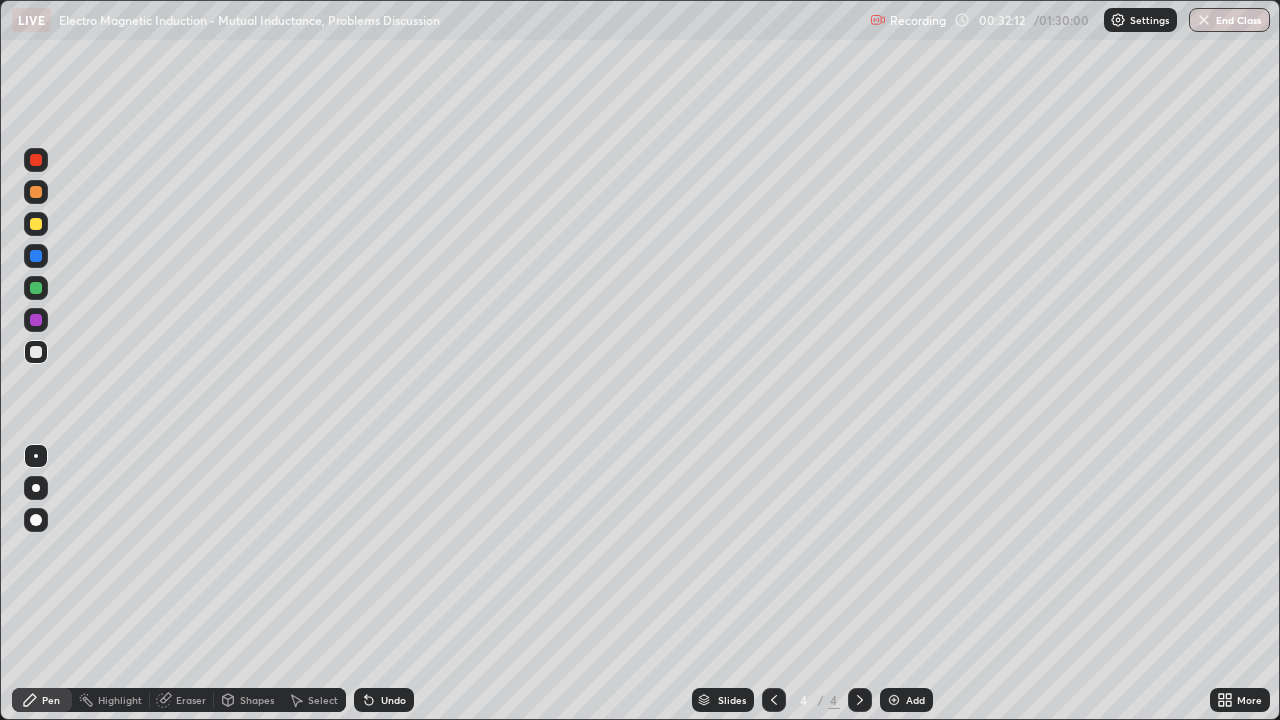 click on "Undo" at bounding box center [384, 700] 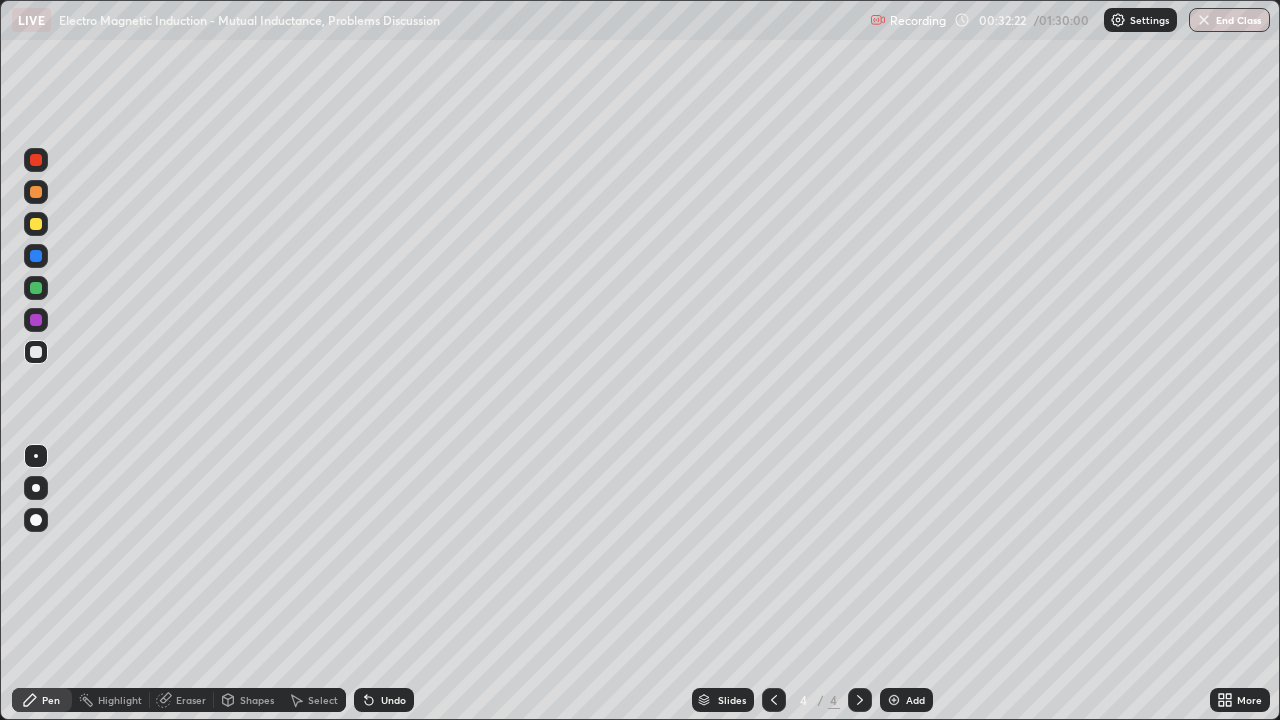 click on "Pen" at bounding box center [51, 700] 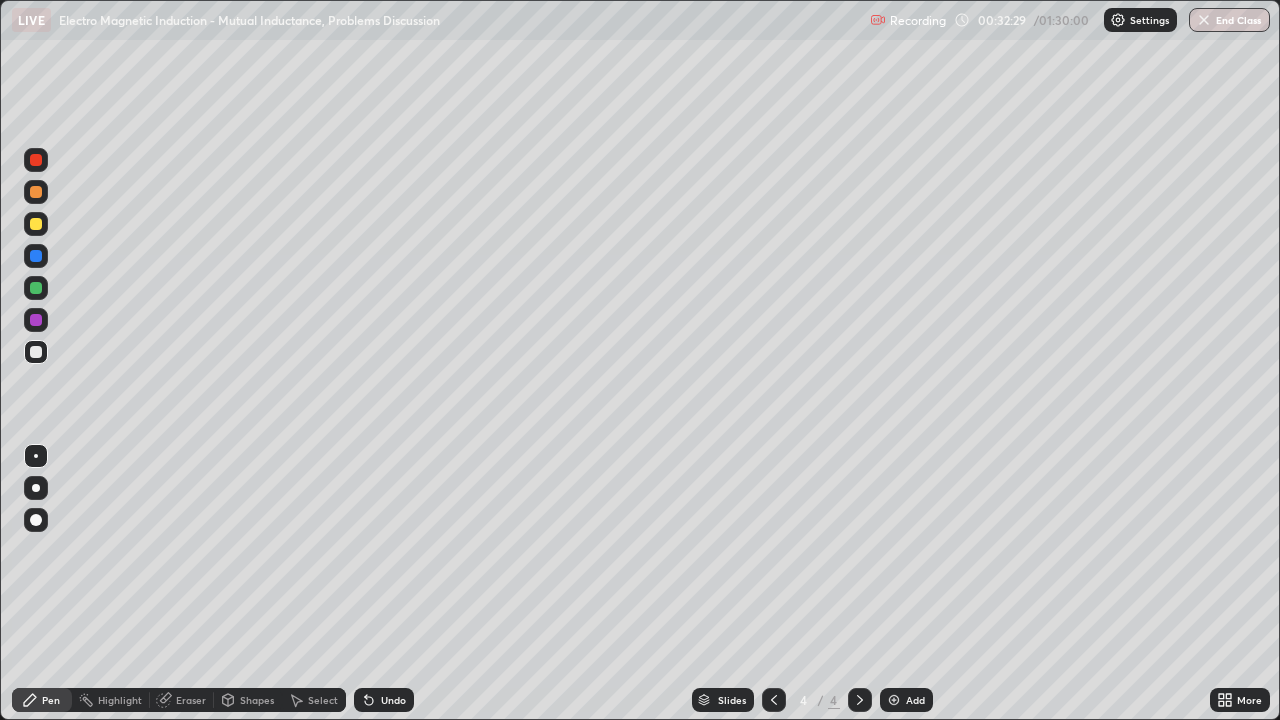 click 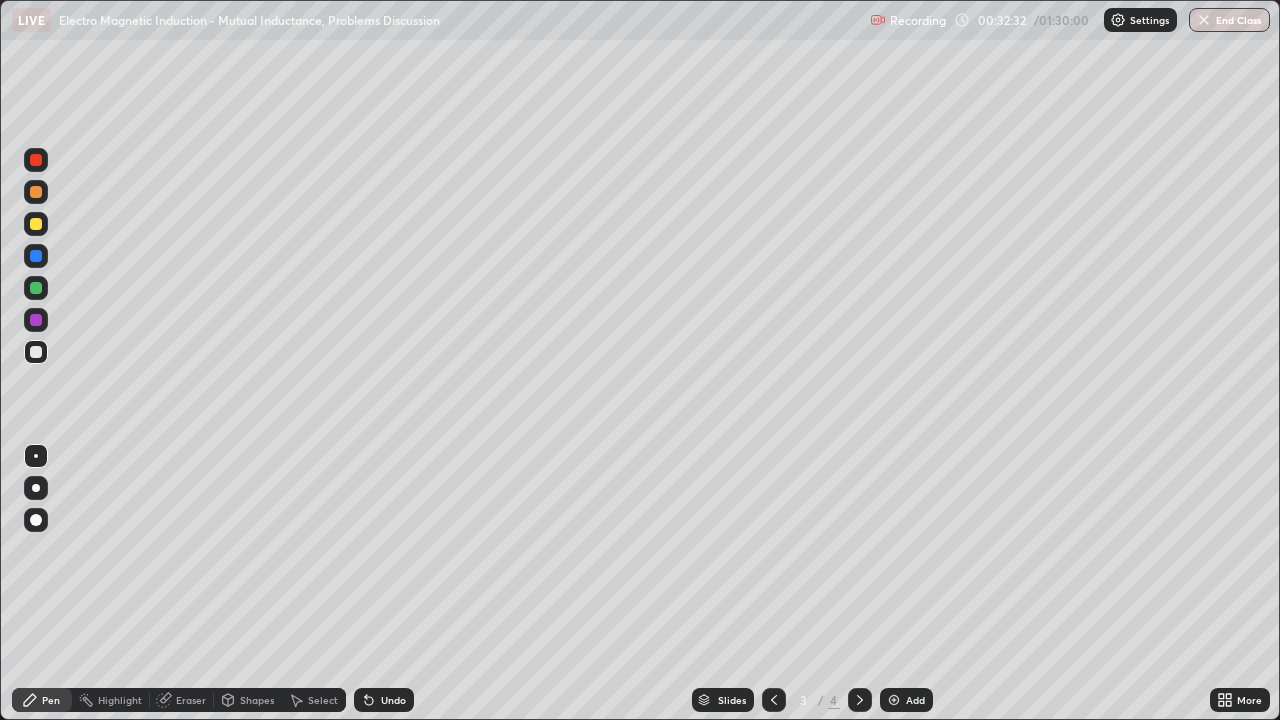 click 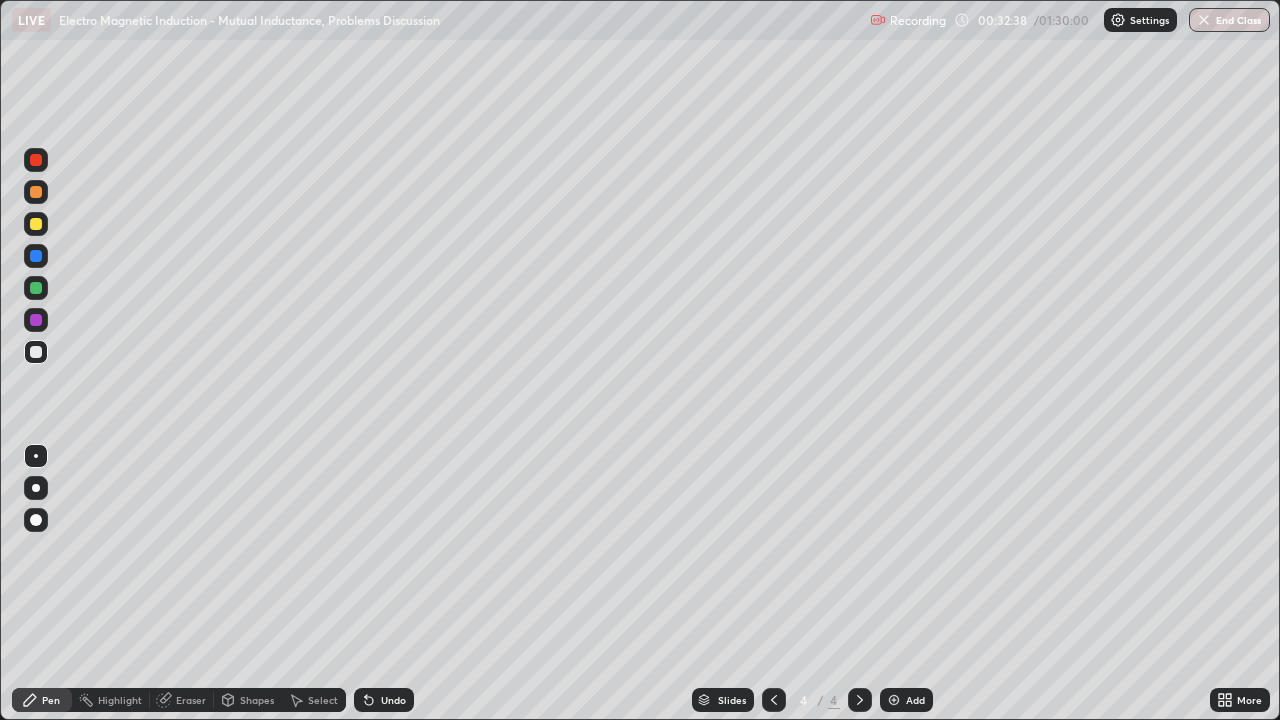 click at bounding box center [36, 224] 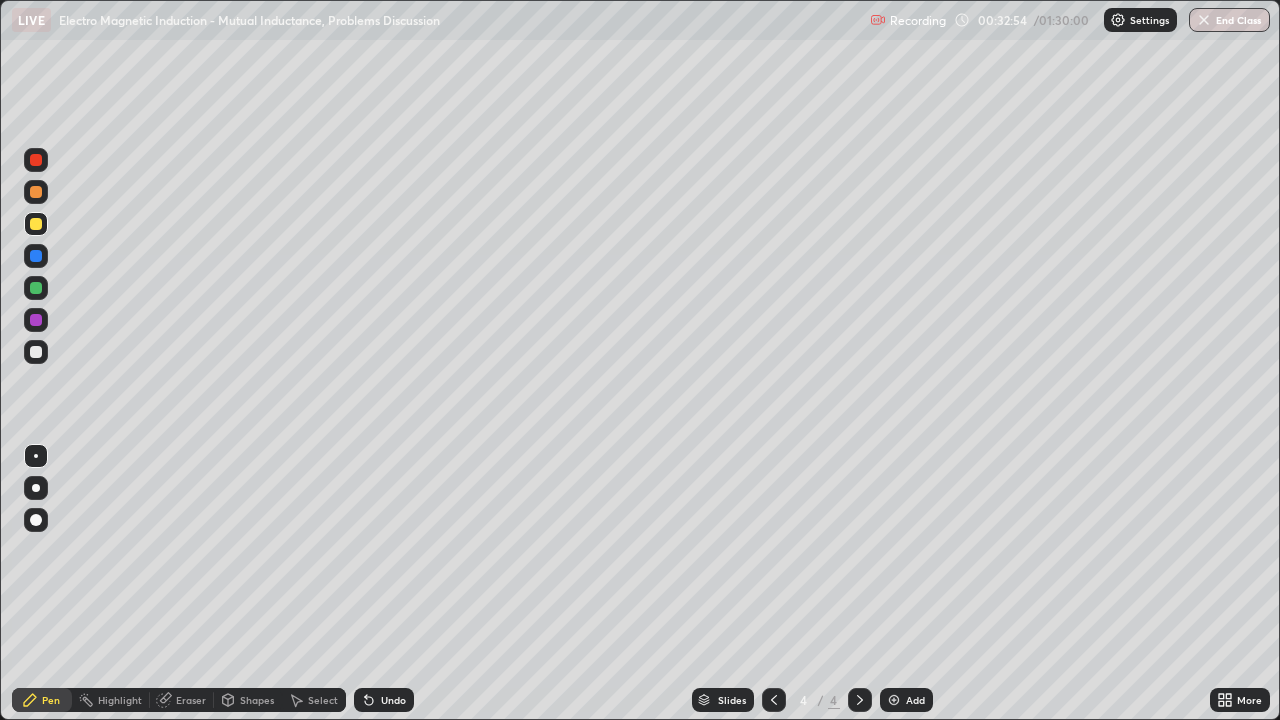 click at bounding box center (36, 352) 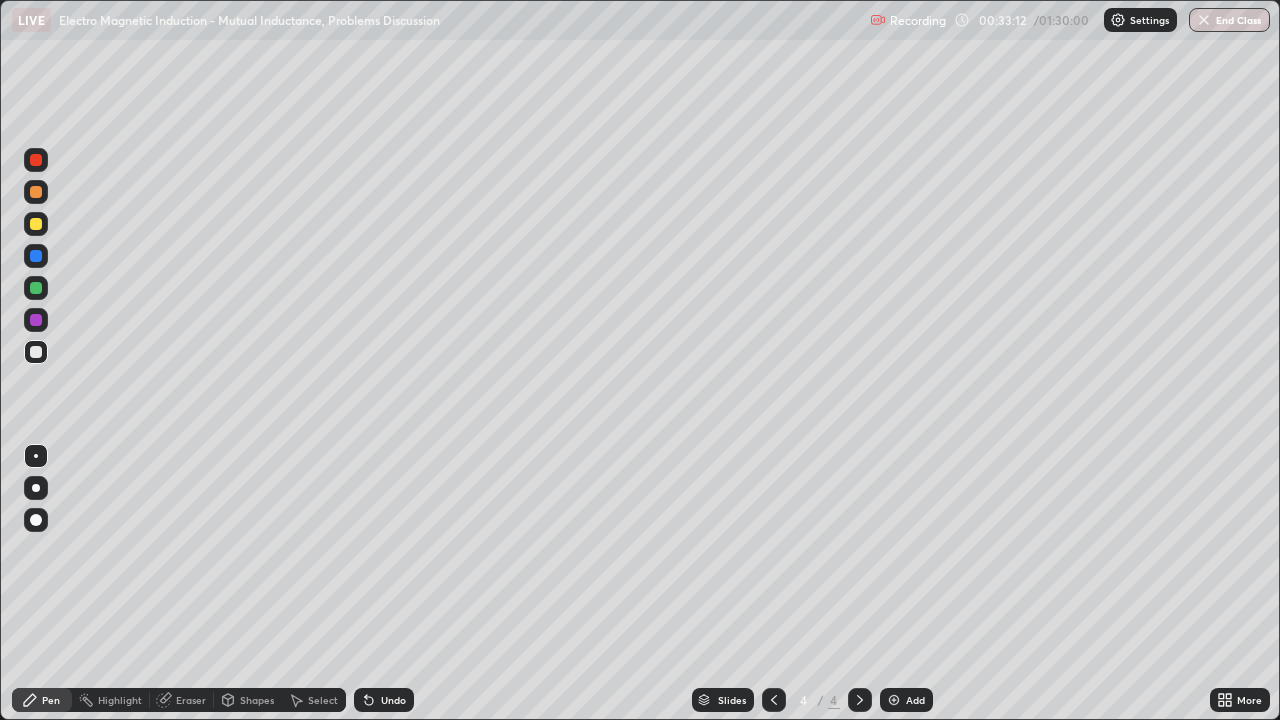 click on "Eraser" at bounding box center [191, 700] 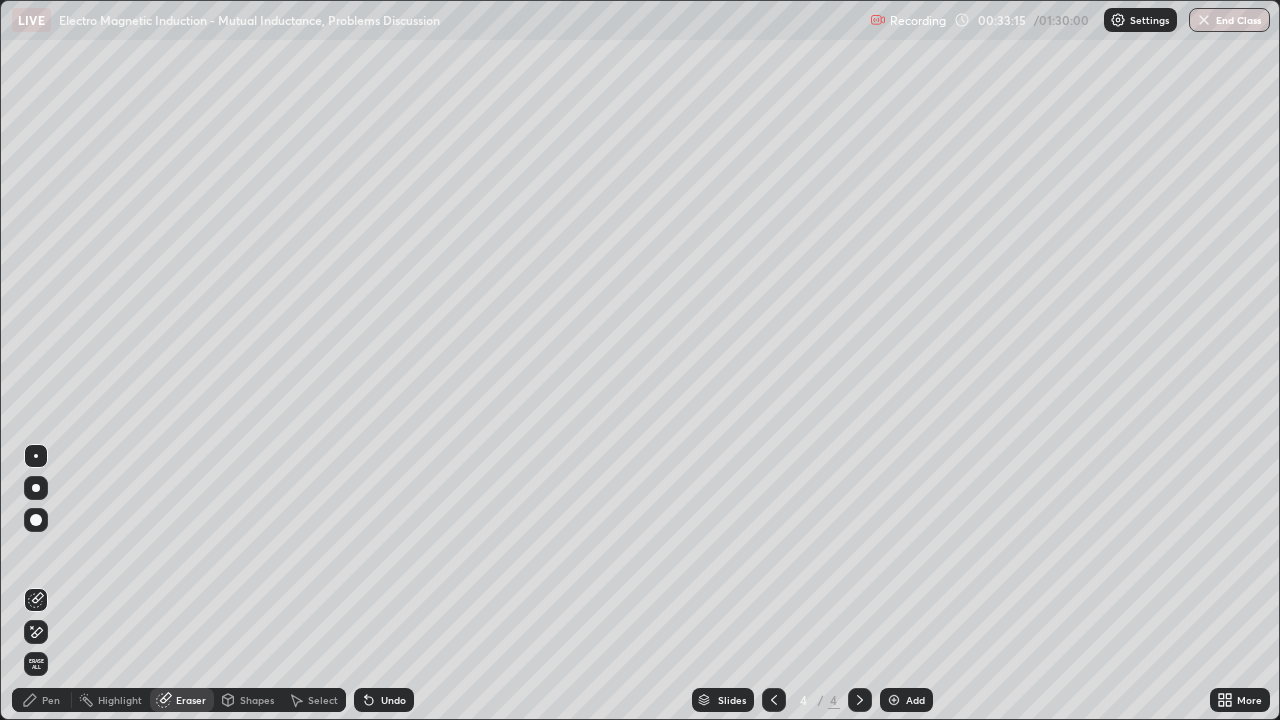 click on "Pen" at bounding box center (42, 700) 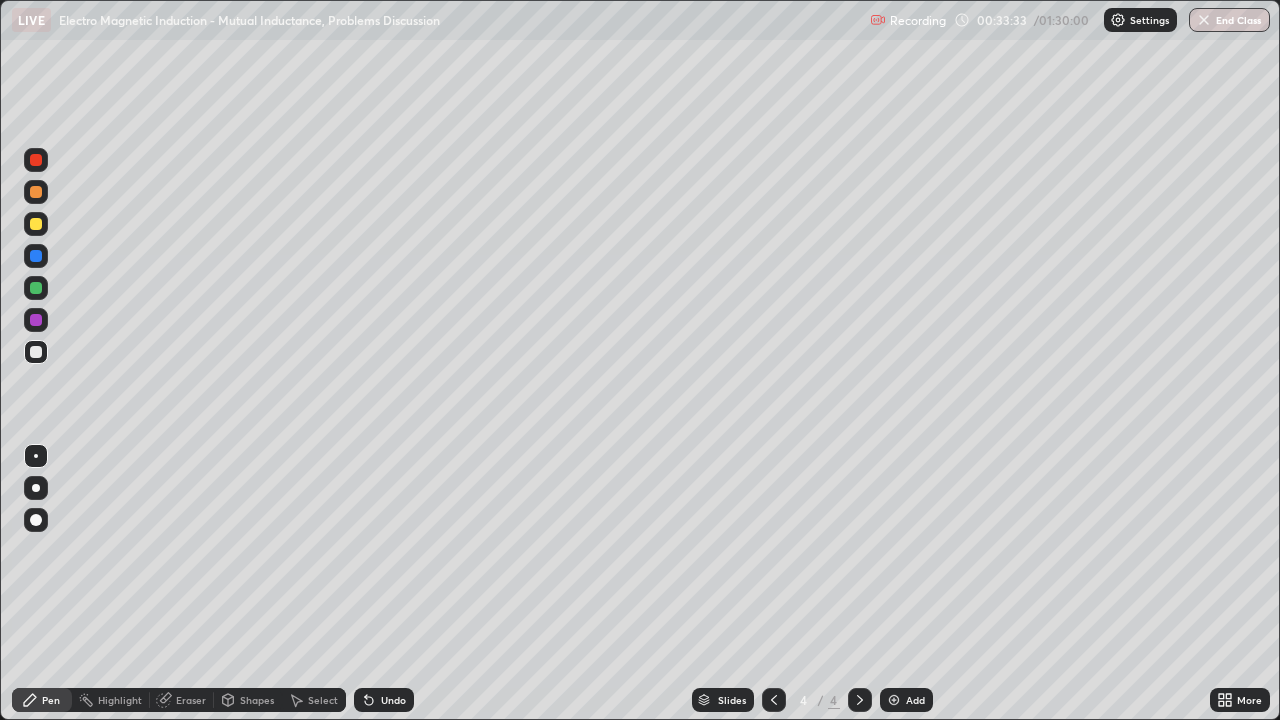 click at bounding box center [36, 288] 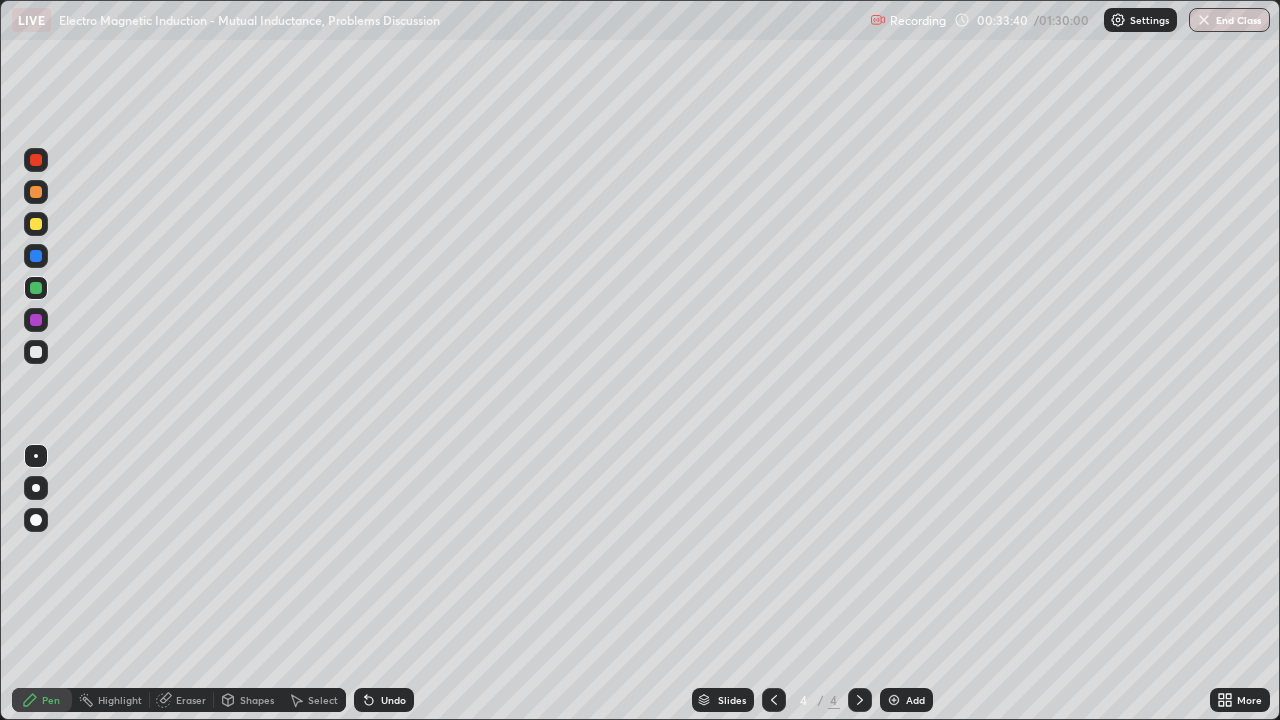 click at bounding box center (36, 224) 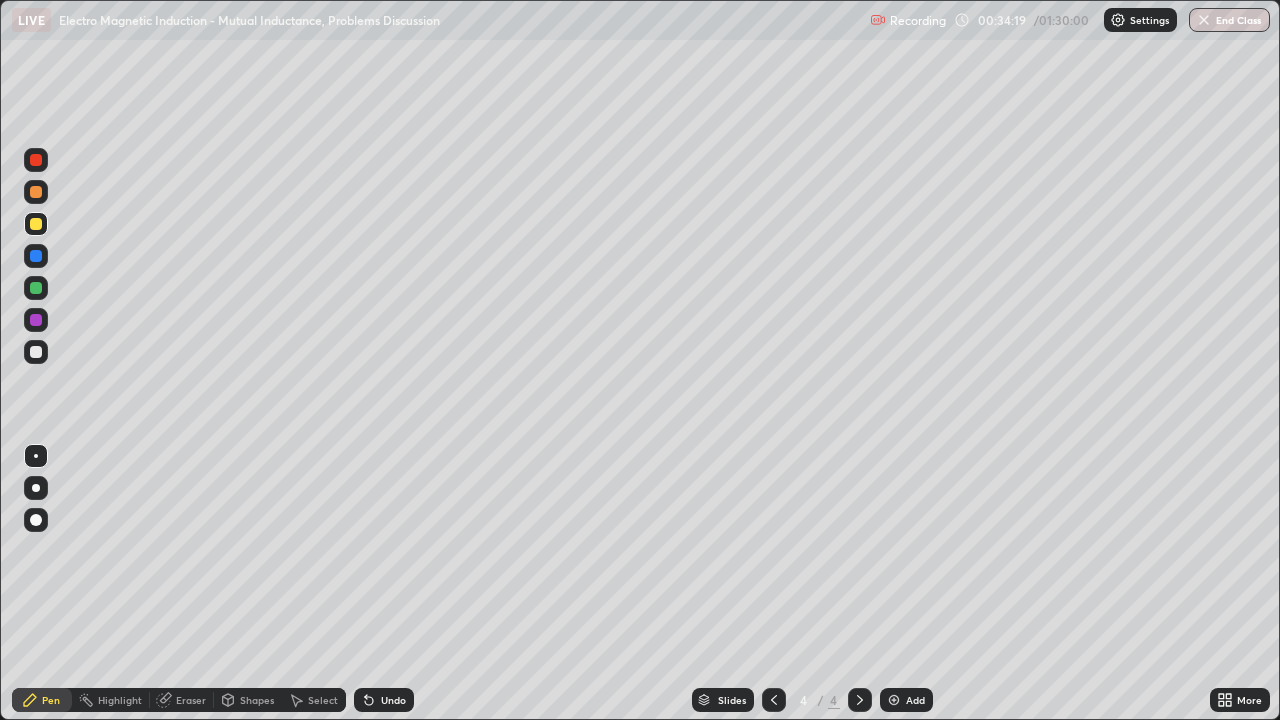 click at bounding box center [36, 288] 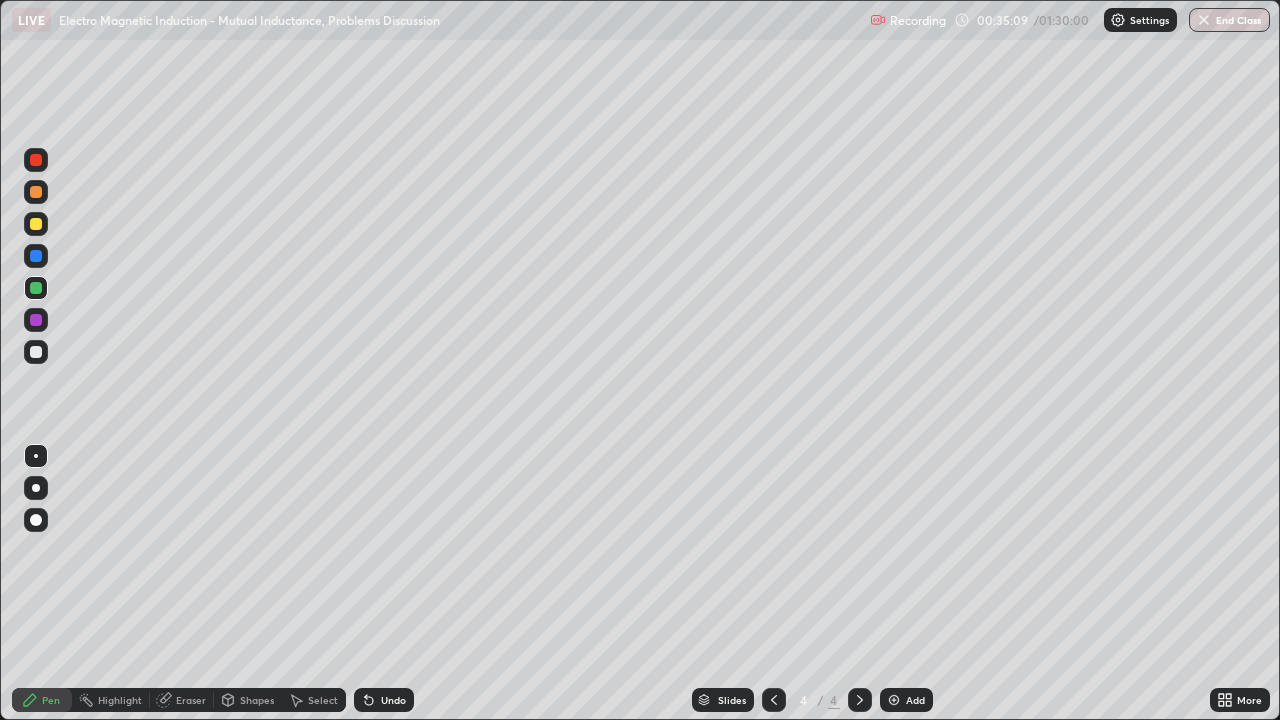 click on "Undo" at bounding box center (384, 700) 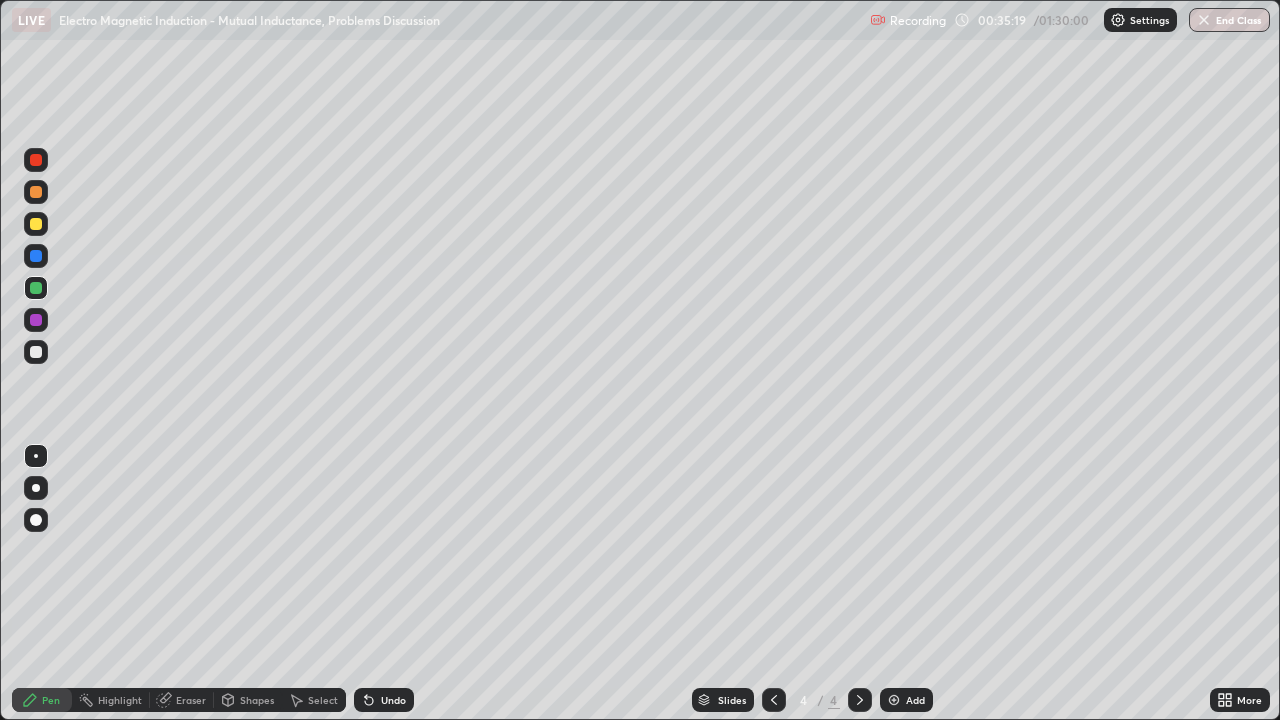 click at bounding box center (36, 352) 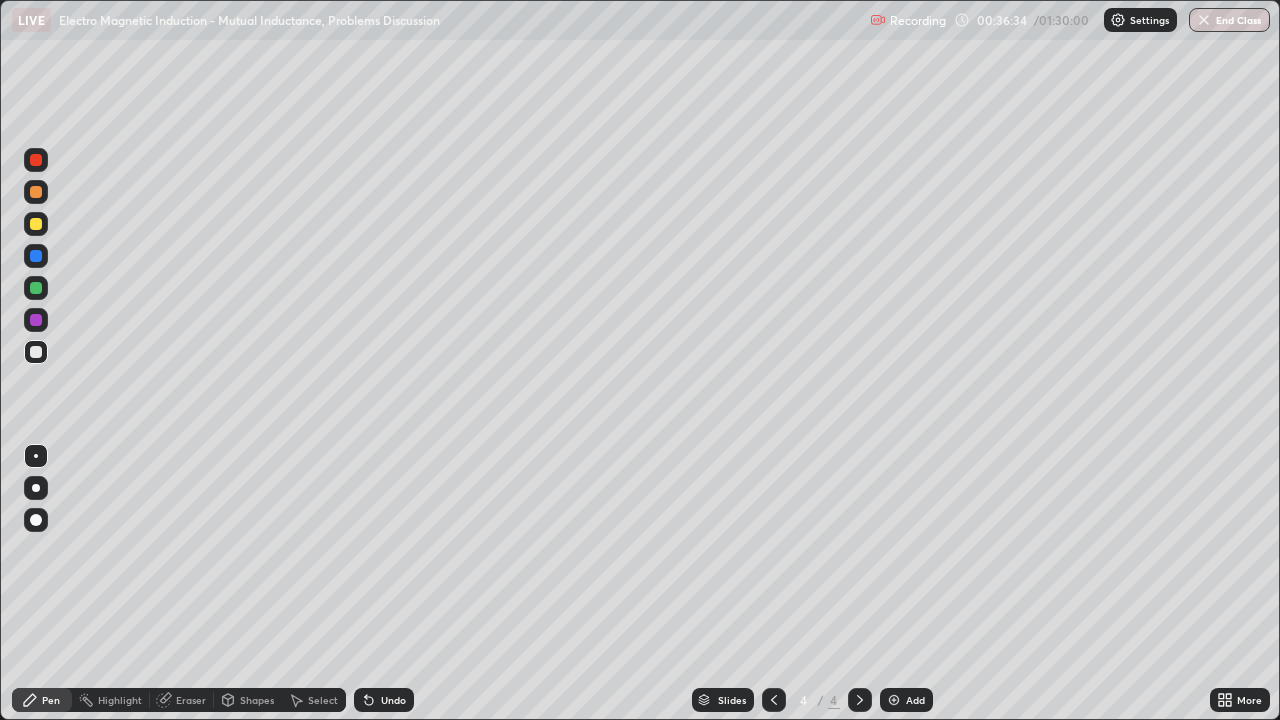 click at bounding box center [36, 256] 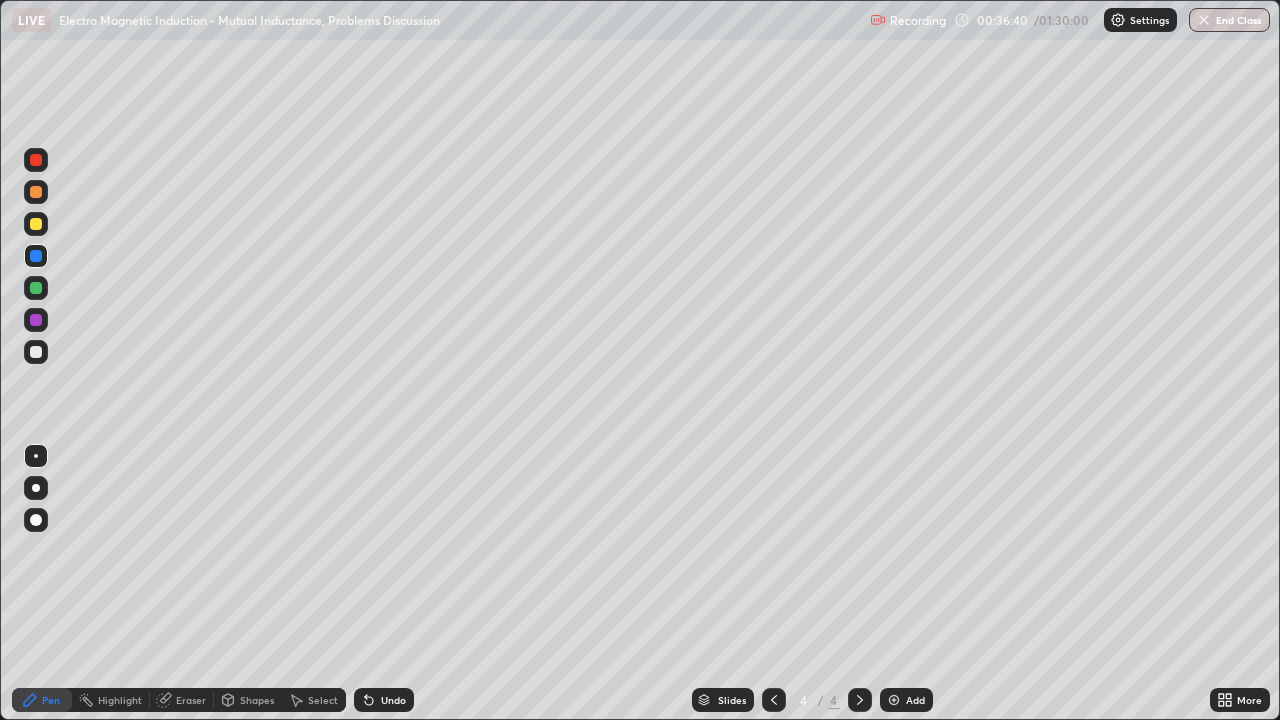 click at bounding box center (36, 352) 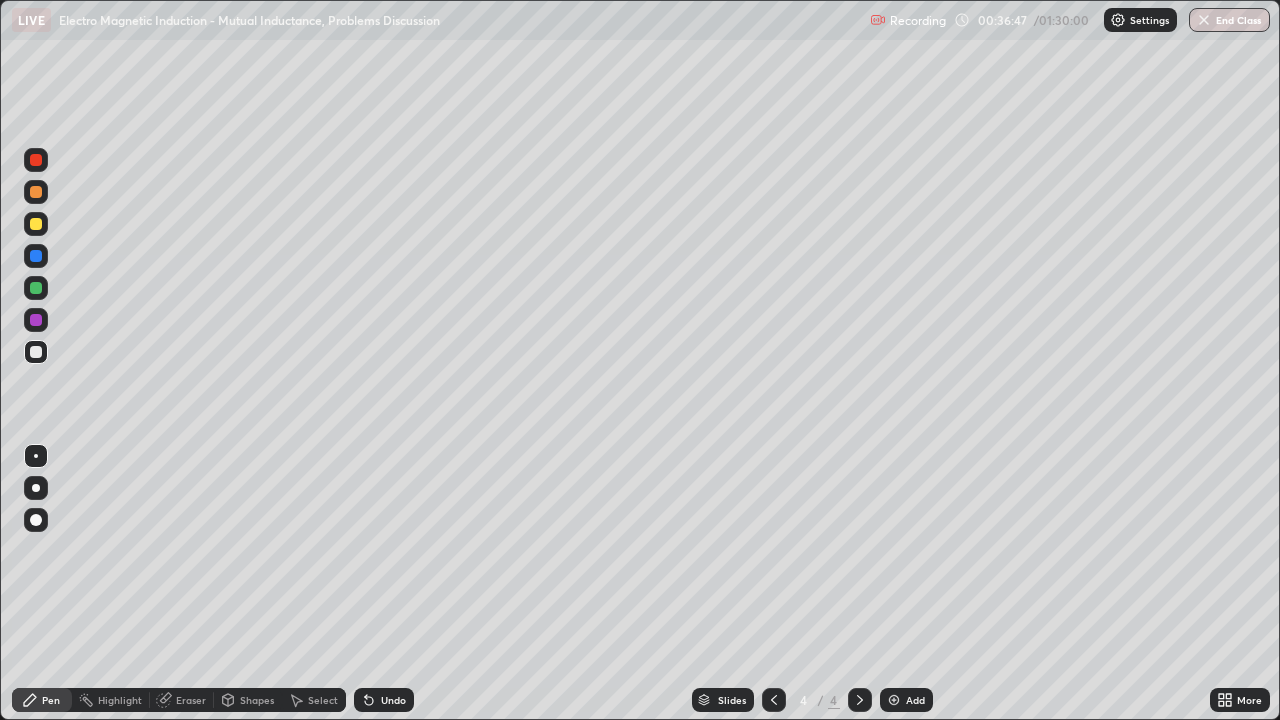 click at bounding box center [36, 256] 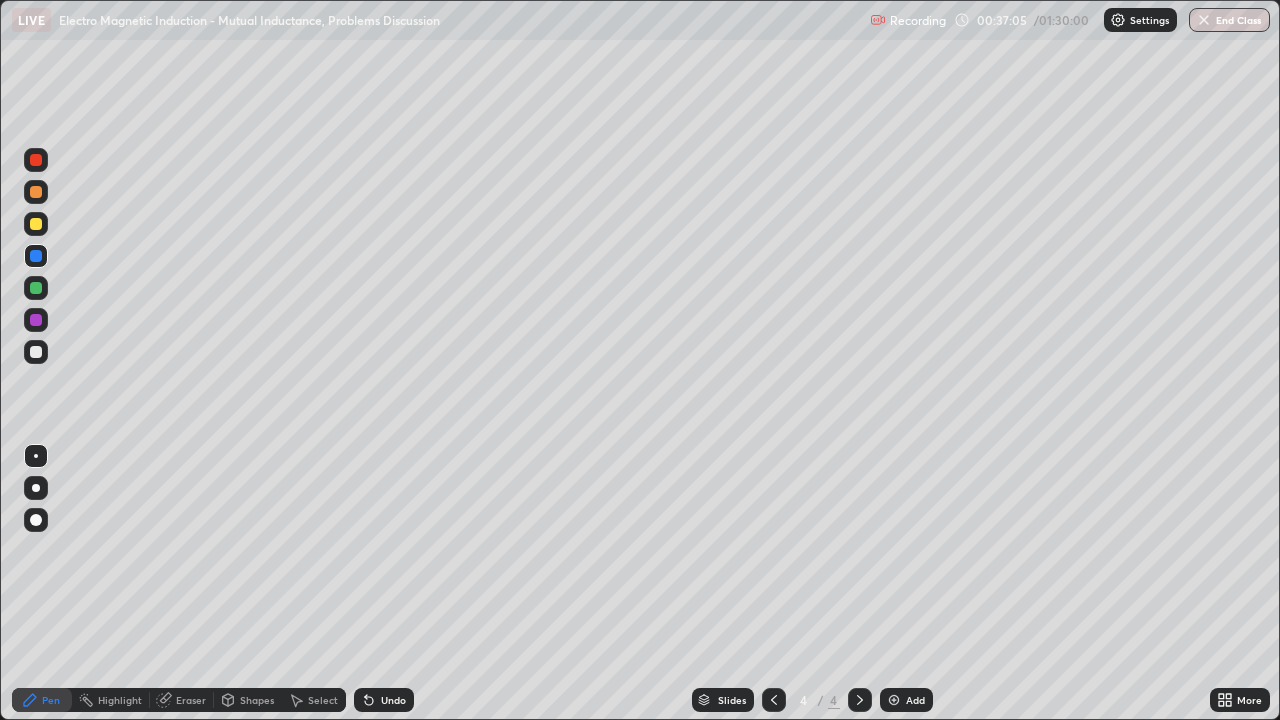 click on "Undo" at bounding box center (393, 700) 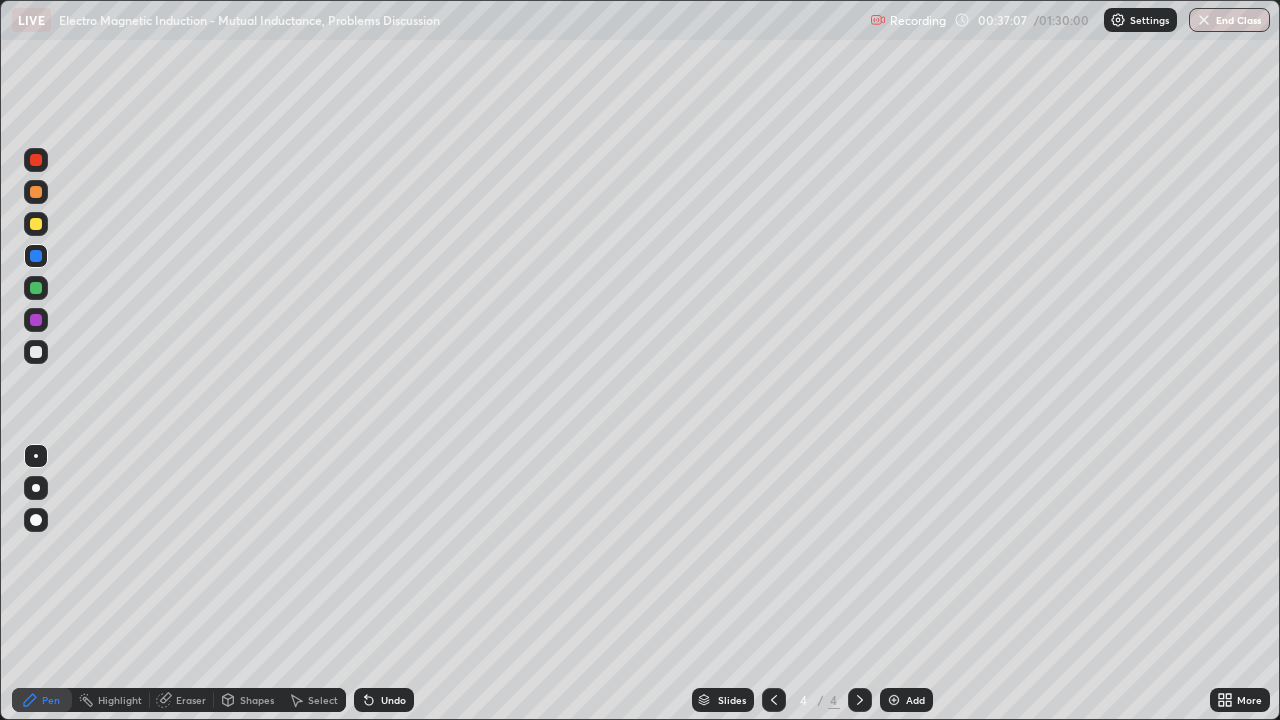 click at bounding box center [36, 352] 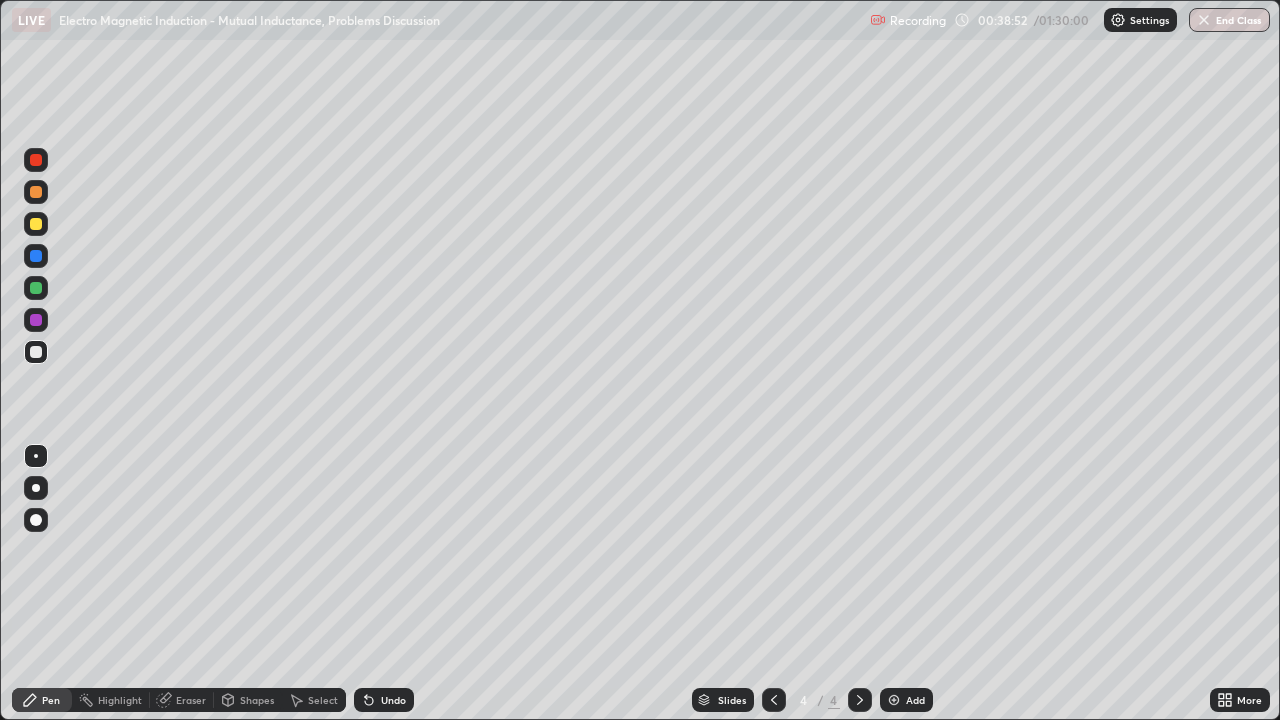 click at bounding box center [36, 224] 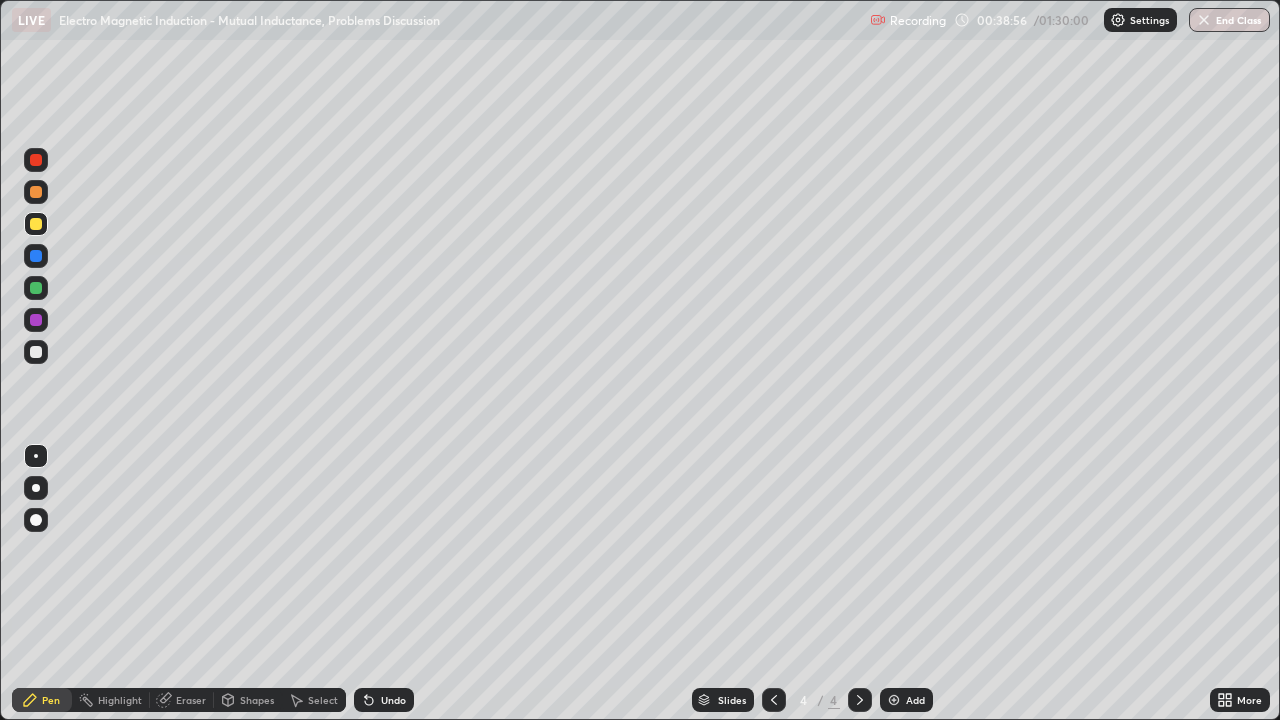 click on "Undo" at bounding box center [384, 700] 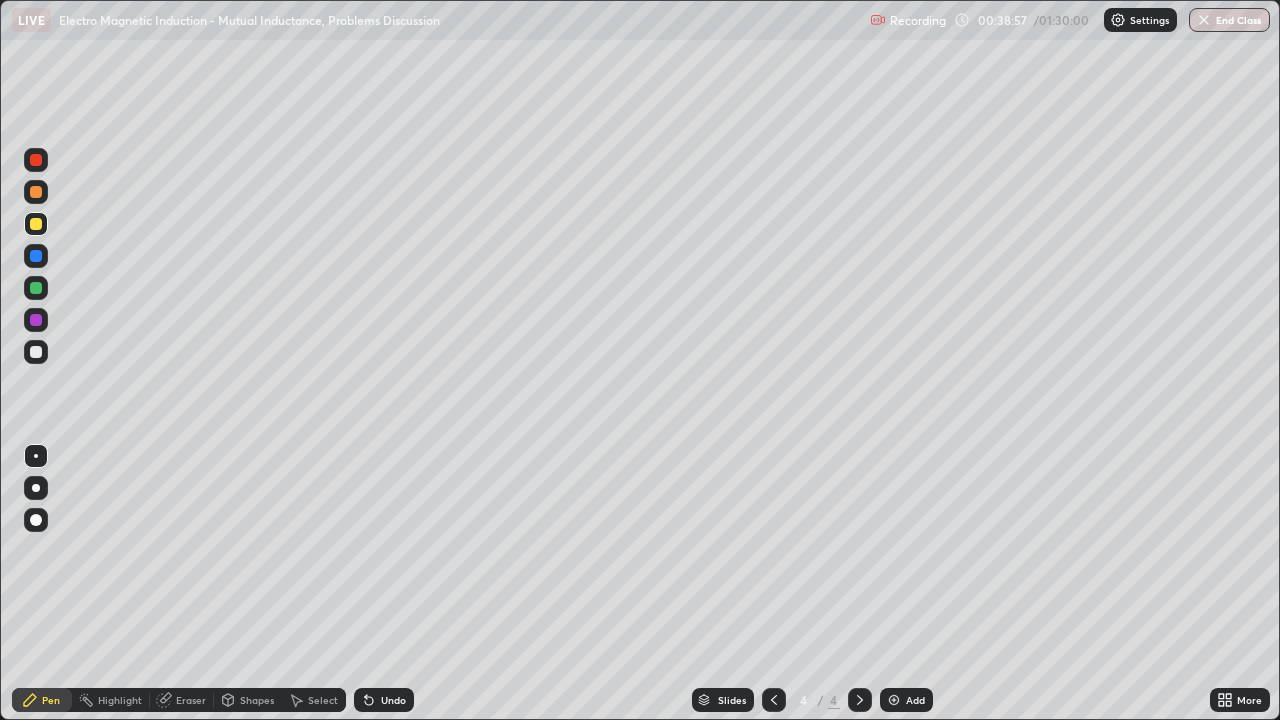 click on "Undo" at bounding box center (393, 700) 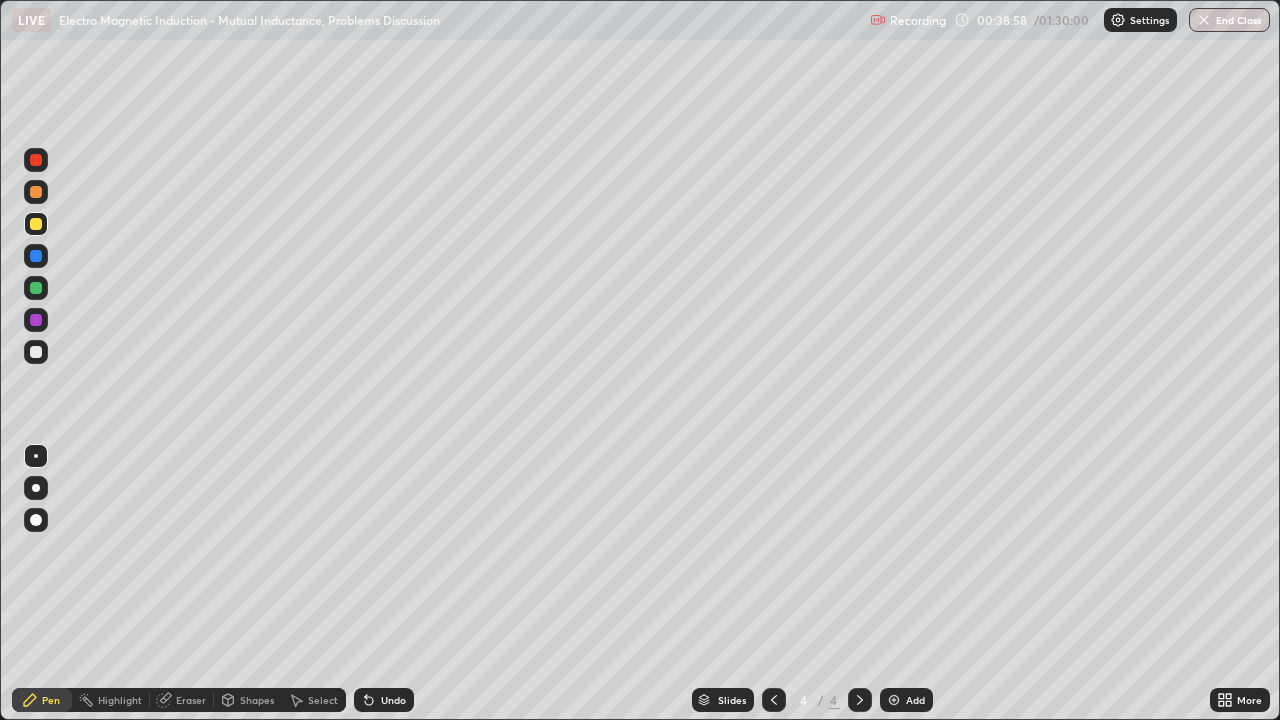 click at bounding box center (36, 352) 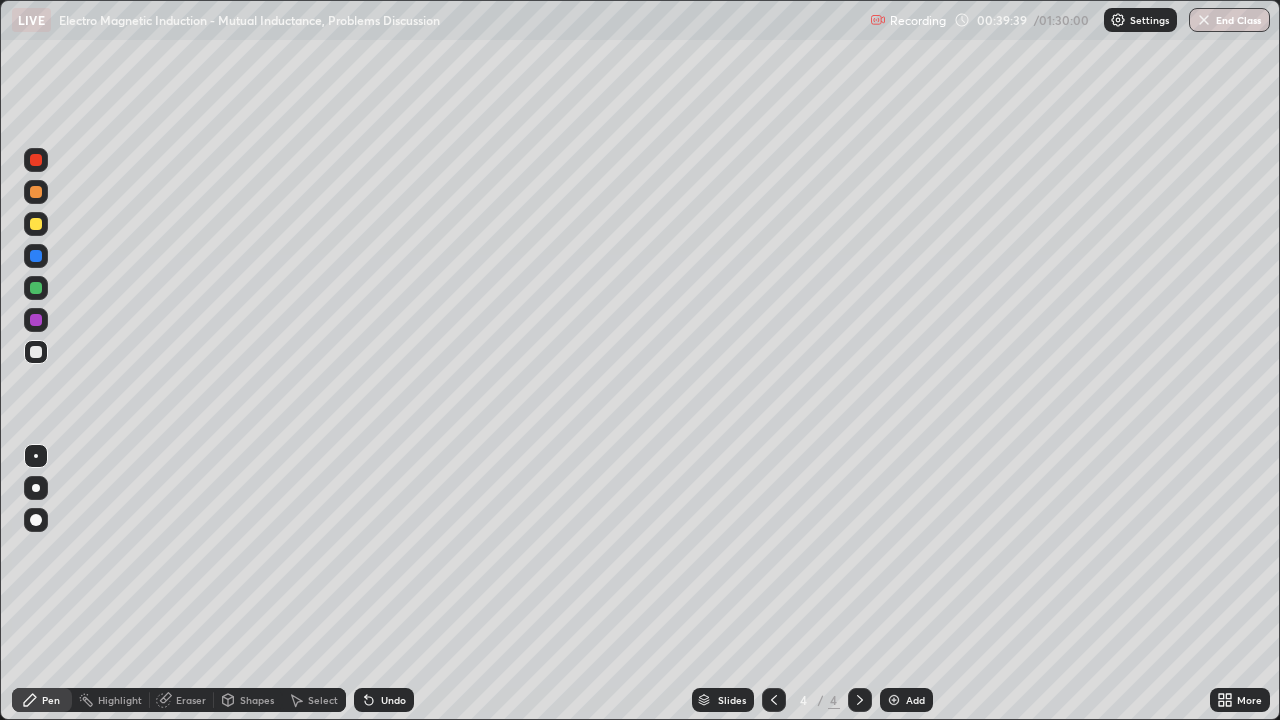 click on "Select" at bounding box center (314, 700) 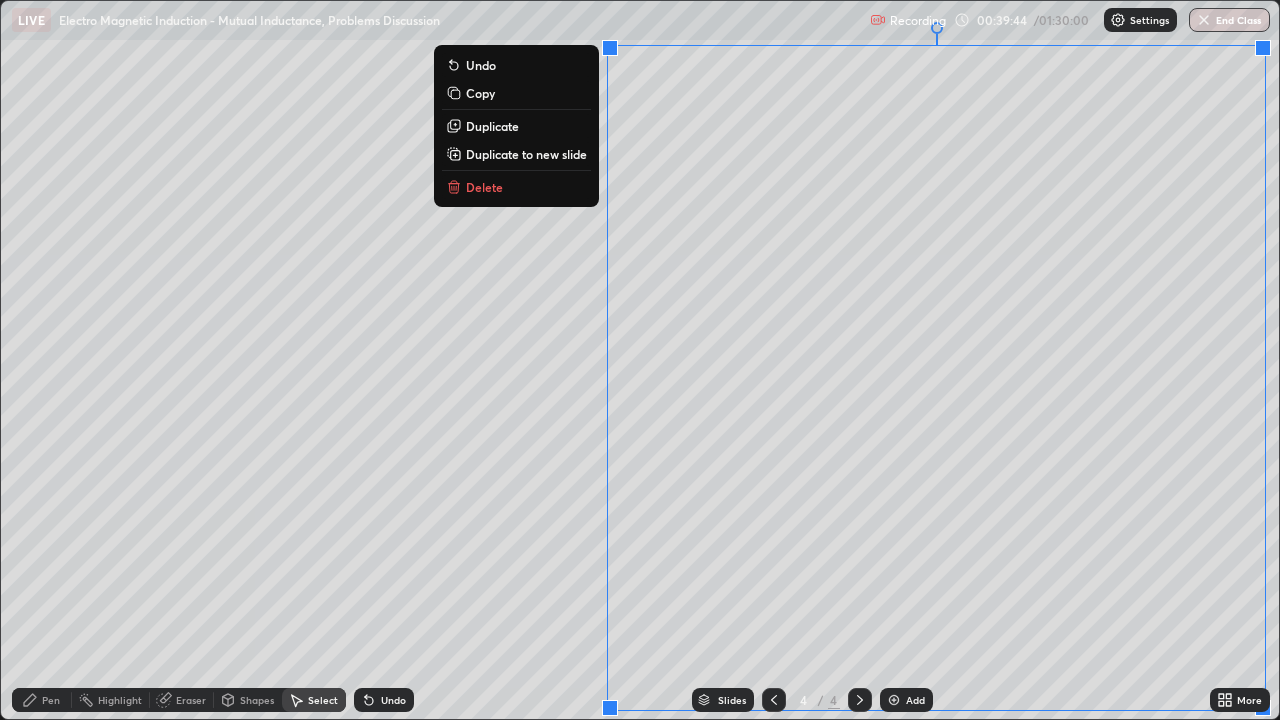 click on "Duplicate to new slide" at bounding box center [526, 154] 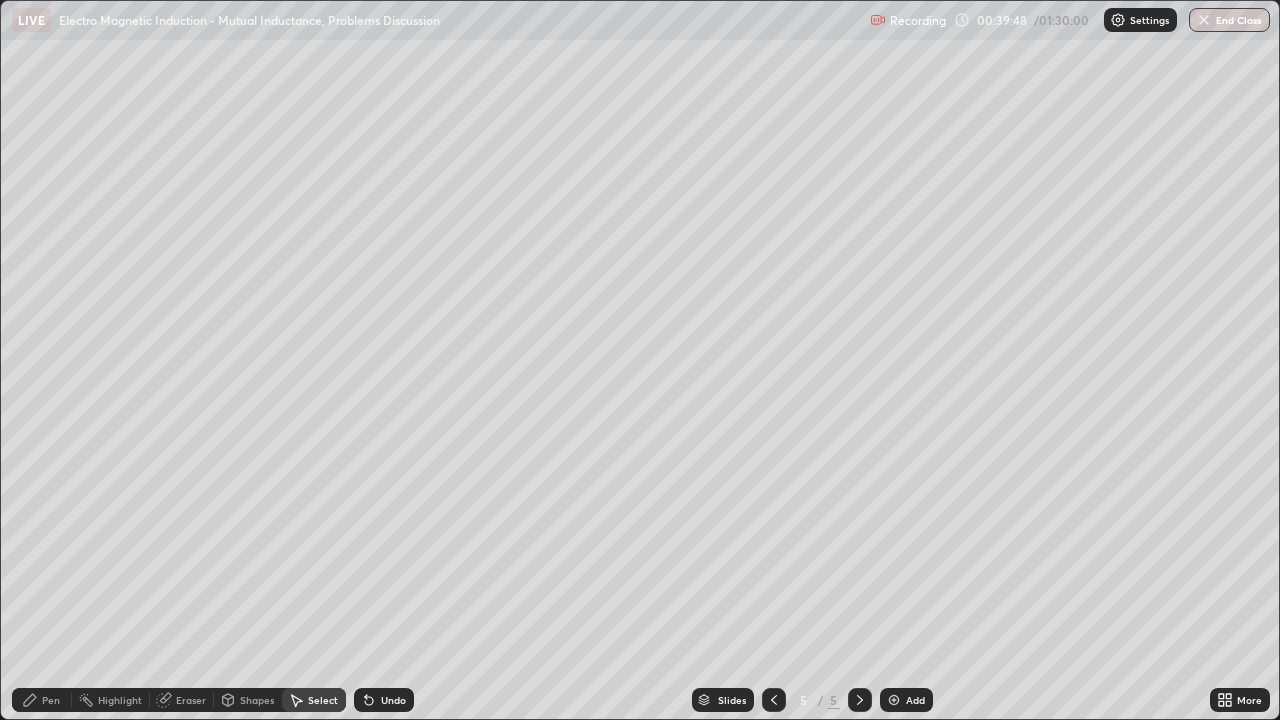 click on "Pen" at bounding box center (51, 700) 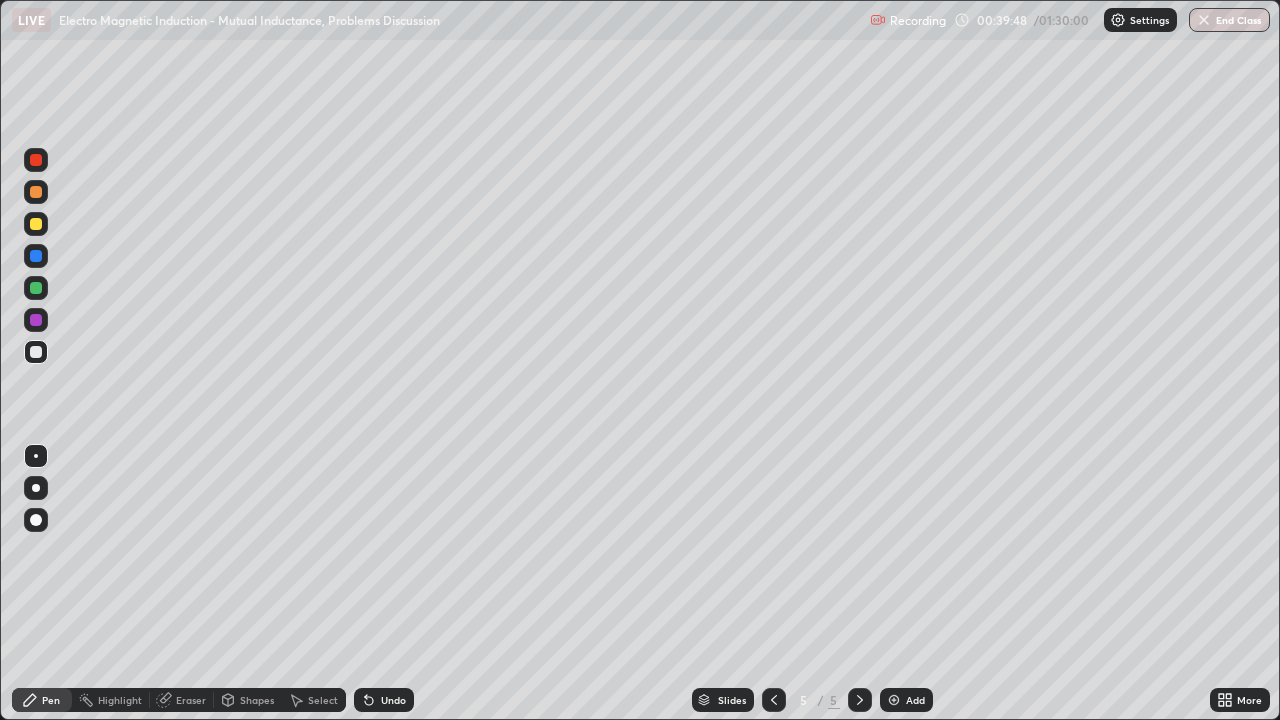 click at bounding box center (36, 352) 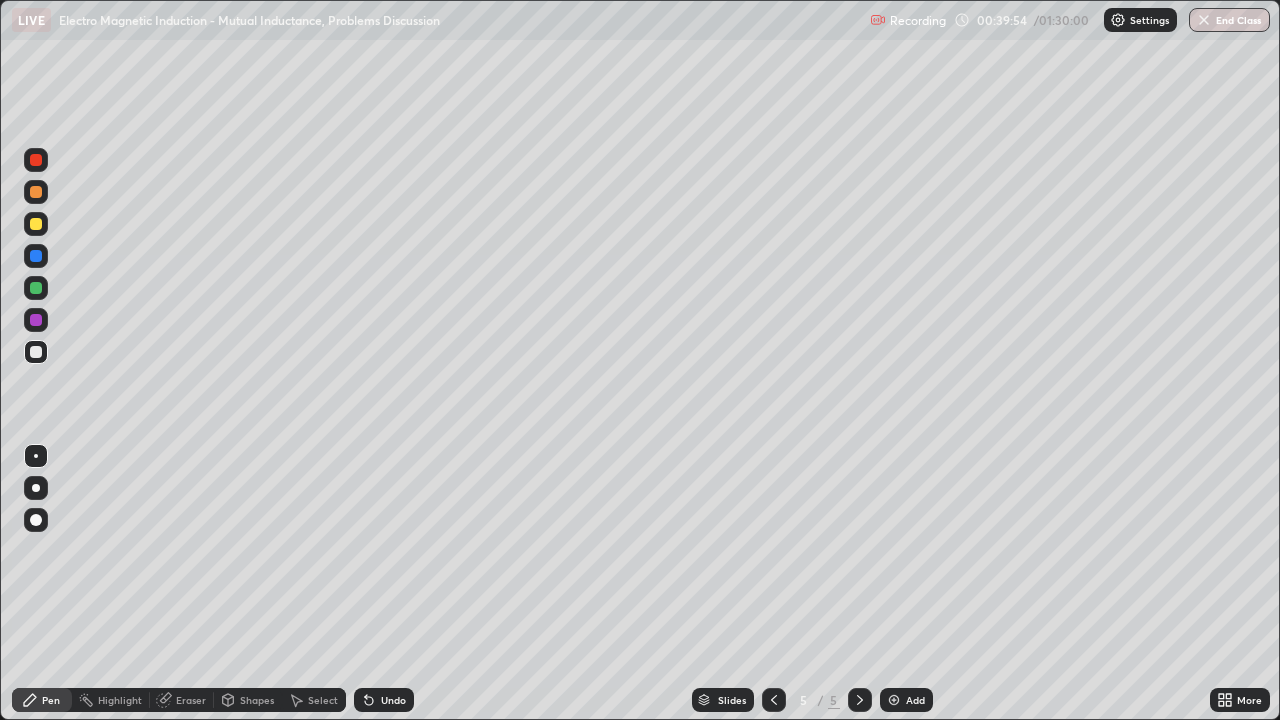 click at bounding box center (36, 256) 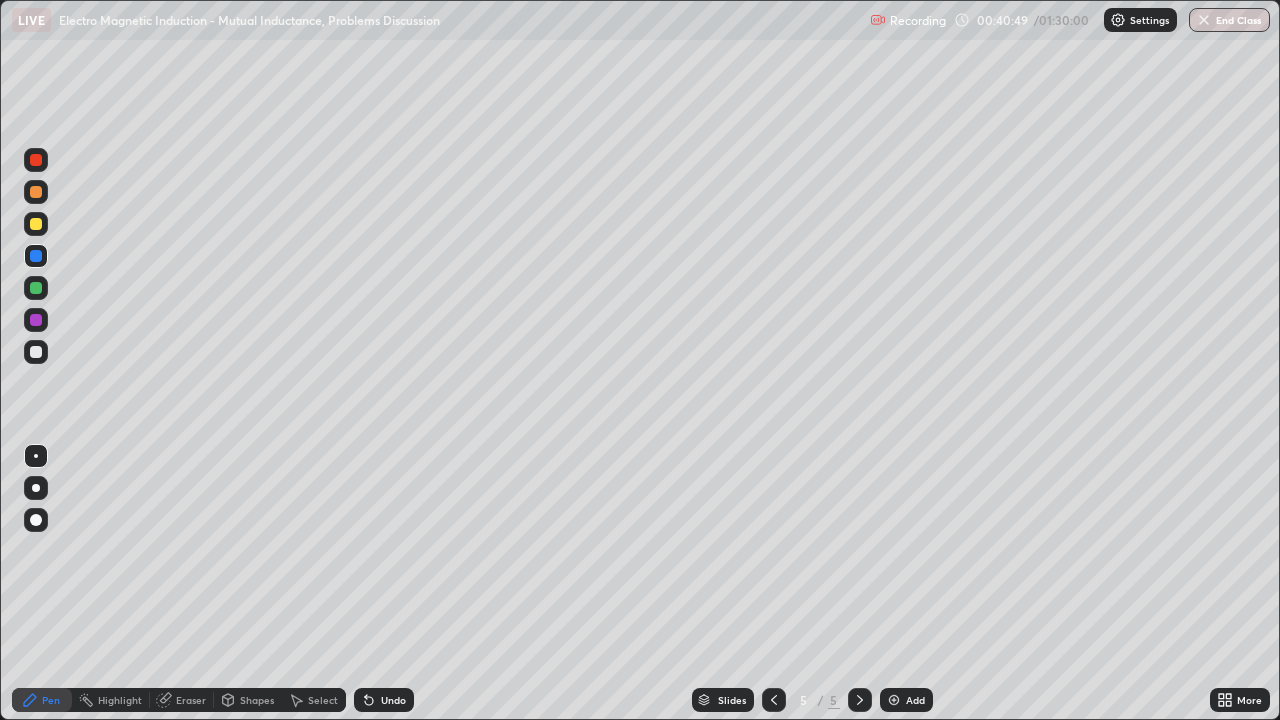 click at bounding box center [36, 352] 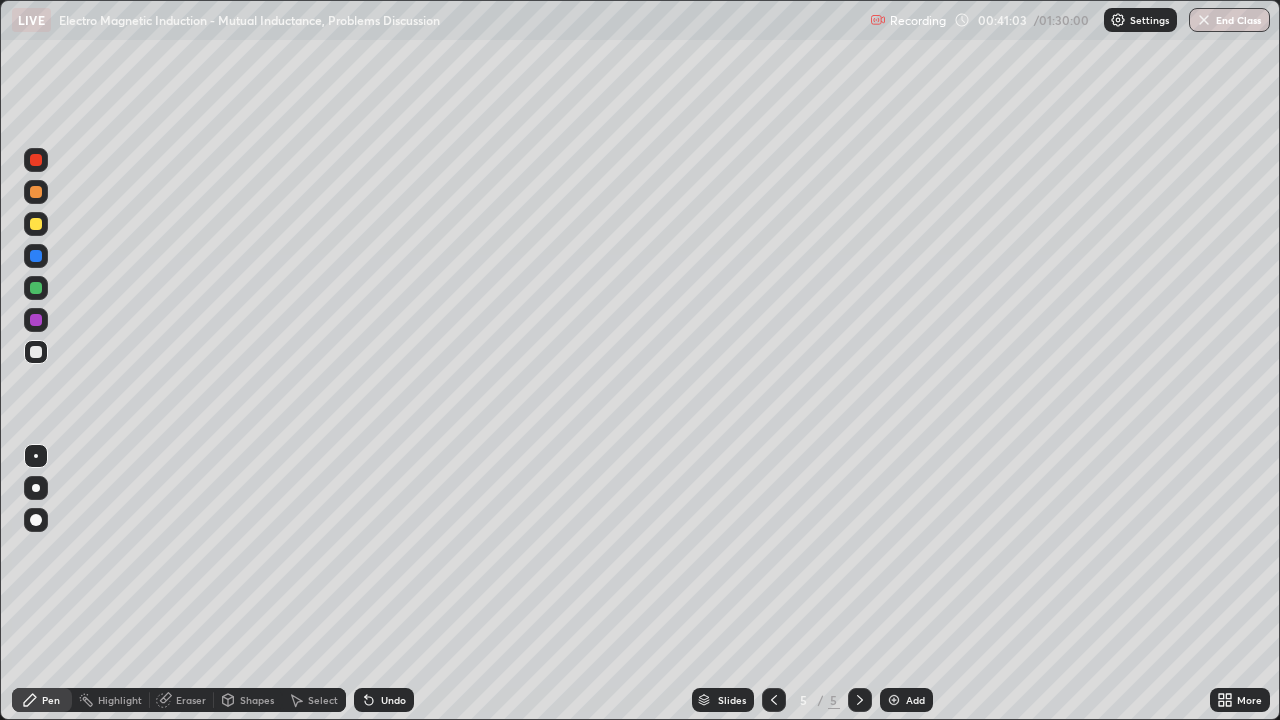 click at bounding box center (36, 224) 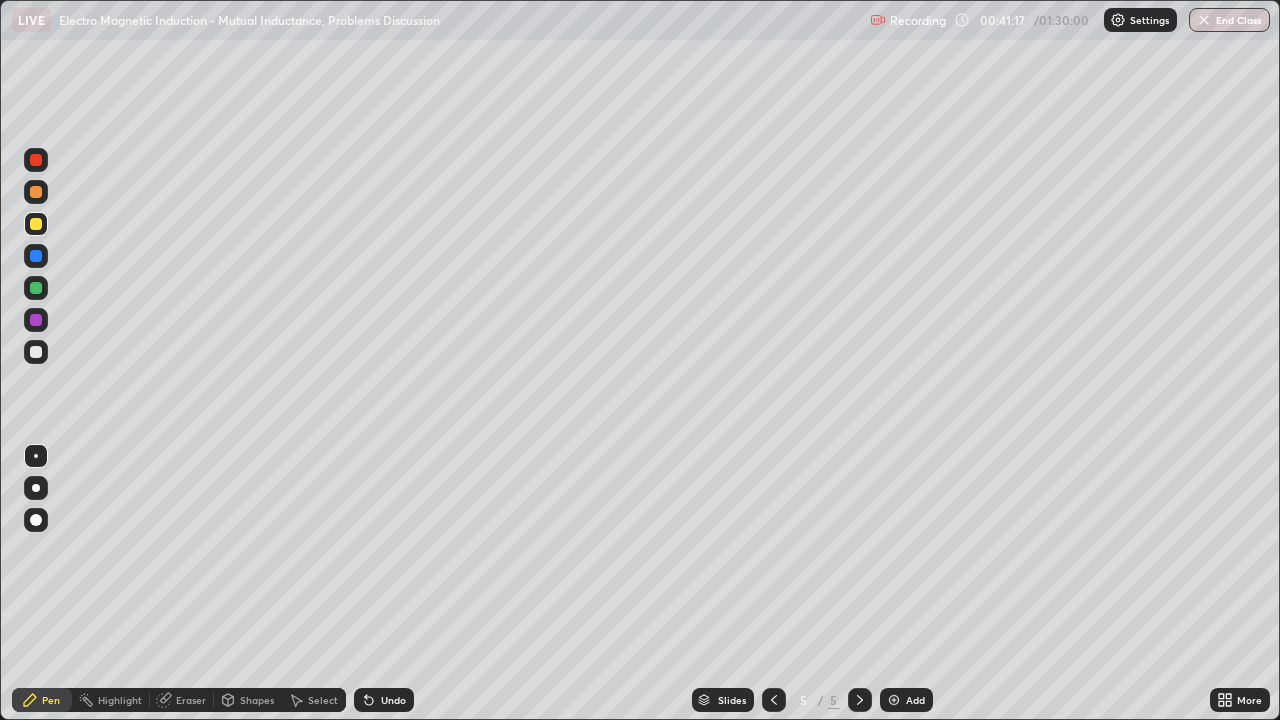 click at bounding box center (36, 352) 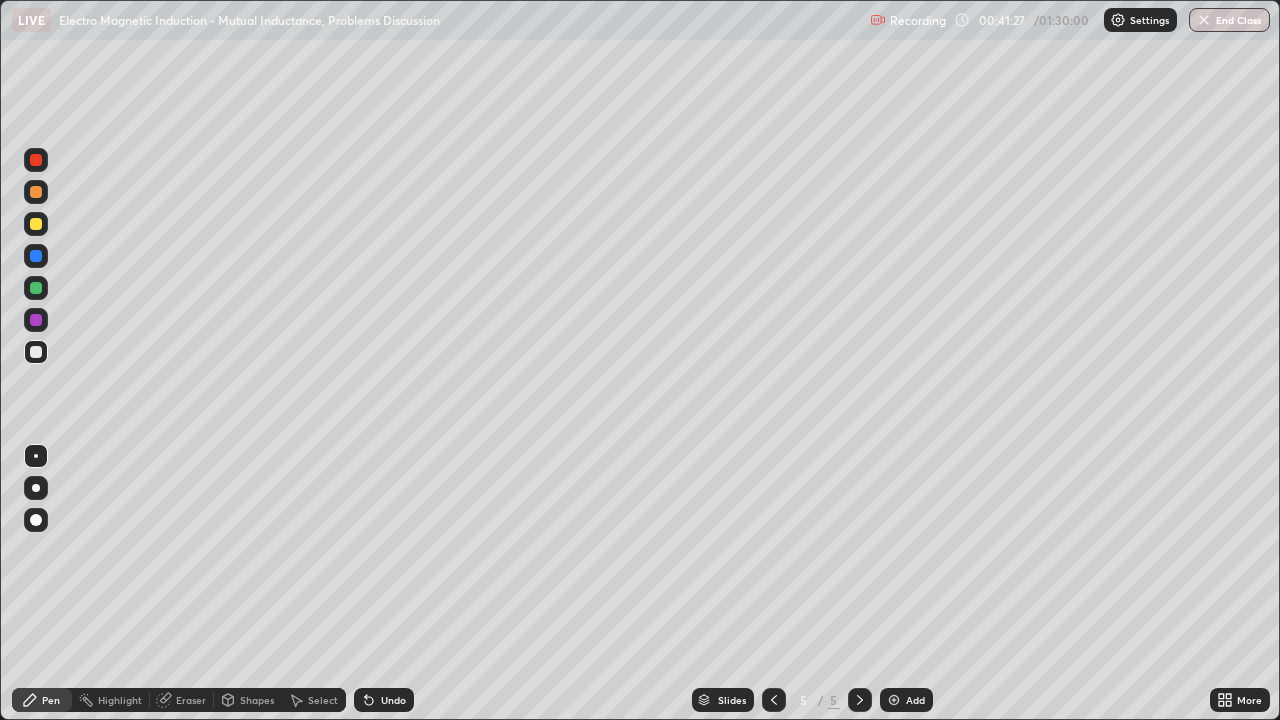 click at bounding box center [36, 288] 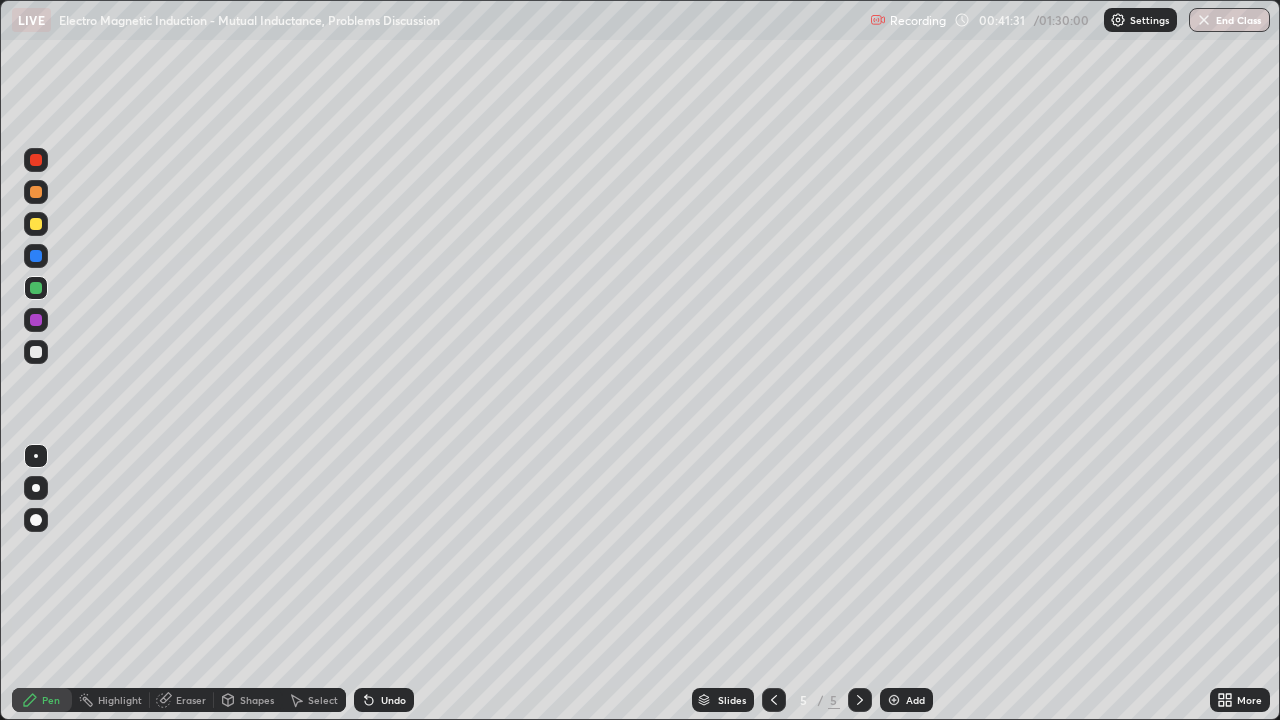 click at bounding box center (36, 224) 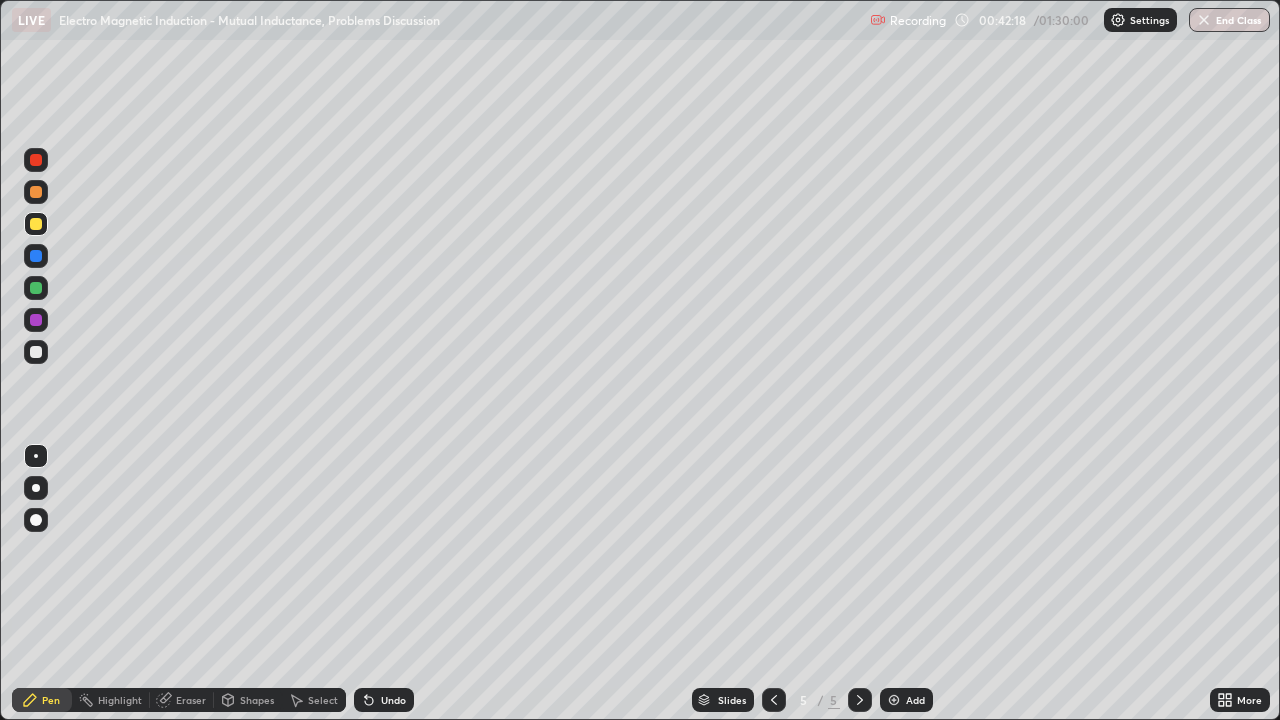 click on "Shapes" at bounding box center (257, 700) 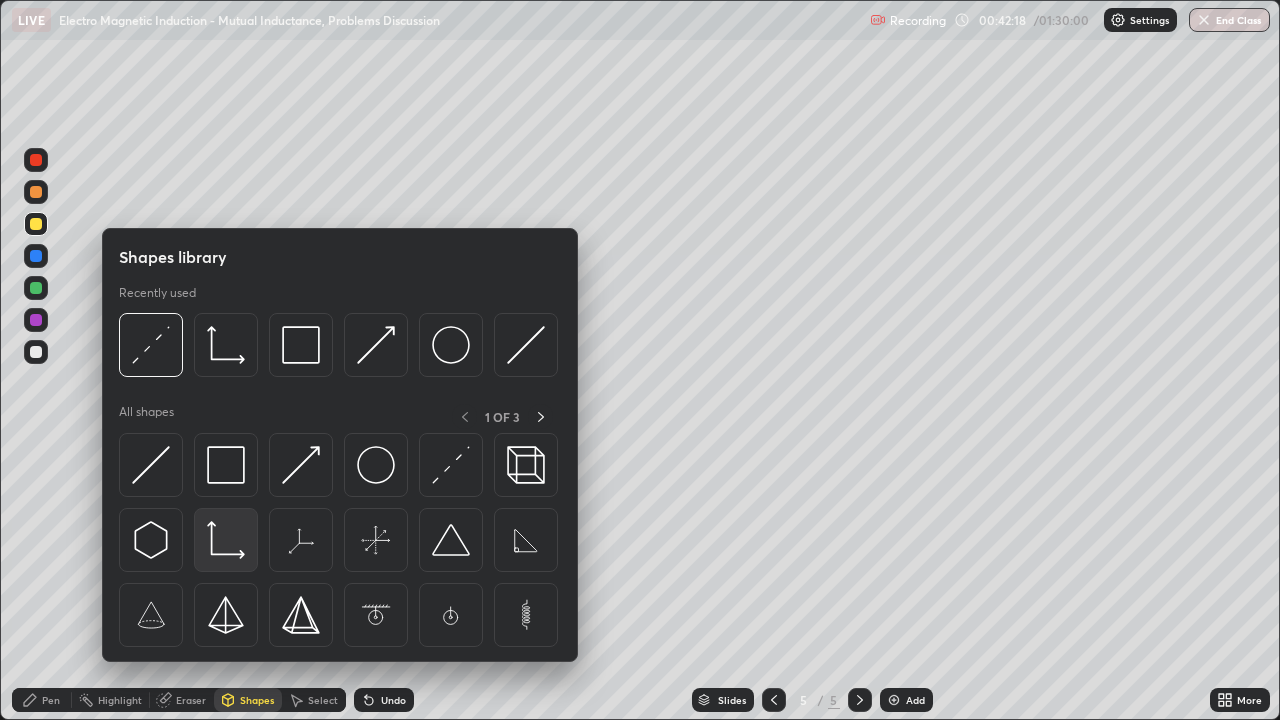 click at bounding box center (226, 540) 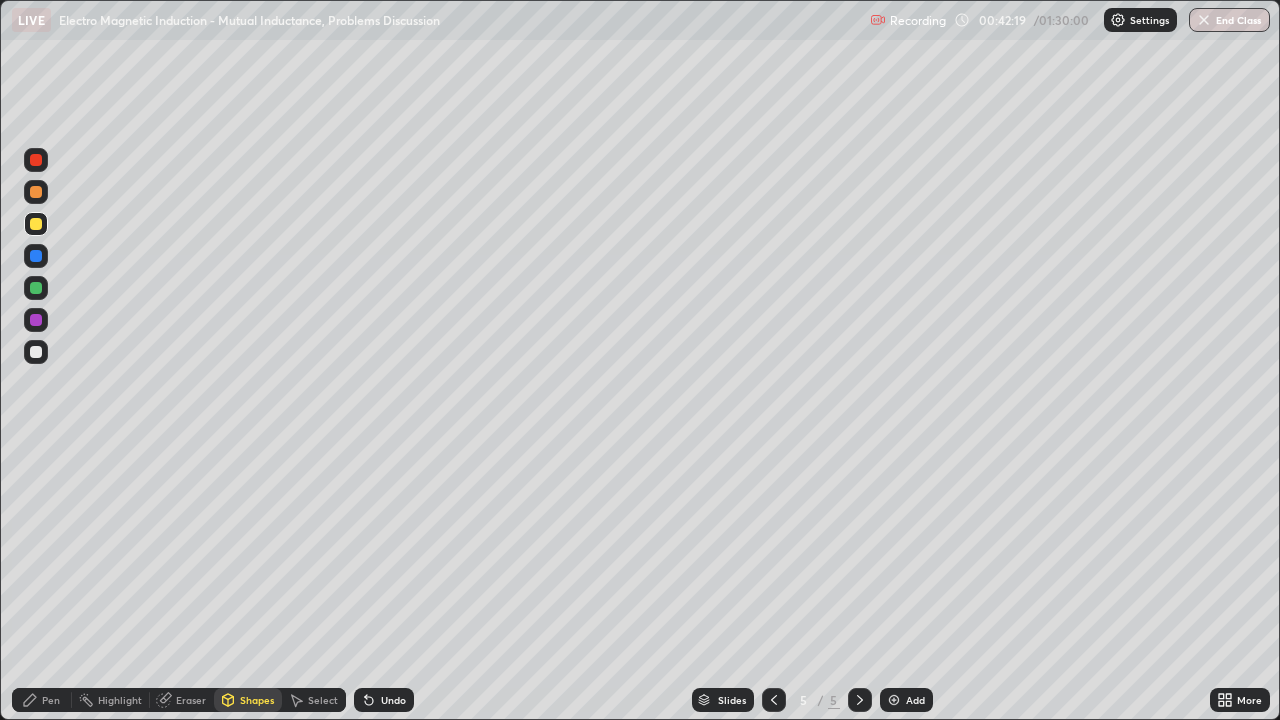 click at bounding box center [36, 256] 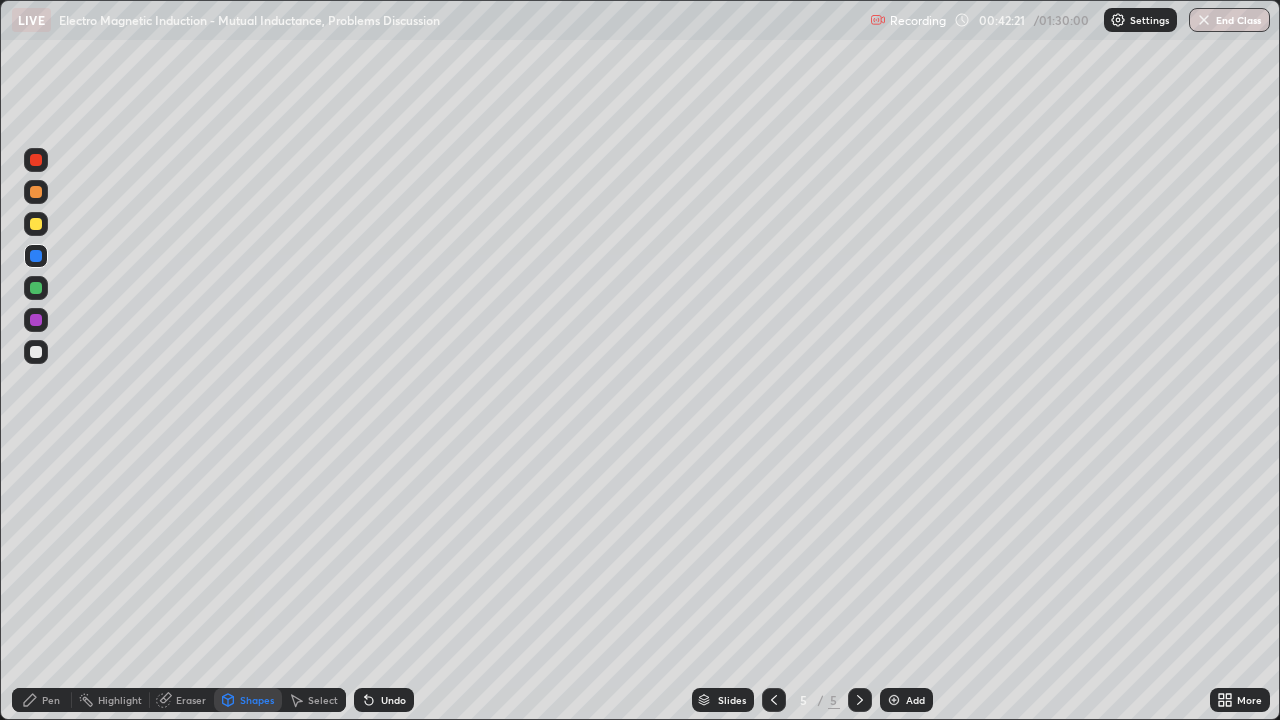 click 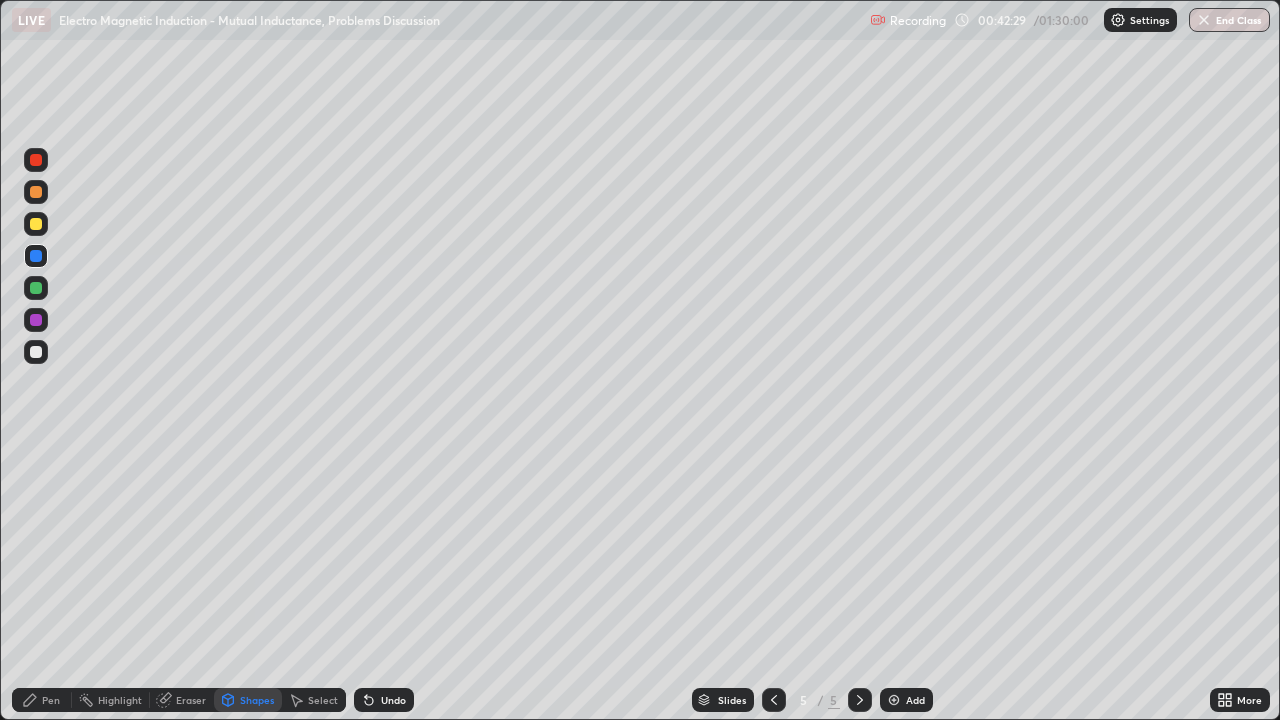 click on "Pen" at bounding box center (51, 700) 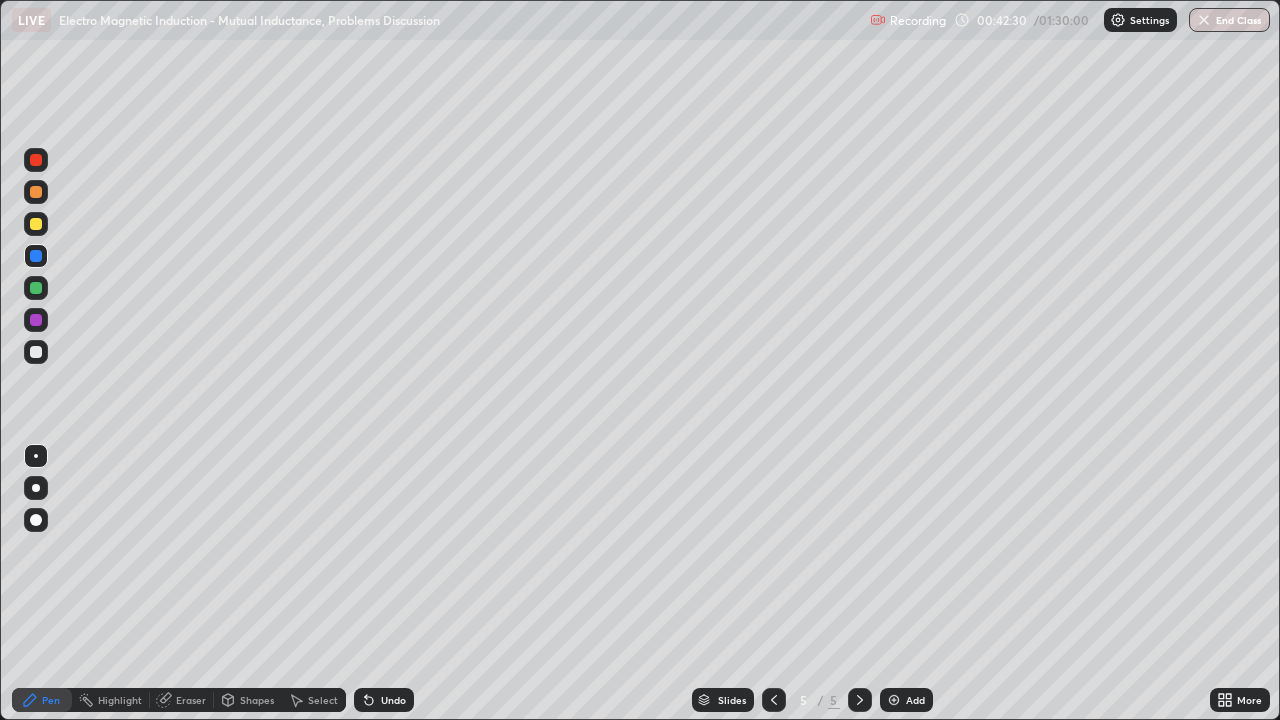 click at bounding box center (36, 224) 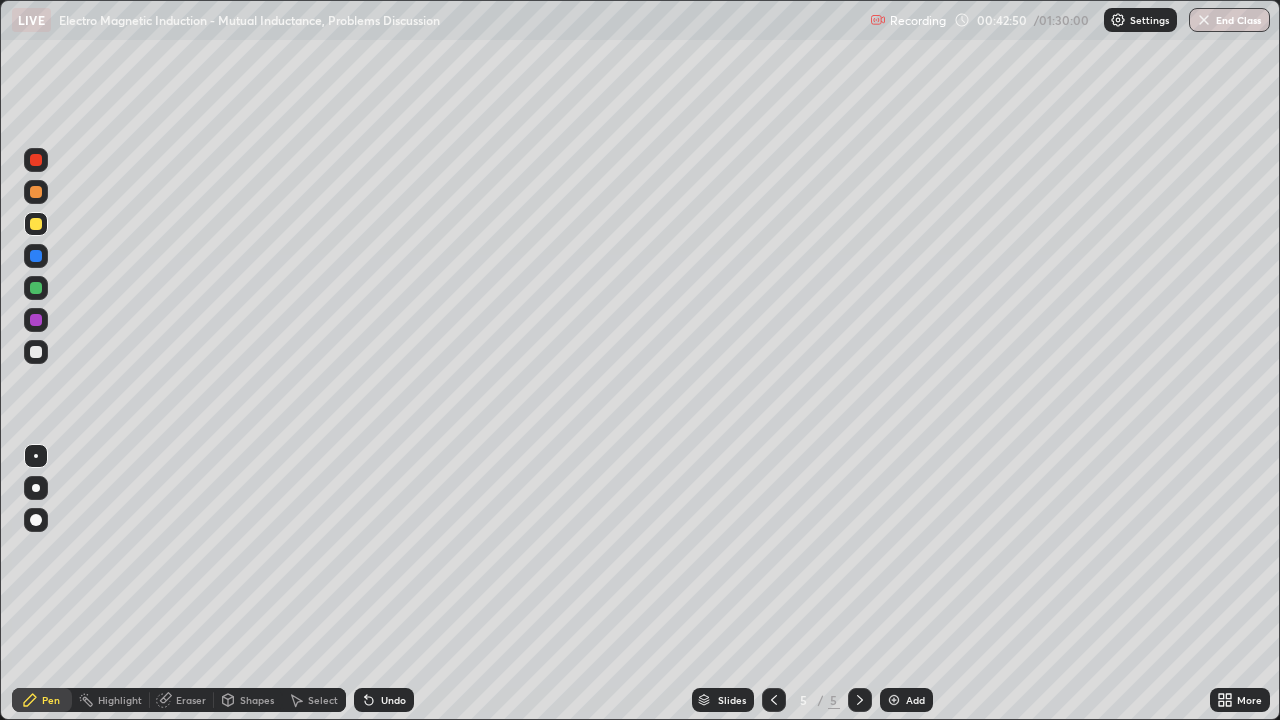 click at bounding box center (36, 352) 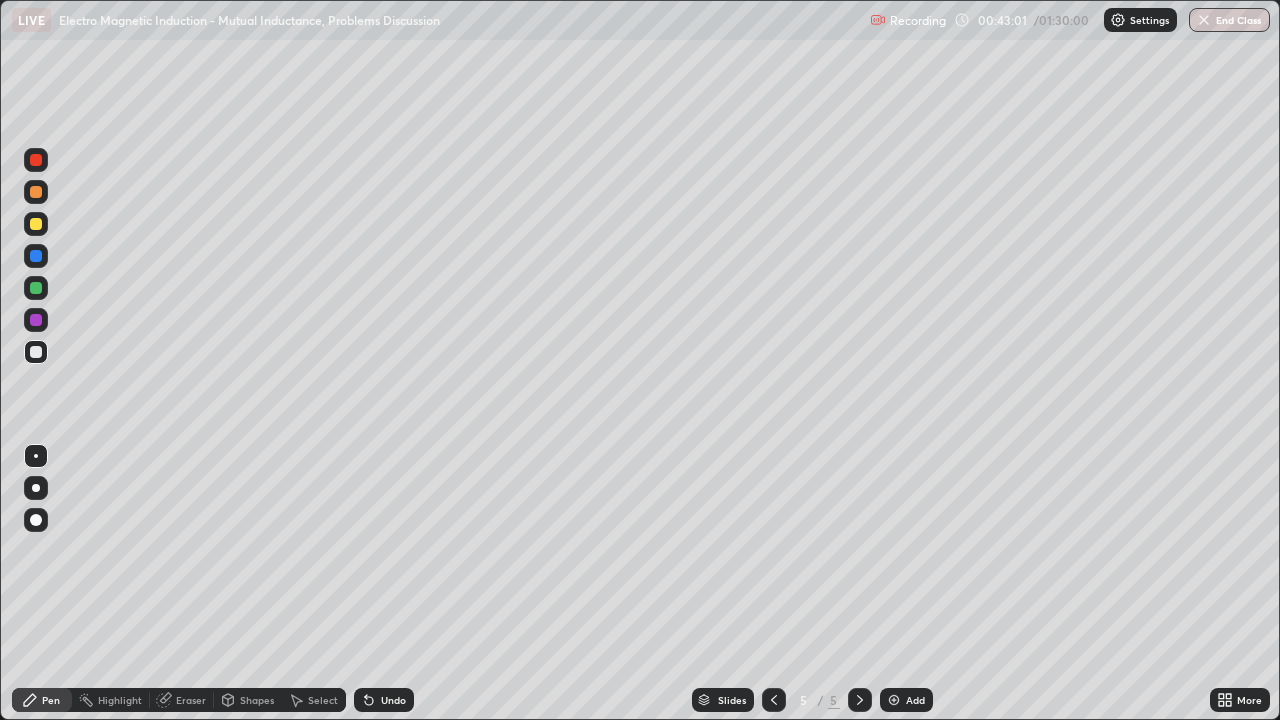 click 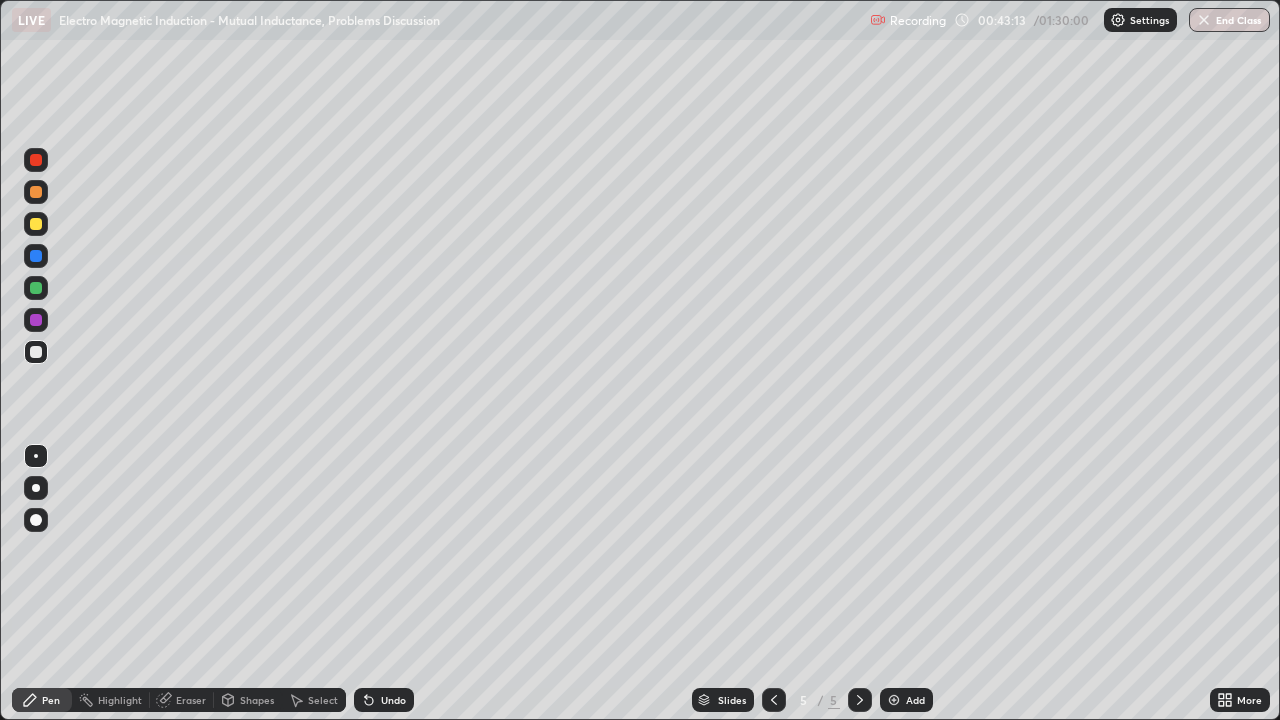 click on "Undo" at bounding box center (384, 700) 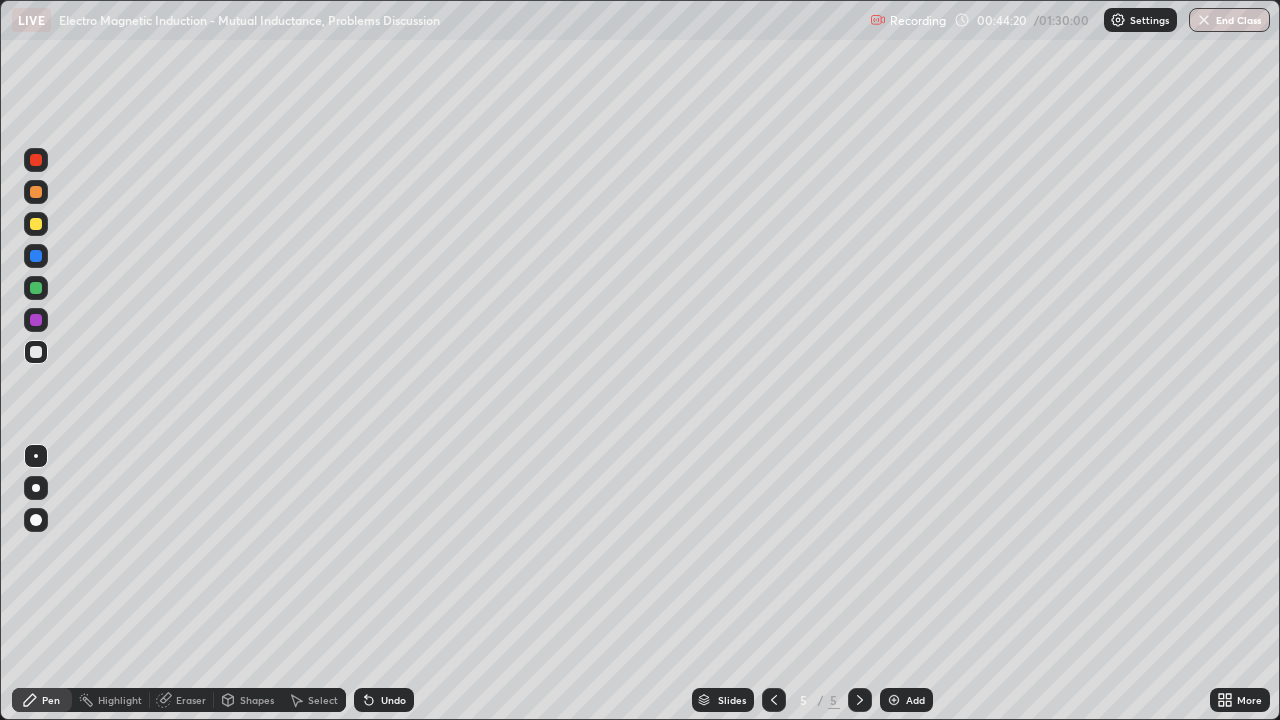 click on "Select" at bounding box center (323, 700) 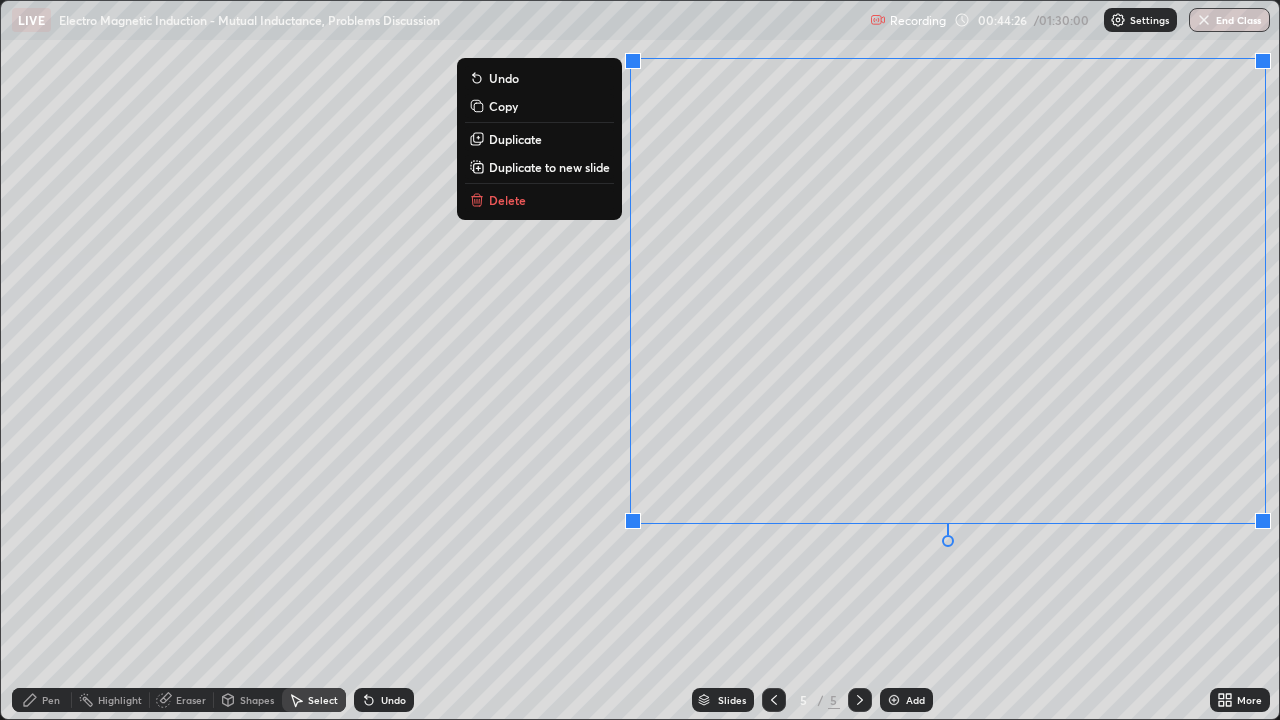 click on "Delete" at bounding box center (507, 200) 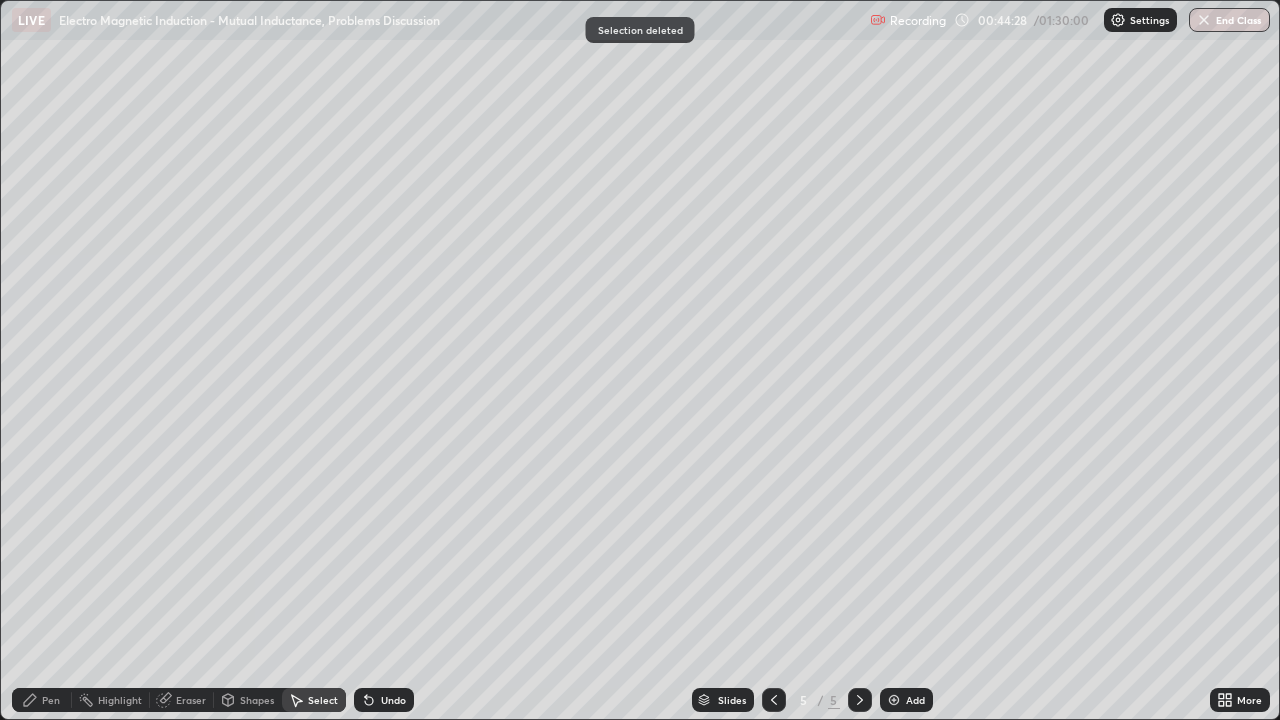 click on "Pen" at bounding box center [51, 700] 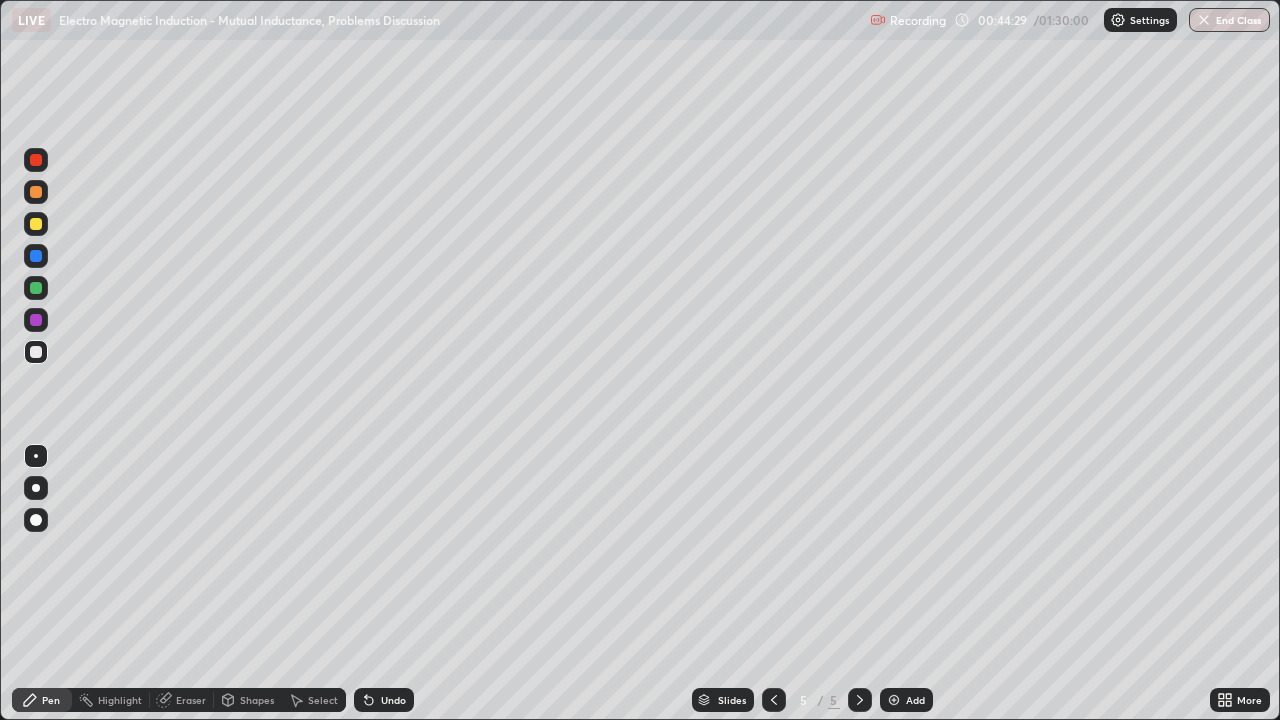 click at bounding box center [36, 224] 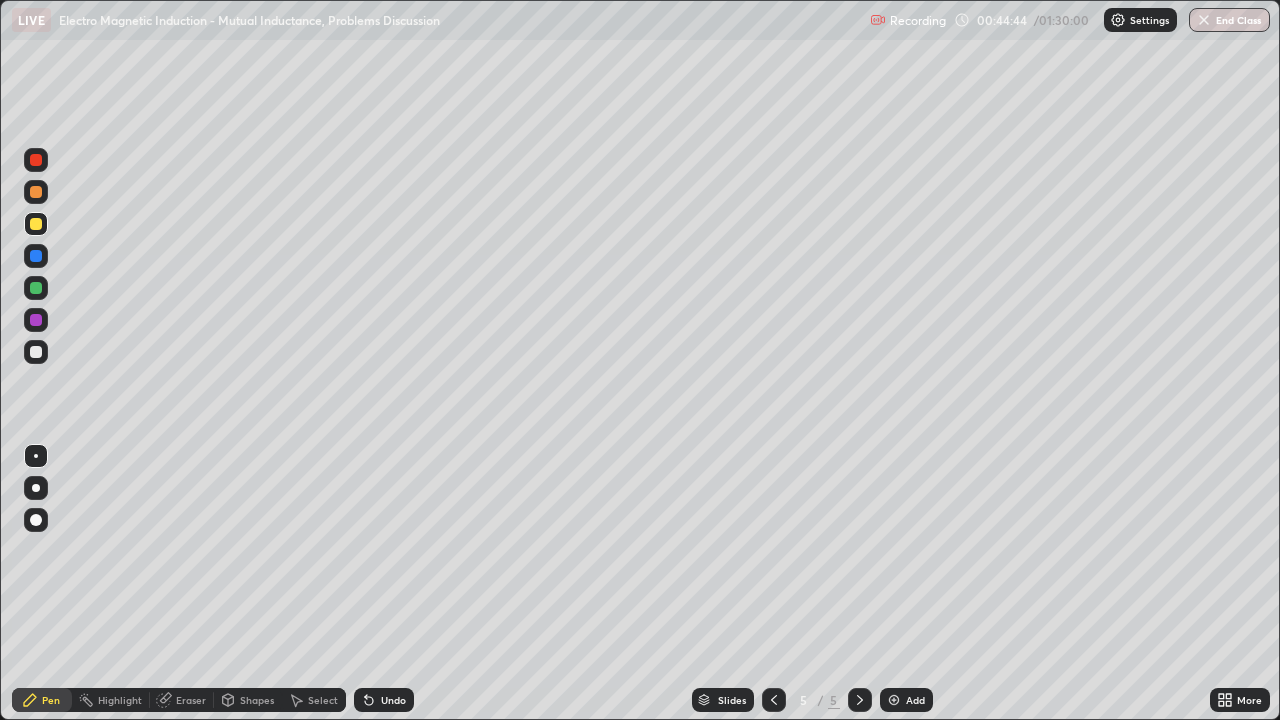 click at bounding box center (36, 352) 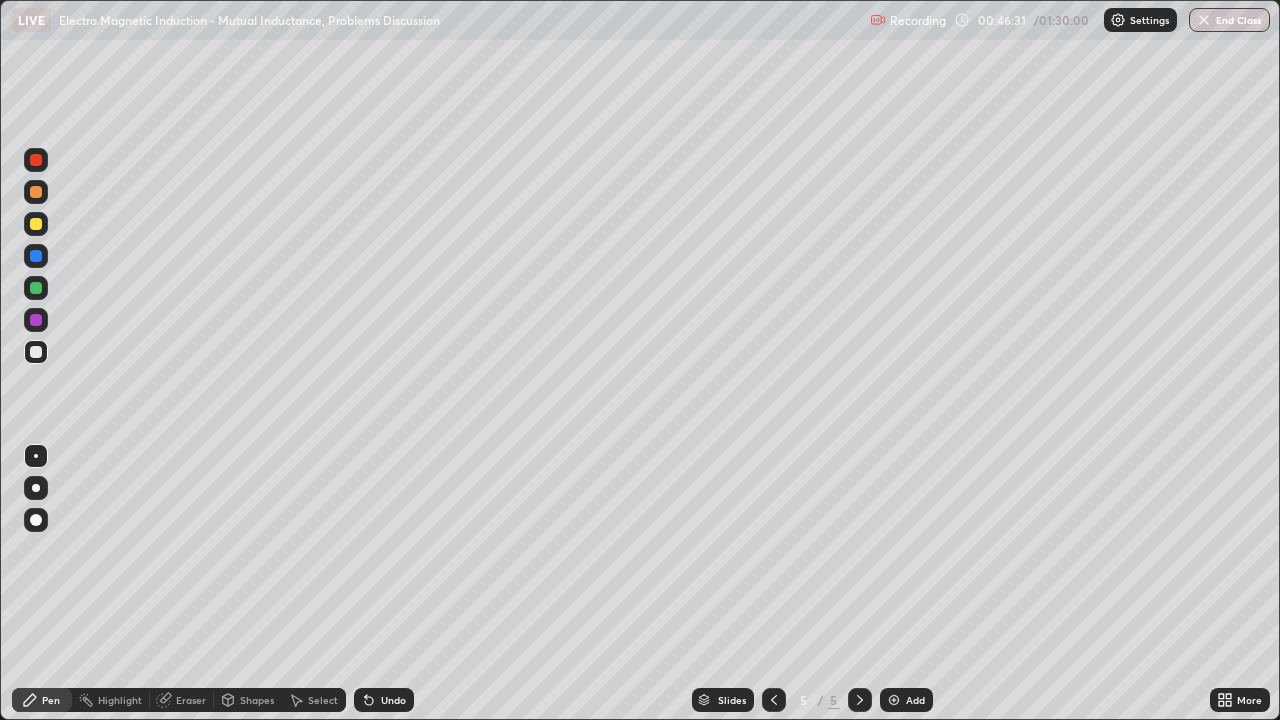 click at bounding box center (36, 192) 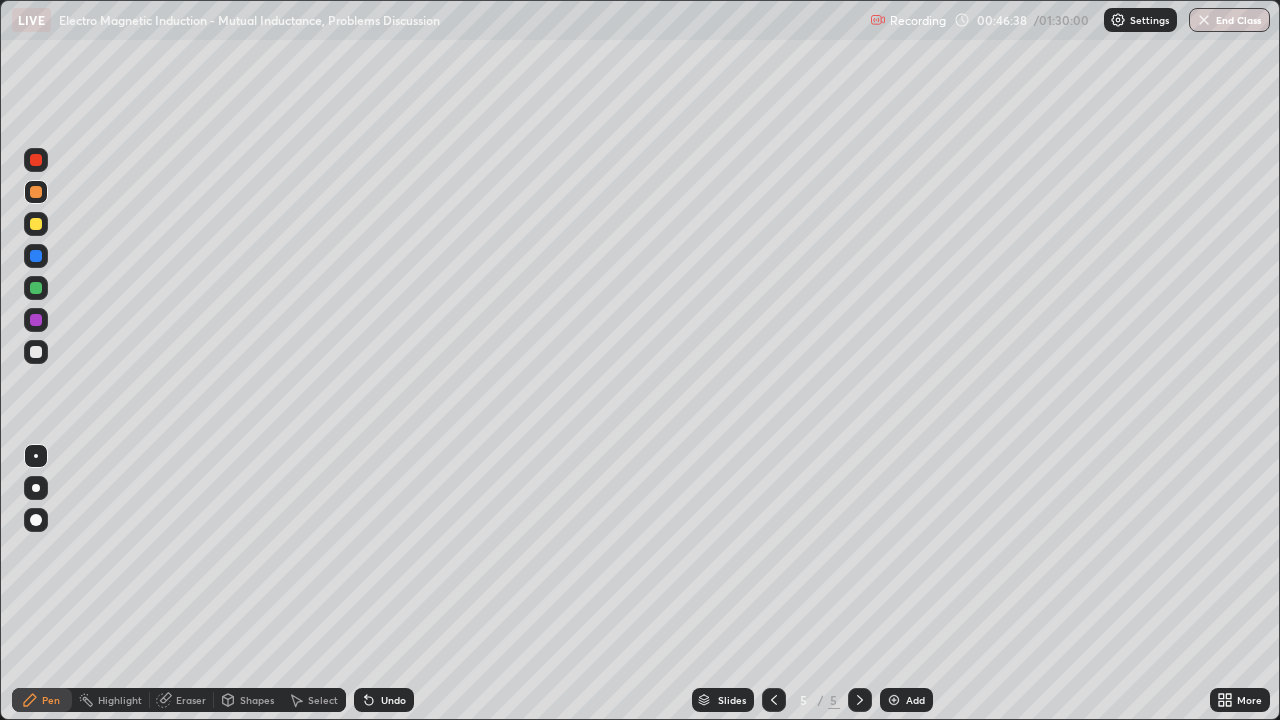 click at bounding box center [36, 352] 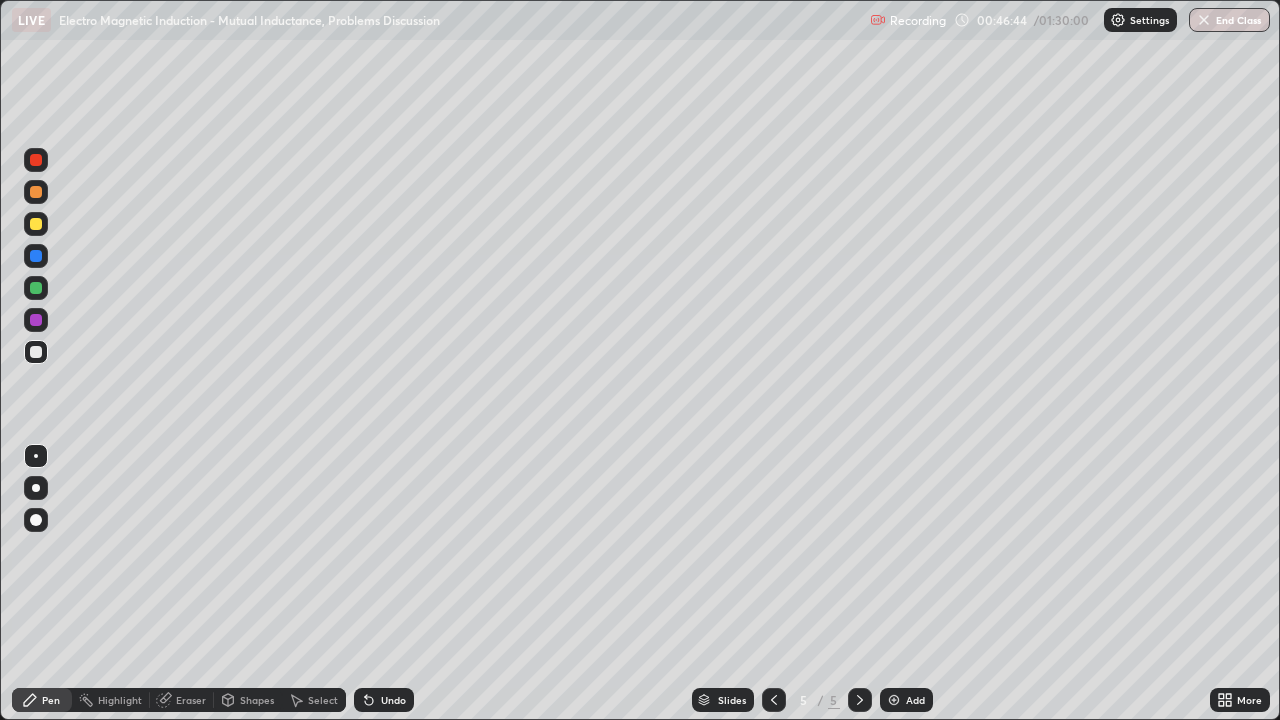click at bounding box center [36, 320] 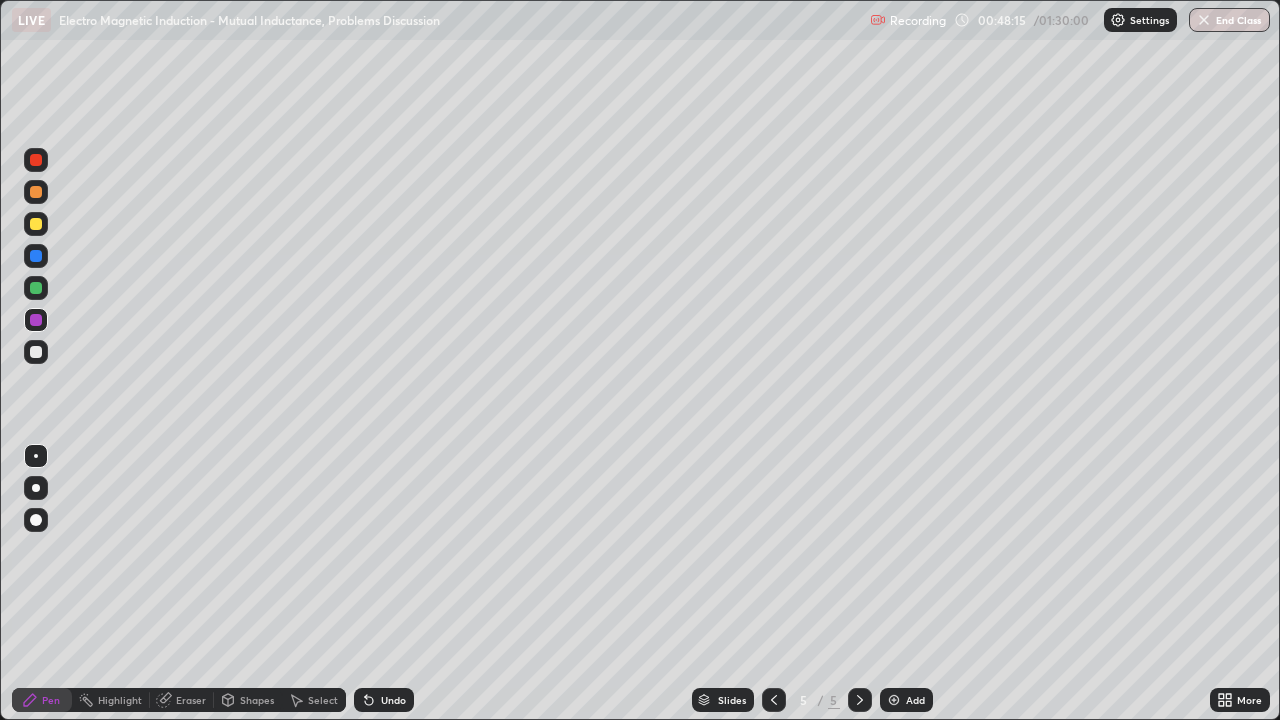 click on "Undo" at bounding box center (393, 700) 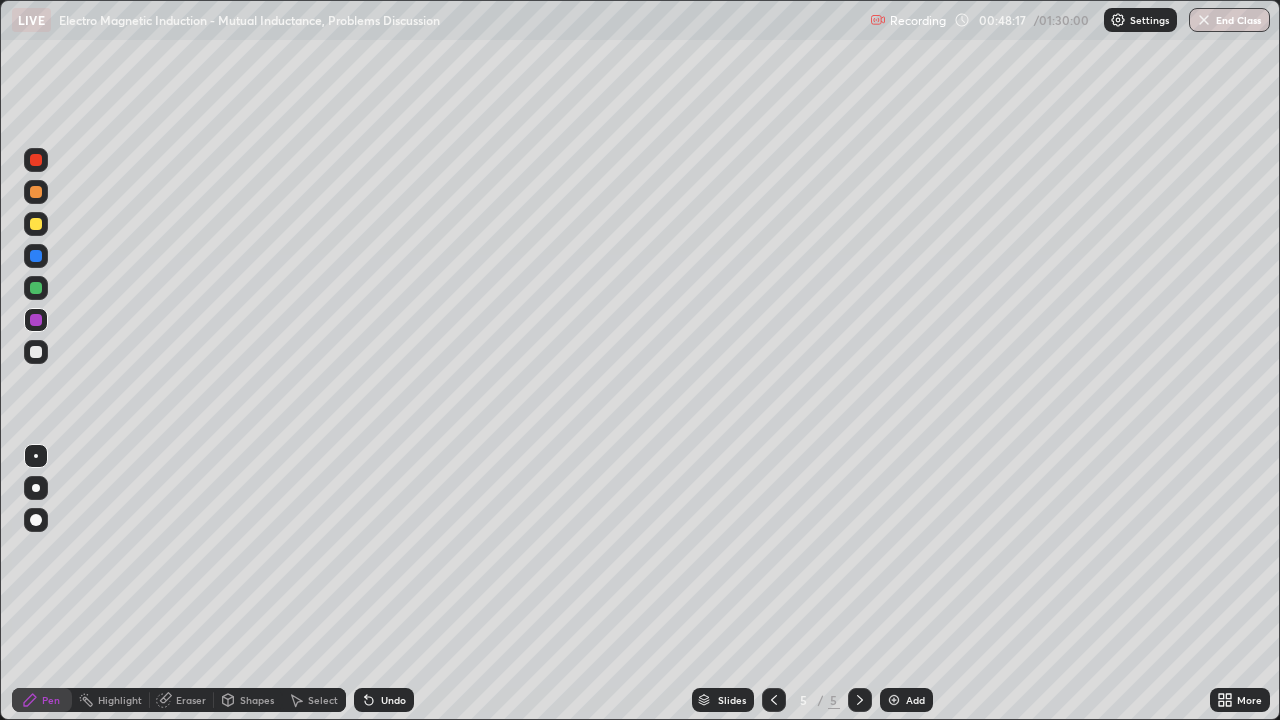 click at bounding box center (36, 352) 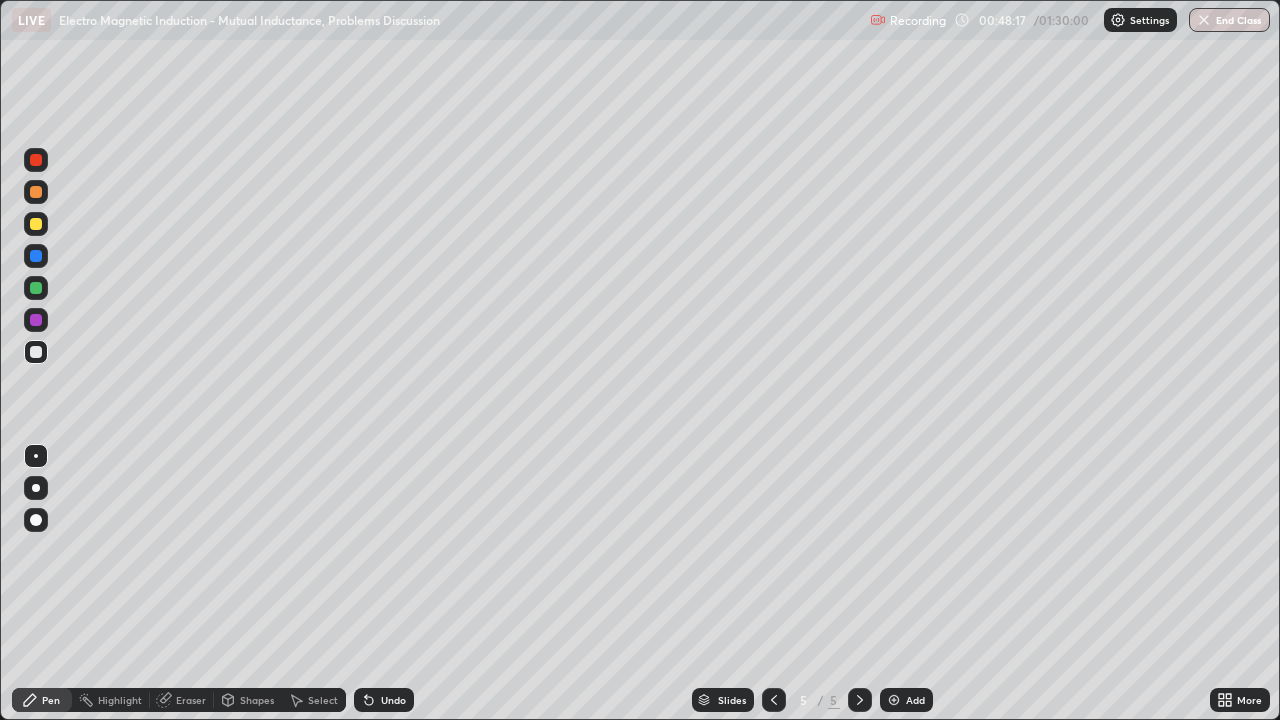 click at bounding box center [36, 288] 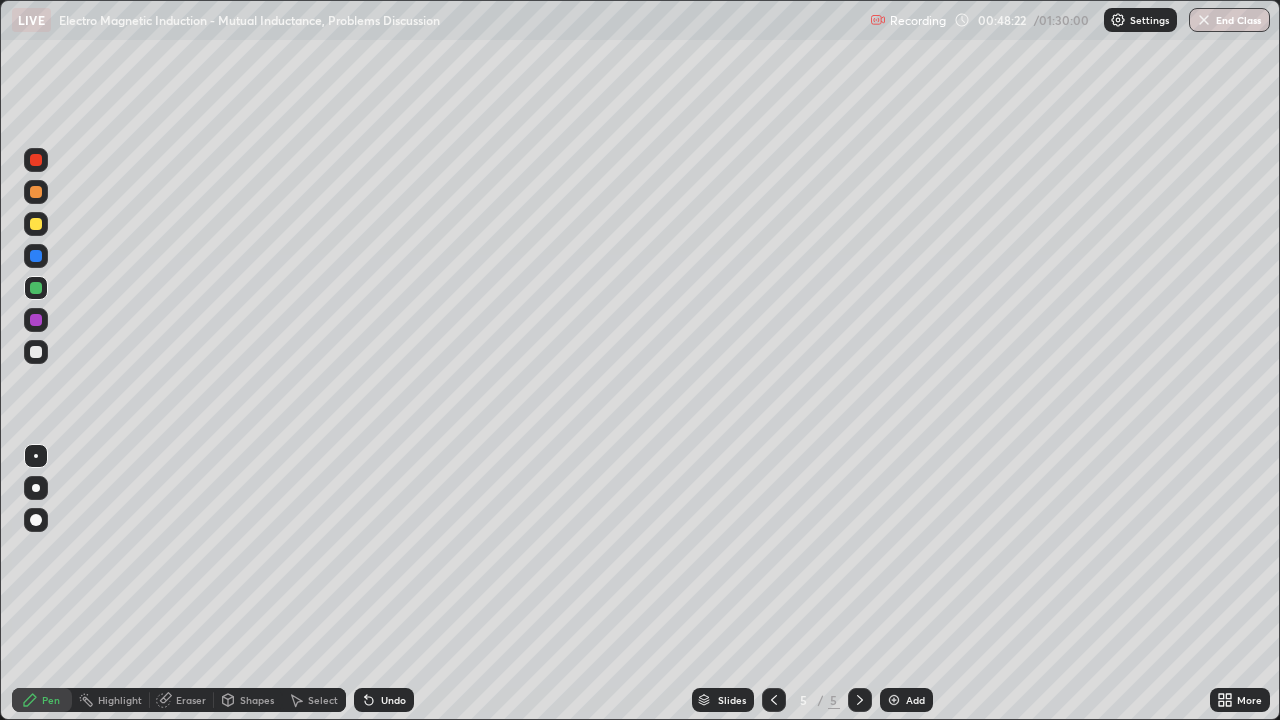 click at bounding box center (36, 352) 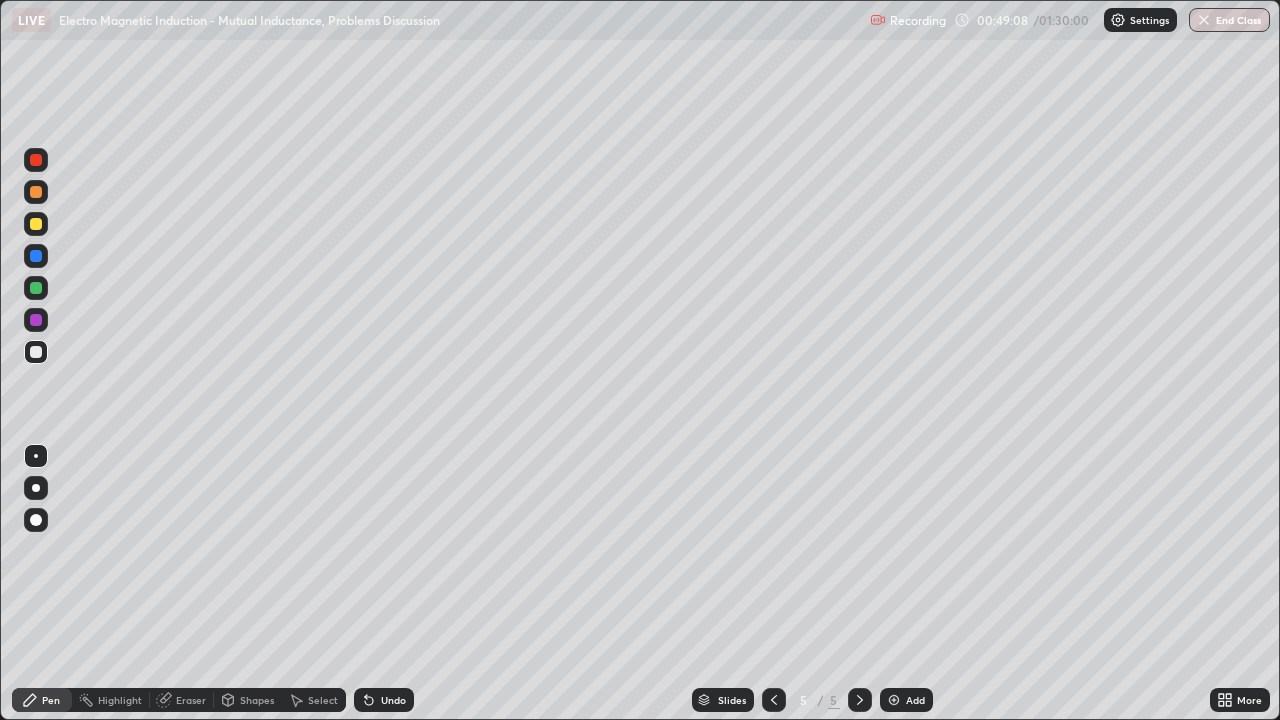 click at bounding box center (36, 224) 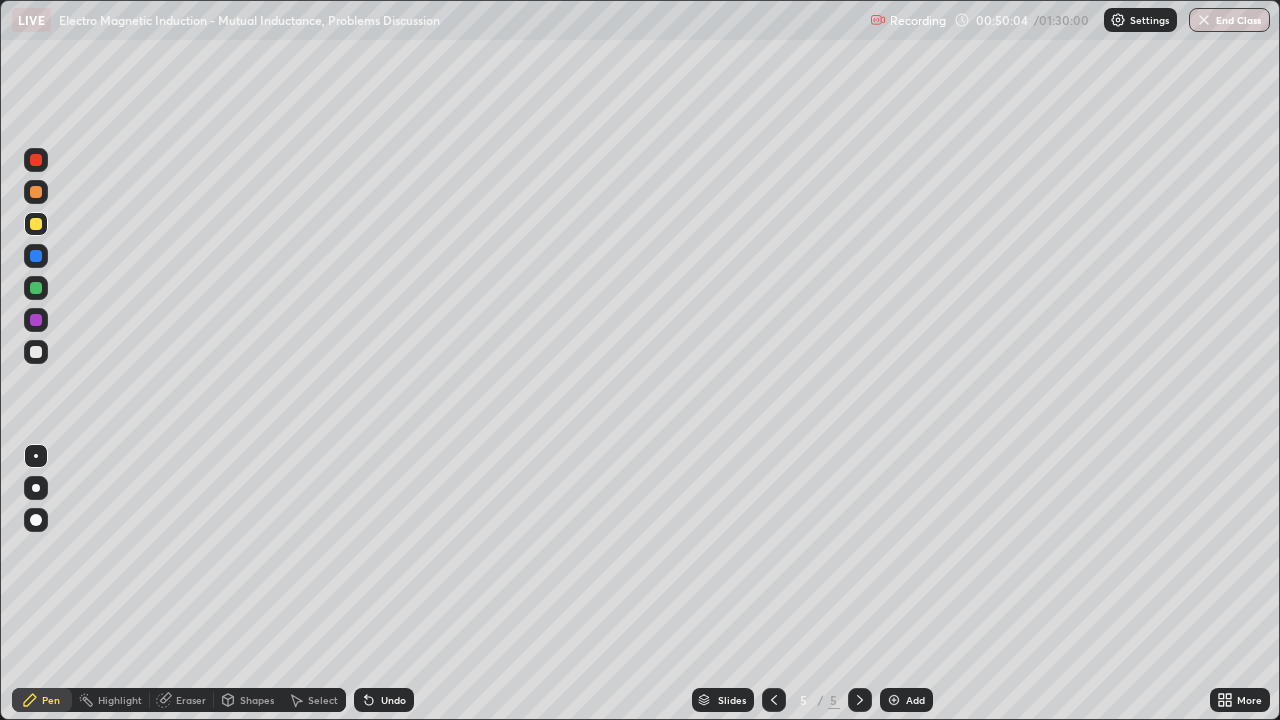 click at bounding box center [36, 288] 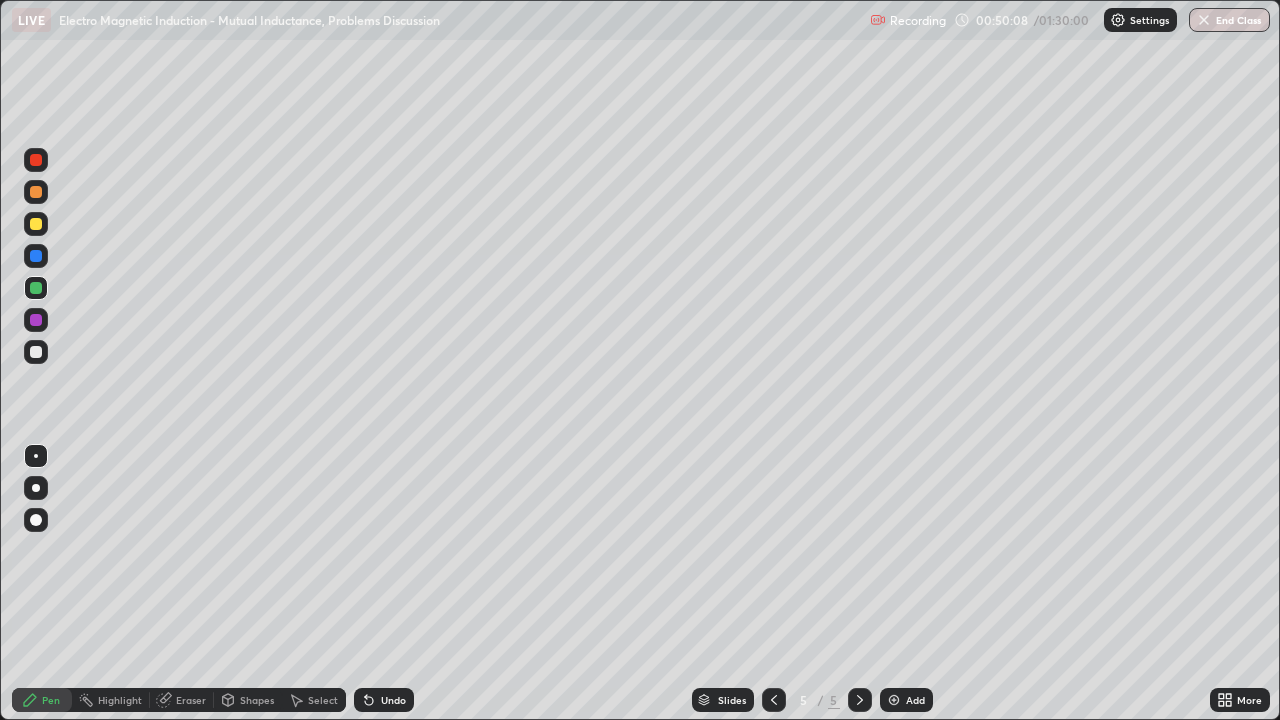 click on "Undo" at bounding box center (393, 700) 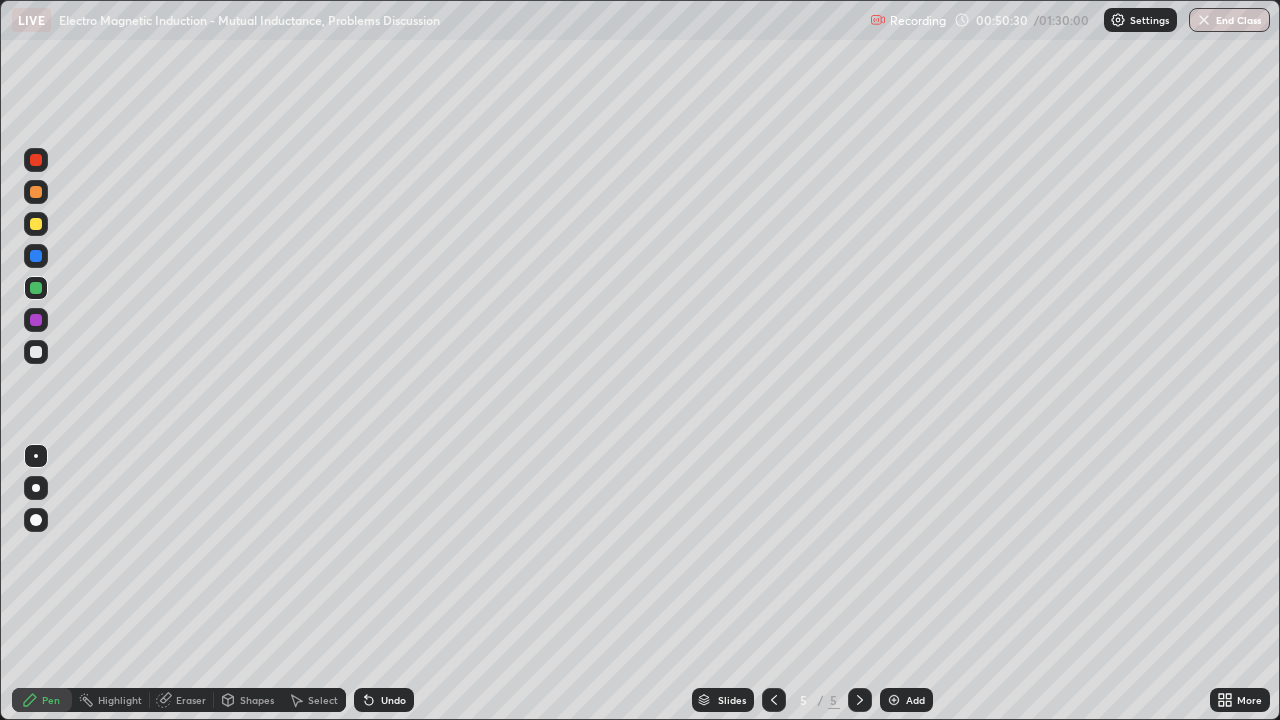 click at bounding box center (36, 352) 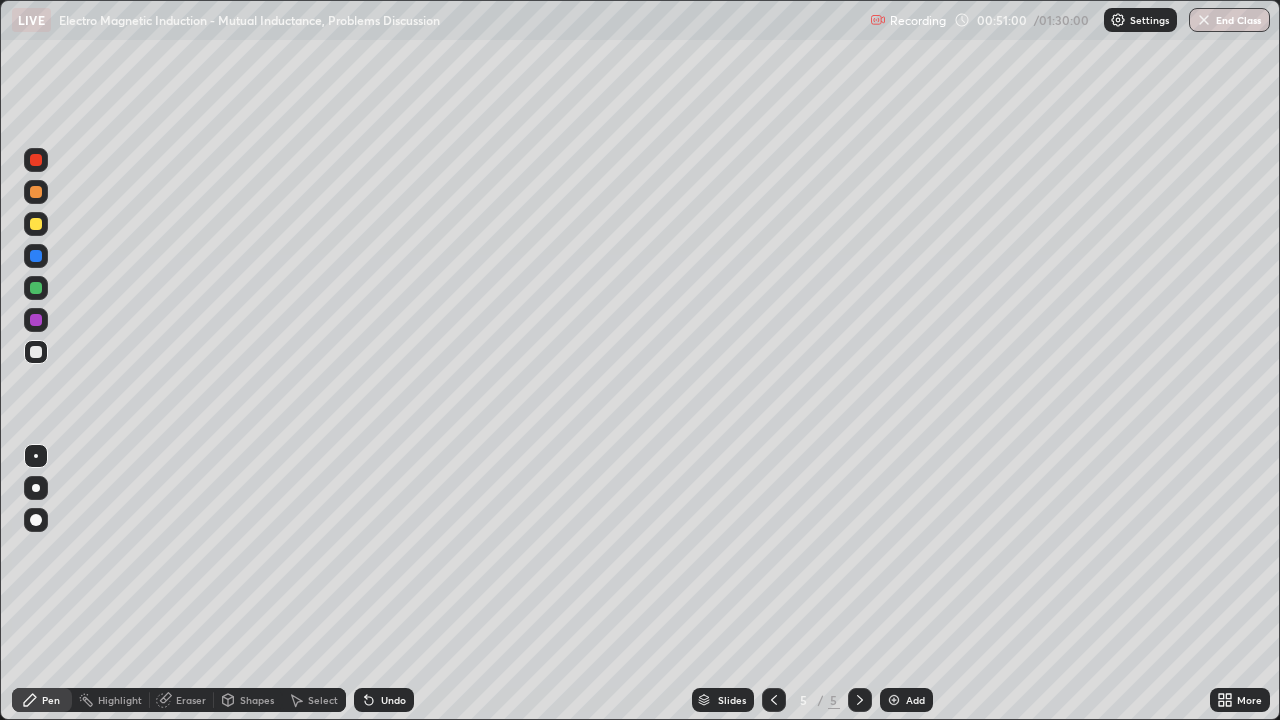 click at bounding box center [36, 224] 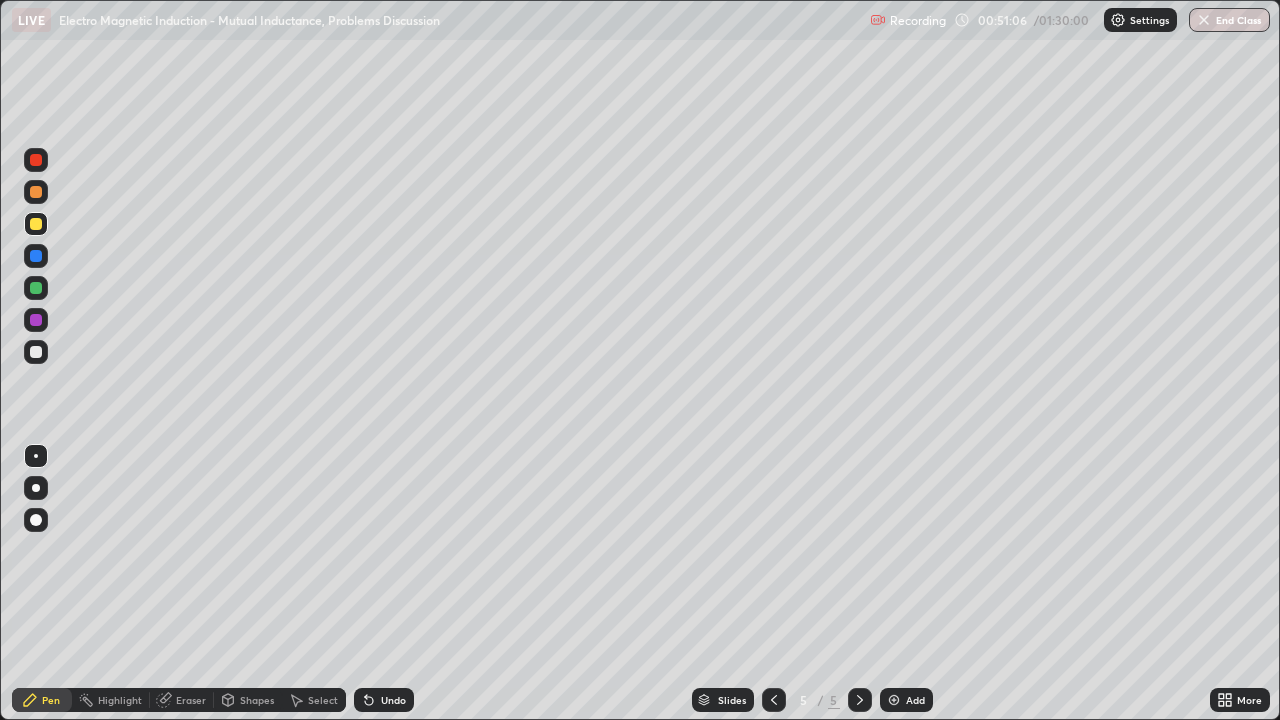 click on "Select" at bounding box center [323, 700] 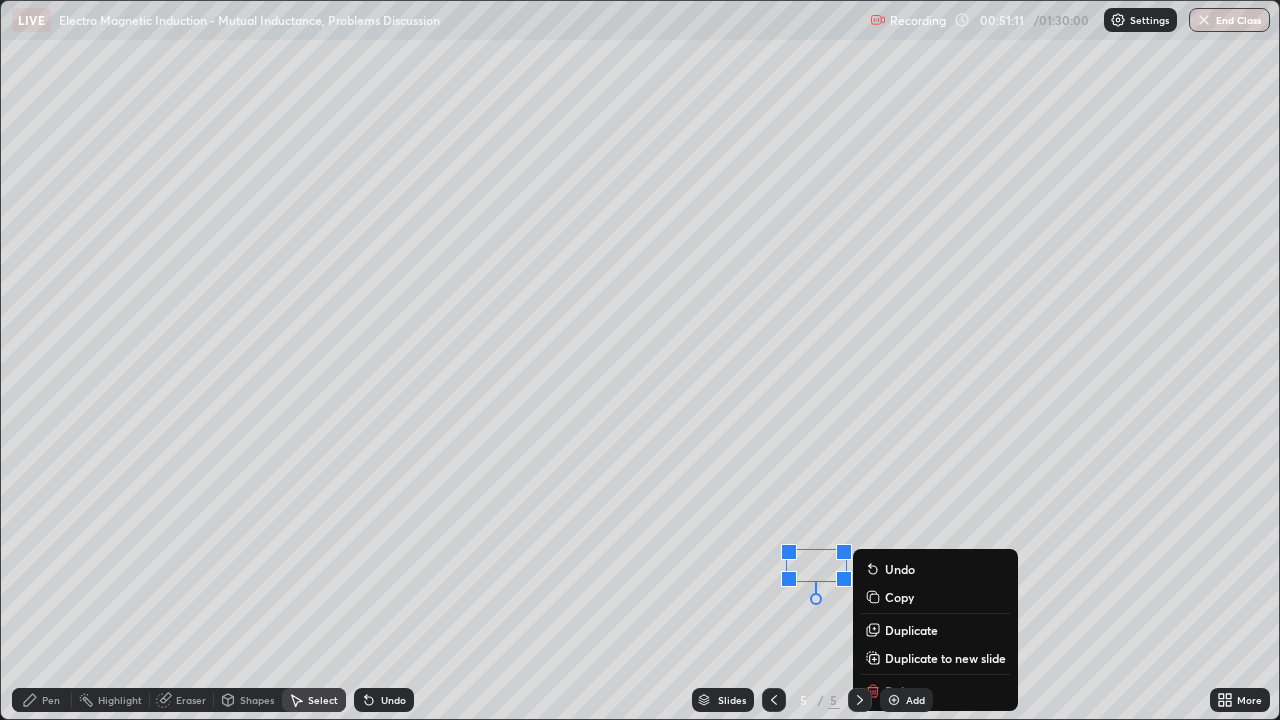 click on "Pen" at bounding box center [42, 700] 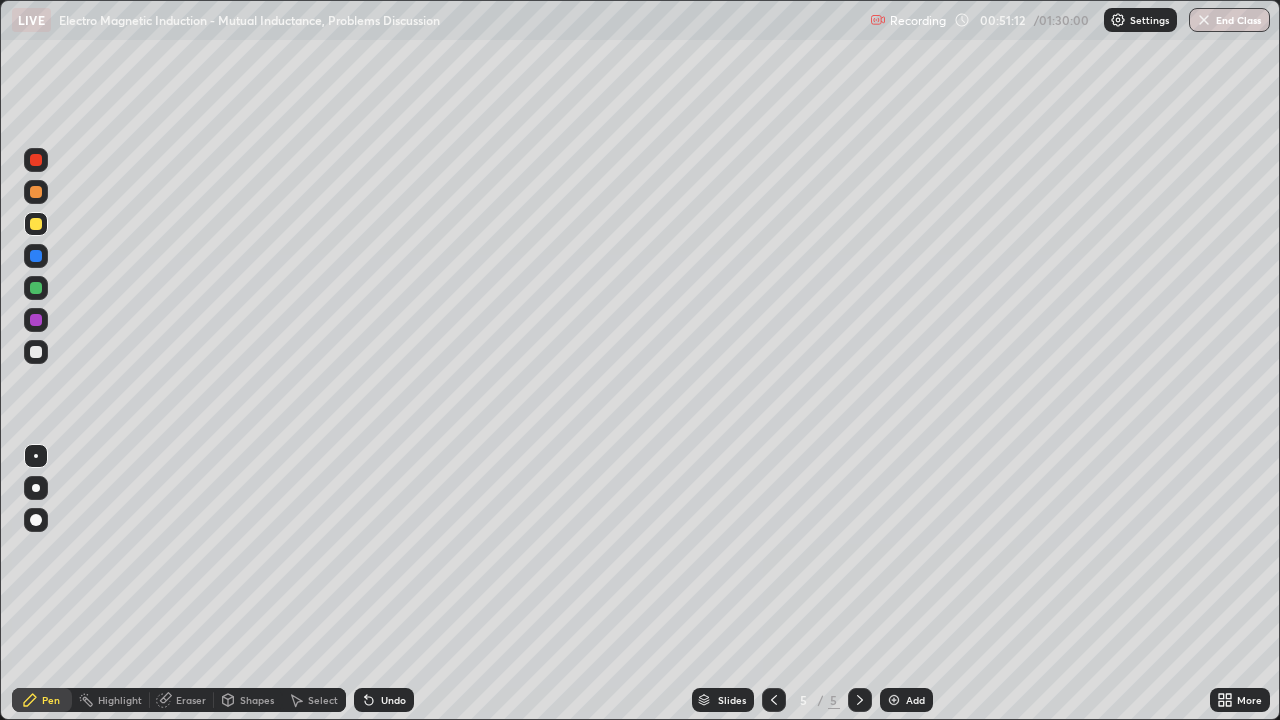 click at bounding box center [36, 352] 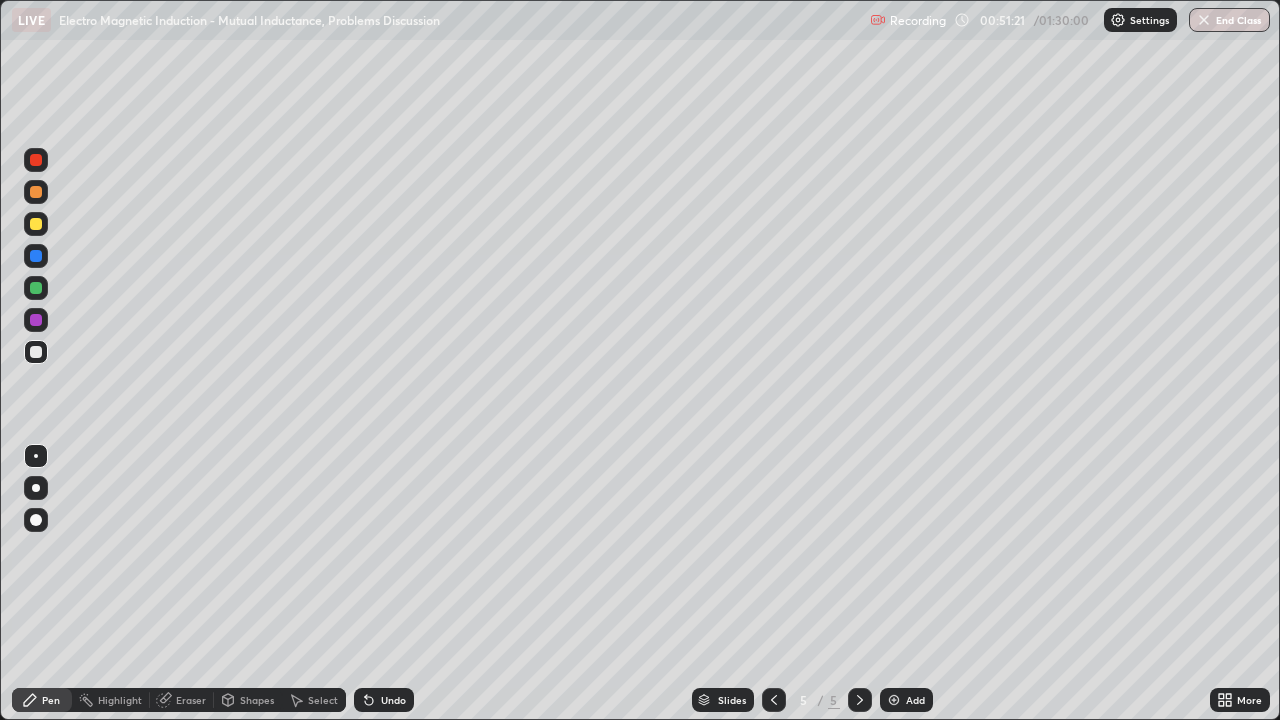 click on "Select" at bounding box center [323, 700] 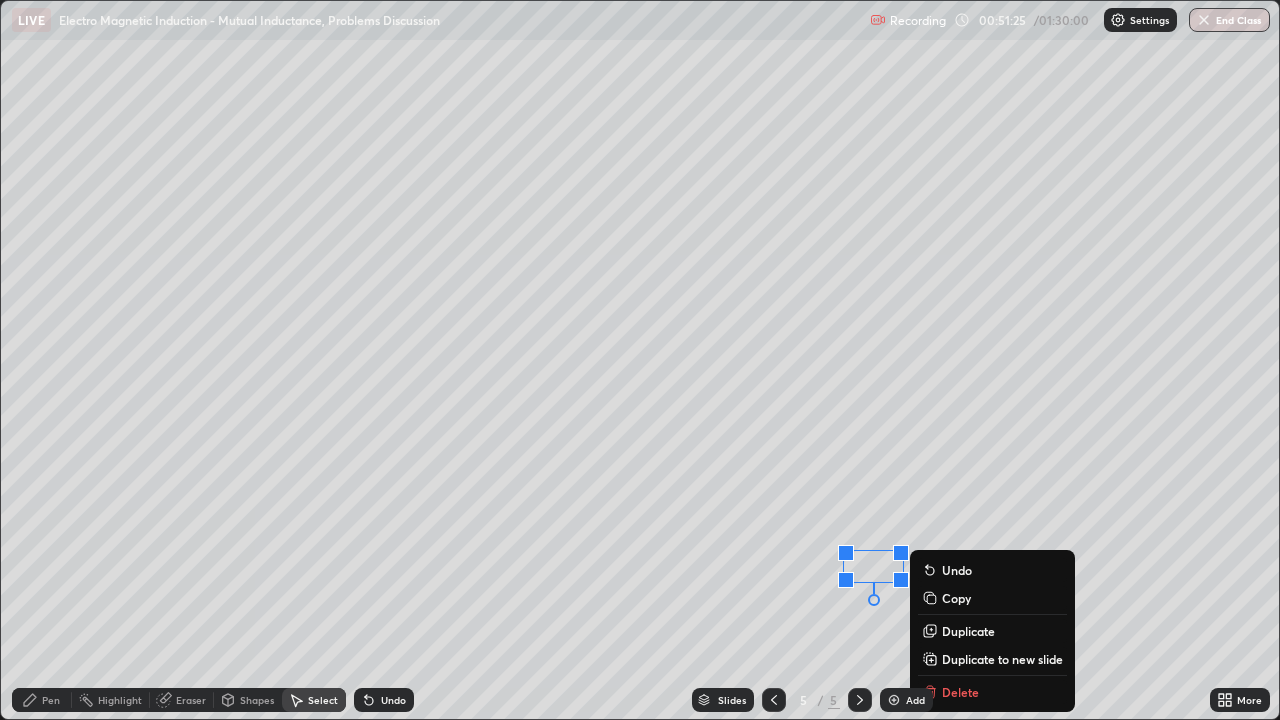 click on "Pen" at bounding box center (42, 700) 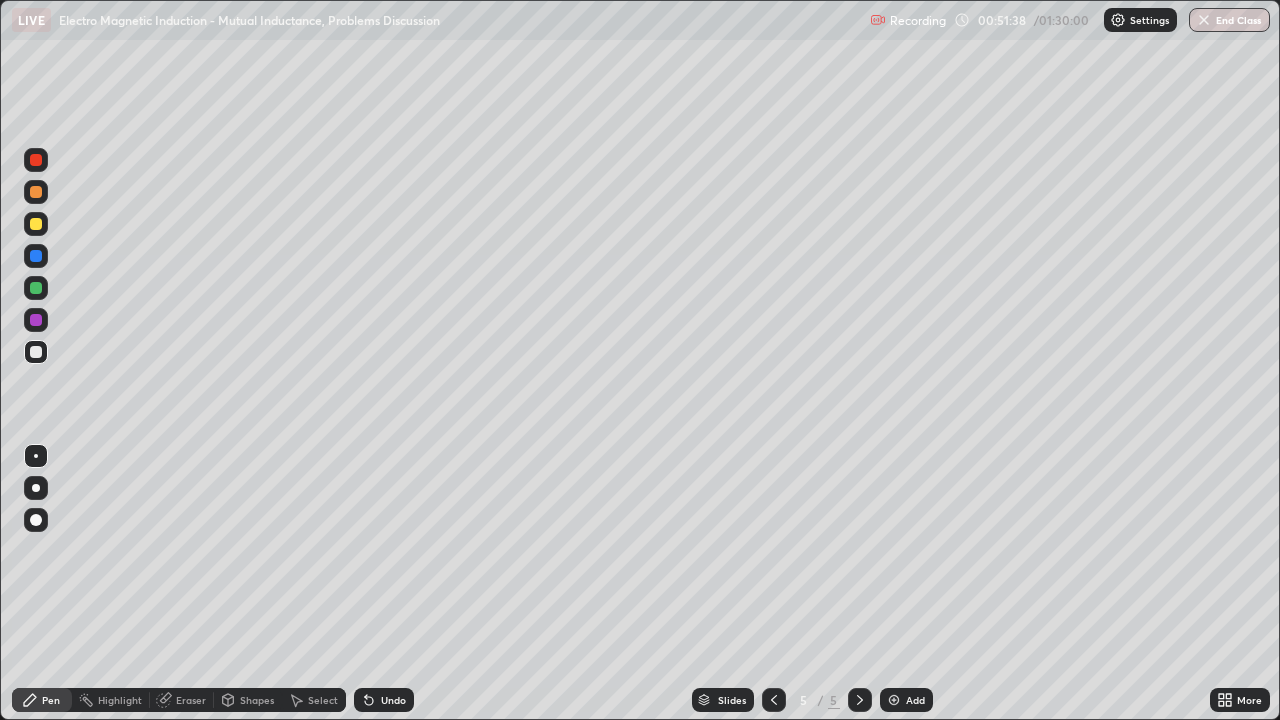click at bounding box center (36, 224) 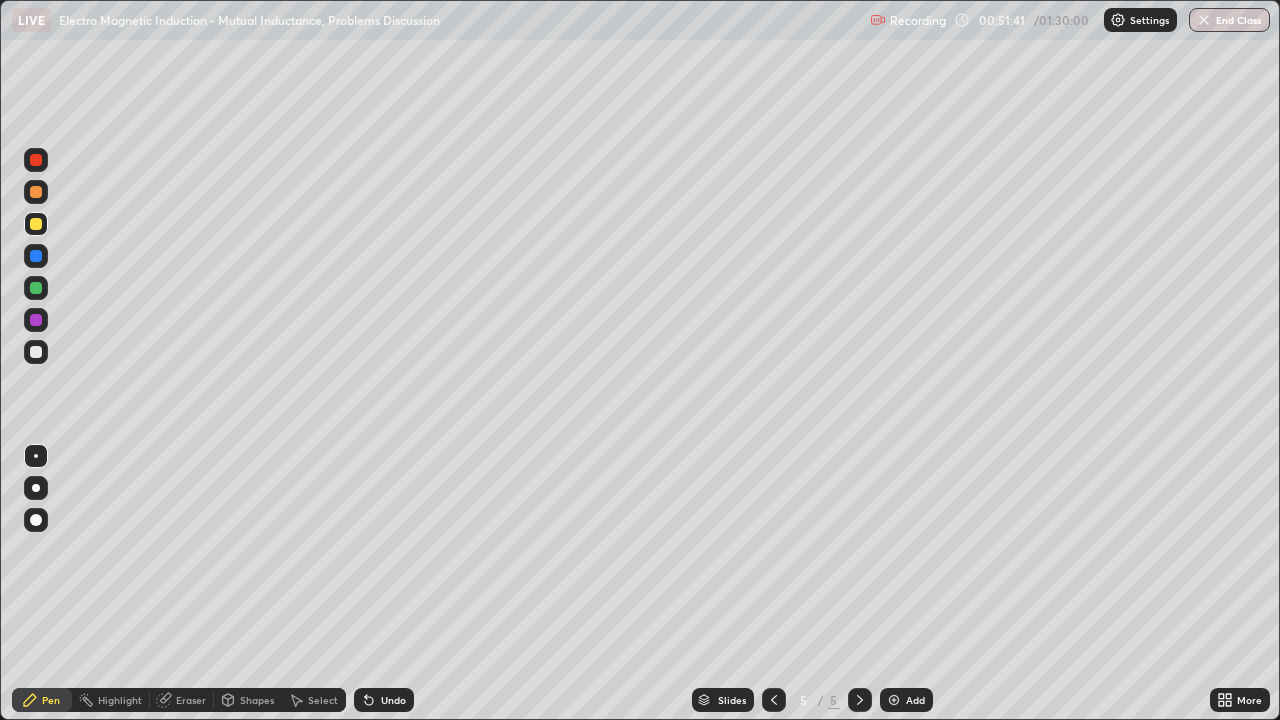 click on "Select" at bounding box center [323, 700] 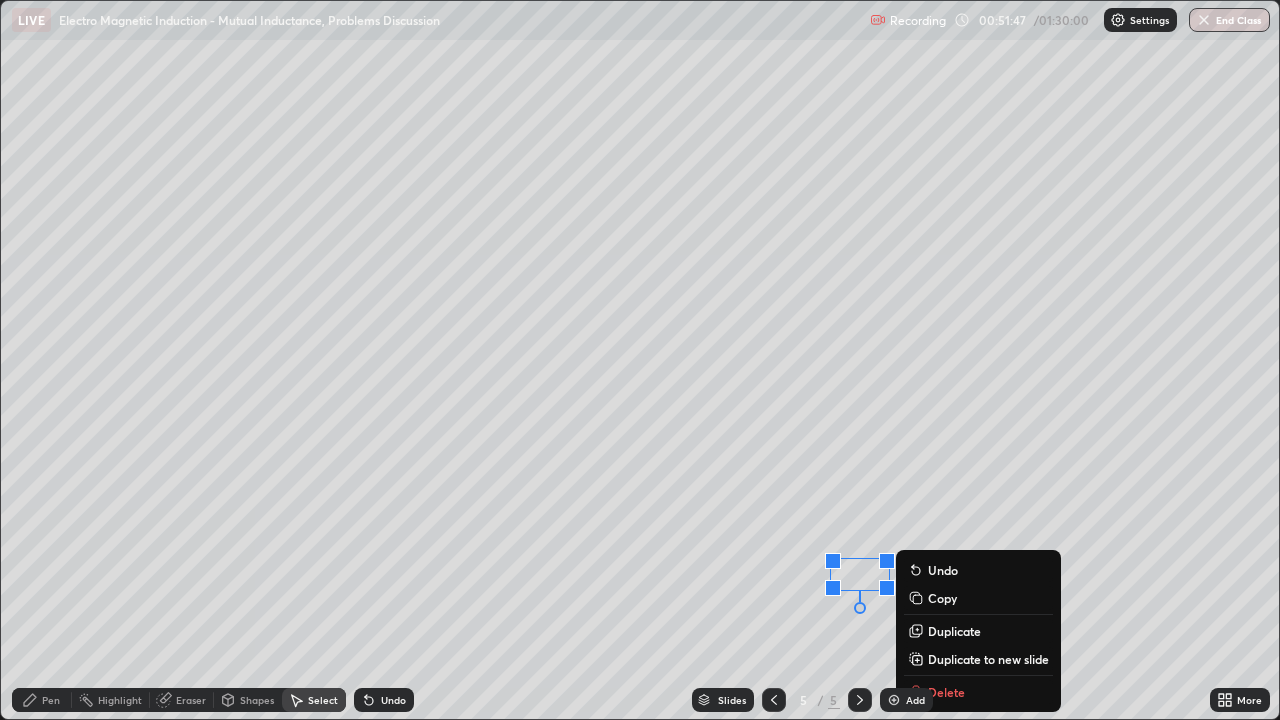 click on "Pen" at bounding box center [42, 700] 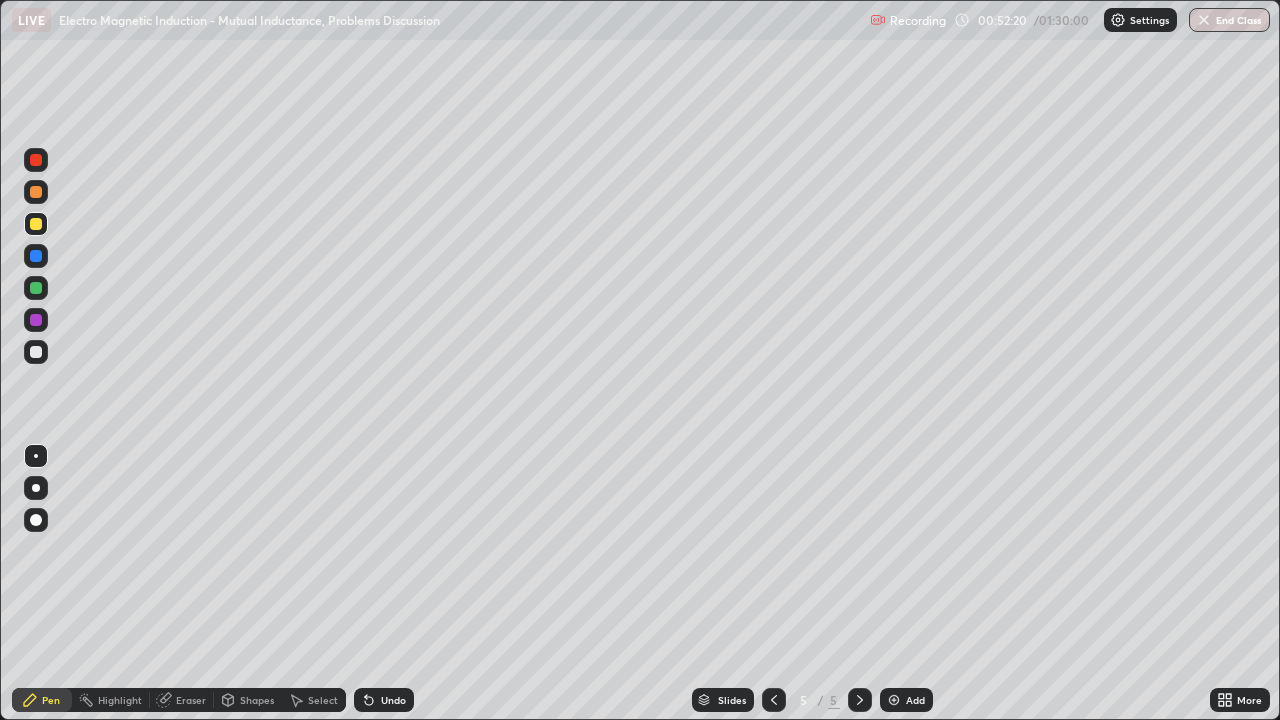 click on "Shapes" at bounding box center [257, 700] 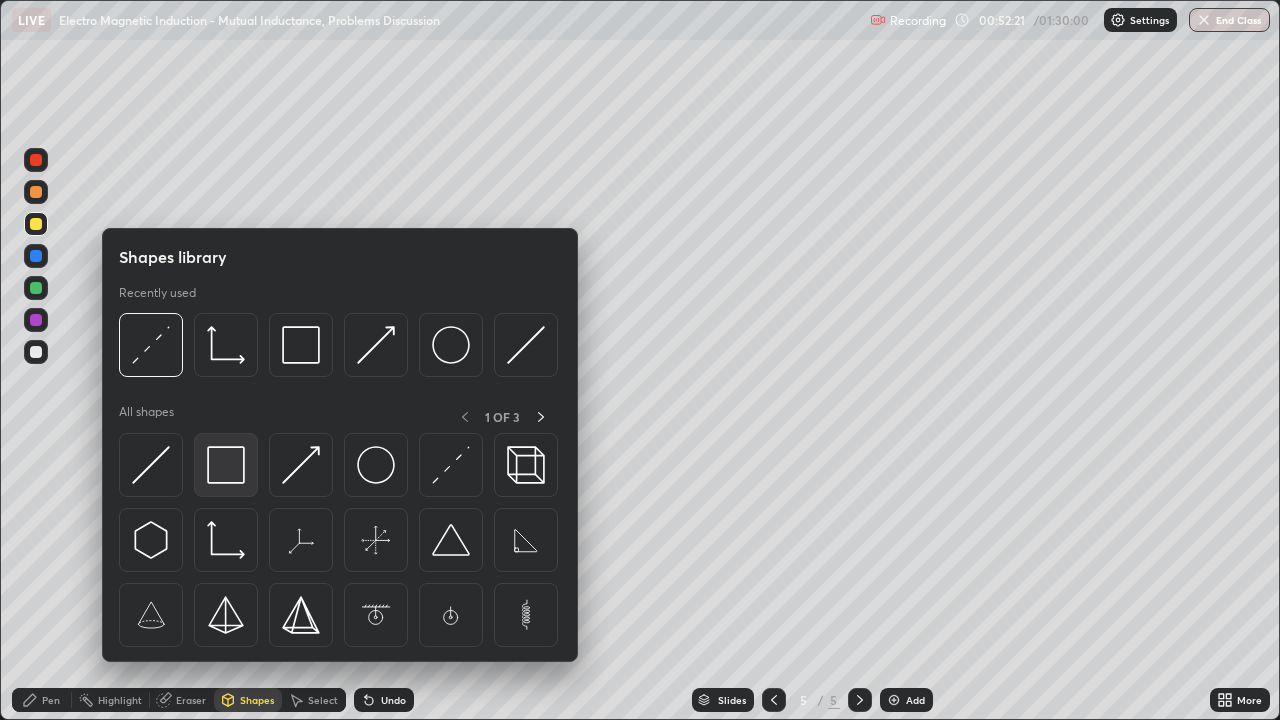 click at bounding box center (226, 465) 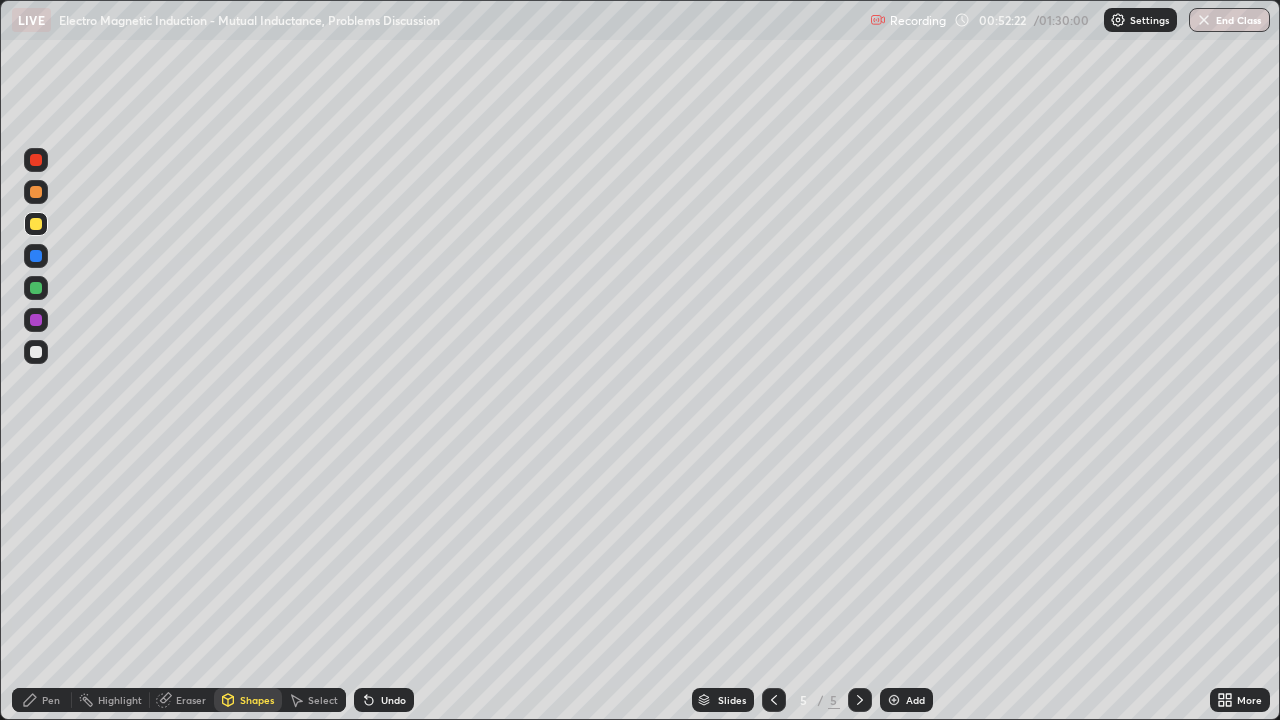 click at bounding box center (36, 256) 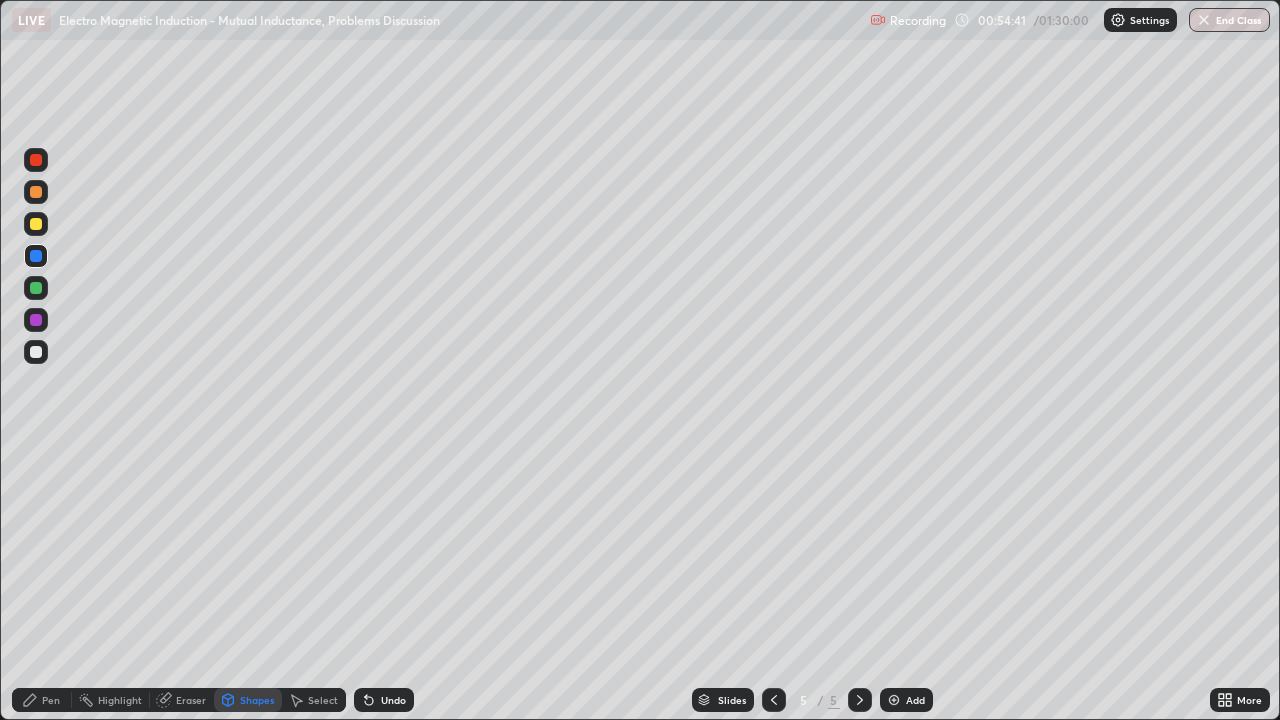 click at bounding box center (36, 224) 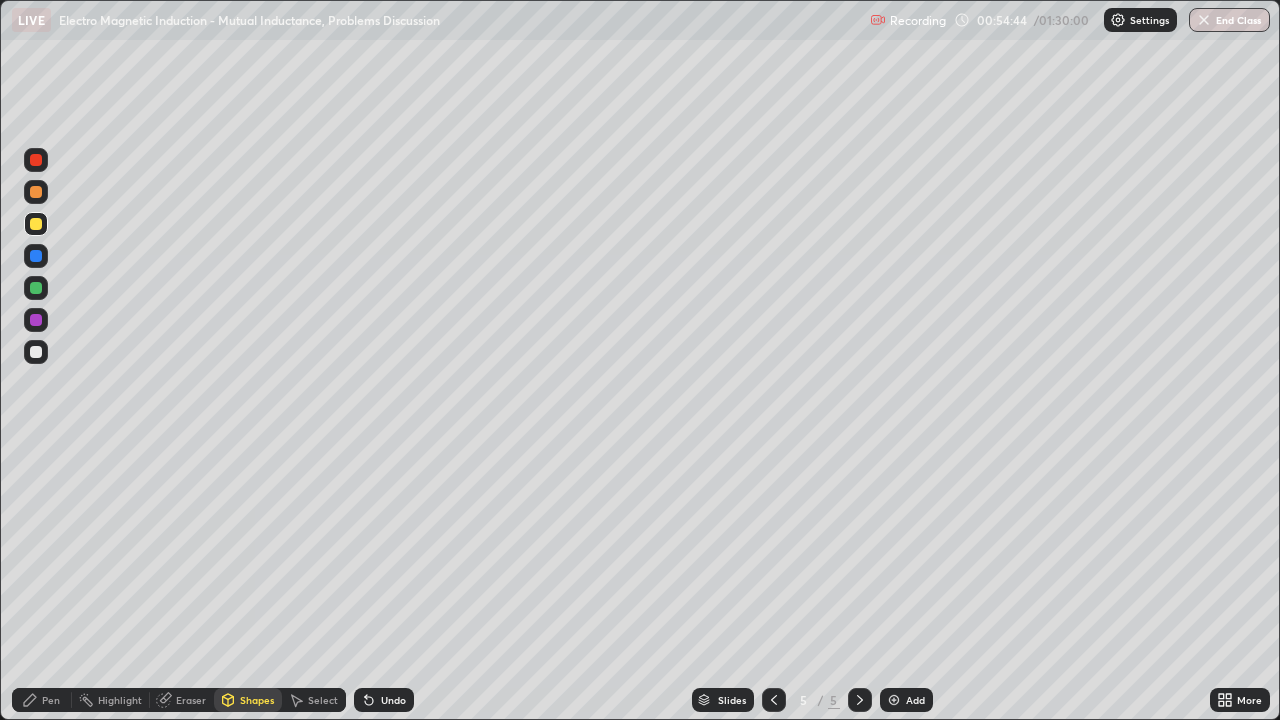 click on "Undo" at bounding box center [393, 700] 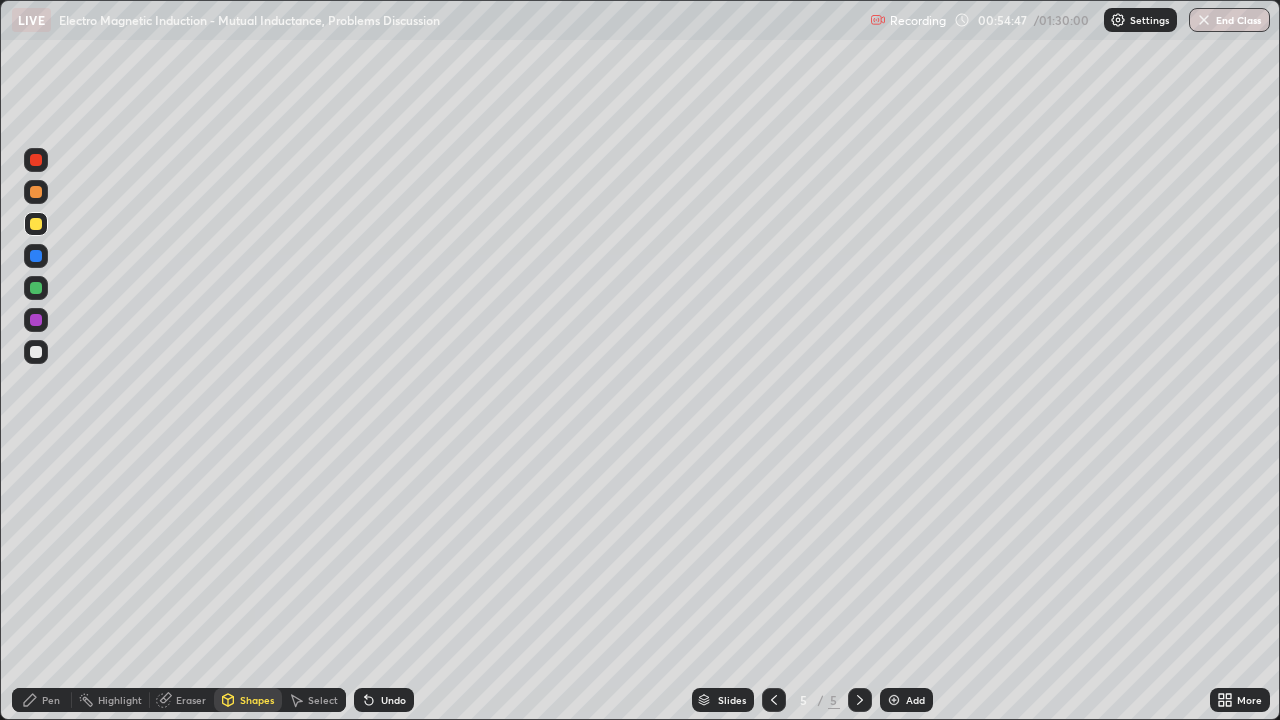 click on "Pen" at bounding box center [42, 700] 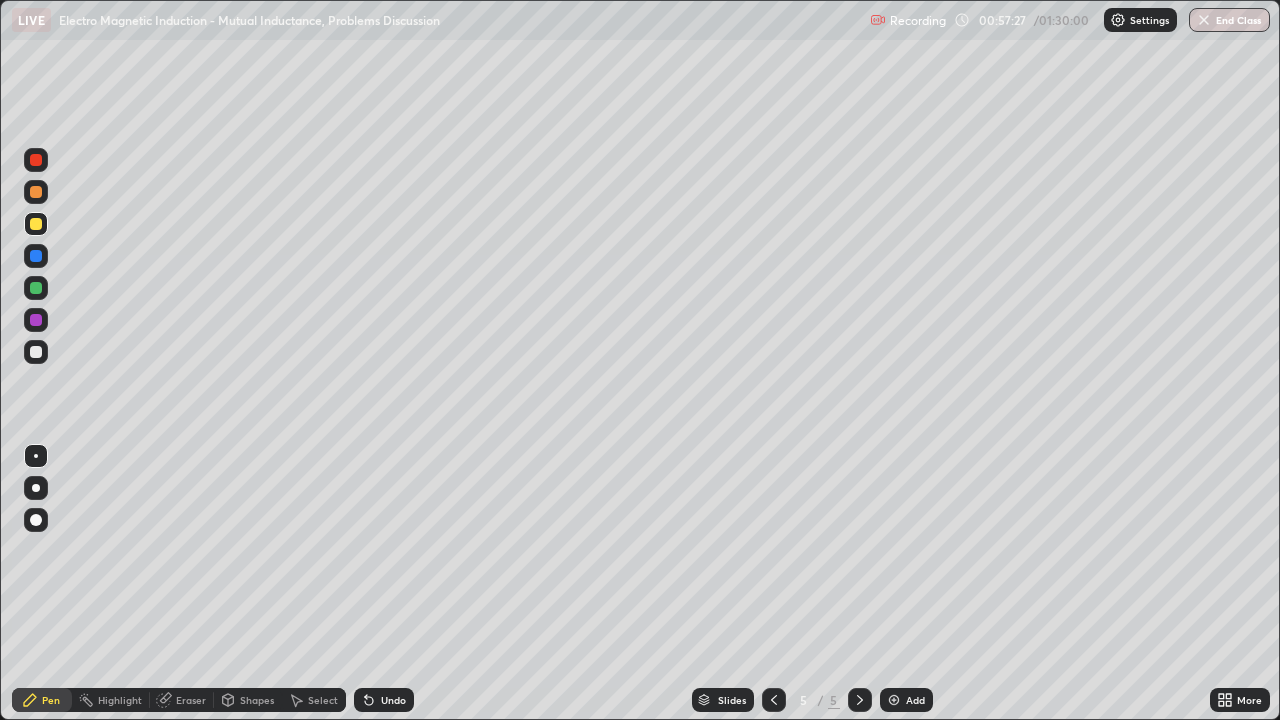 click on "Add" at bounding box center (906, 700) 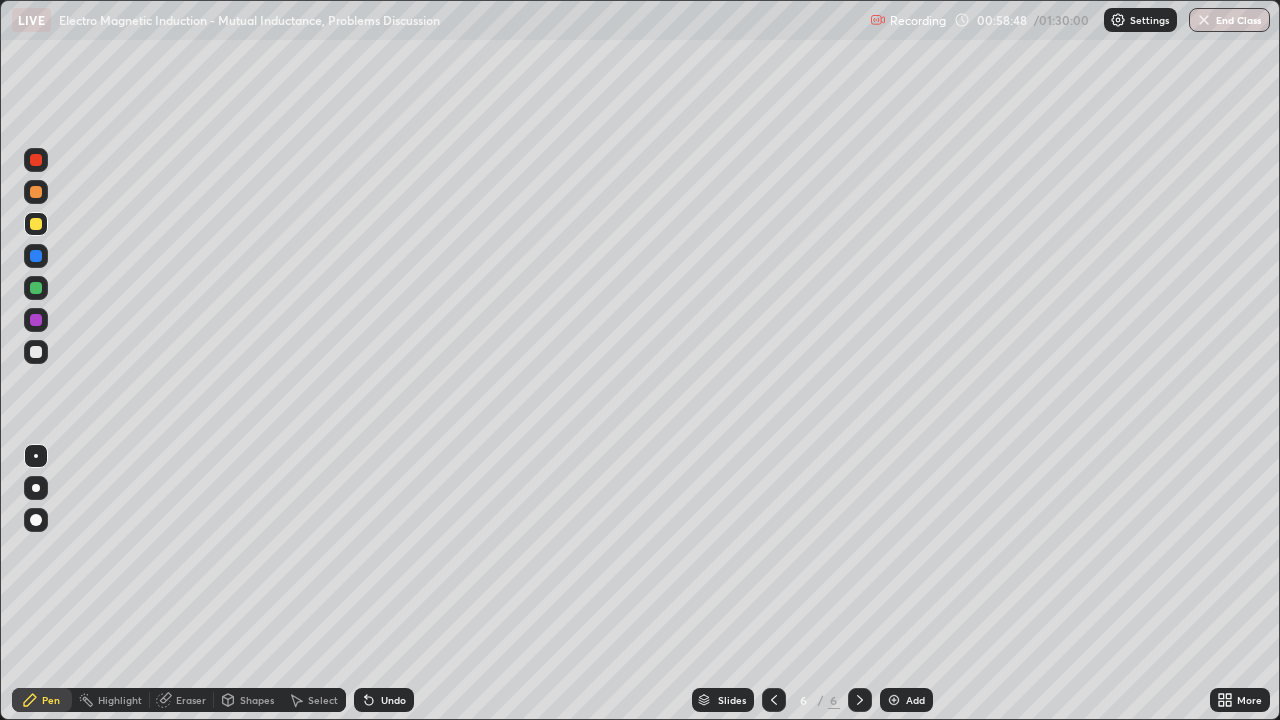click at bounding box center (36, 352) 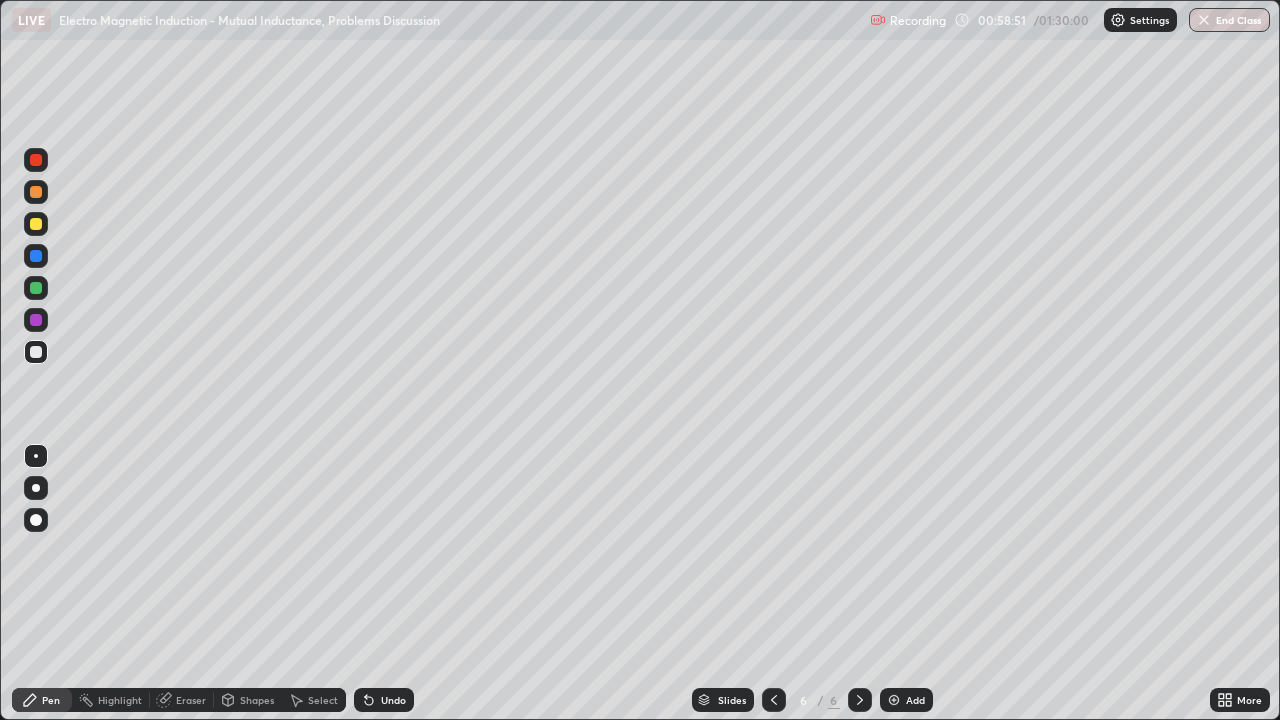 click at bounding box center (36, 192) 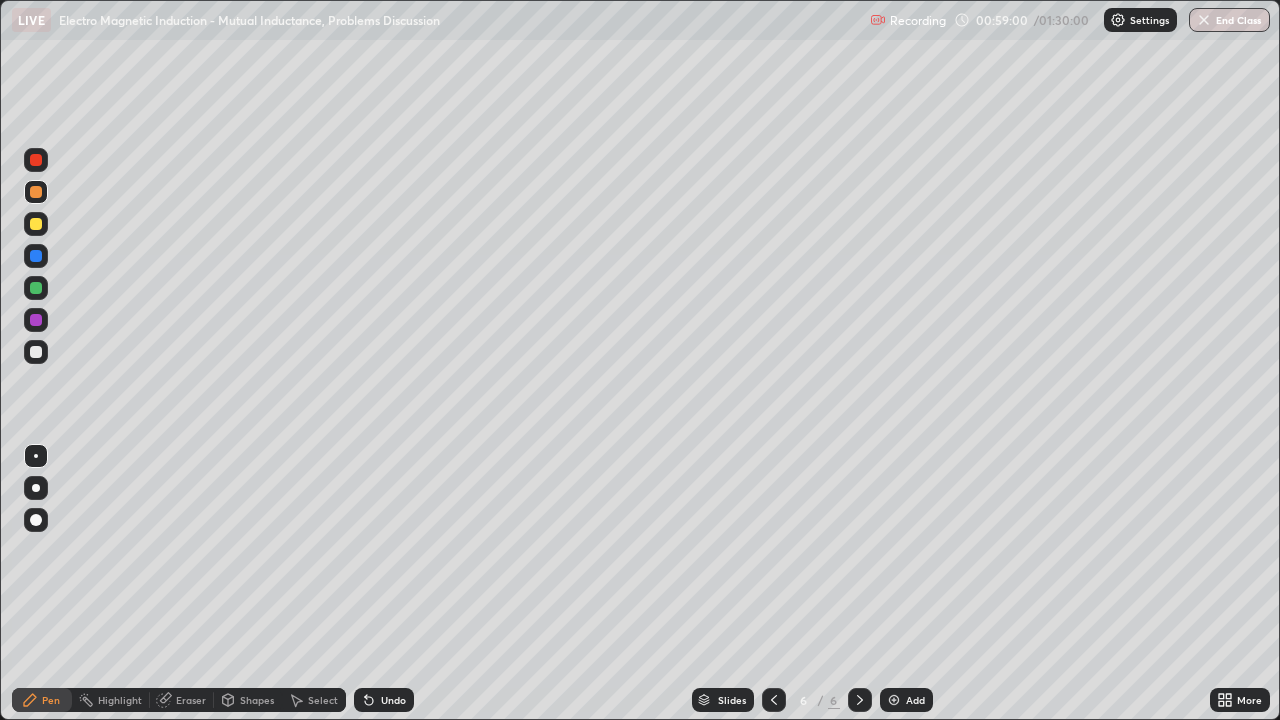 click at bounding box center [36, 288] 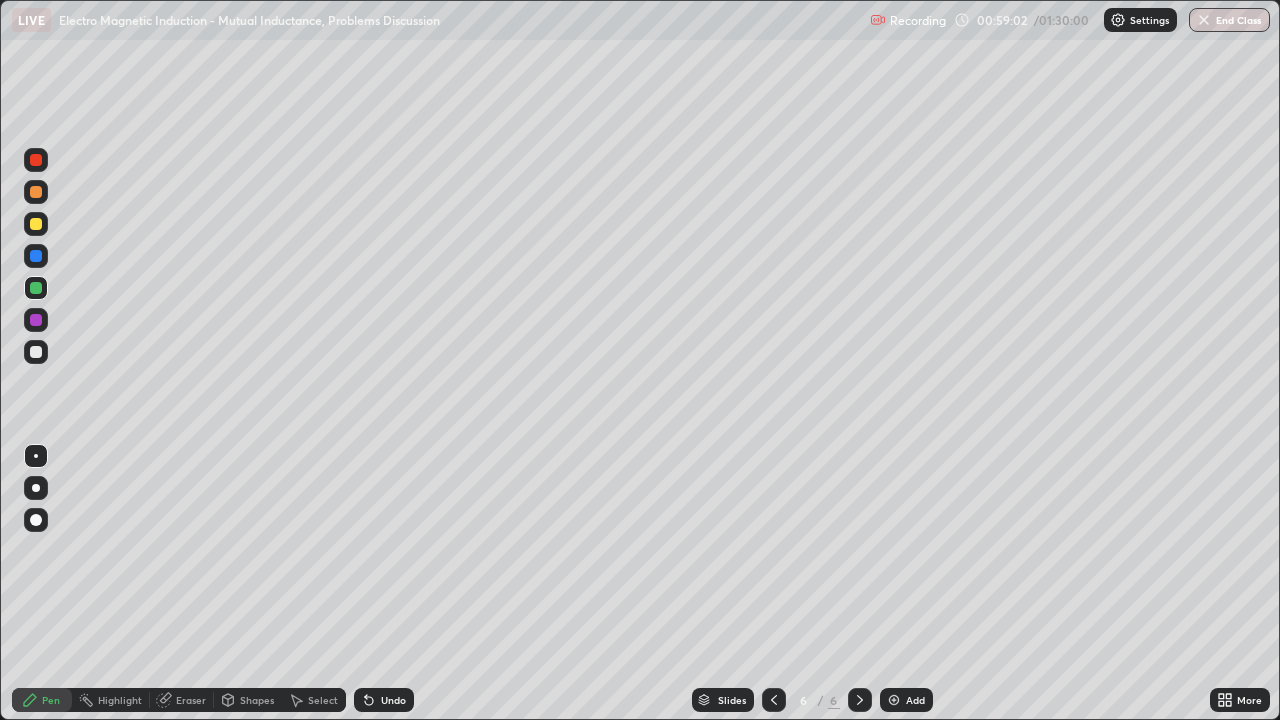 click at bounding box center (36, 352) 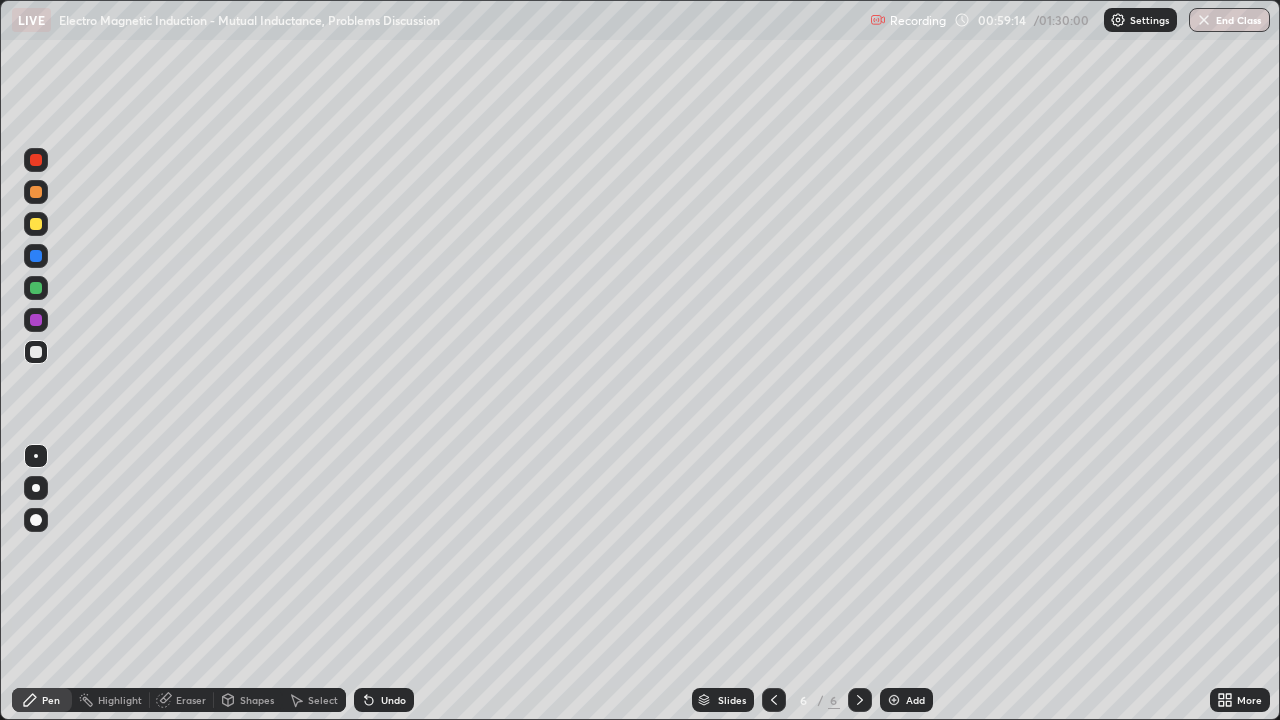 click at bounding box center (36, 224) 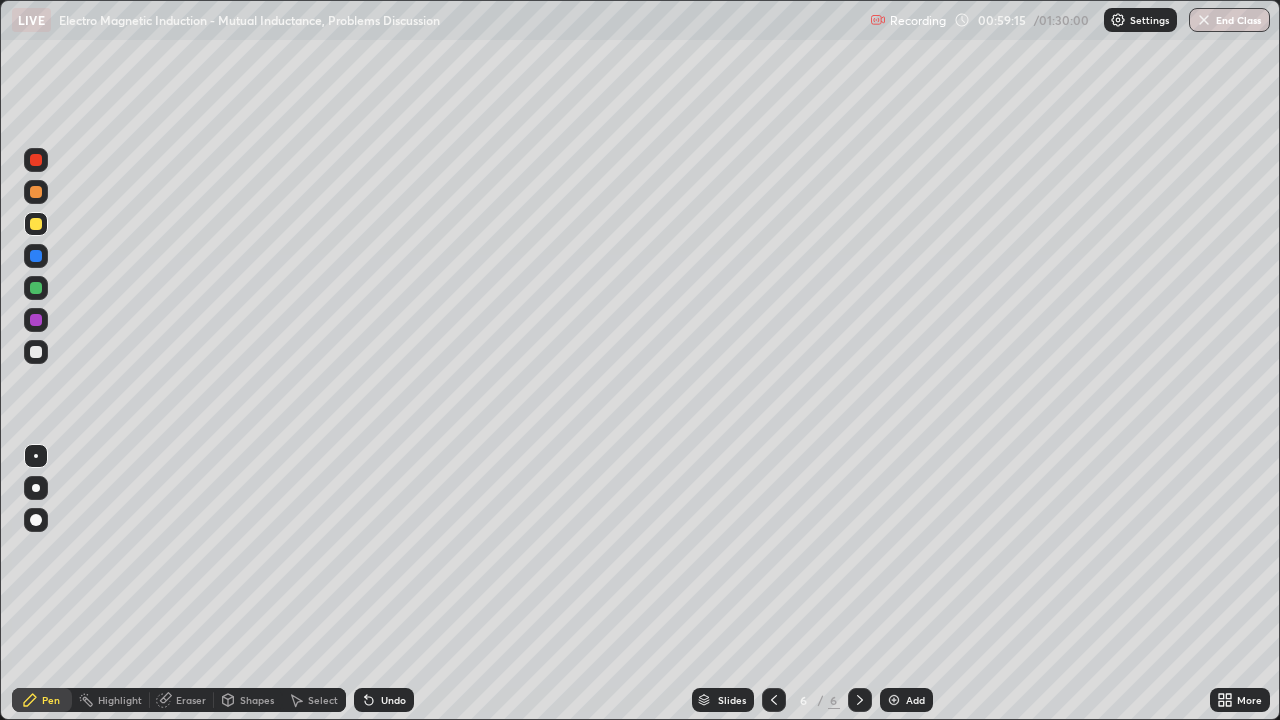 click at bounding box center (36, 288) 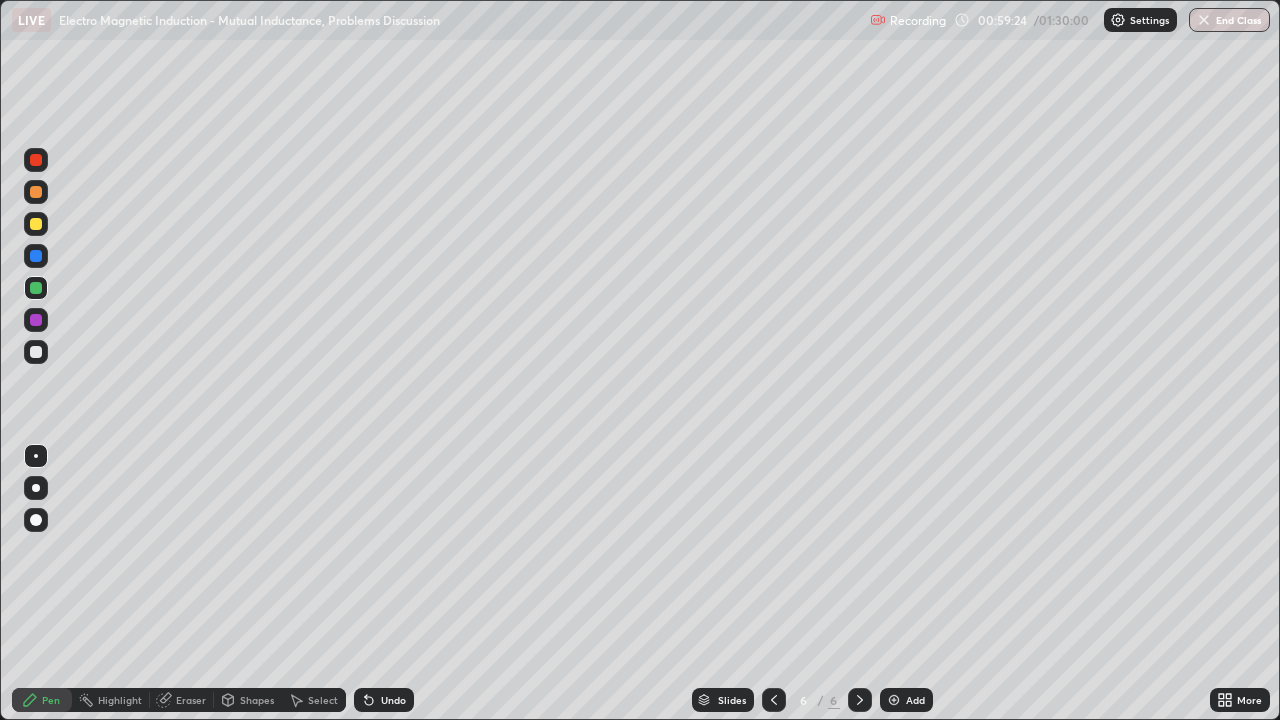 click at bounding box center (36, 352) 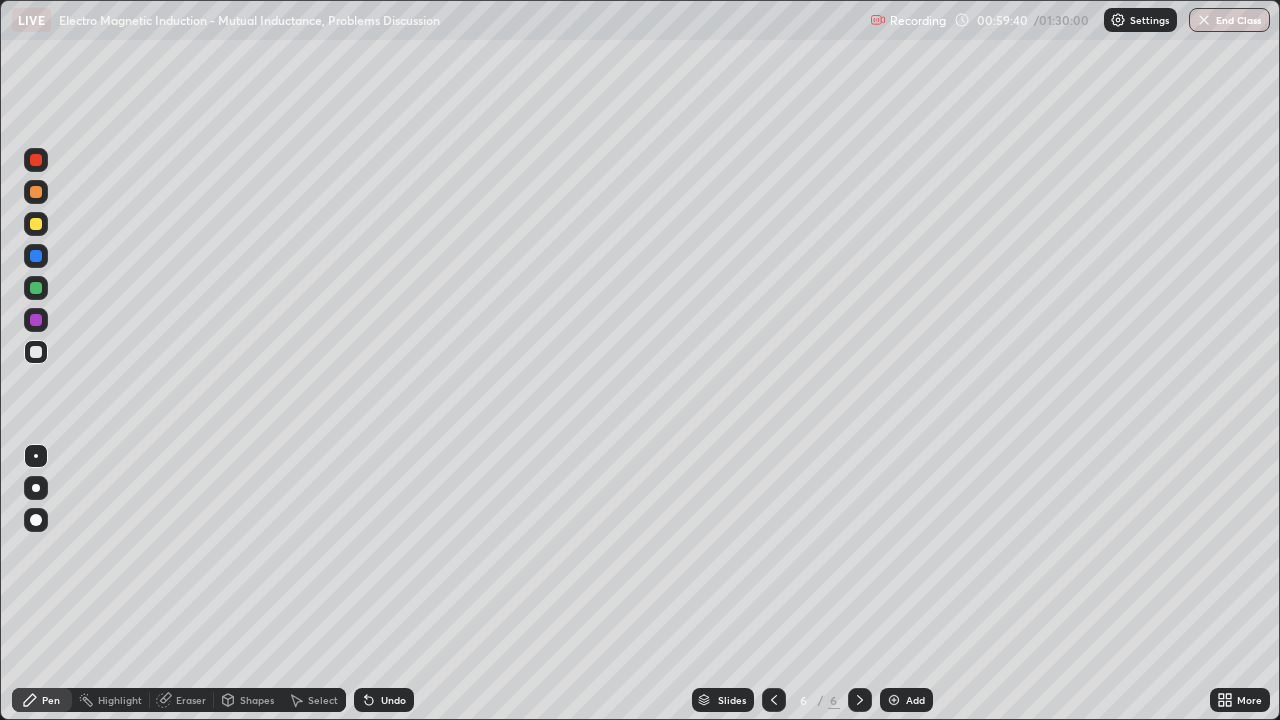 click on "Select" at bounding box center (323, 700) 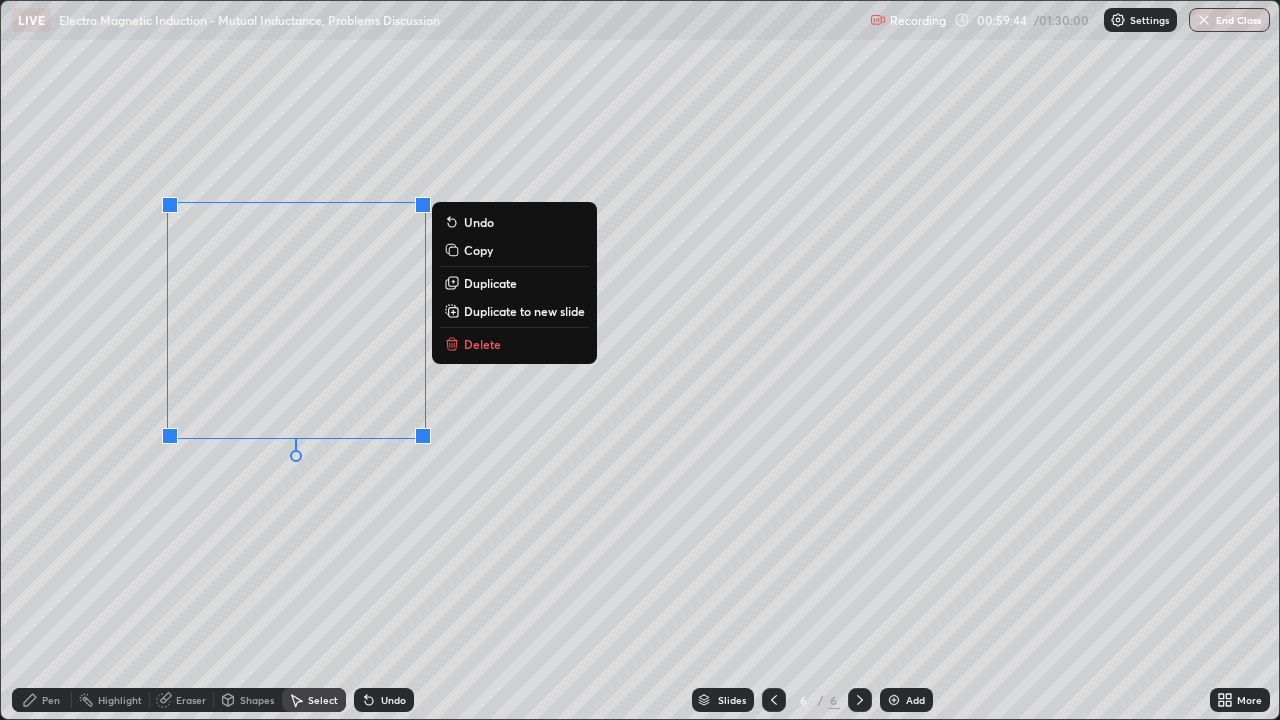 click on "Pen" at bounding box center (51, 700) 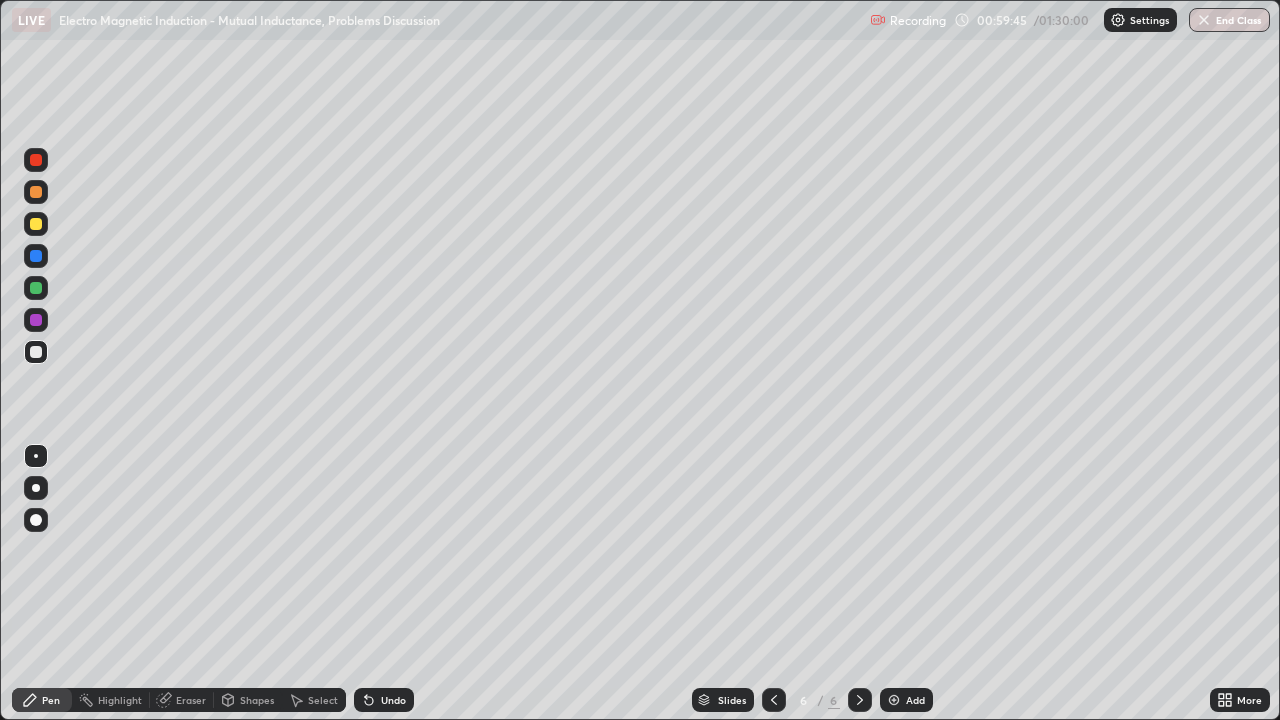 click at bounding box center [36, 288] 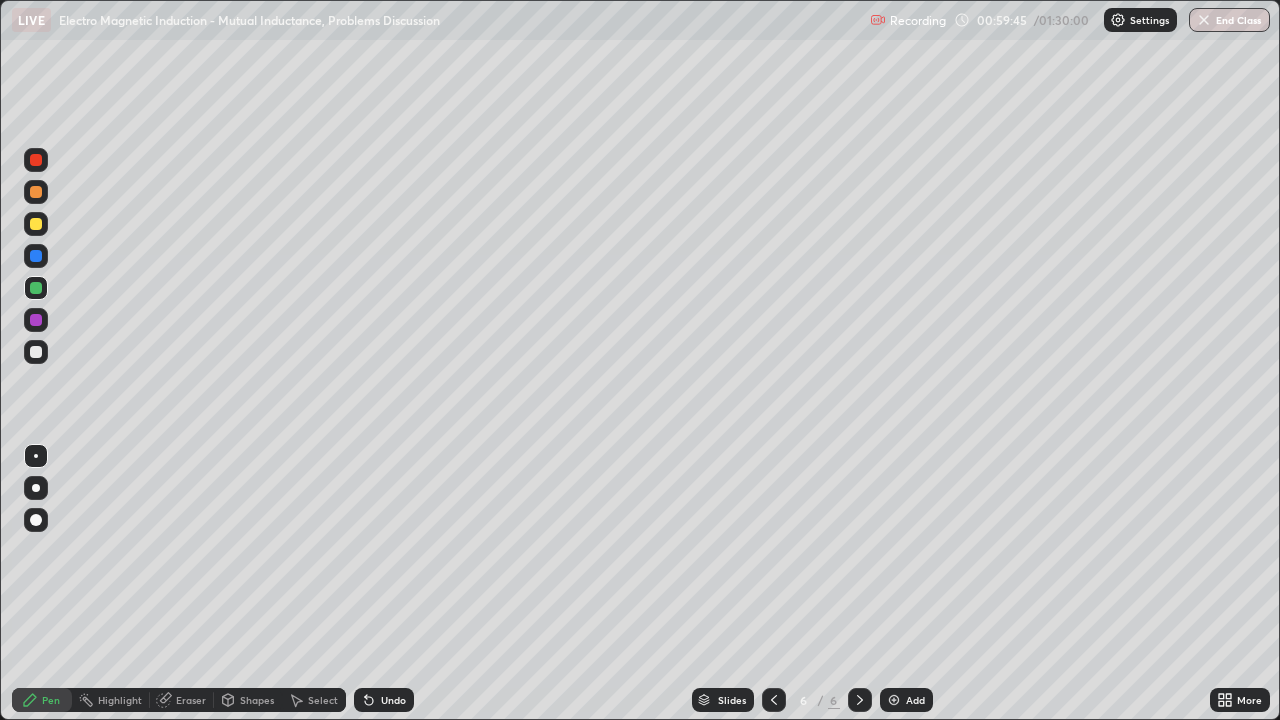 click at bounding box center (36, 352) 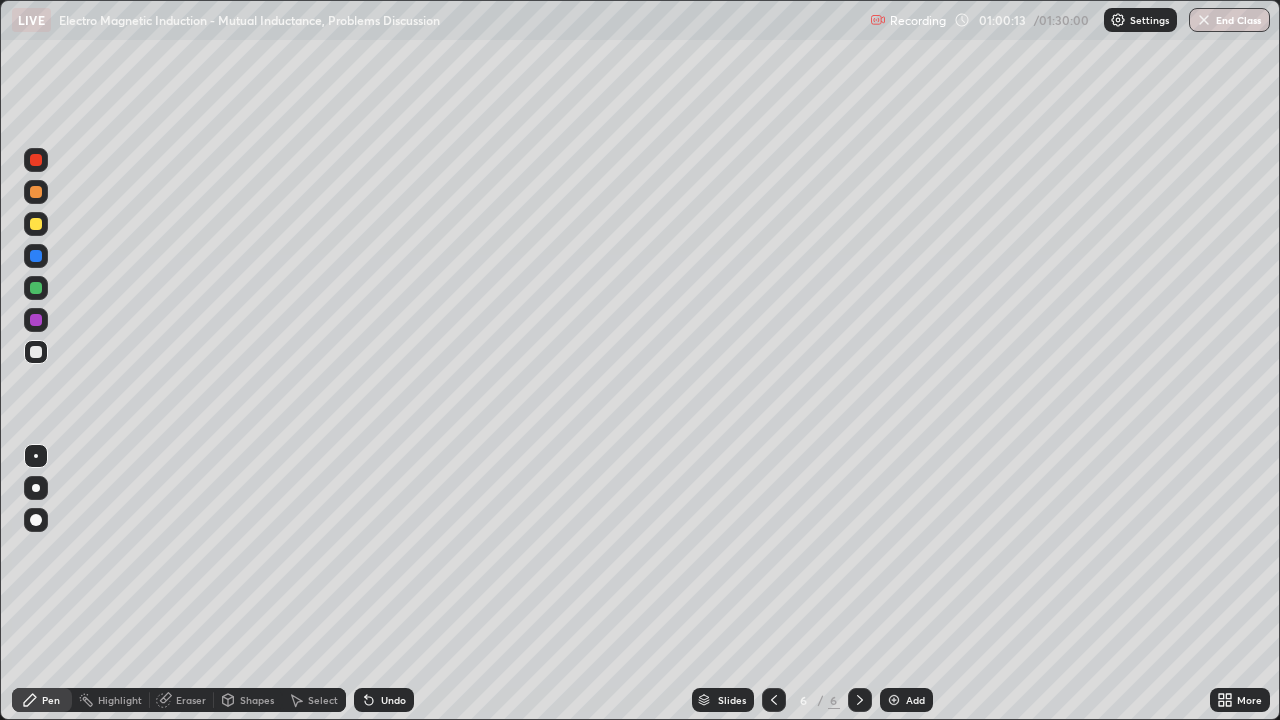 click on "Shapes" at bounding box center (257, 700) 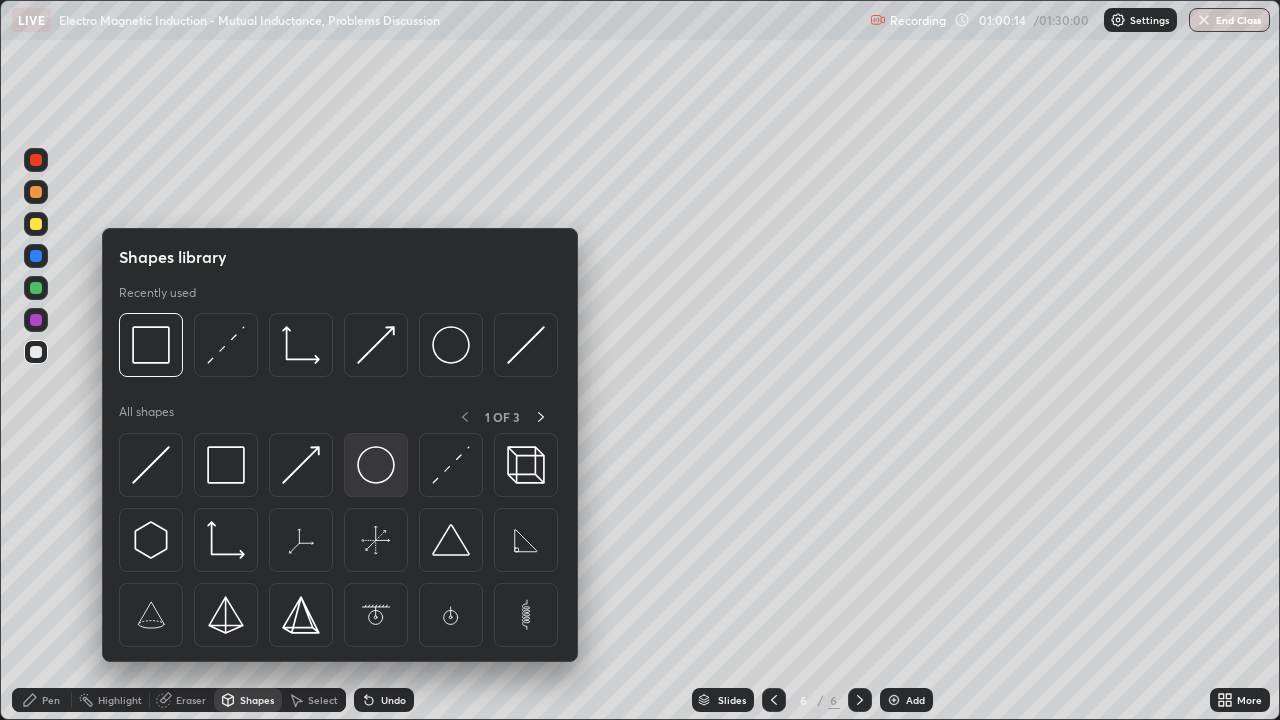click at bounding box center (376, 465) 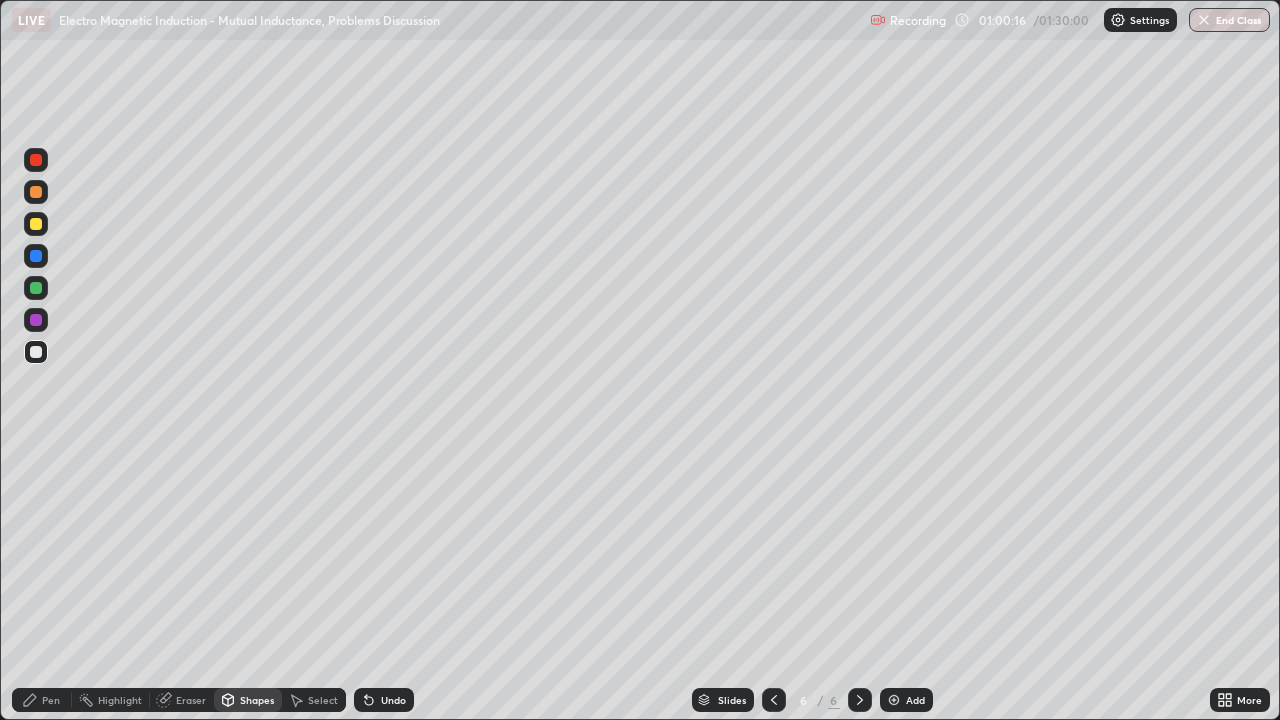 click at bounding box center (36, 192) 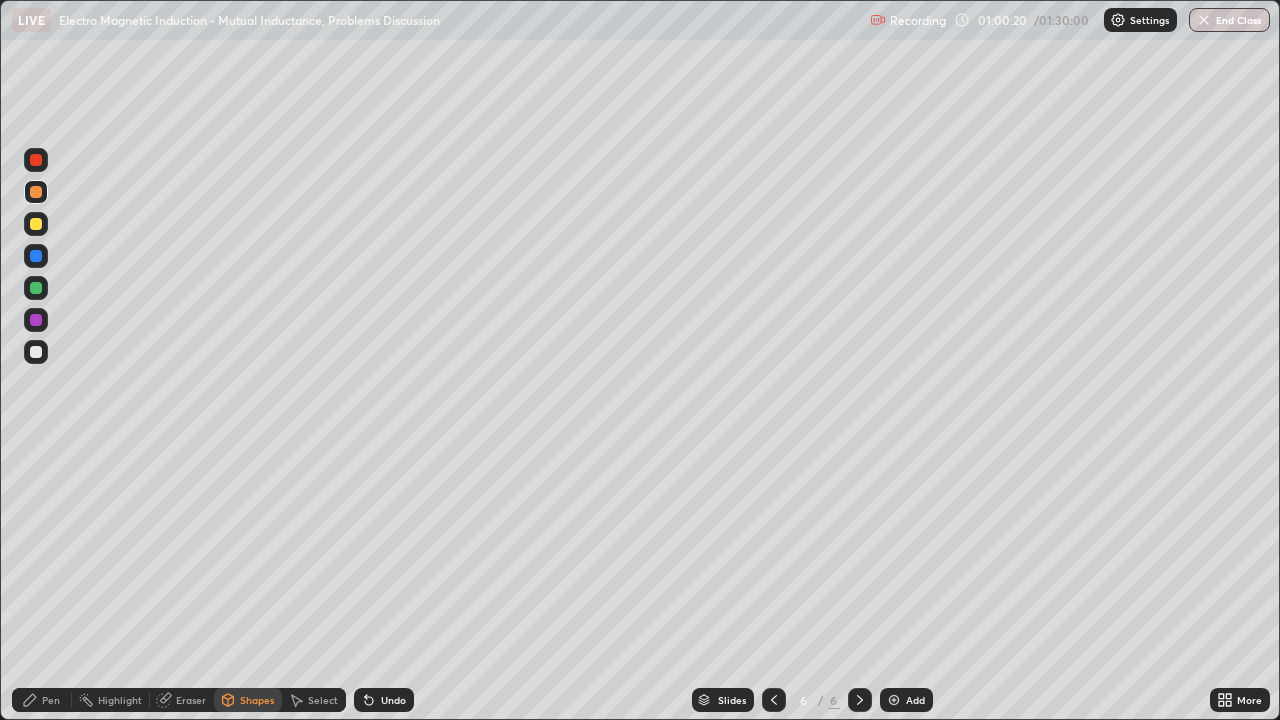 click at bounding box center (36, 288) 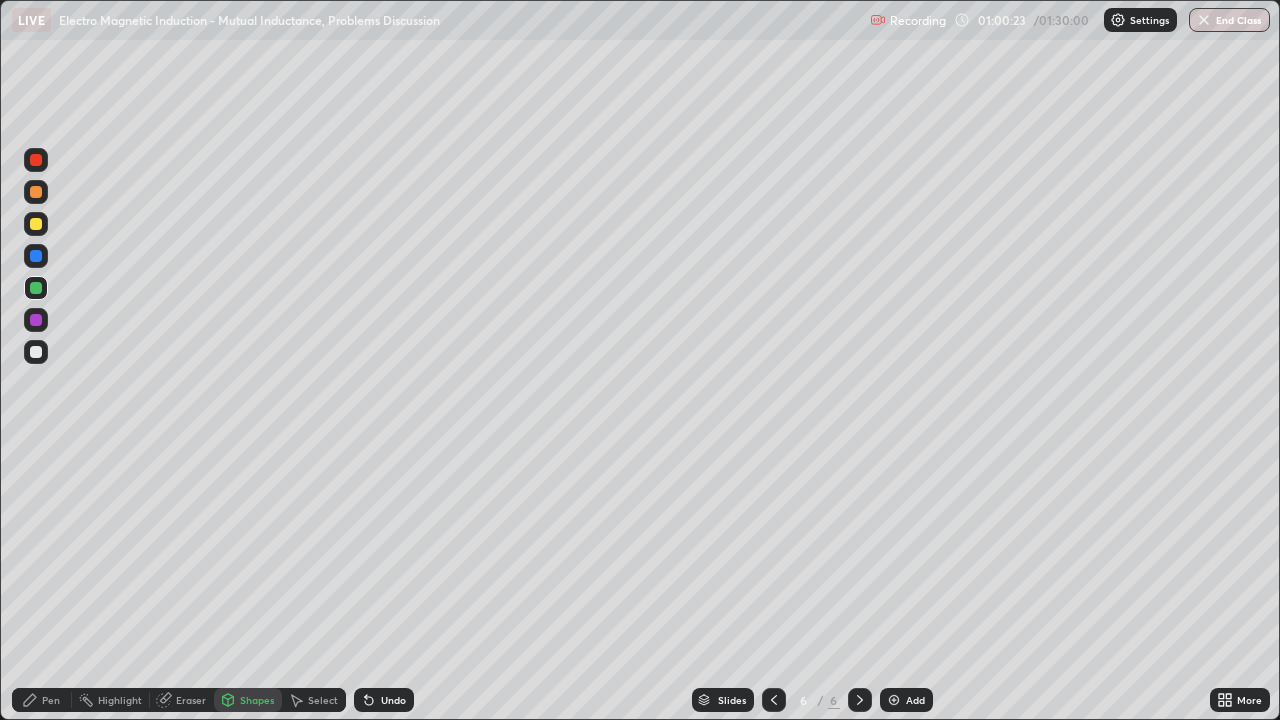 click on "Undo" at bounding box center [384, 700] 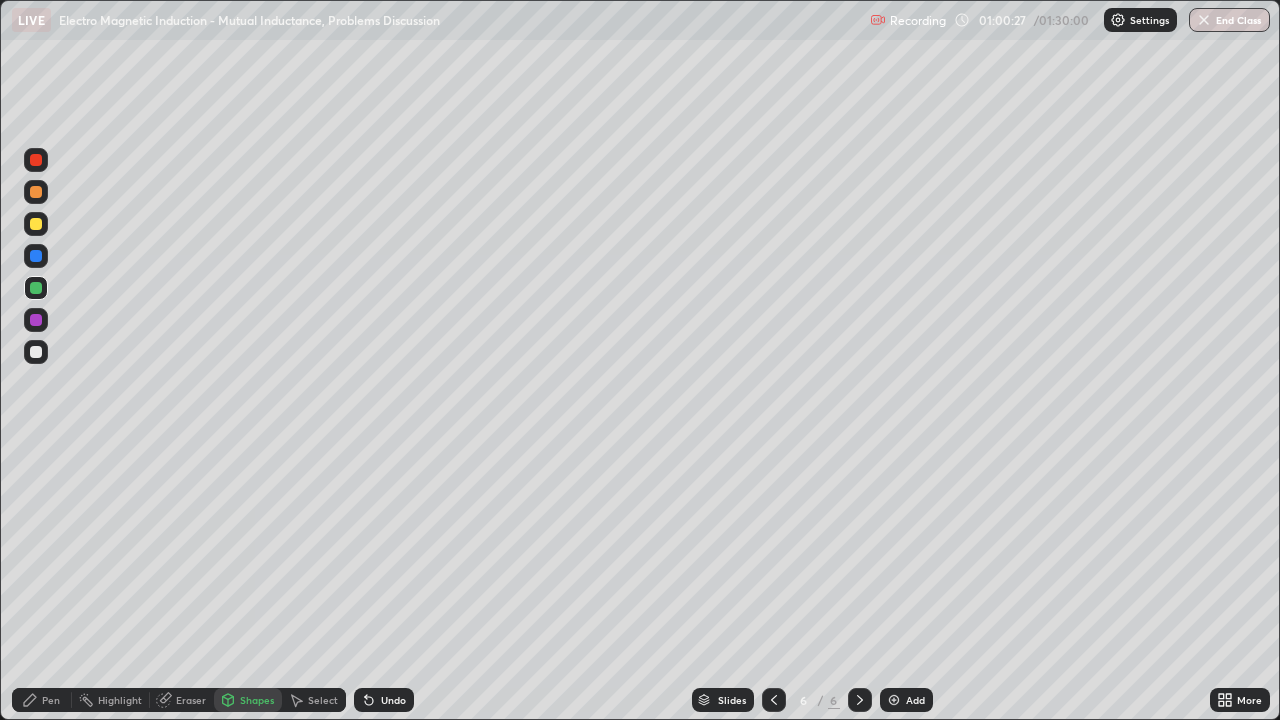 click on "Pen" at bounding box center (51, 700) 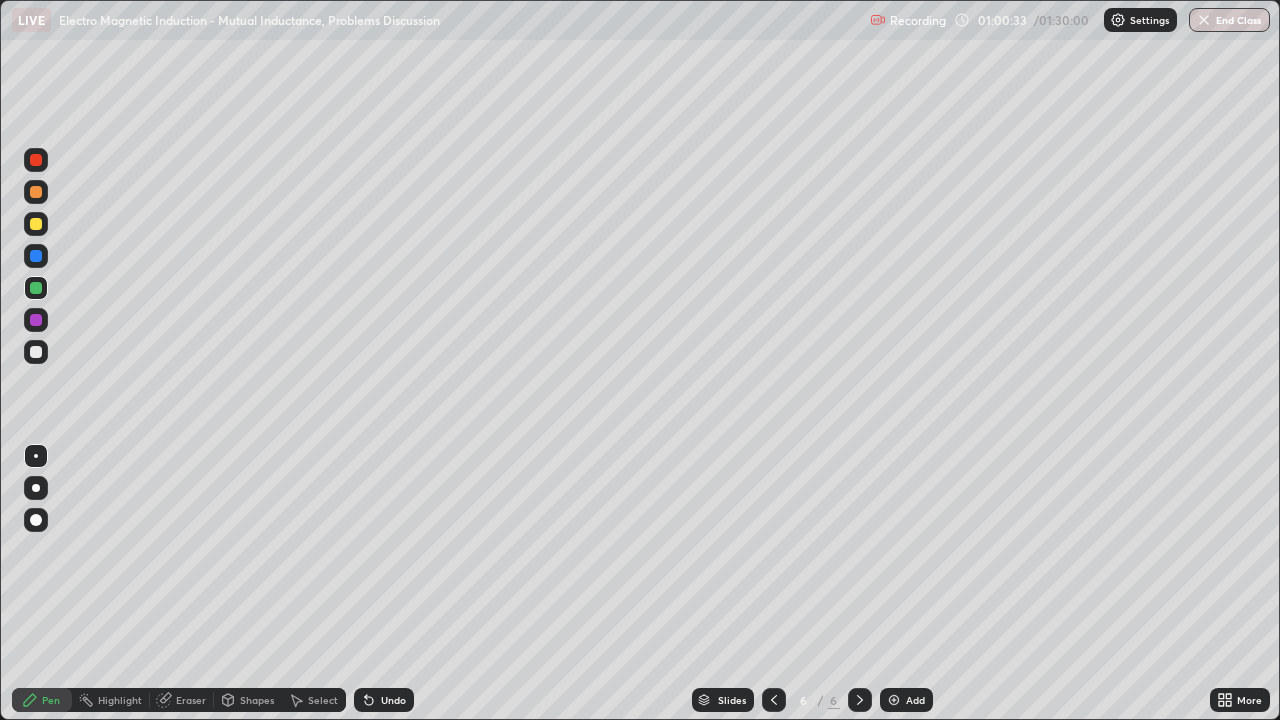click at bounding box center [36, 352] 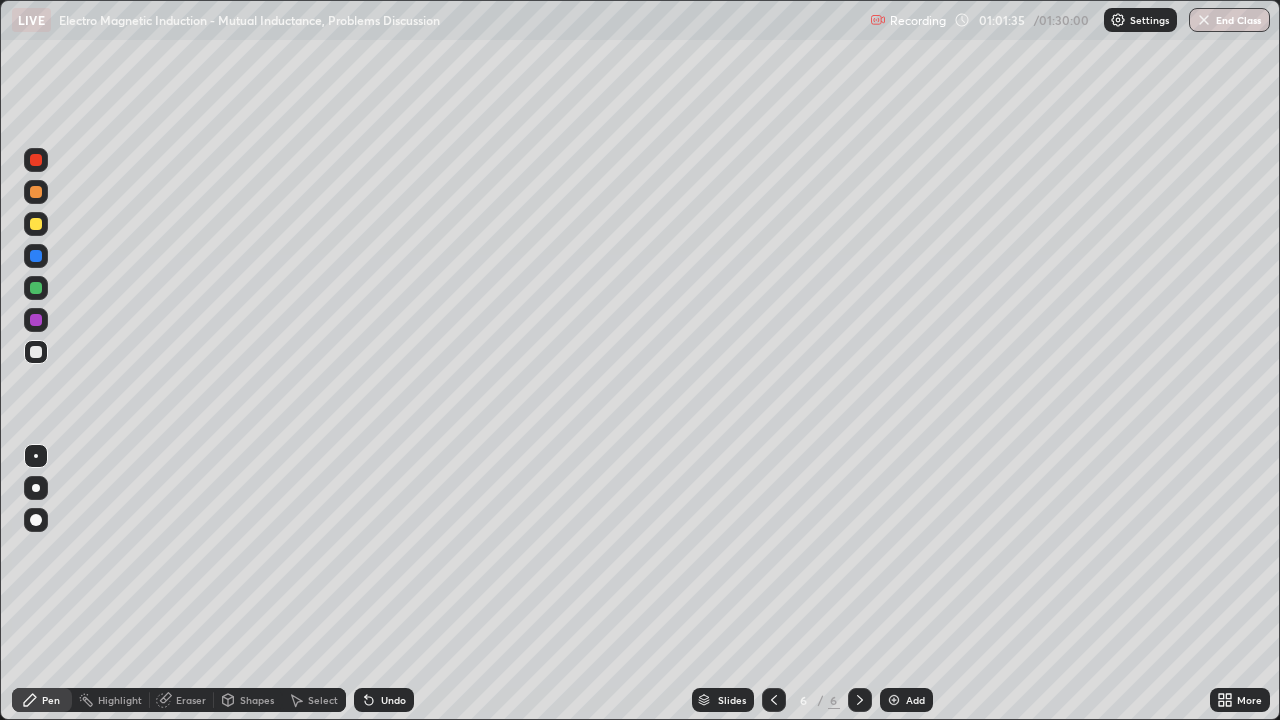 click on "Shapes" at bounding box center (257, 700) 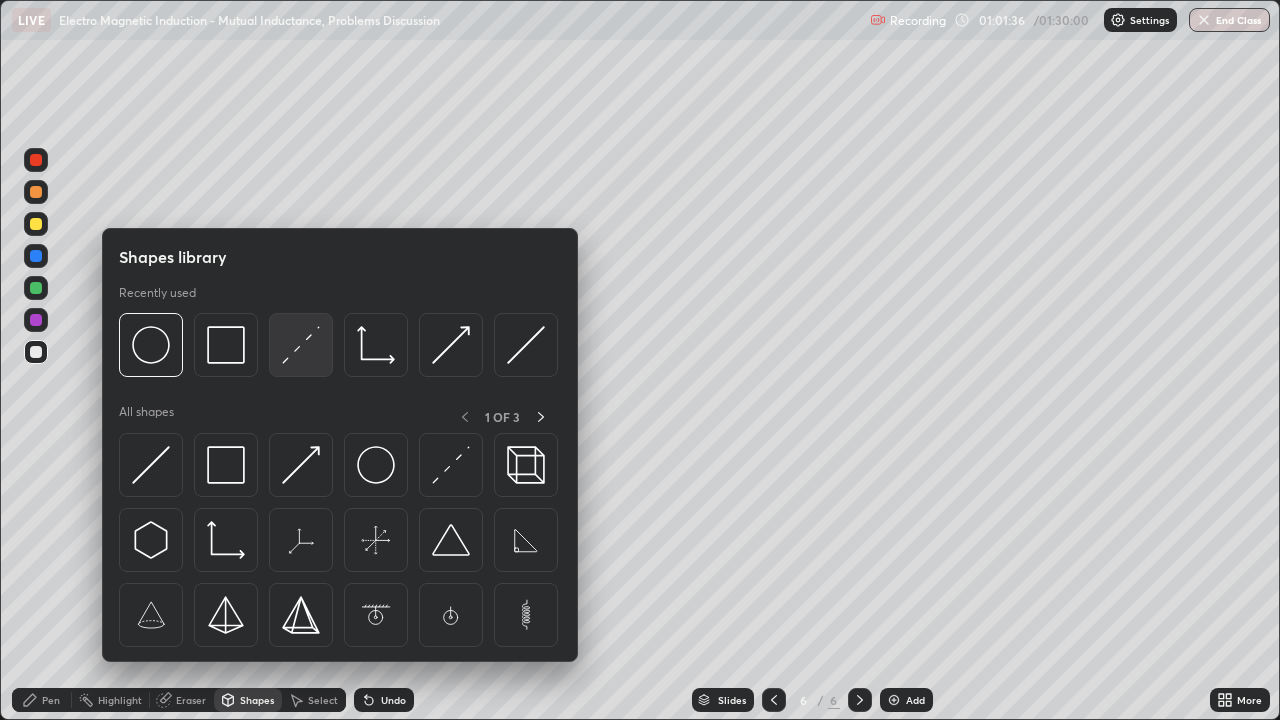 click at bounding box center (301, 345) 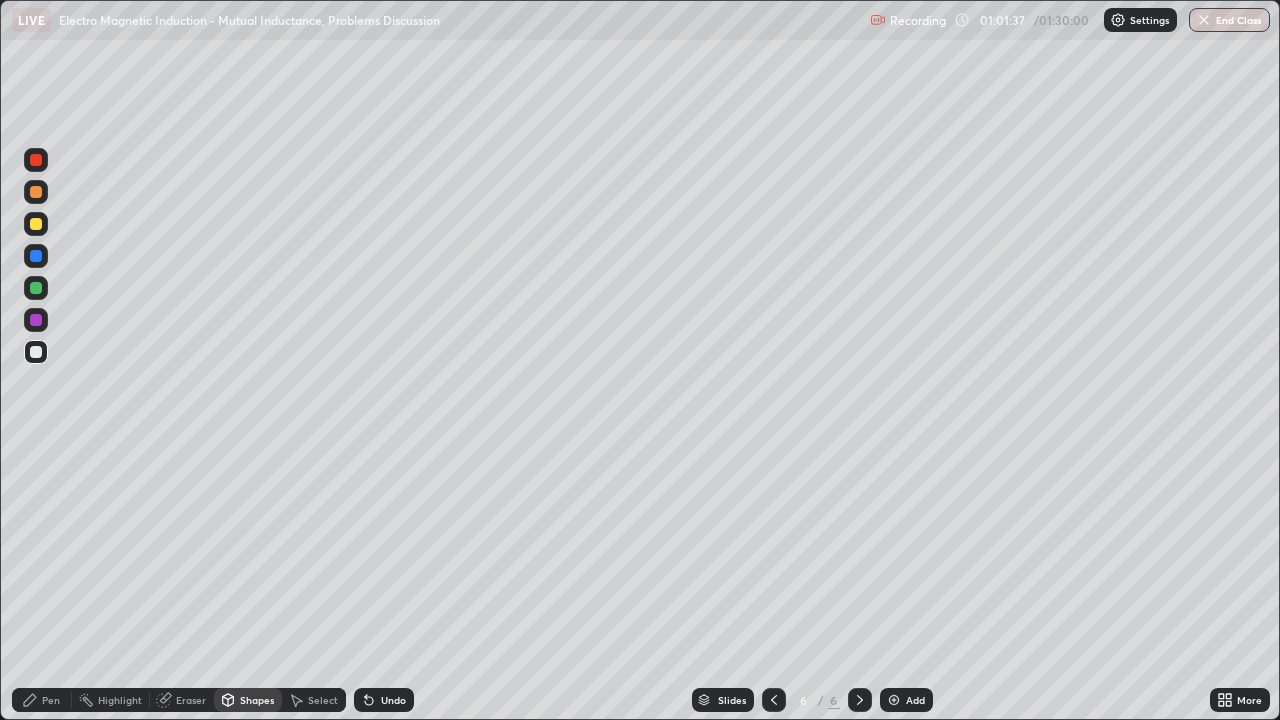 click on "Pen" at bounding box center [42, 700] 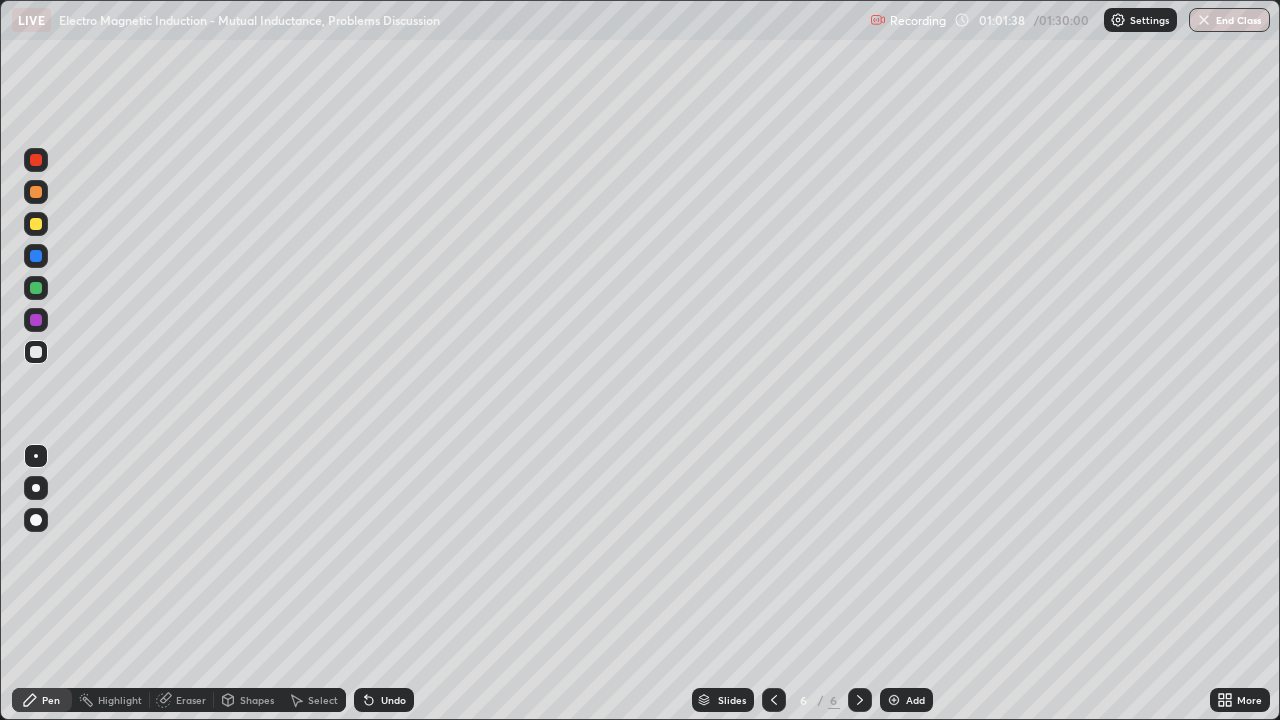 click at bounding box center (36, 520) 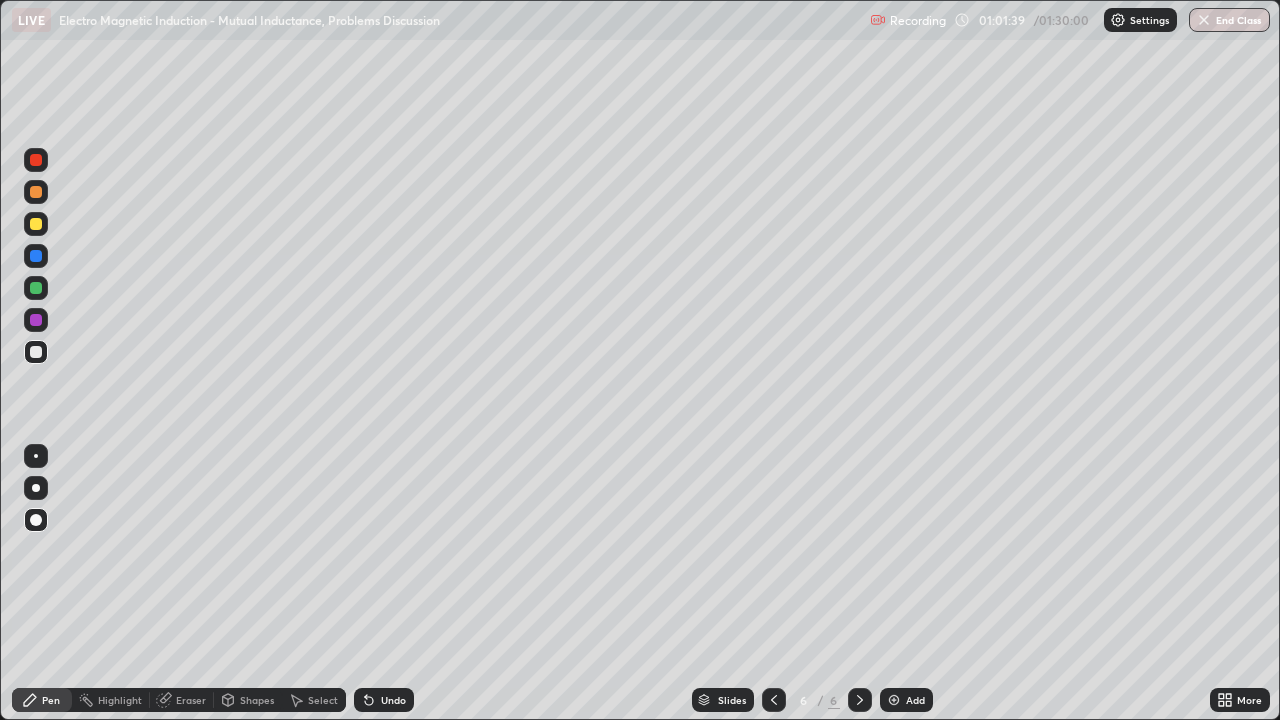 click at bounding box center [36, 192] 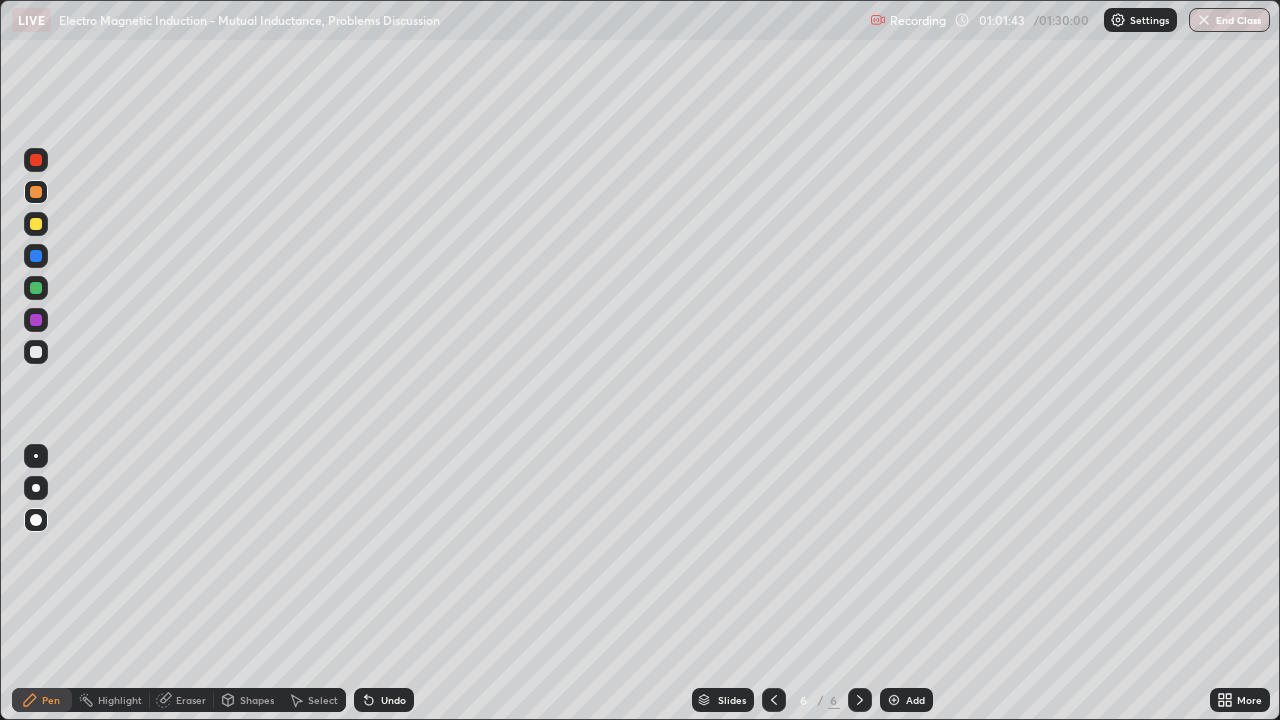 click on "Undo" at bounding box center (393, 700) 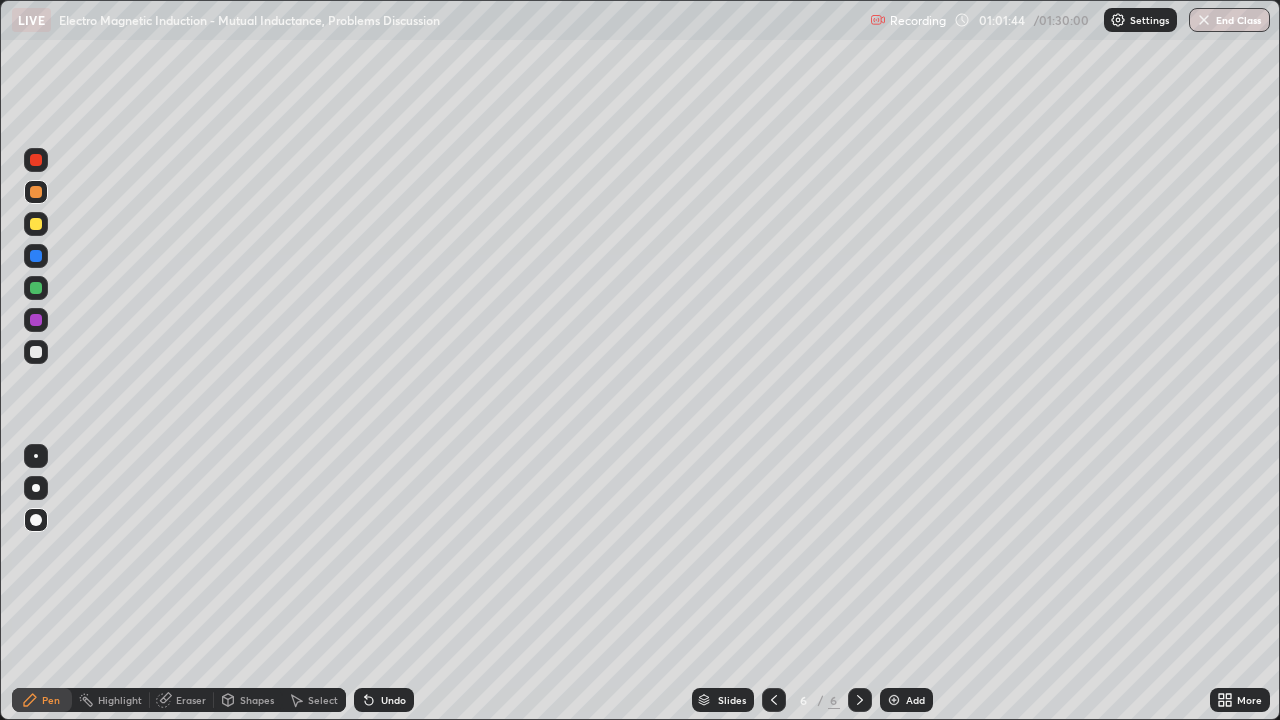 click on "Shapes" at bounding box center (257, 700) 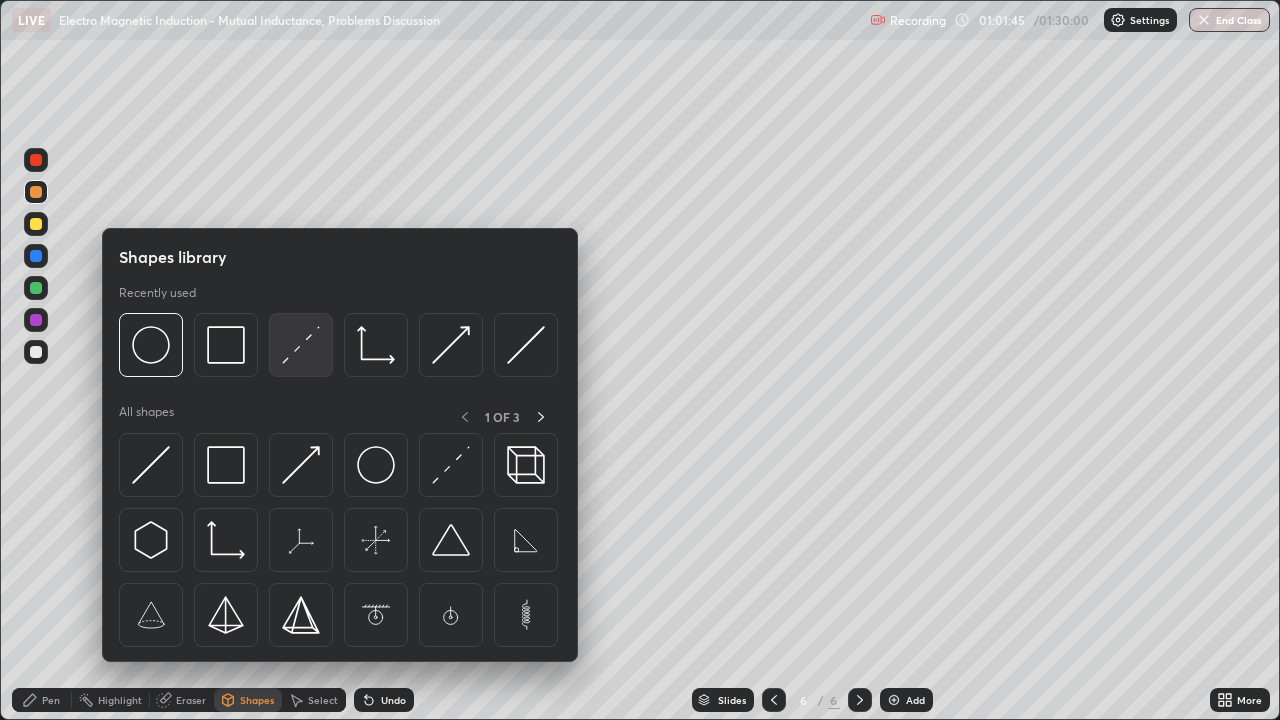 click at bounding box center (301, 345) 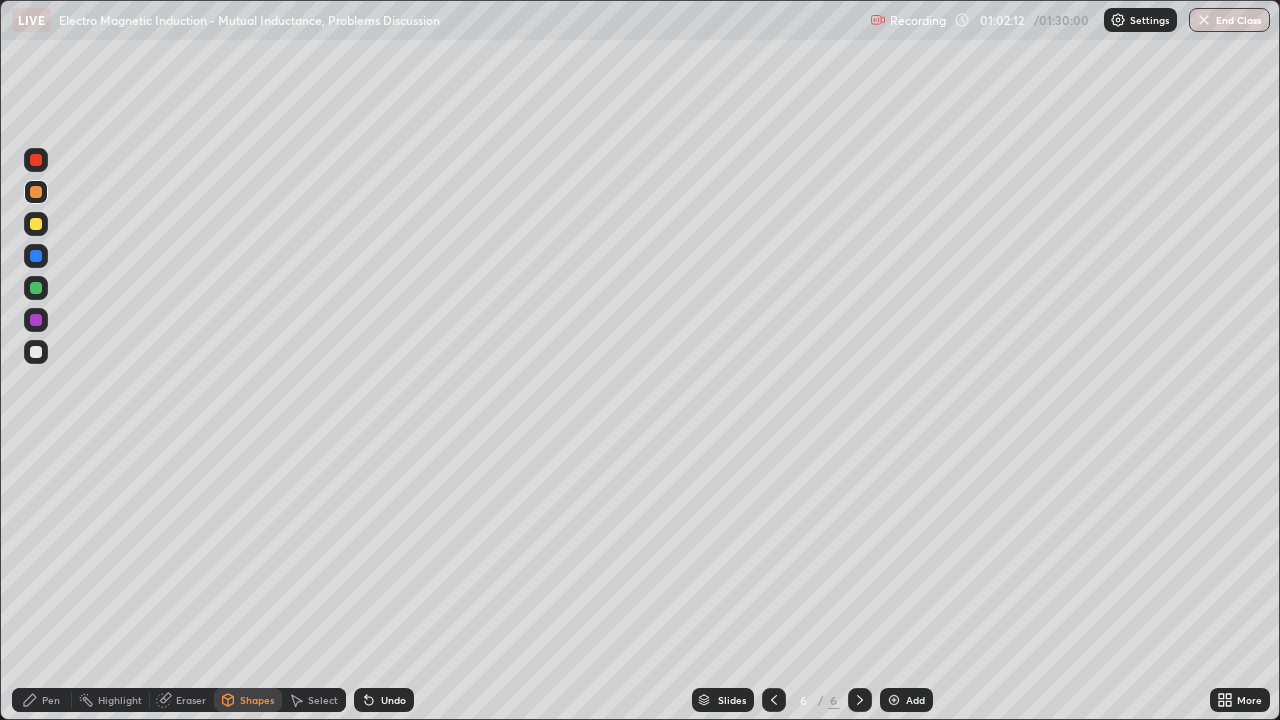 click on "Pen" at bounding box center [51, 700] 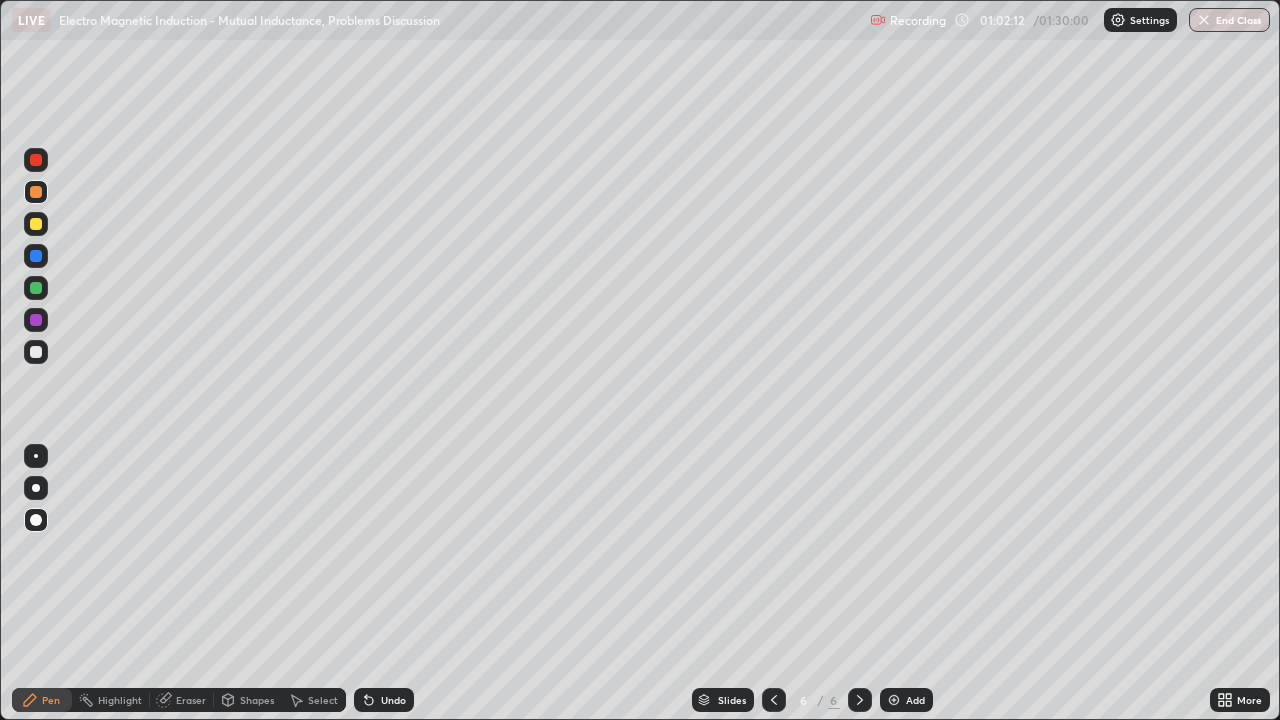 click at bounding box center (36, 352) 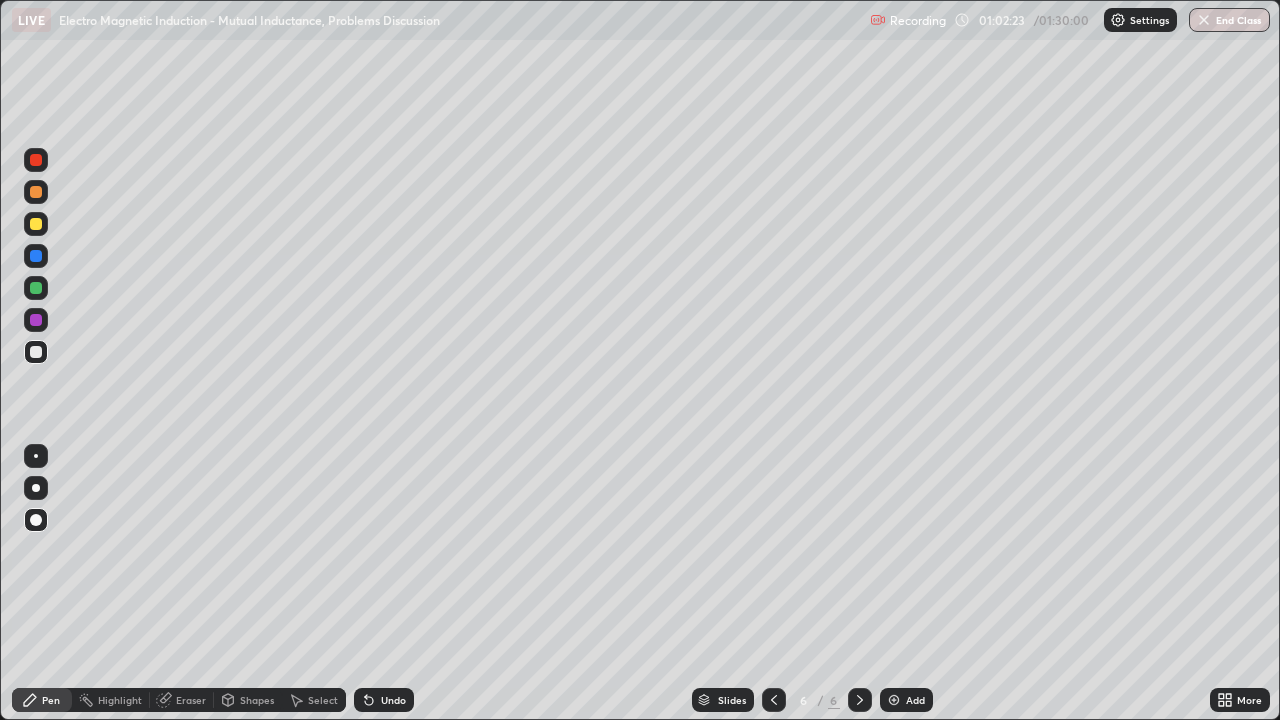 click on "Undo" at bounding box center [393, 700] 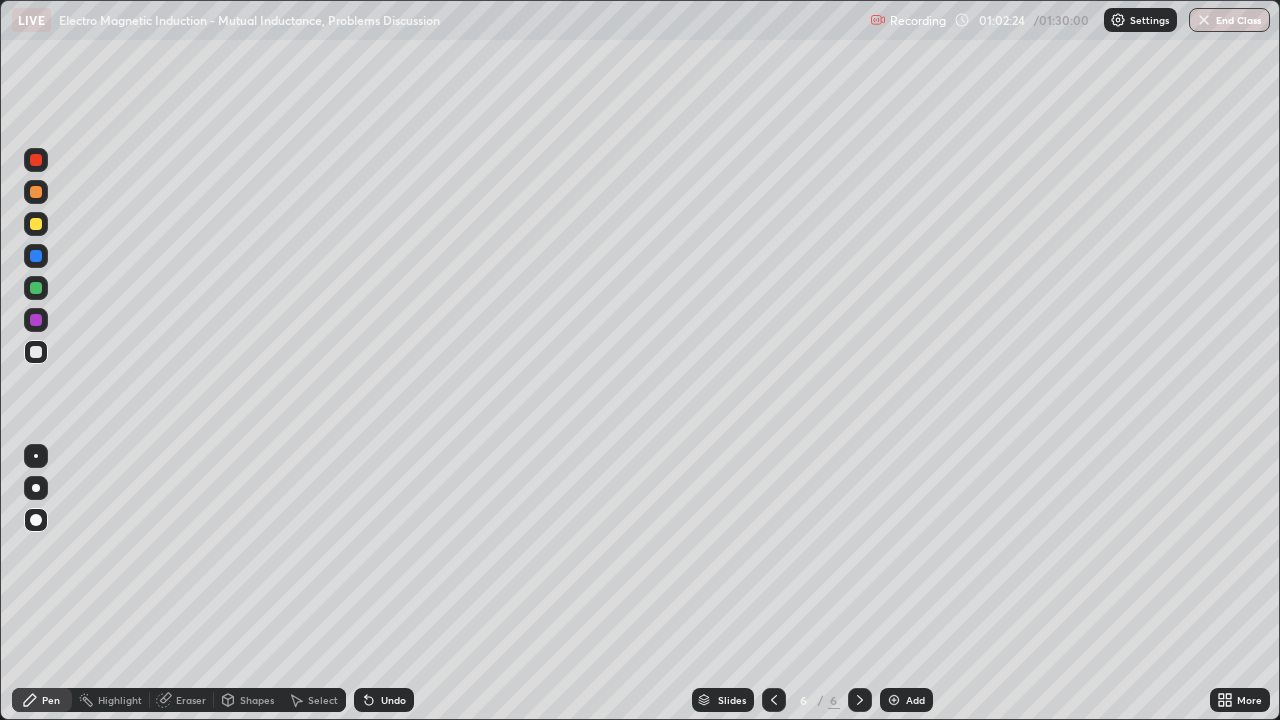 click on "Undo" at bounding box center [393, 700] 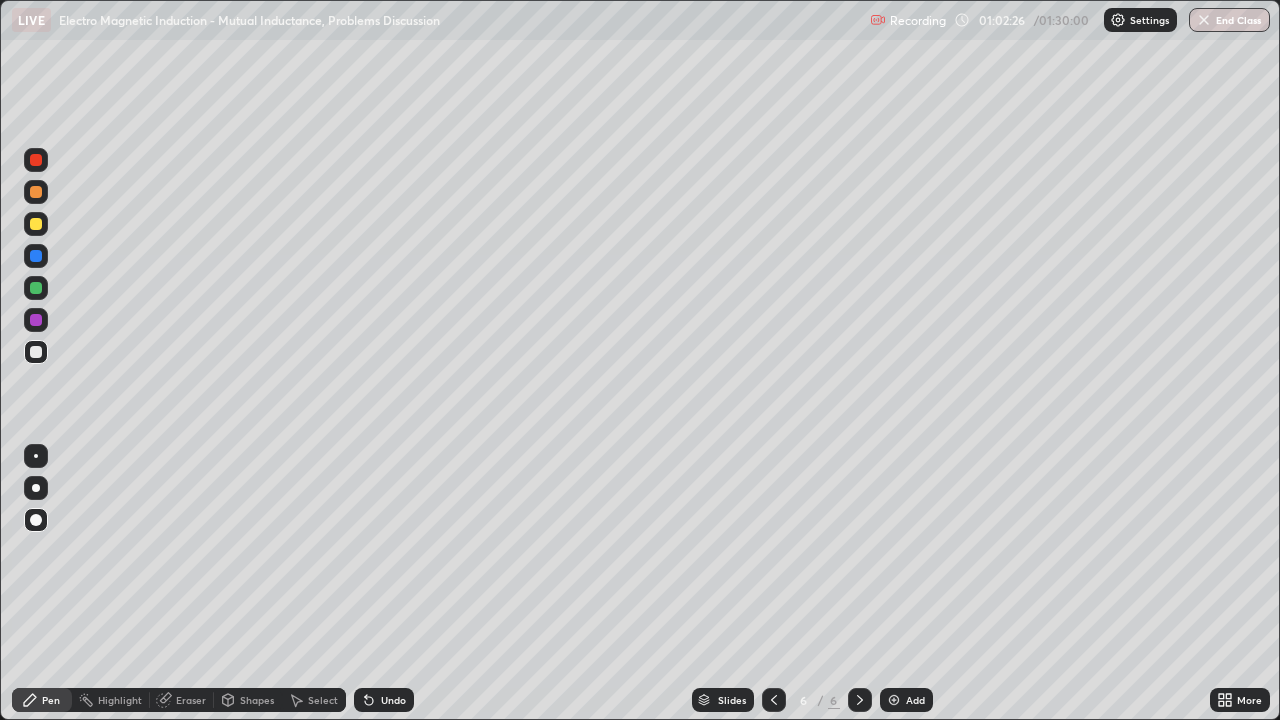 click on "Shapes" at bounding box center (257, 700) 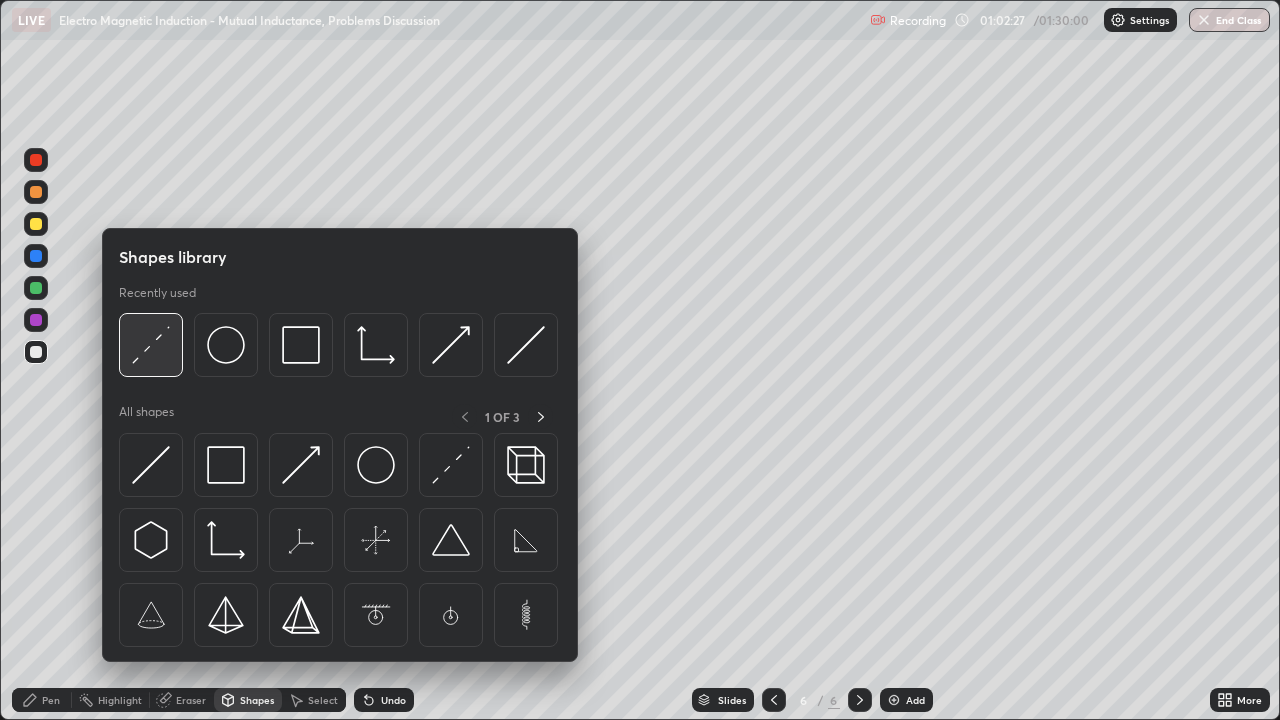click at bounding box center (151, 345) 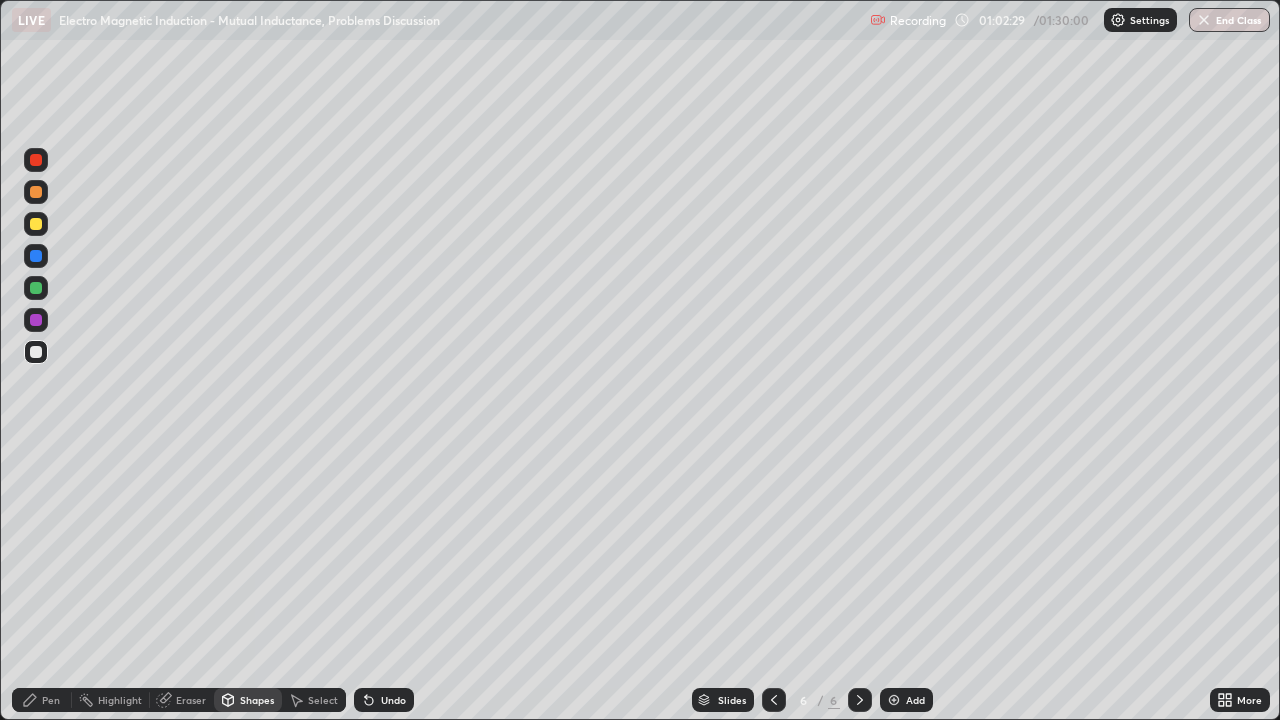 click at bounding box center [36, 192] 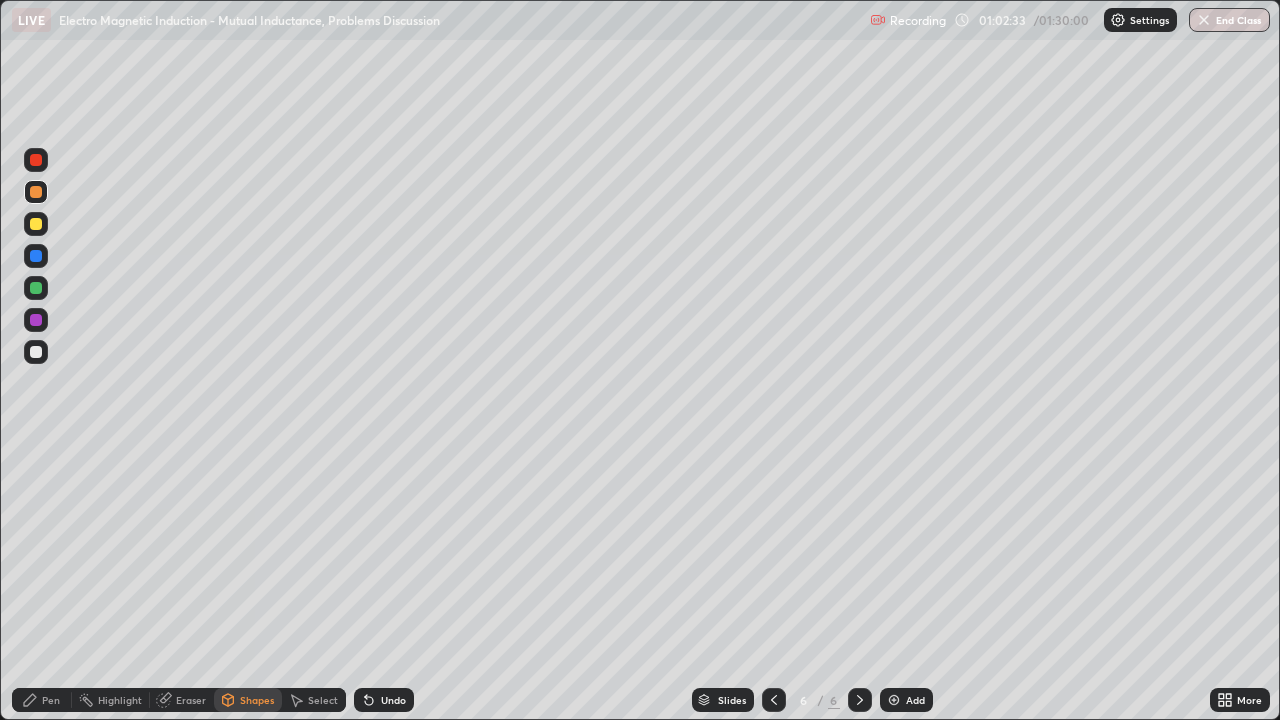 click on "Shapes" at bounding box center (257, 700) 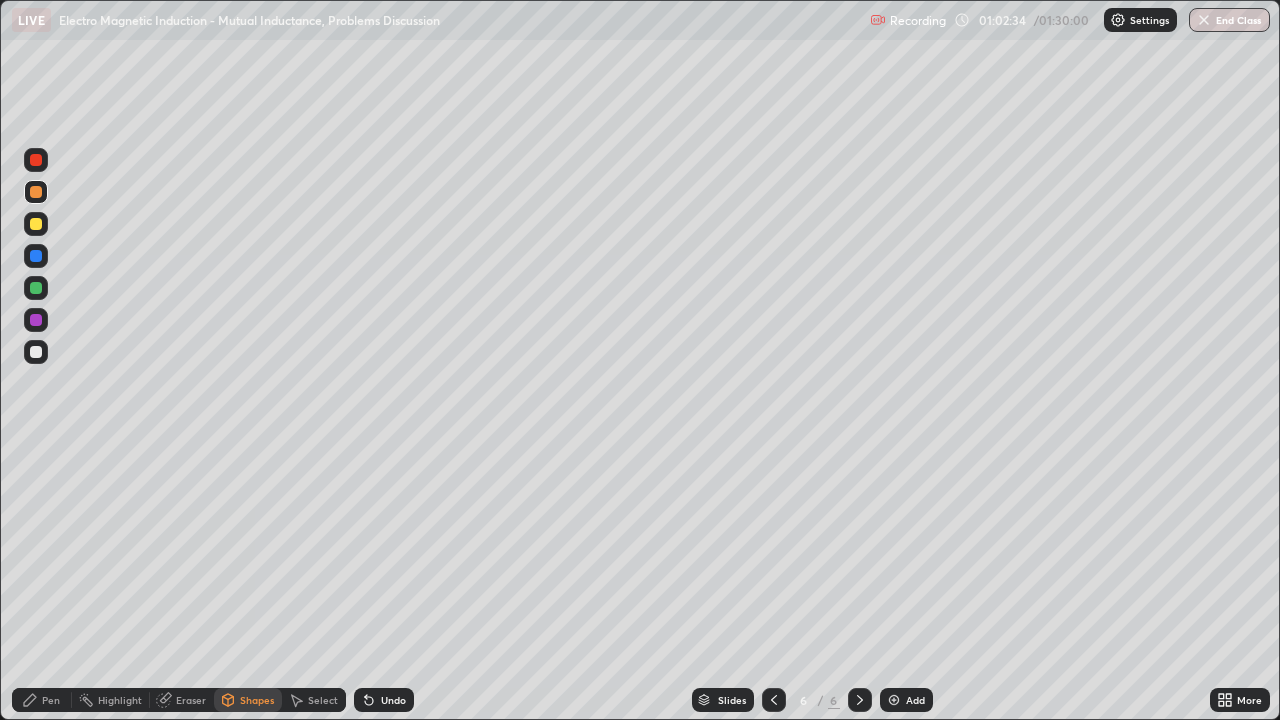 click on "Pen" at bounding box center (51, 700) 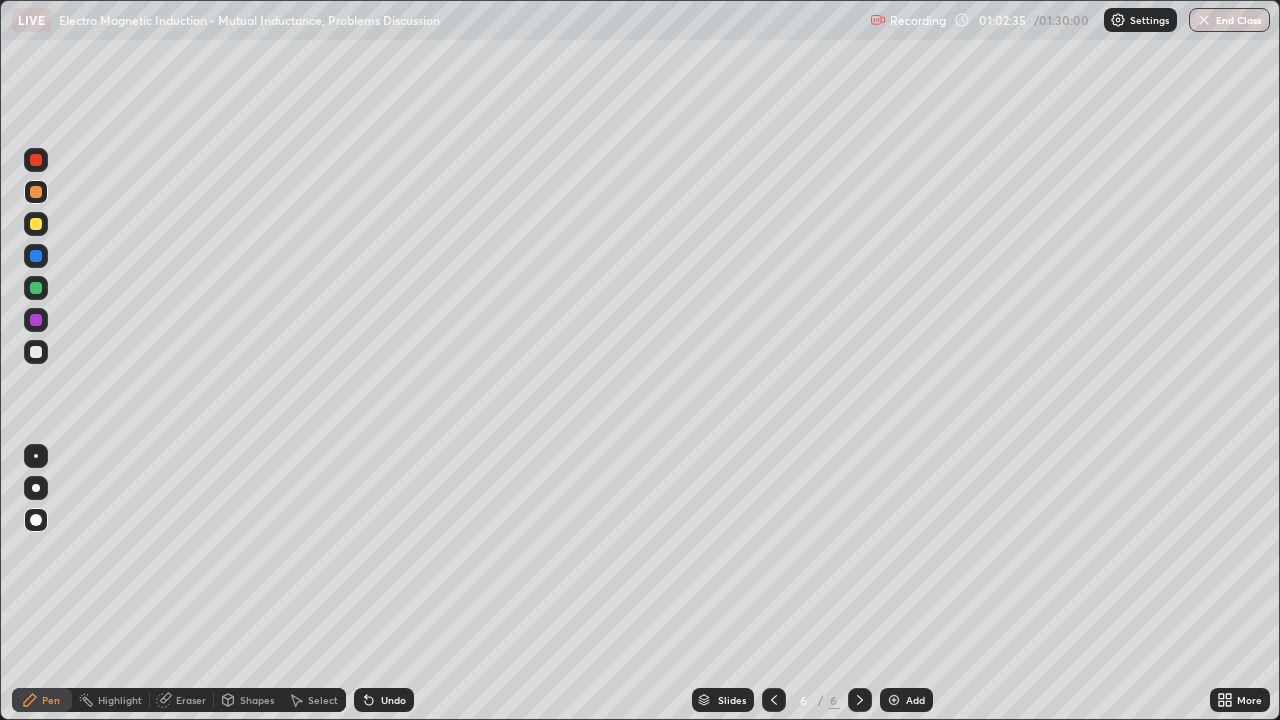 click at bounding box center [36, 456] 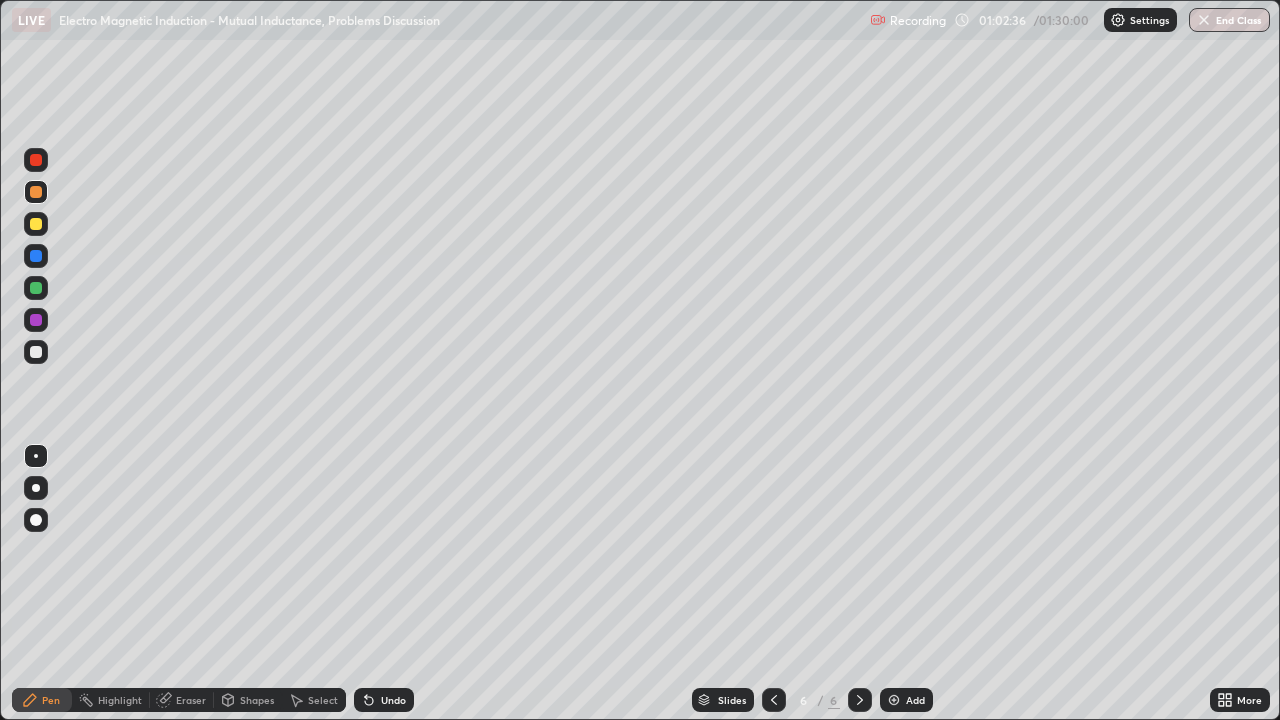 click on "Shapes" at bounding box center [257, 700] 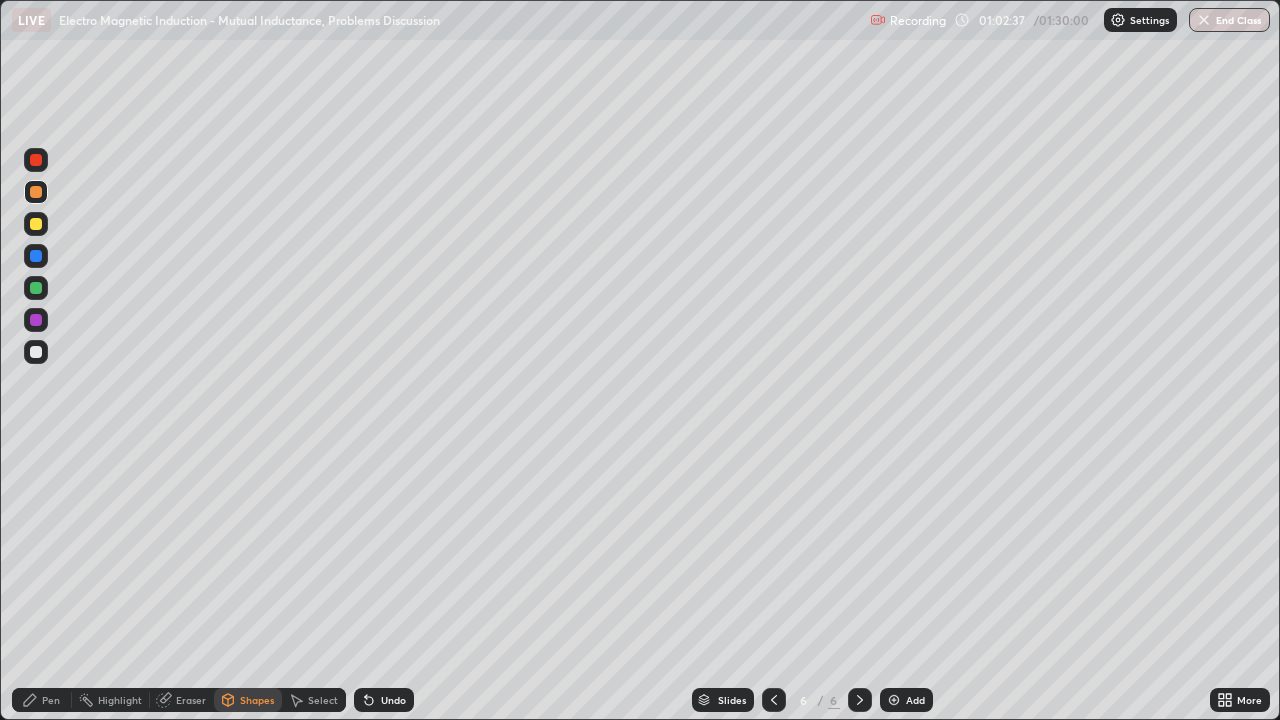 click at bounding box center (36, 352) 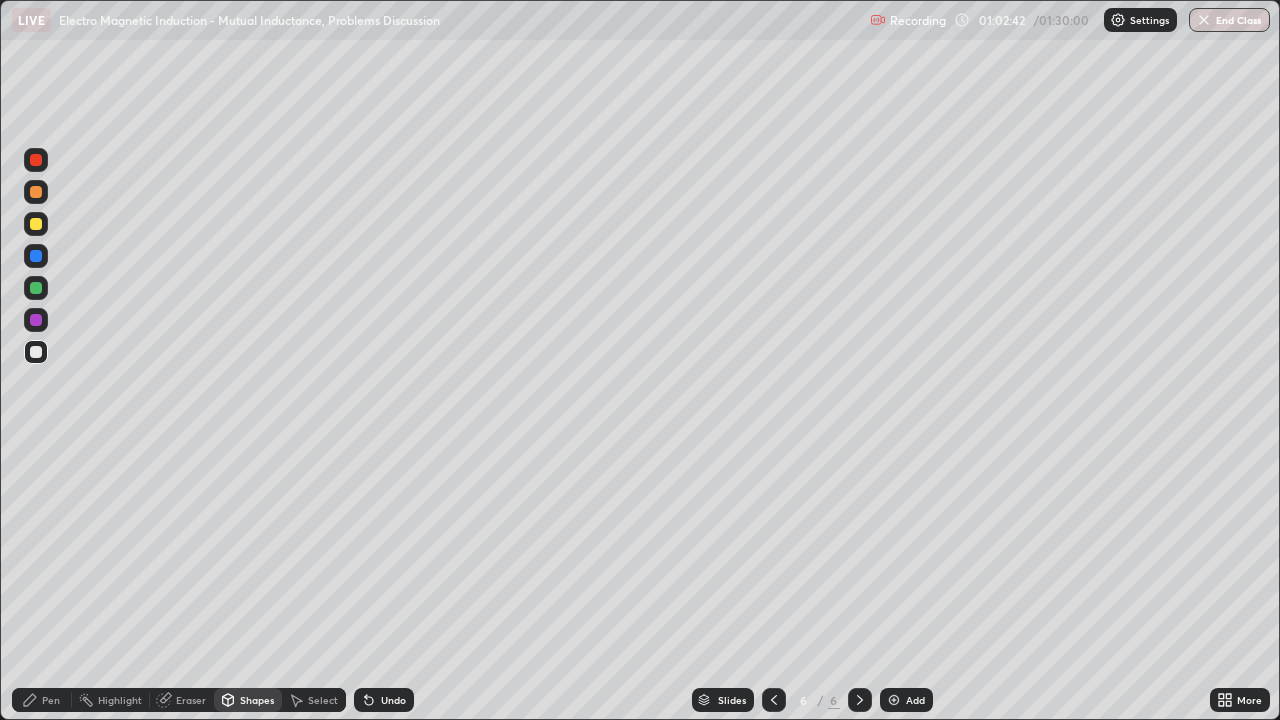 click on "Pen" at bounding box center [42, 700] 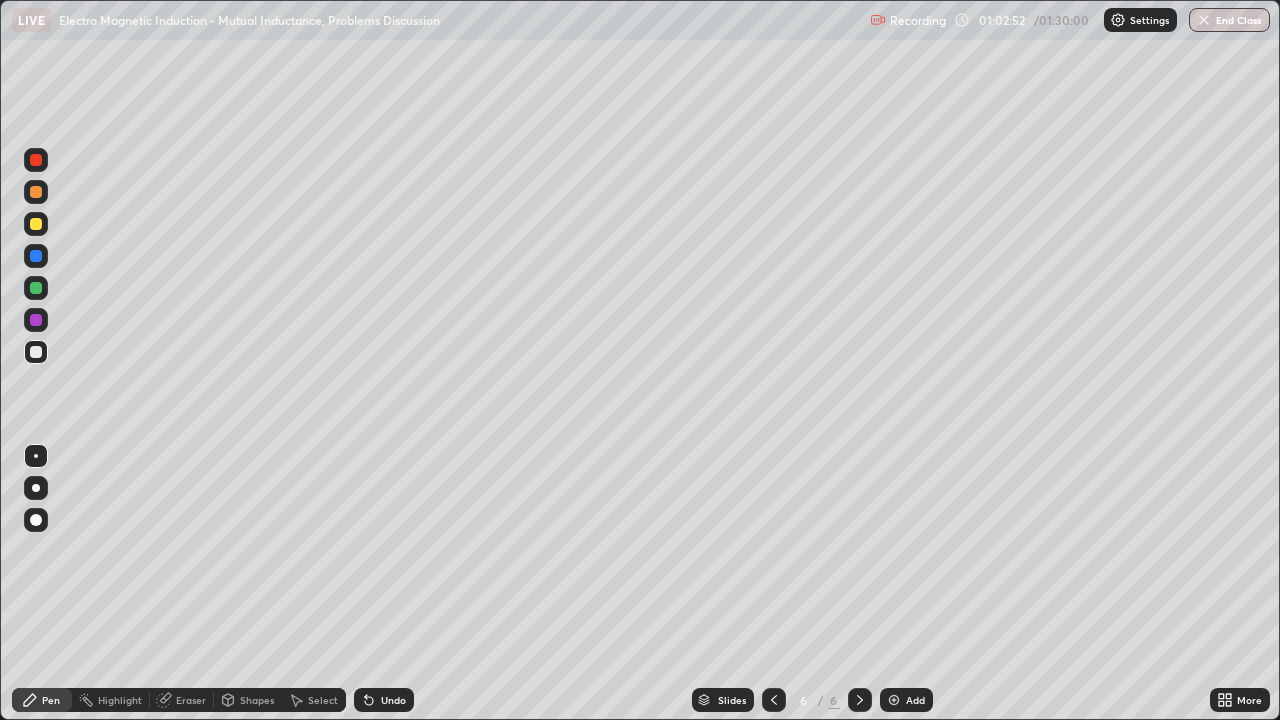 click on "Undo" at bounding box center [393, 700] 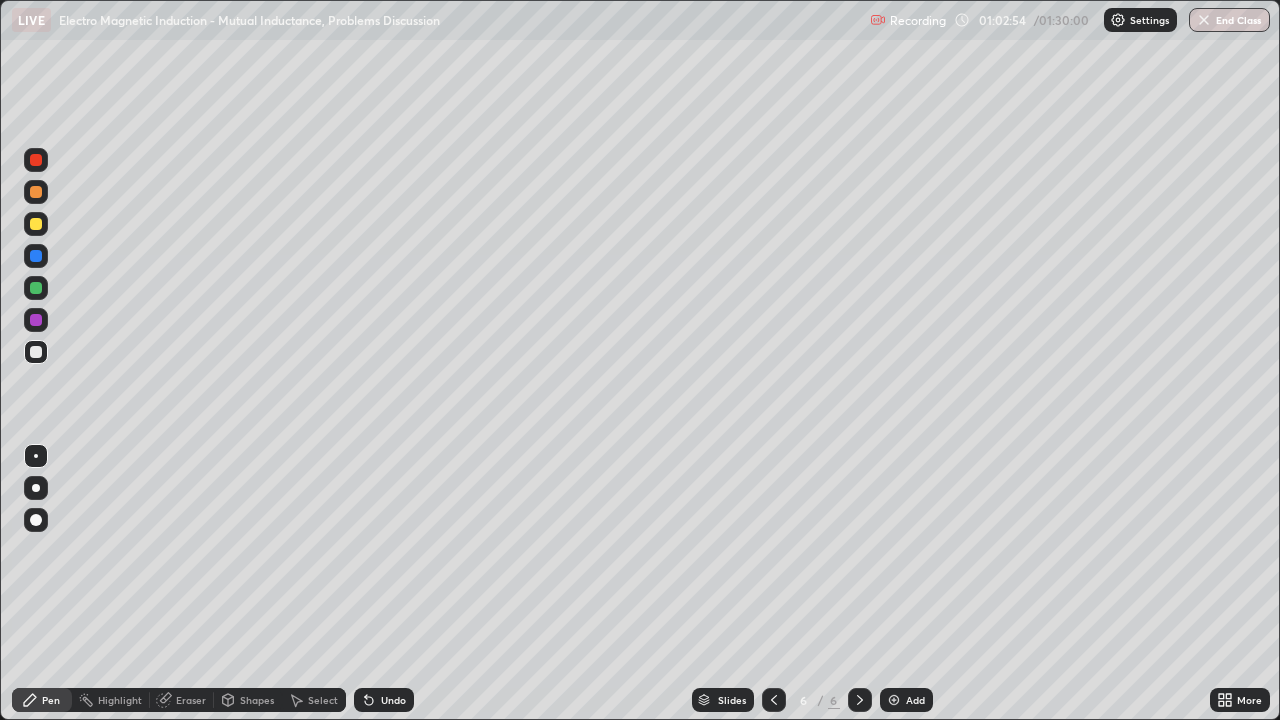 click on "Undo" at bounding box center [393, 700] 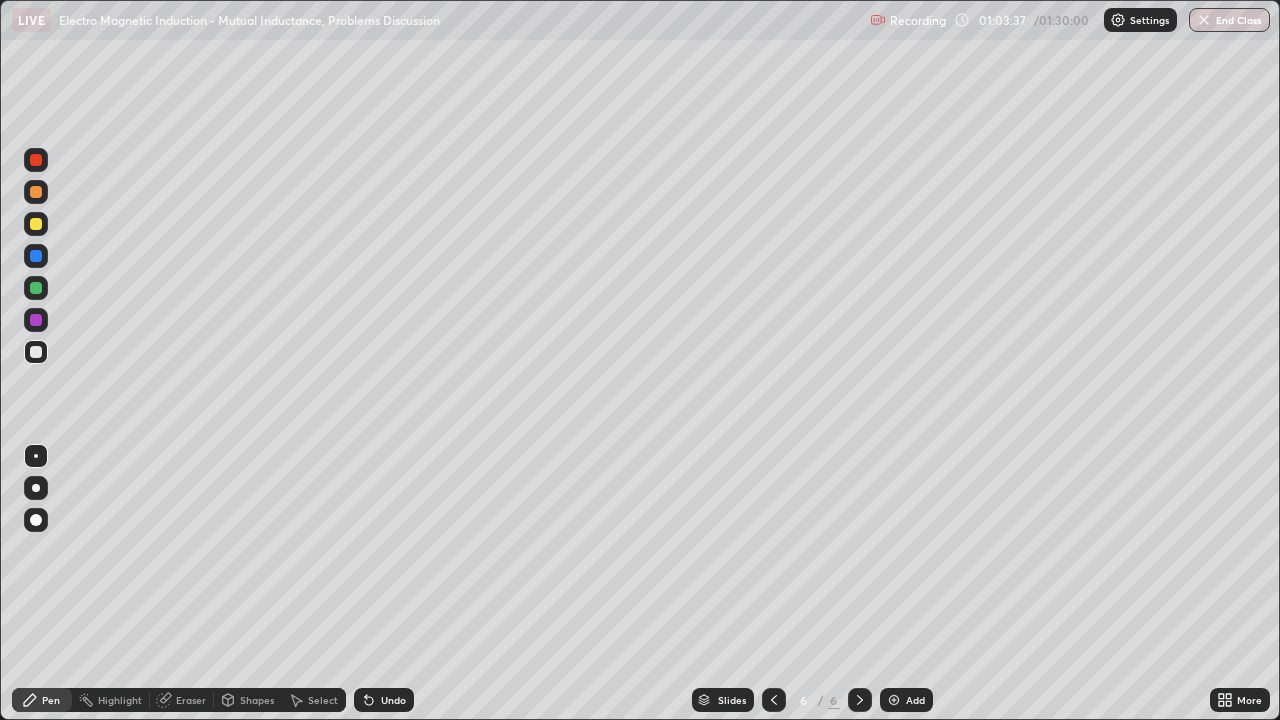 click at bounding box center (36, 160) 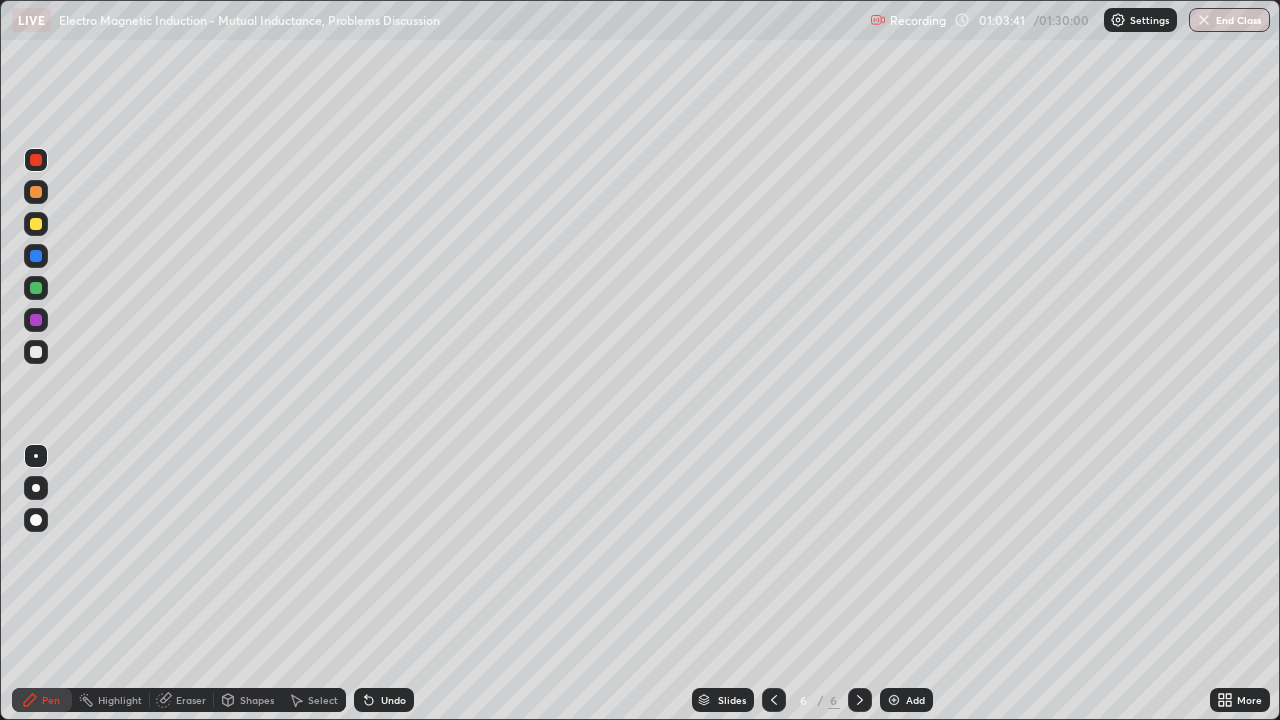 click at bounding box center (36, 352) 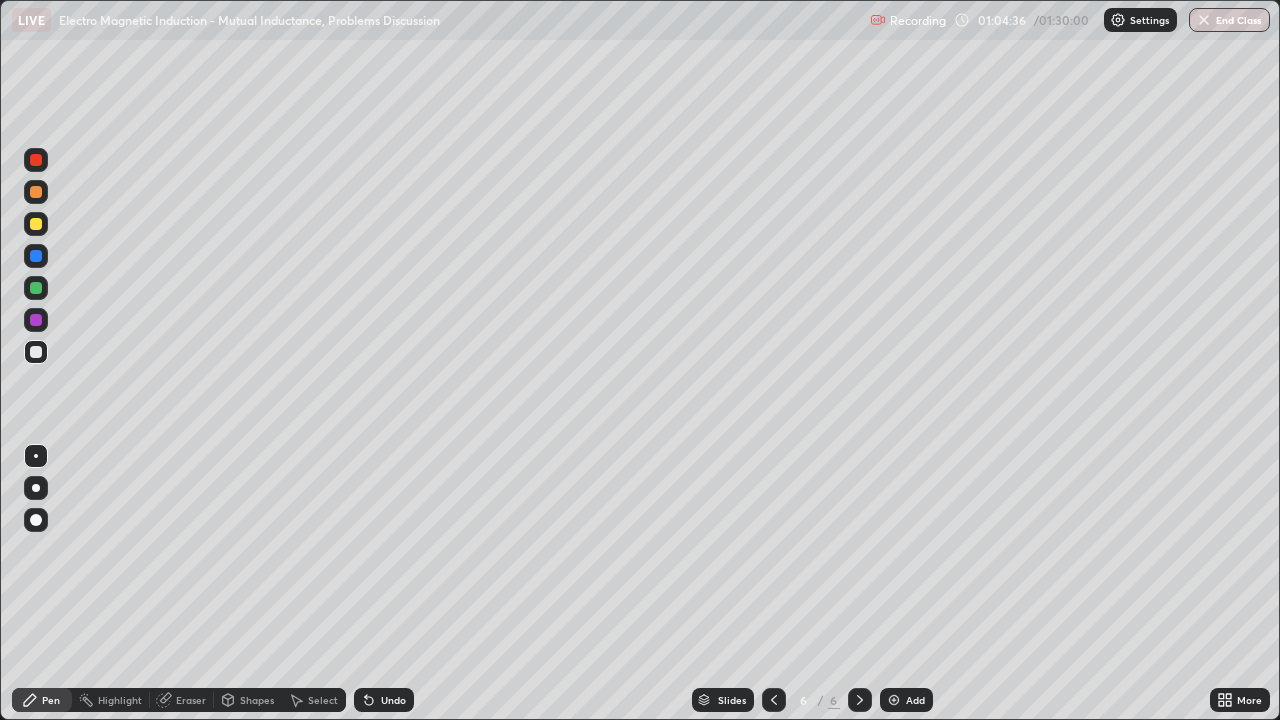 click on "Shapes" at bounding box center [257, 700] 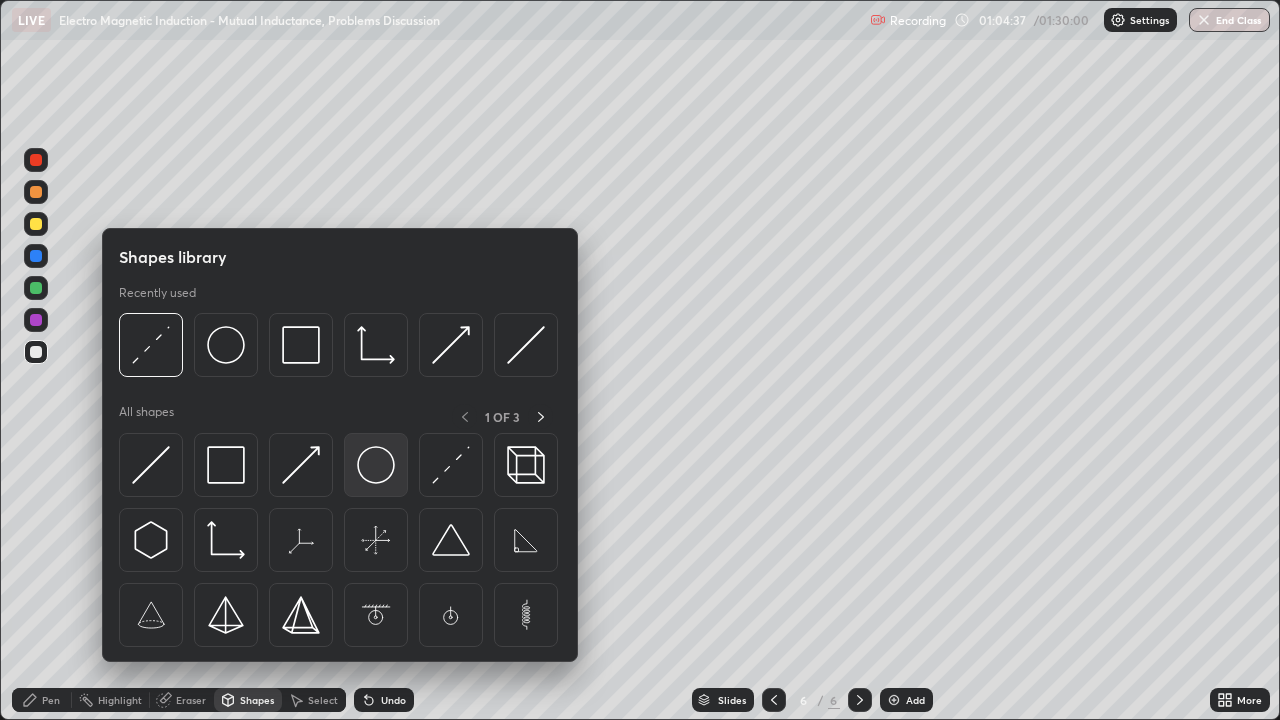 click at bounding box center (376, 465) 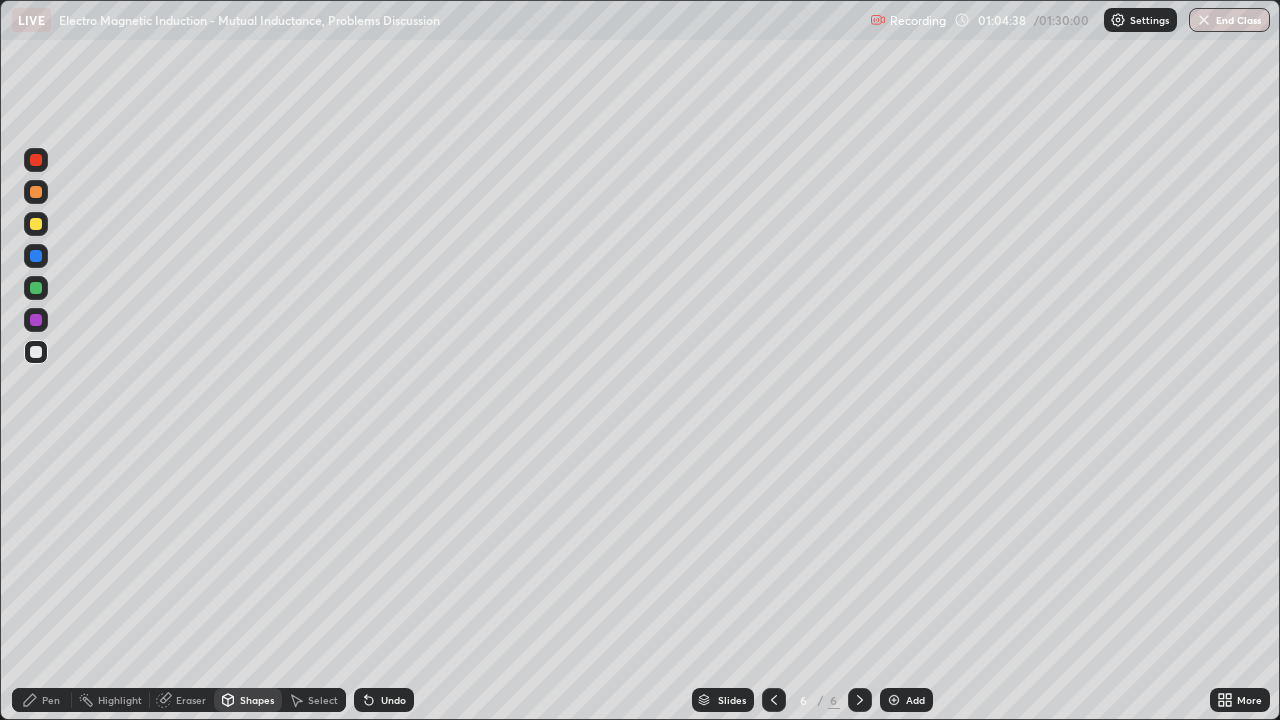 click at bounding box center (36, 192) 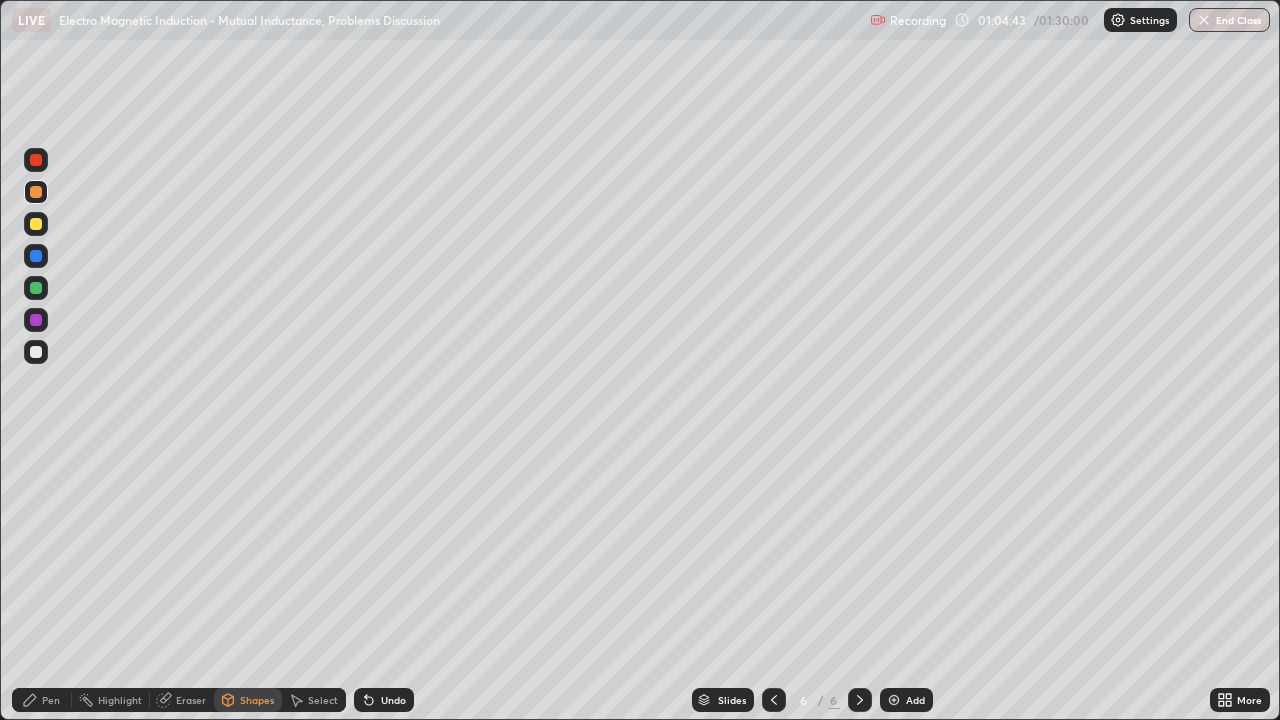 click at bounding box center [36, 288] 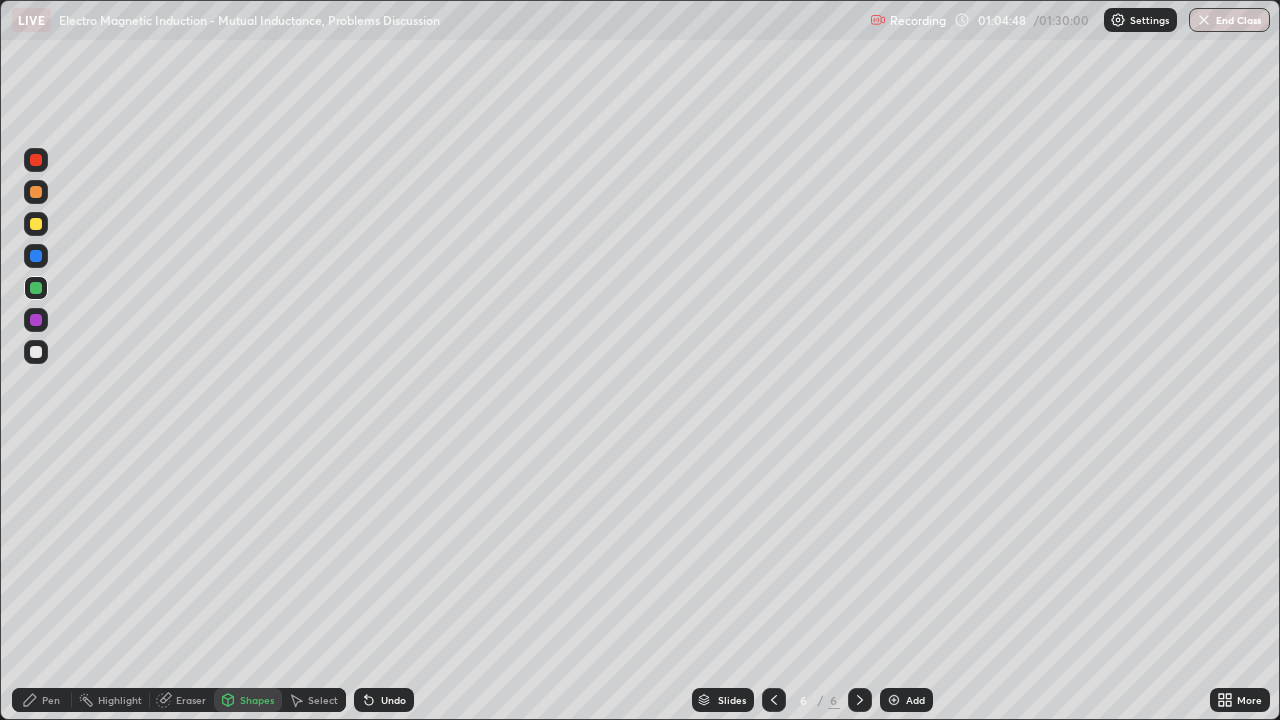click on "Pen" at bounding box center (42, 700) 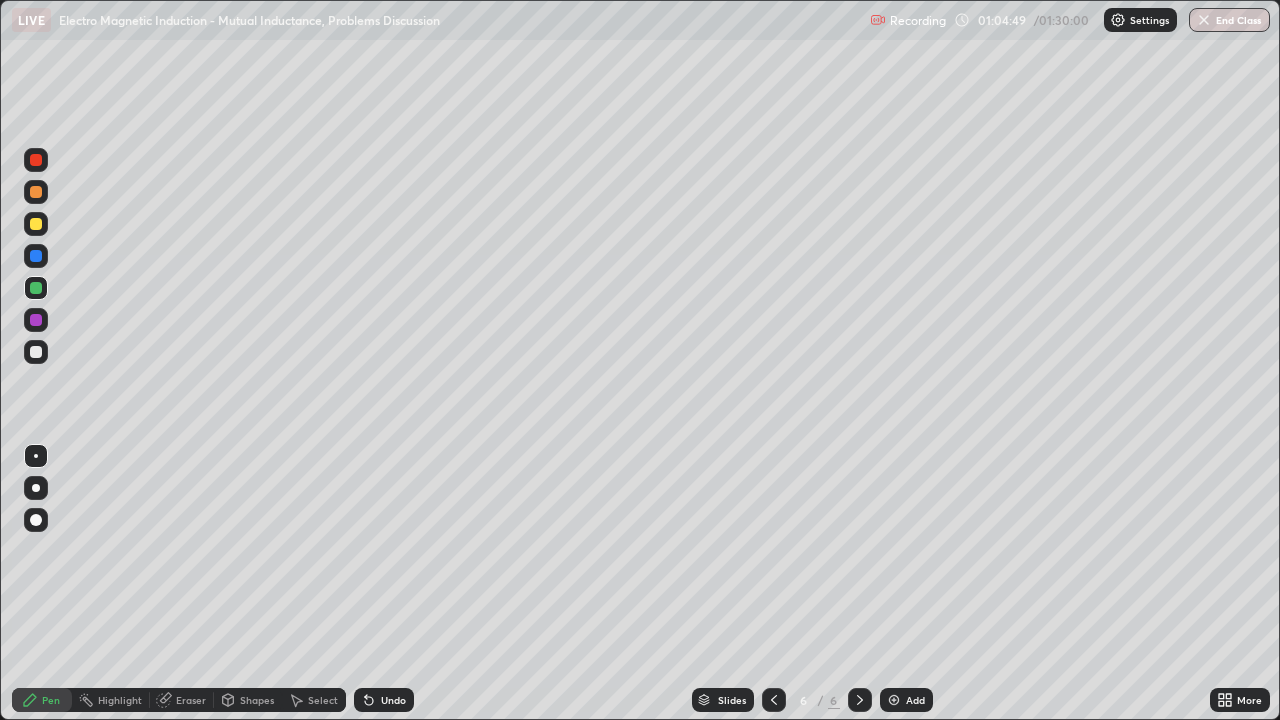 click at bounding box center (36, 352) 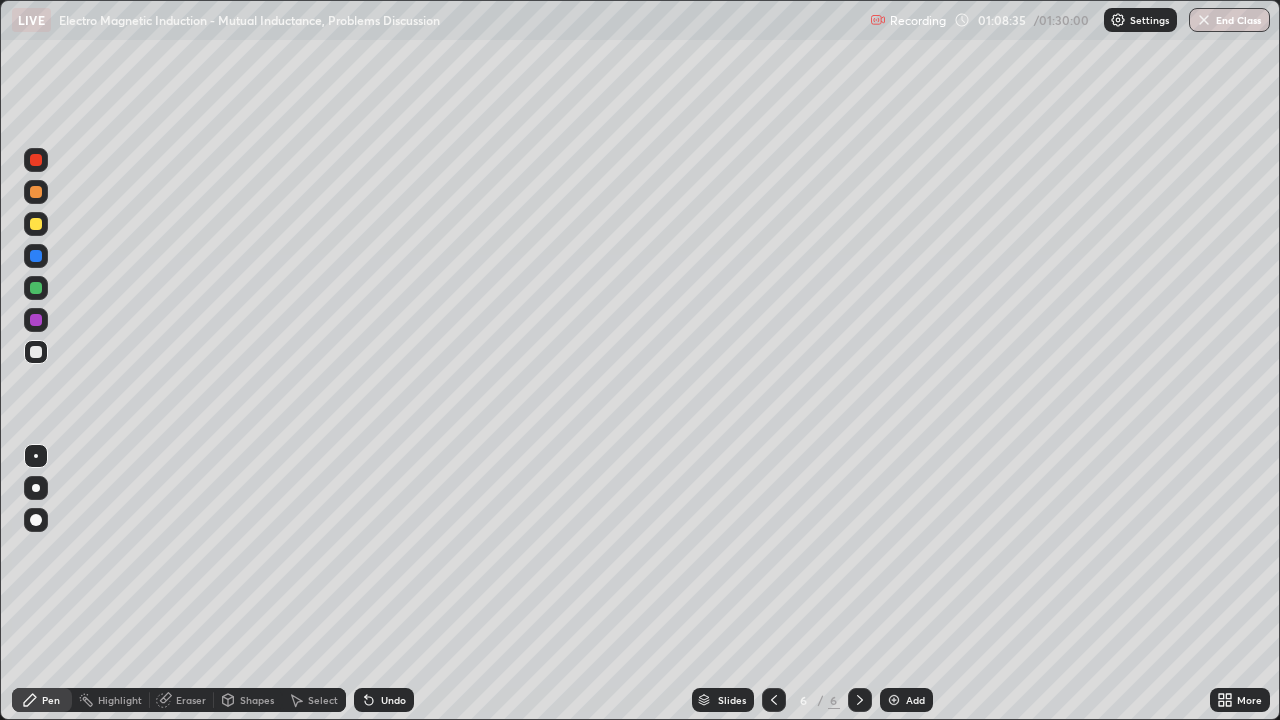 click at bounding box center [36, 160] 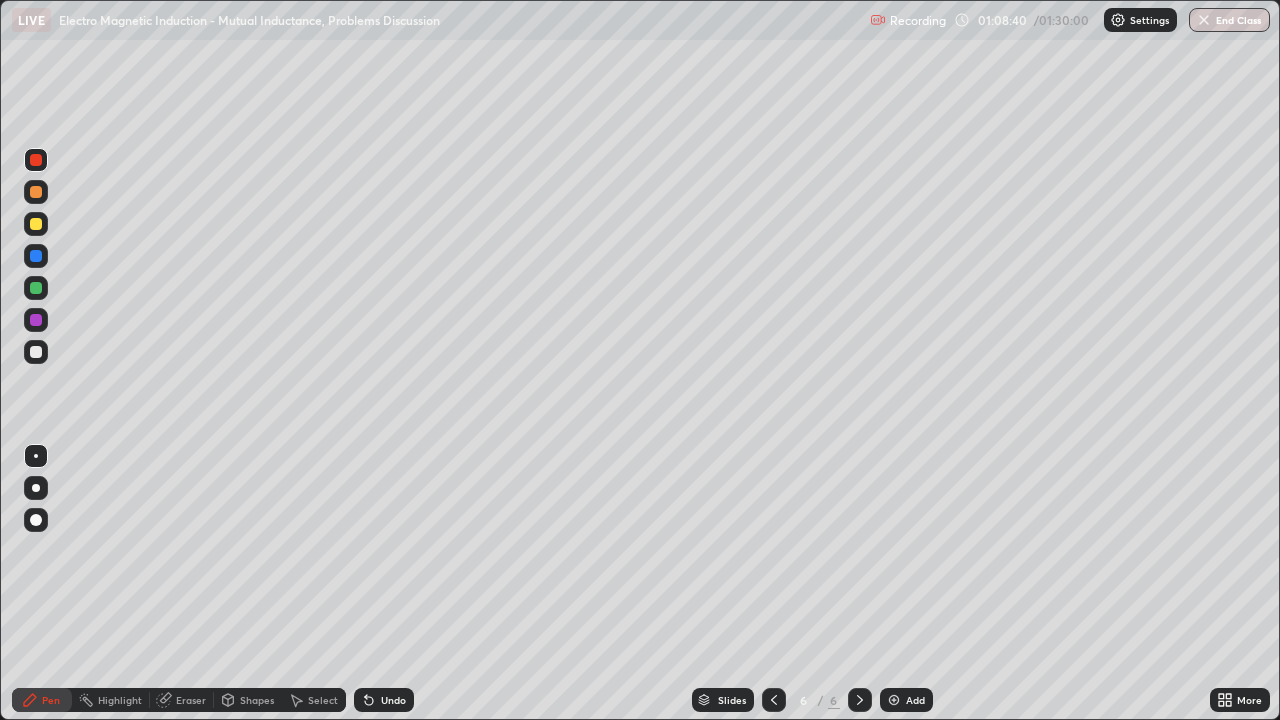 click at bounding box center (36, 352) 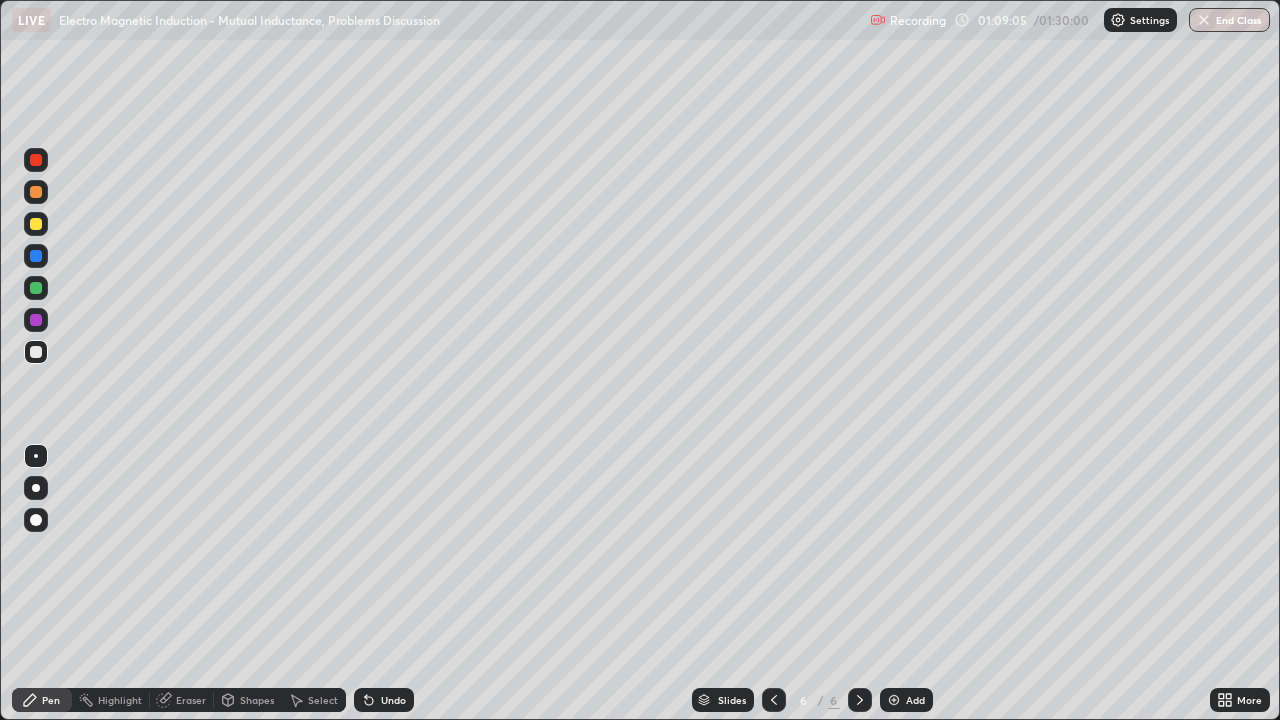 click on "Shapes" at bounding box center (257, 700) 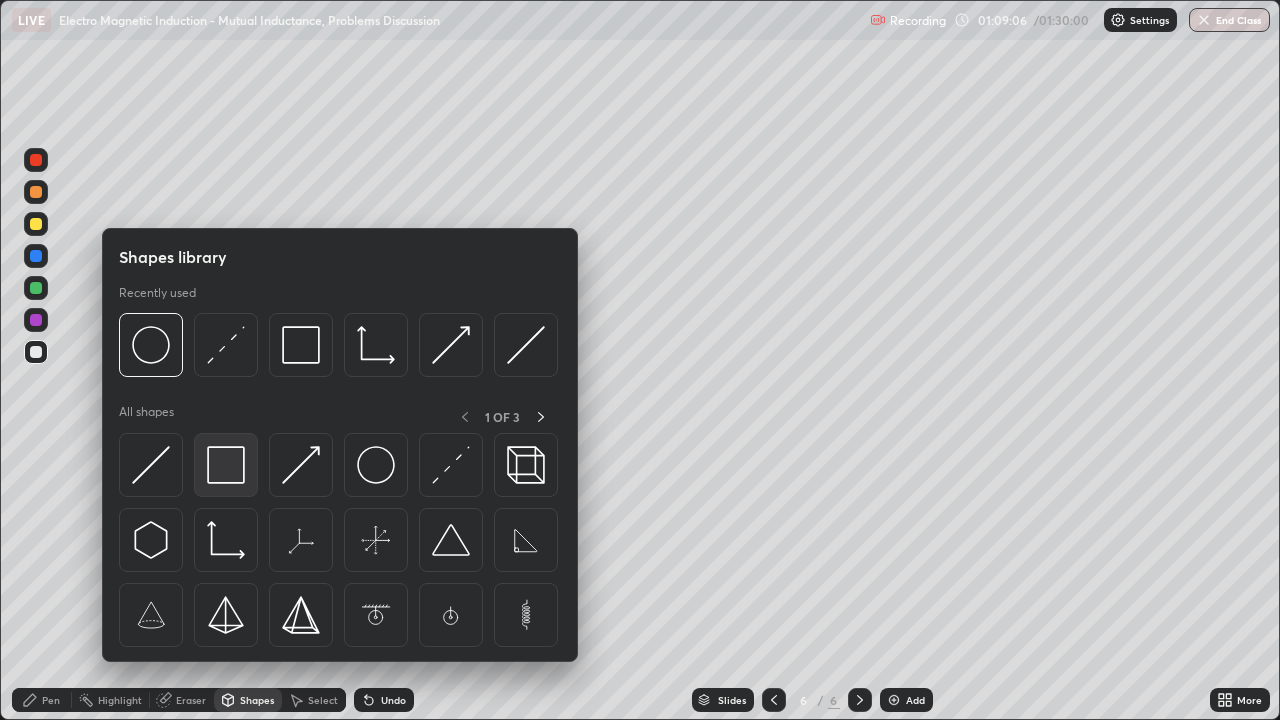 click at bounding box center [226, 465] 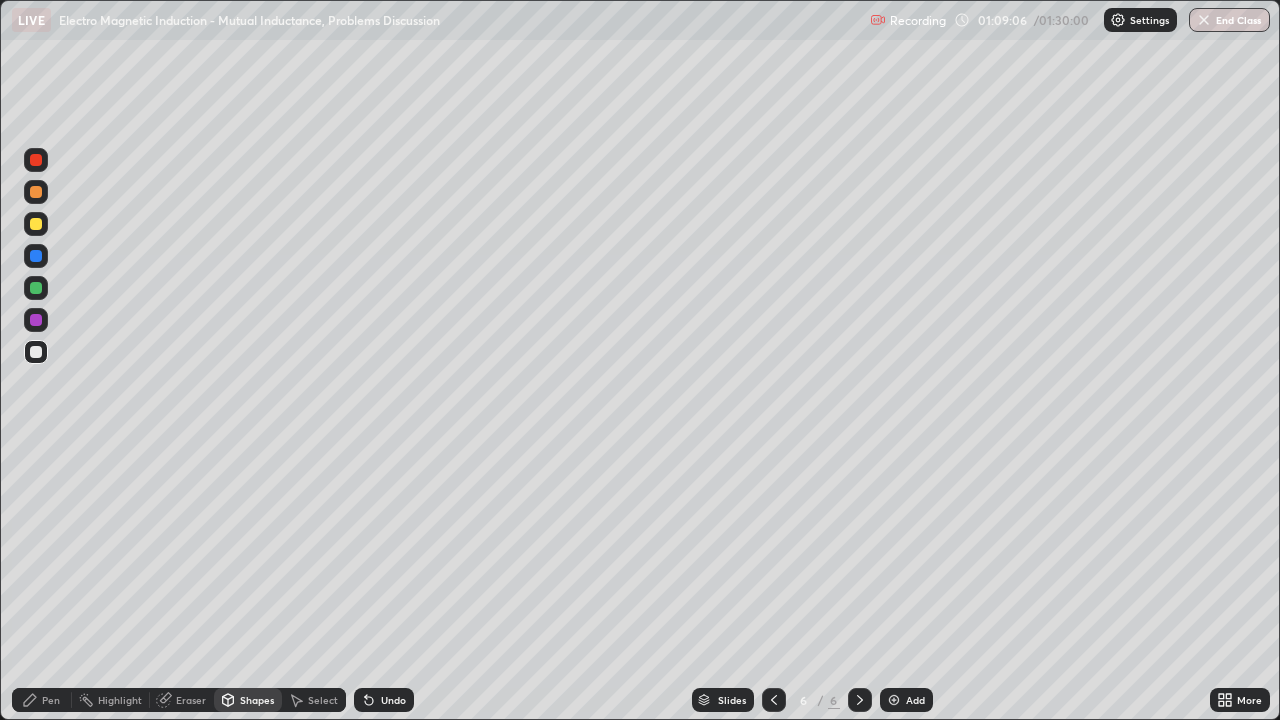 click at bounding box center [36, 256] 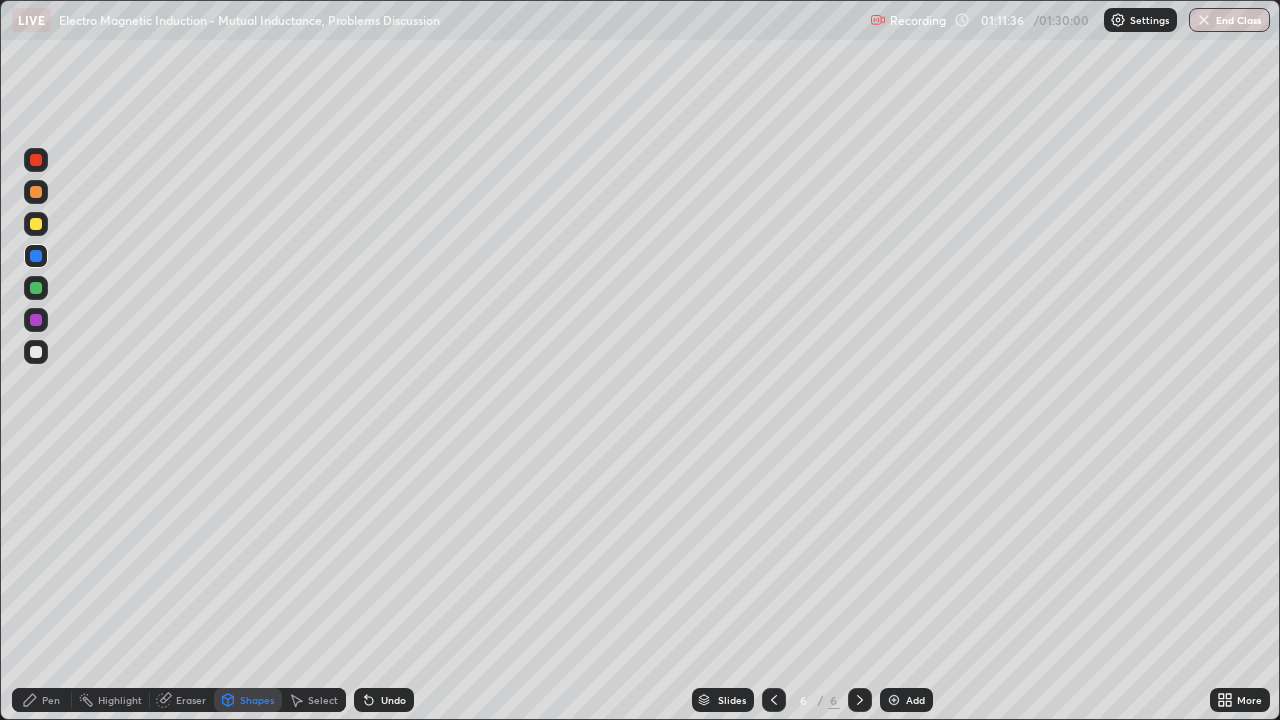 click on "Select" at bounding box center (323, 700) 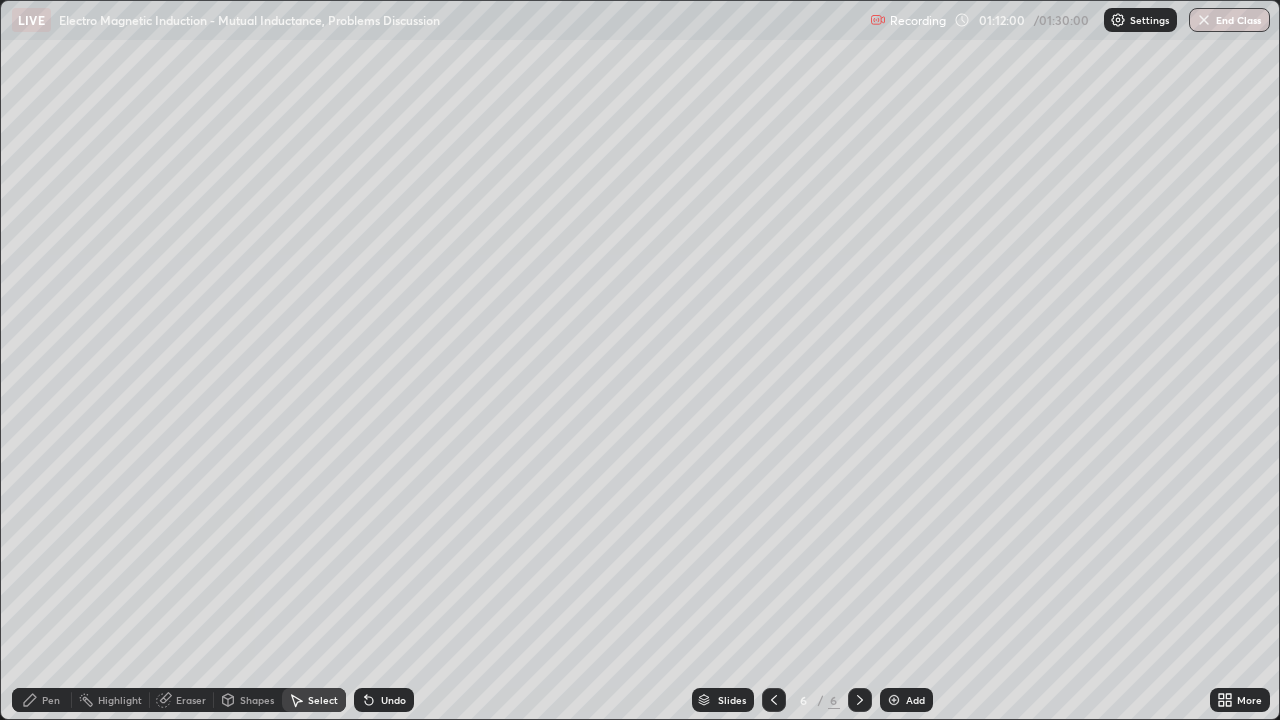 click at bounding box center [894, 700] 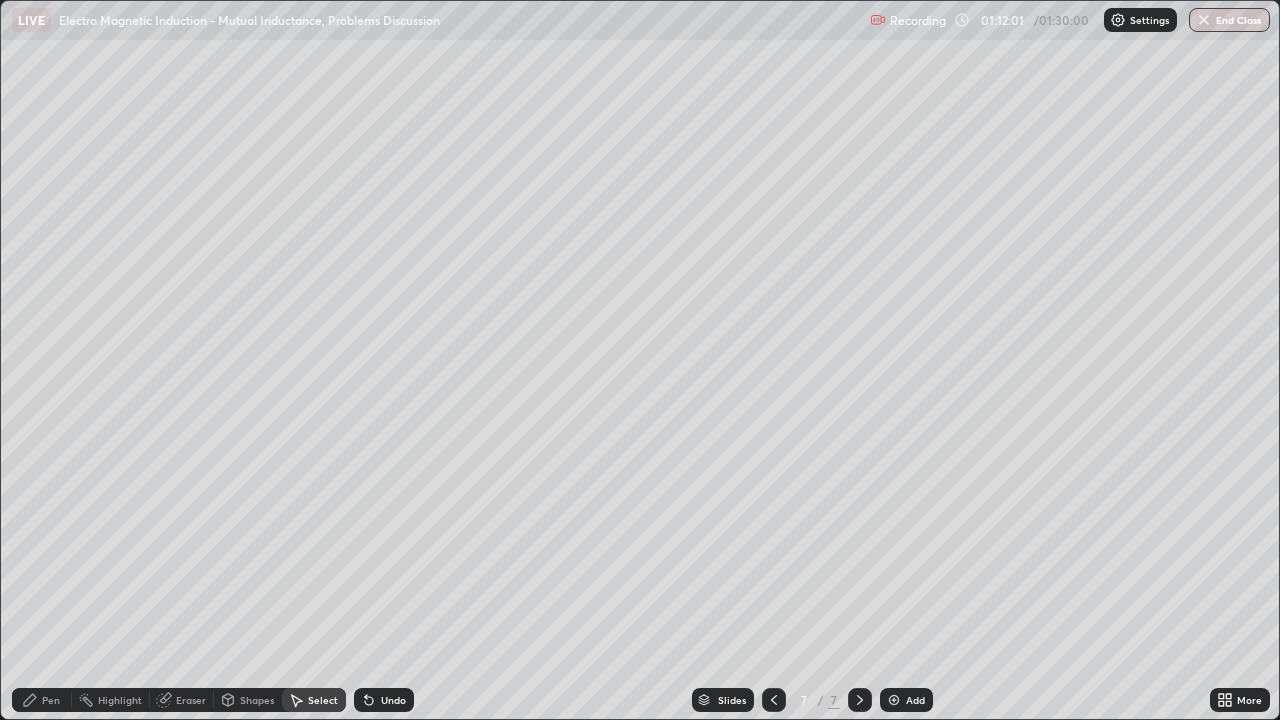click on "Pen" at bounding box center [51, 700] 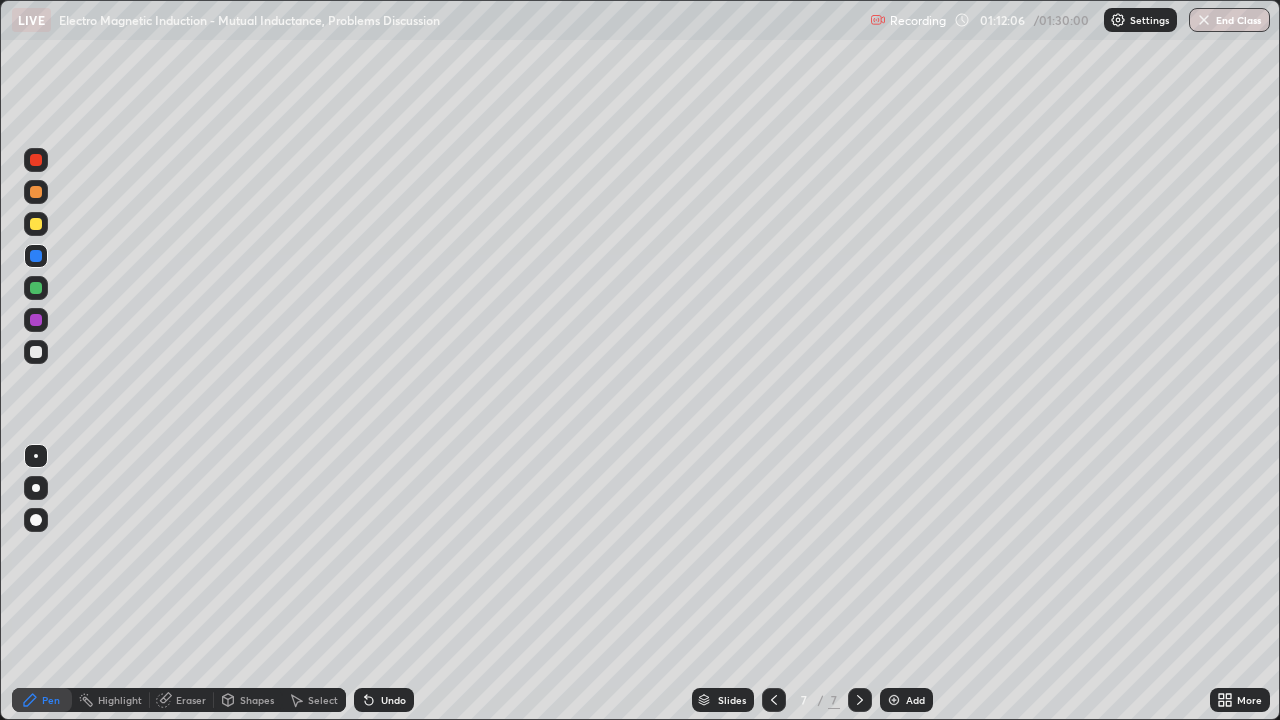 click at bounding box center (36, 352) 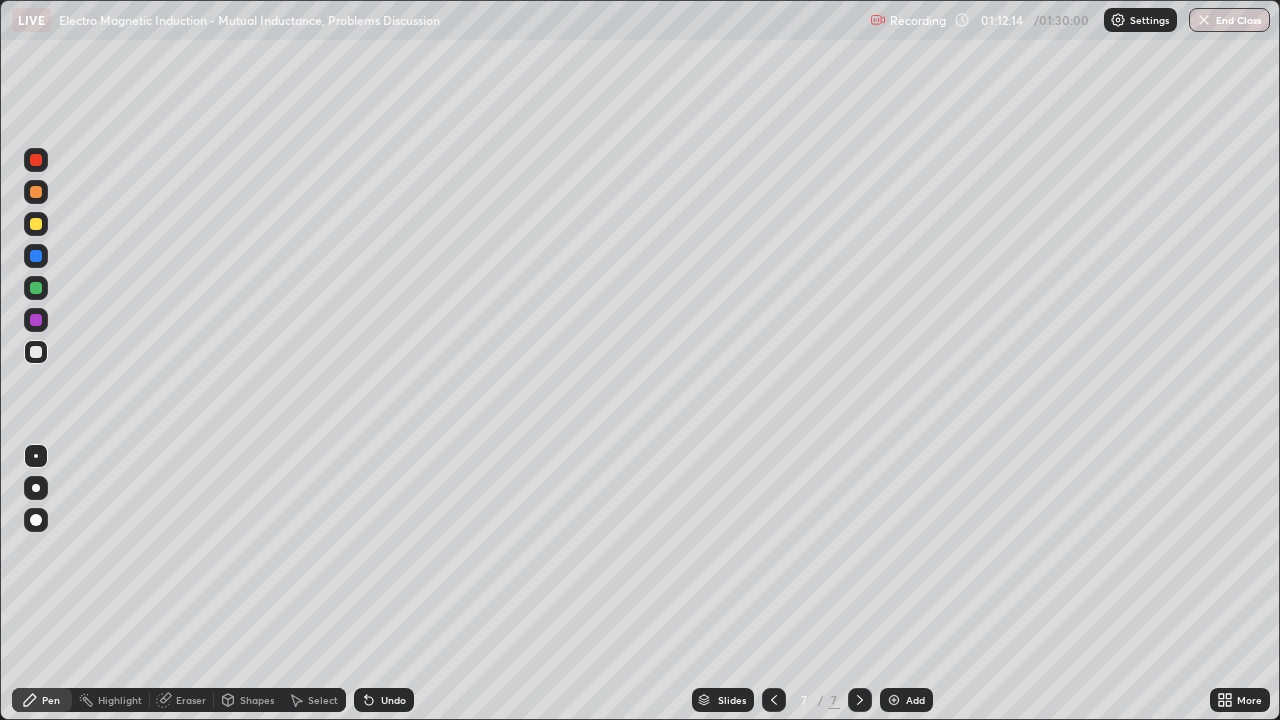 click at bounding box center (36, 192) 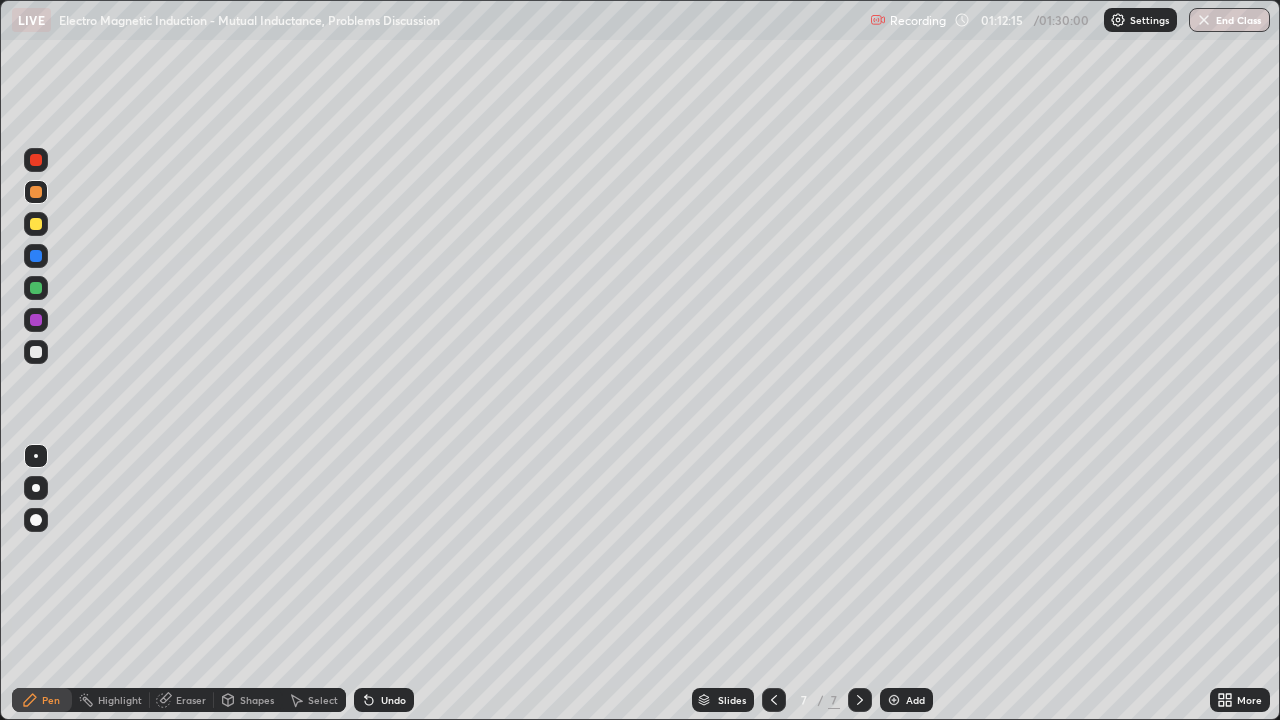 click on "Shapes" at bounding box center [257, 700] 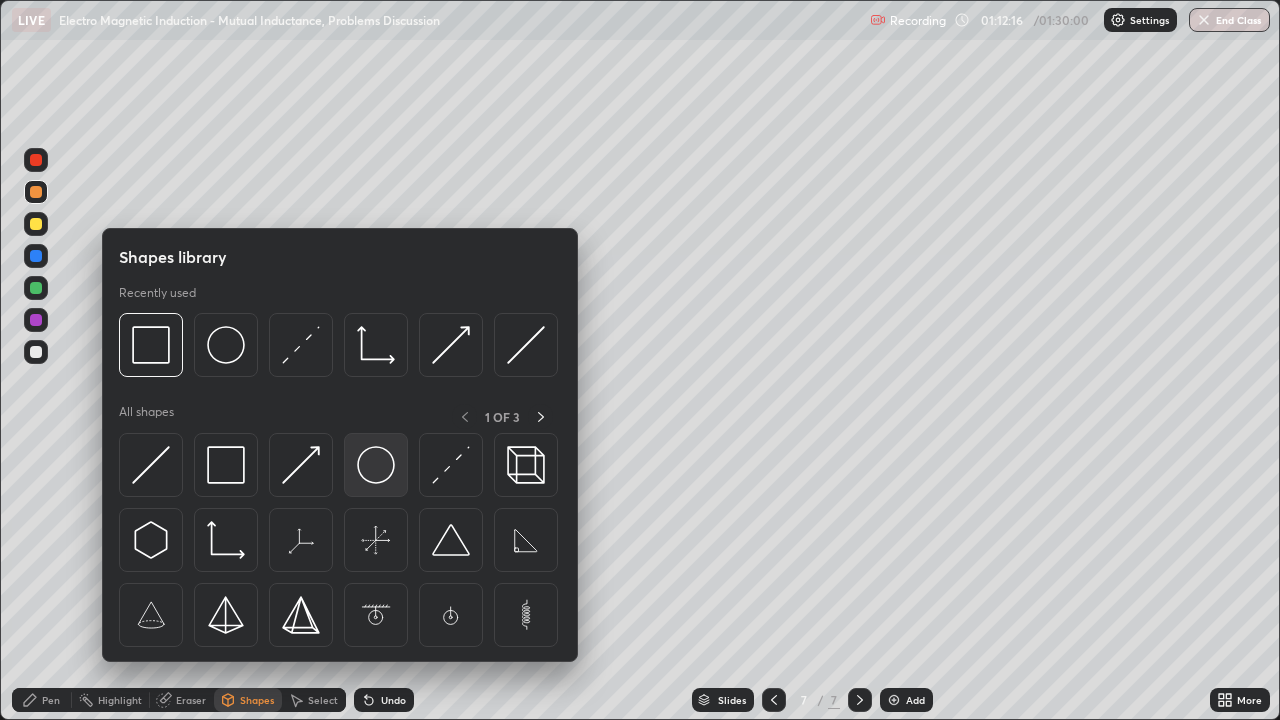 click at bounding box center [376, 465] 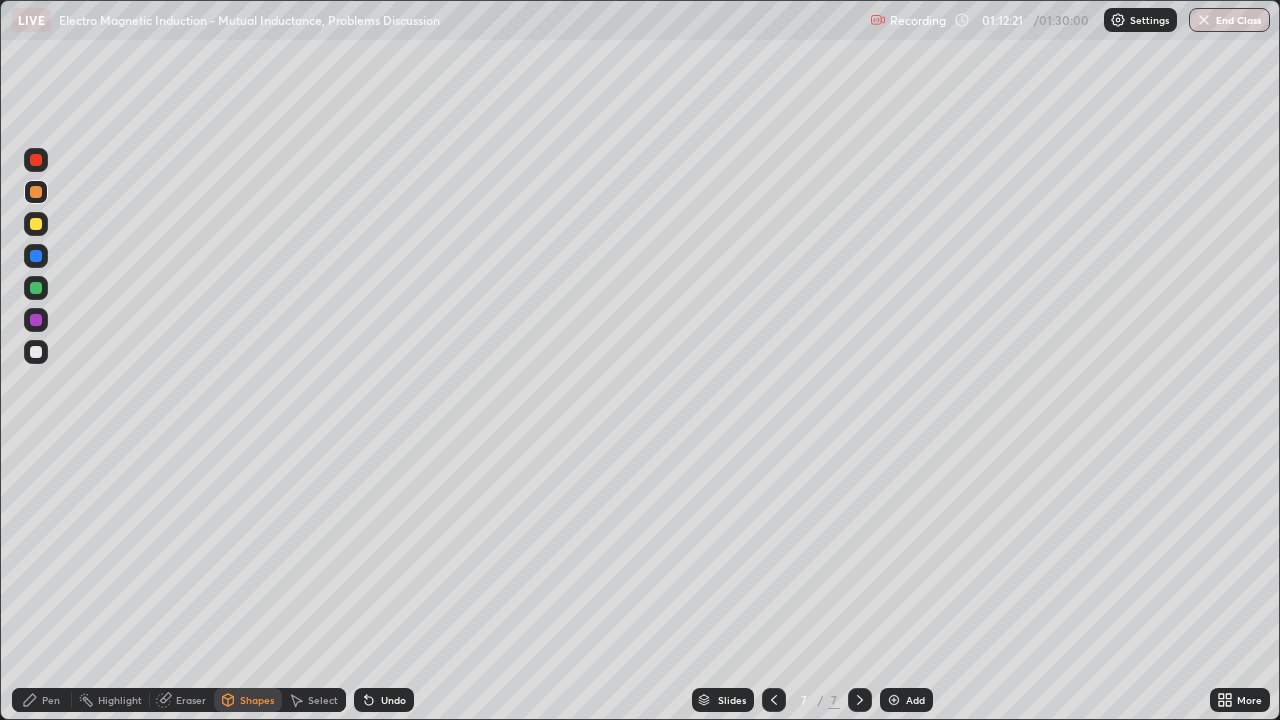 click at bounding box center [36, 288] 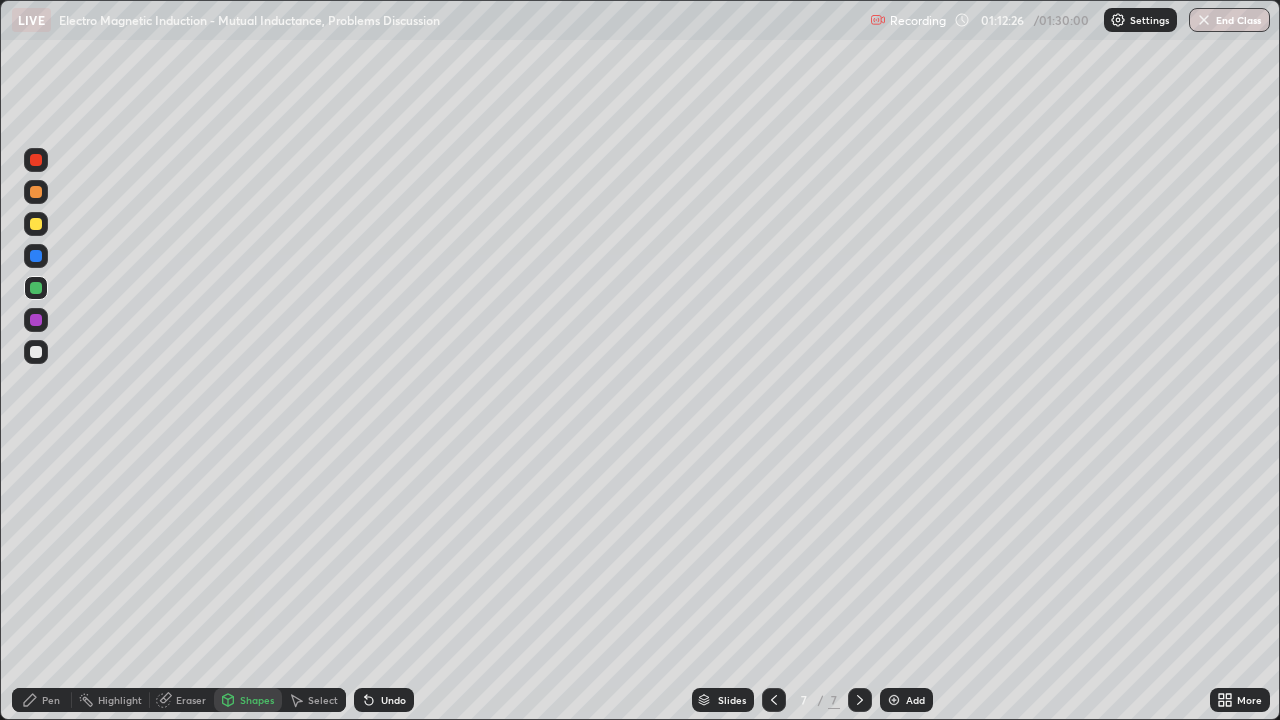 click on "Pen" at bounding box center (51, 700) 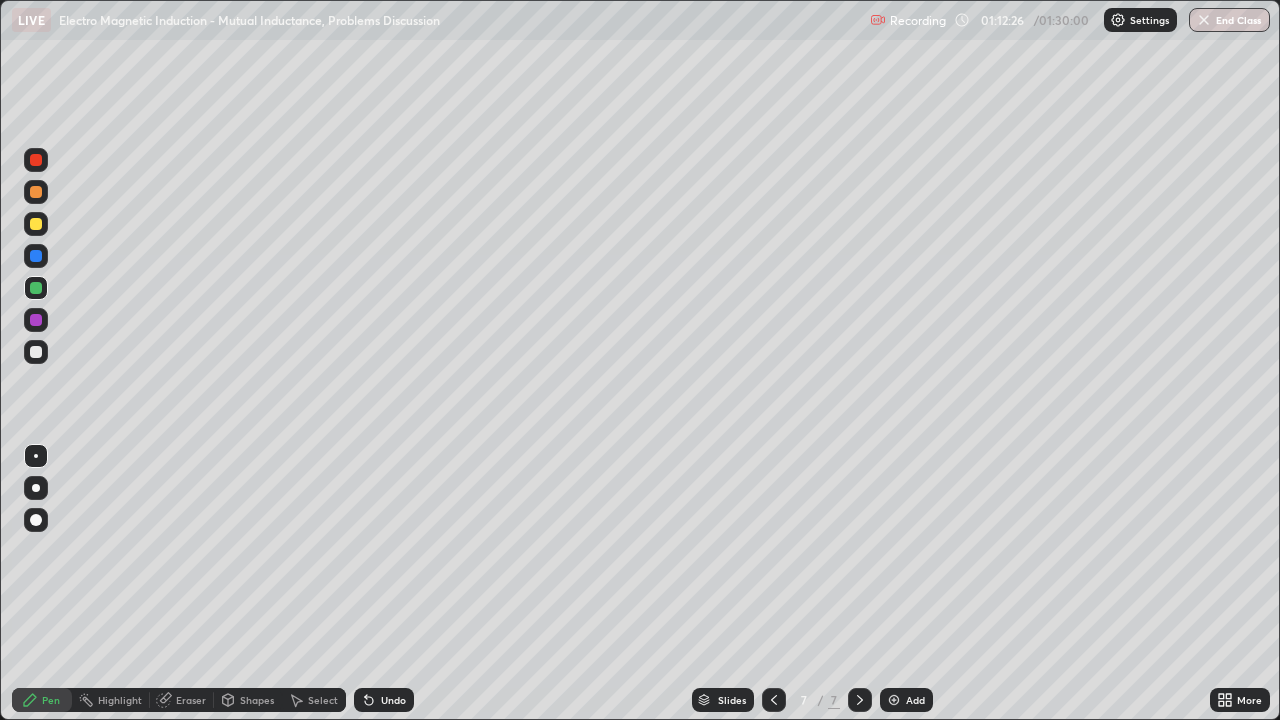 click at bounding box center [36, 352] 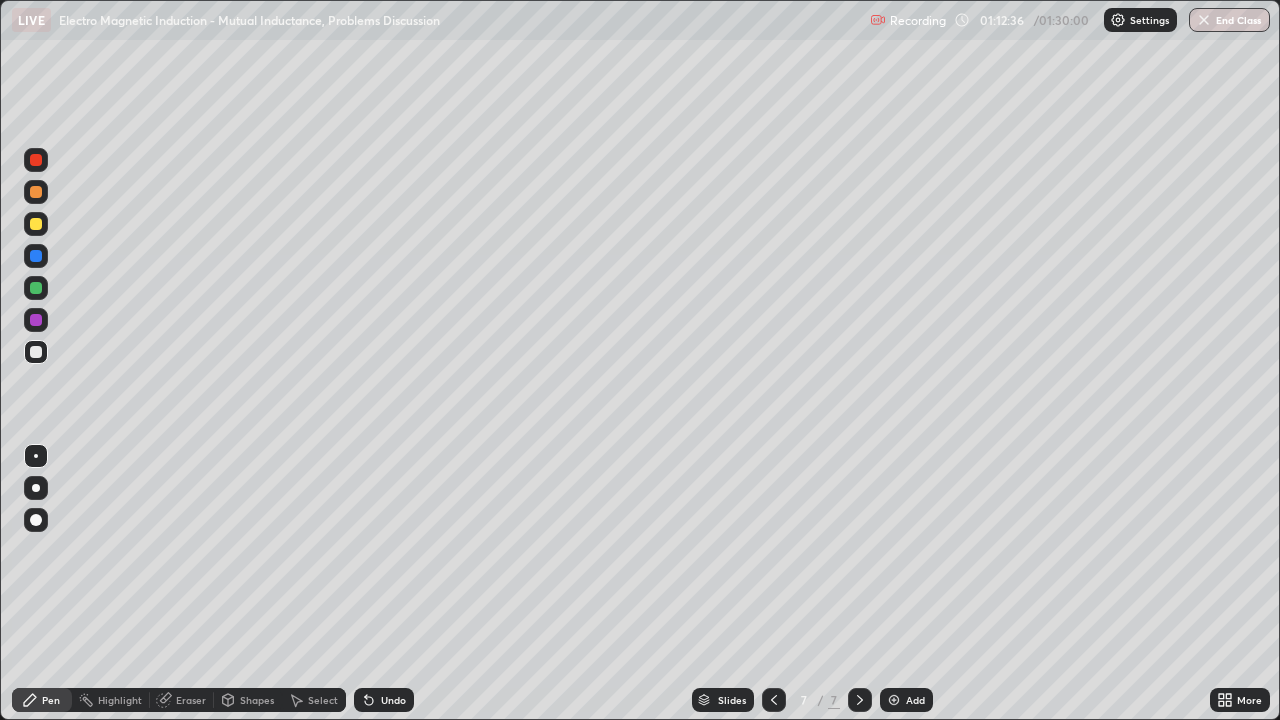 click on "Undo" at bounding box center (384, 700) 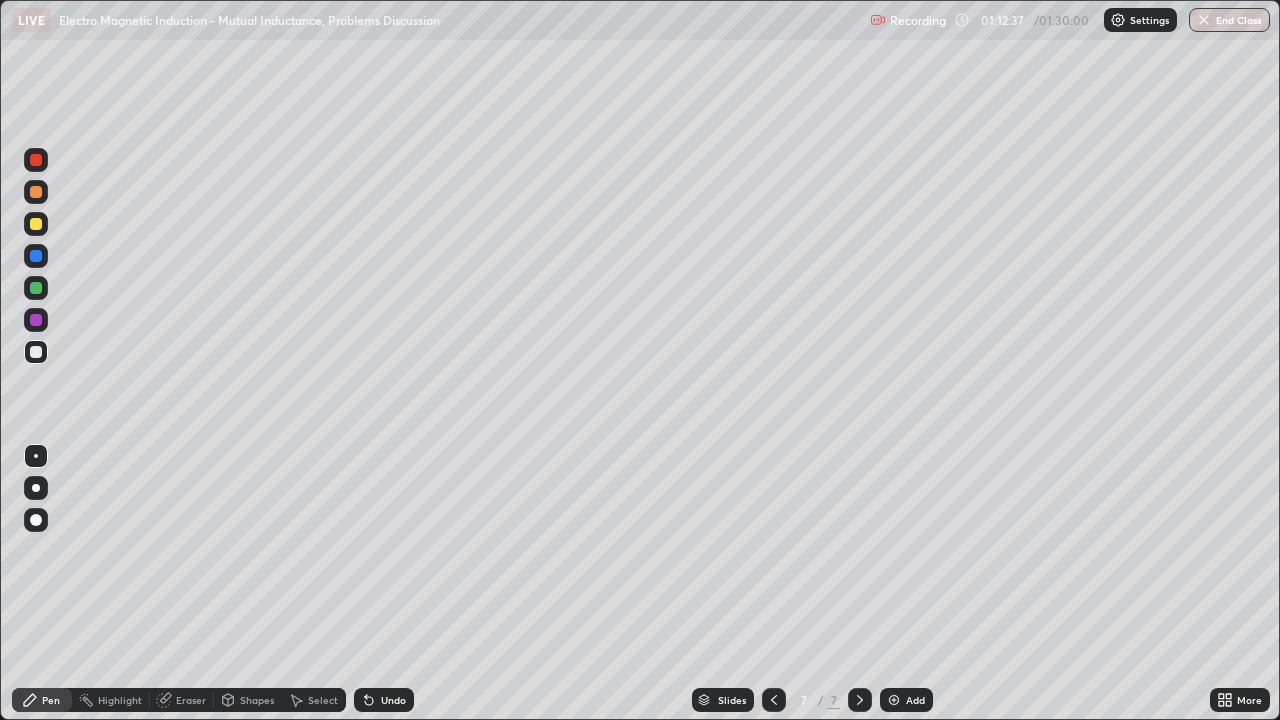 click on "Undo" at bounding box center (384, 700) 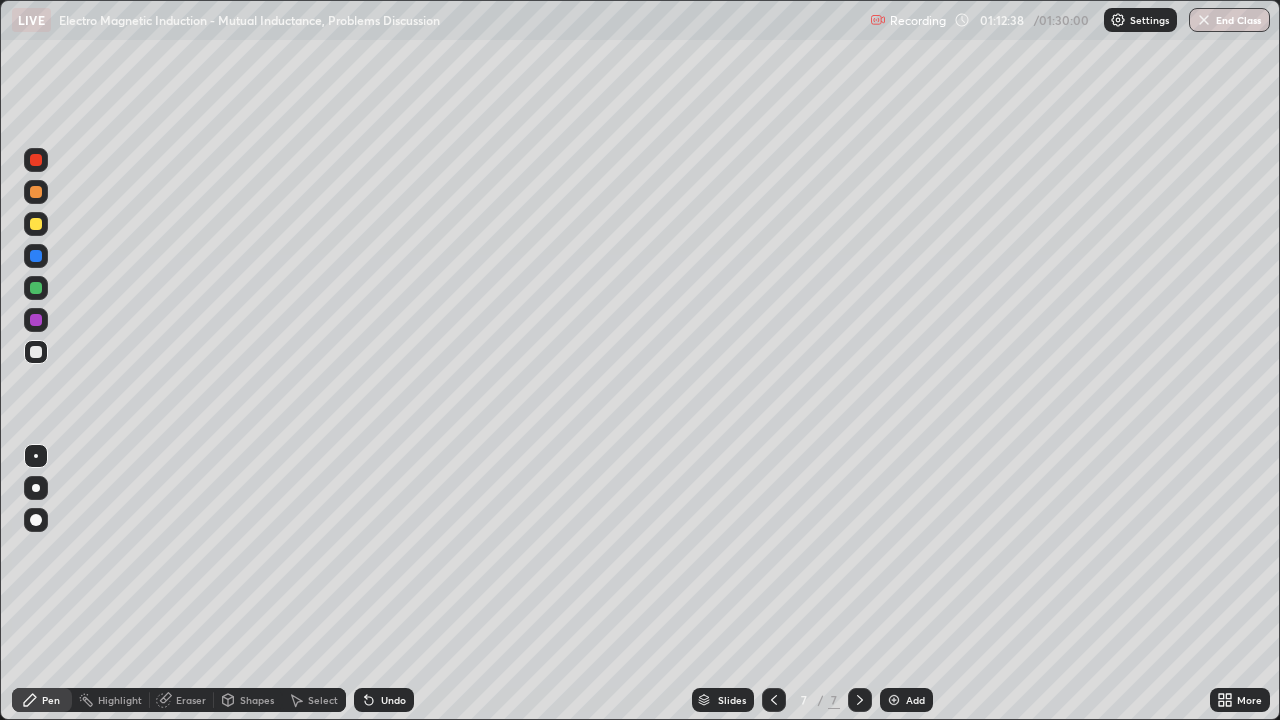 click on "Undo" at bounding box center [384, 700] 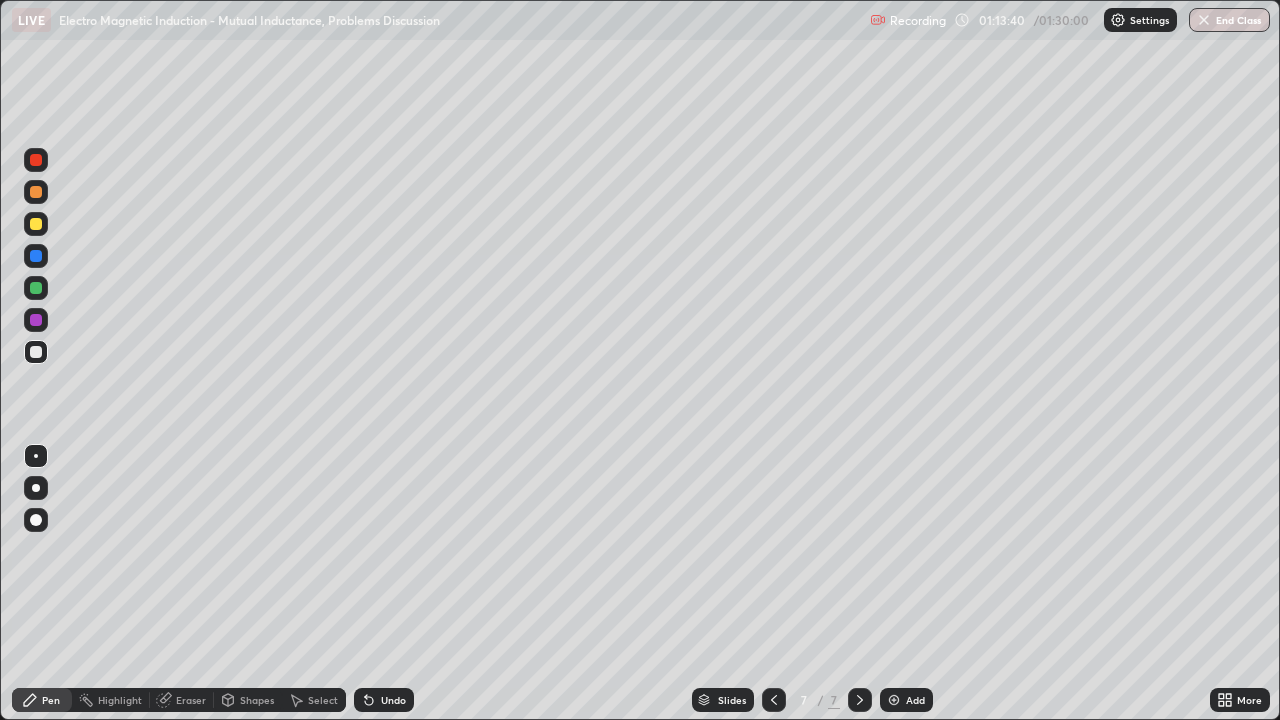 click at bounding box center [36, 288] 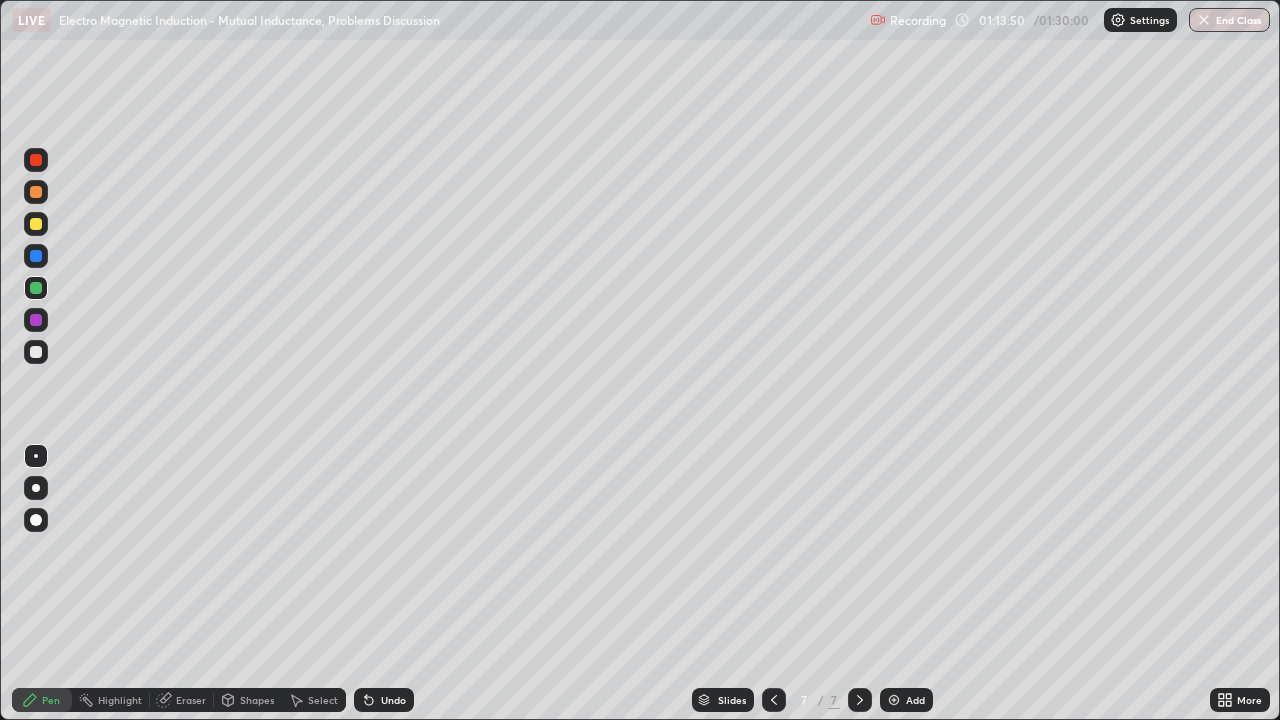 click at bounding box center [36, 352] 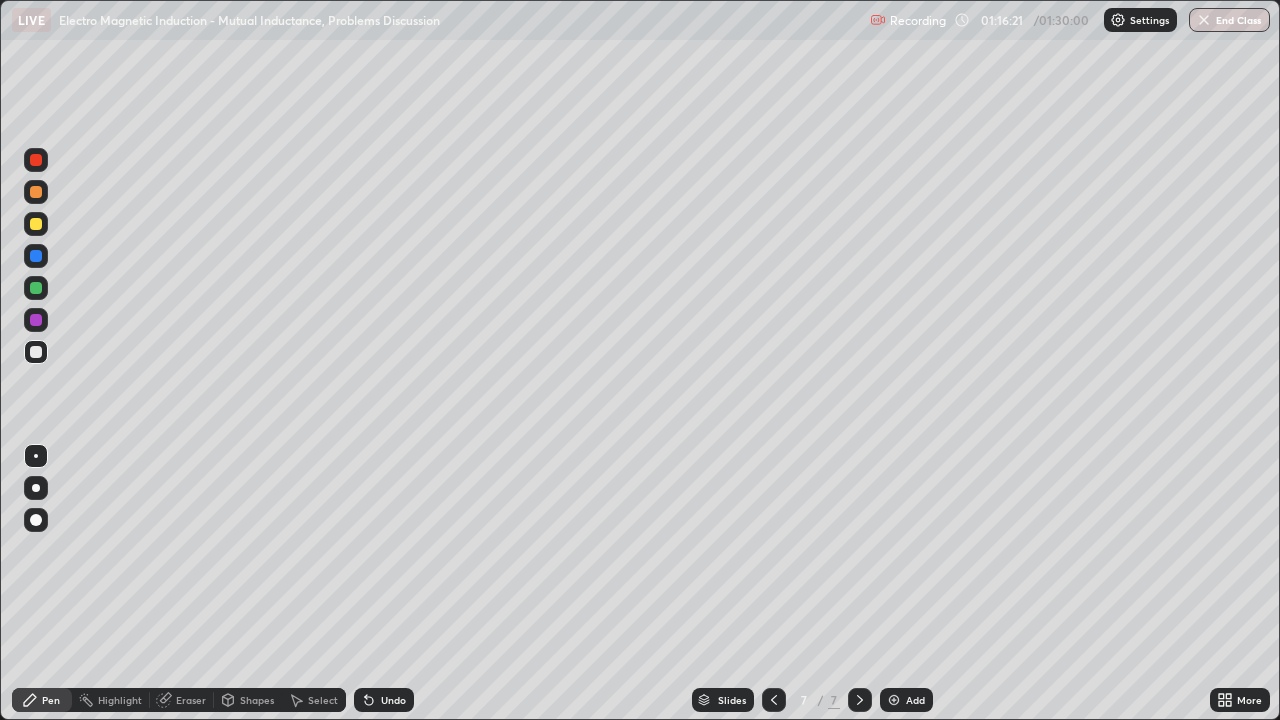 click at bounding box center (36, 288) 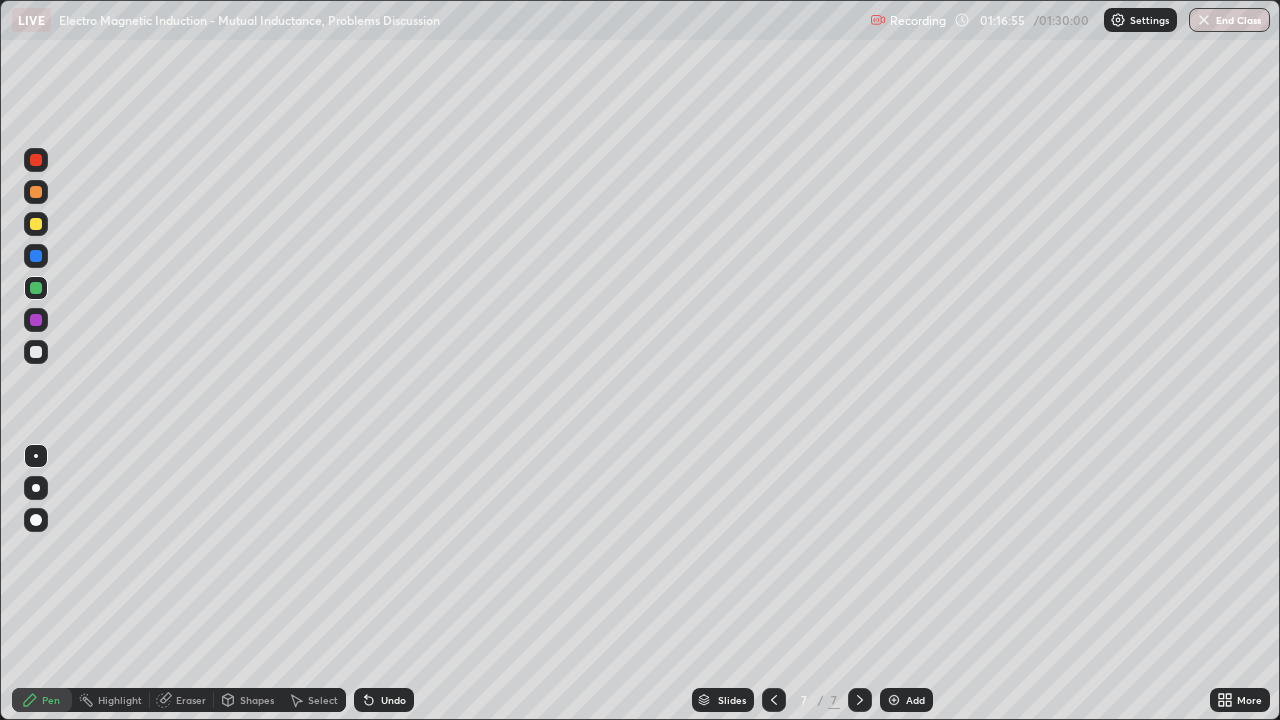 click at bounding box center (36, 352) 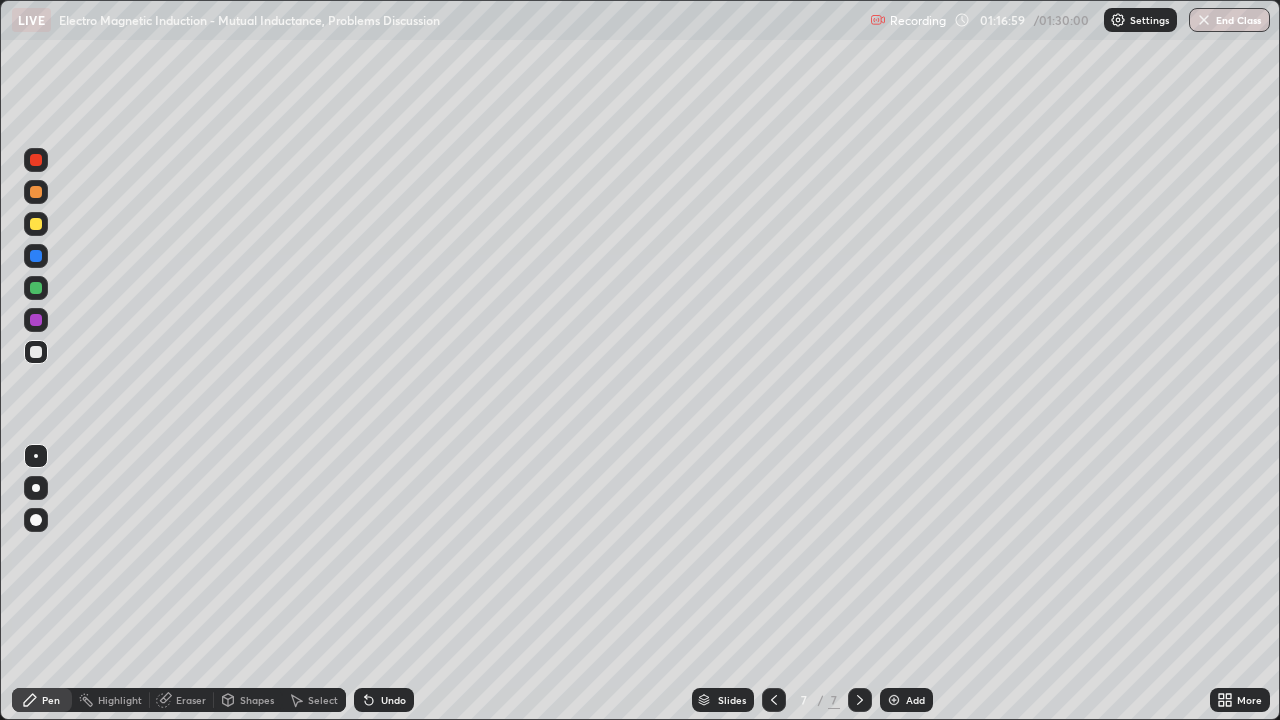 click at bounding box center (36, 288) 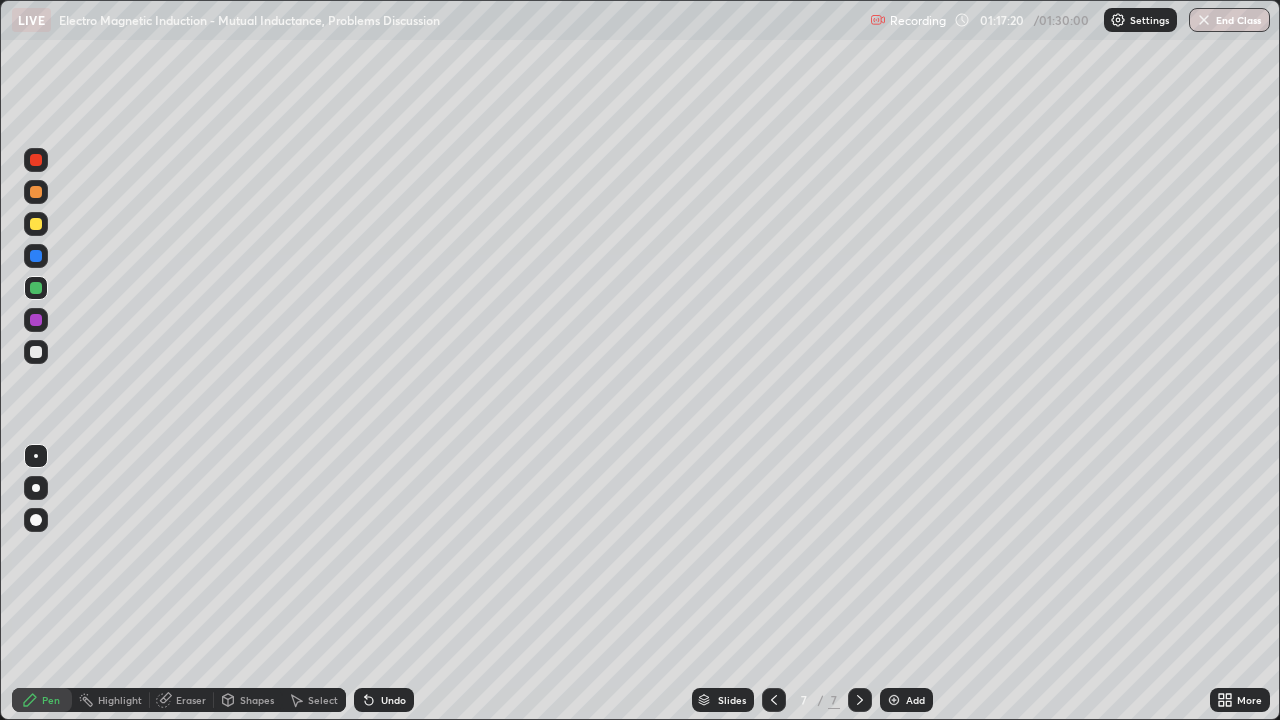 click at bounding box center [36, 288] 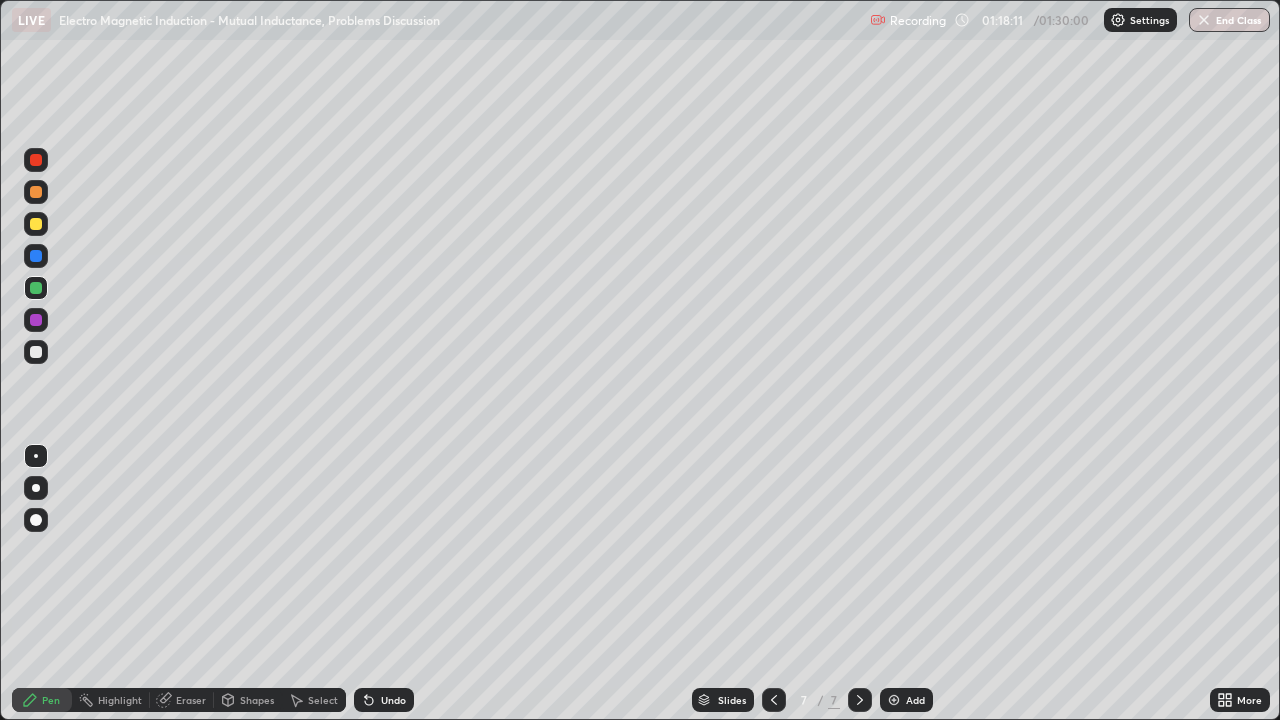 click at bounding box center (36, 288) 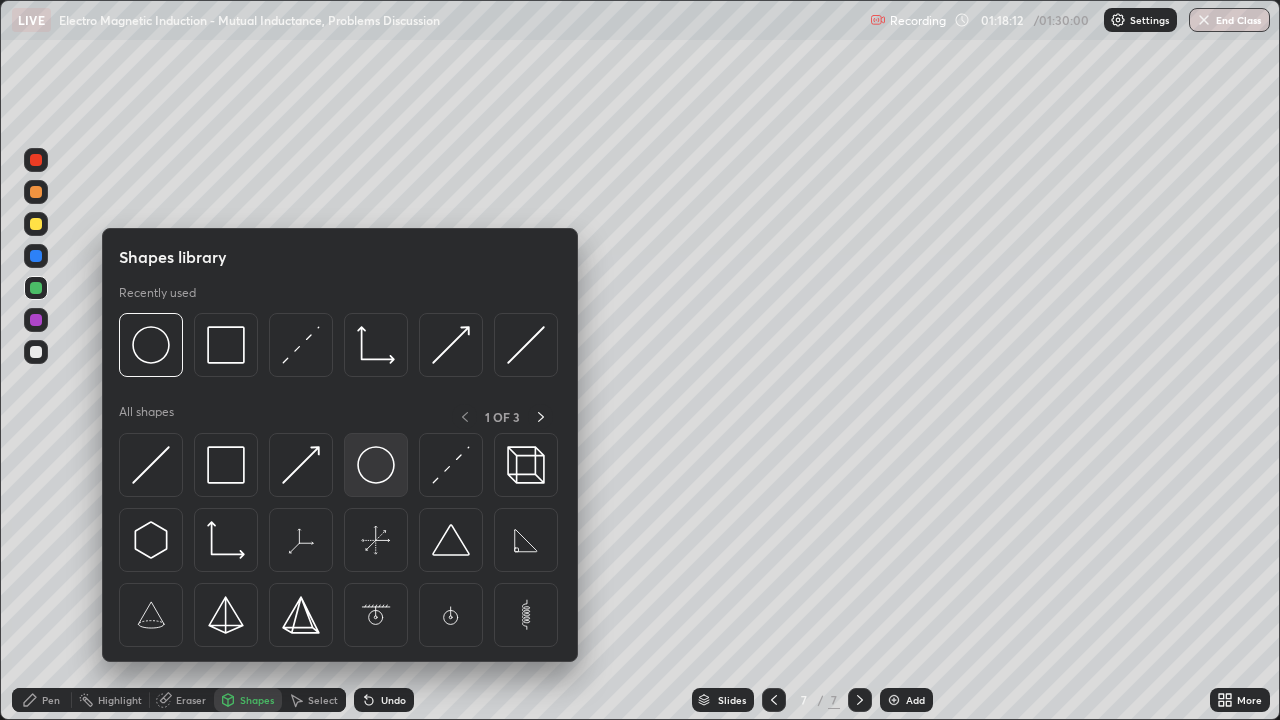 click at bounding box center (376, 465) 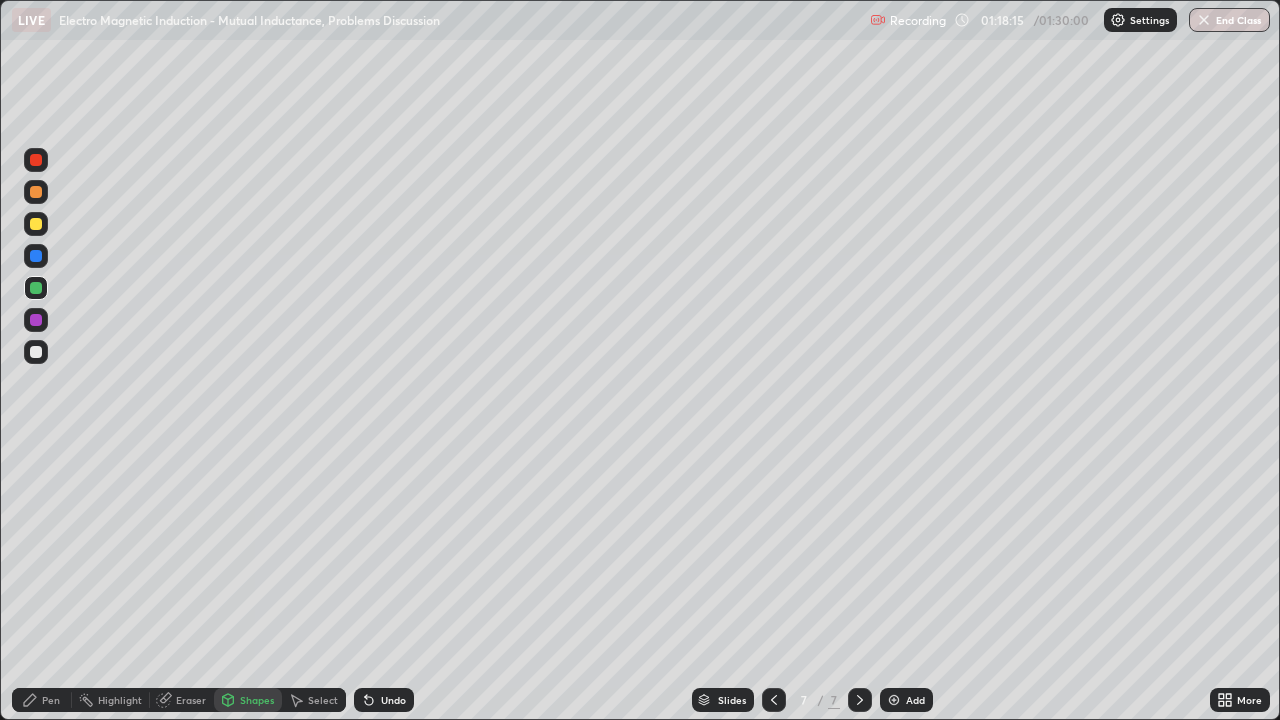 click at bounding box center (36, 192) 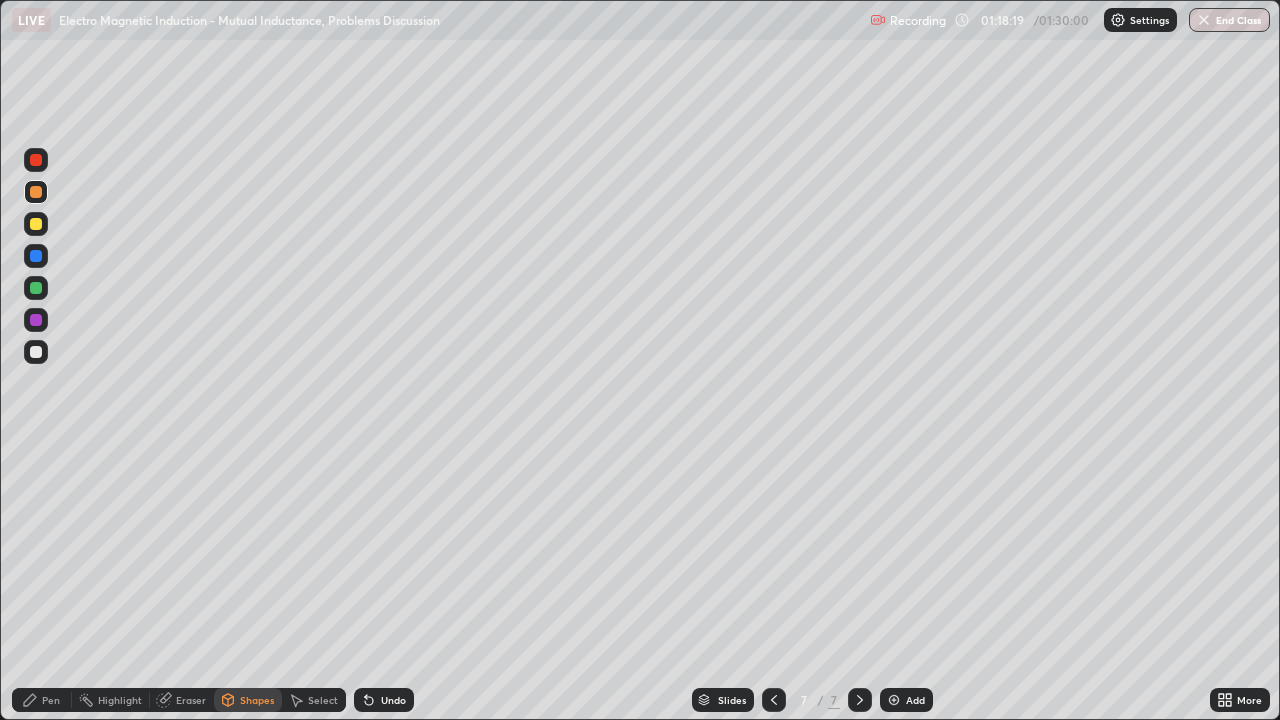 click on "Pen" at bounding box center (51, 700) 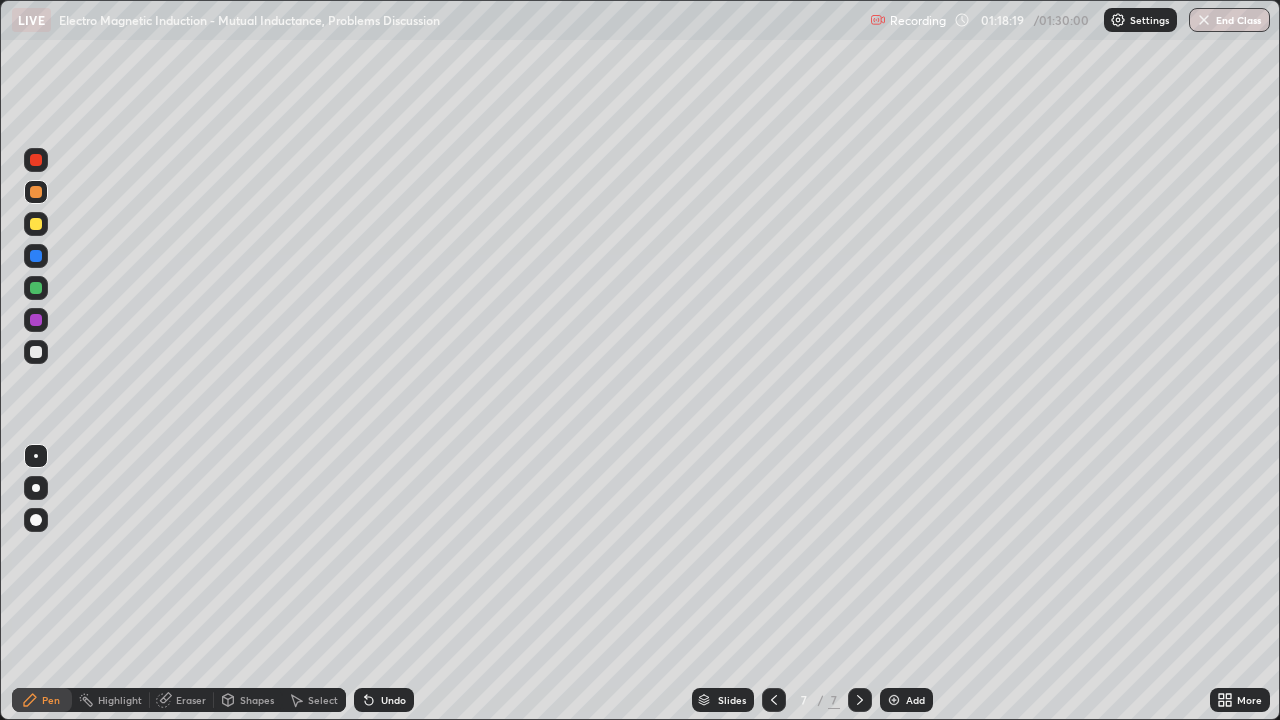 click at bounding box center [36, 352] 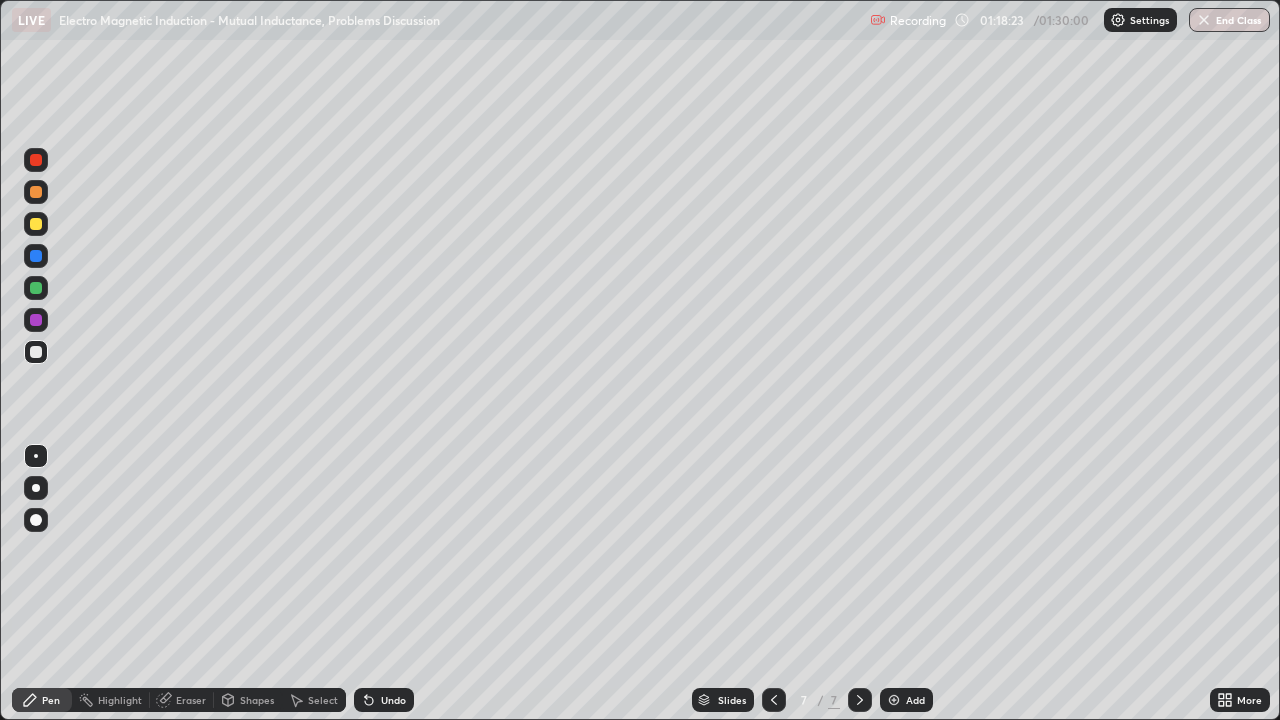 click at bounding box center (36, 320) 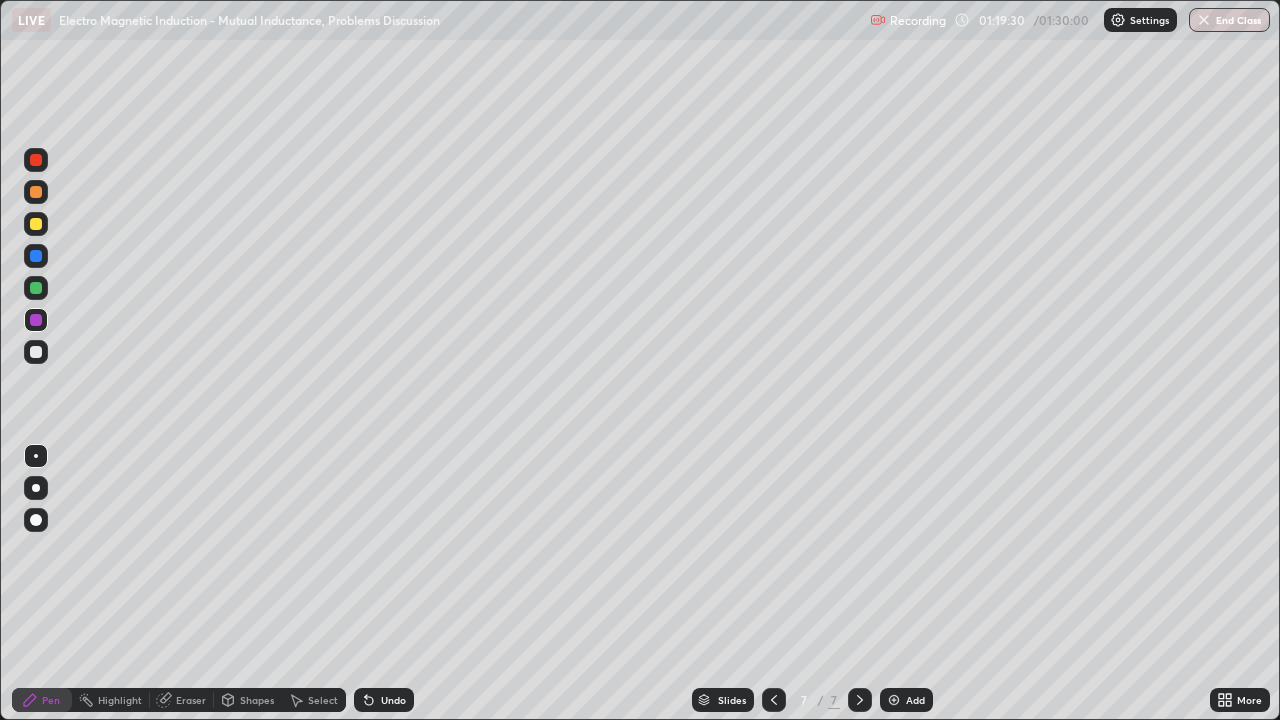 click 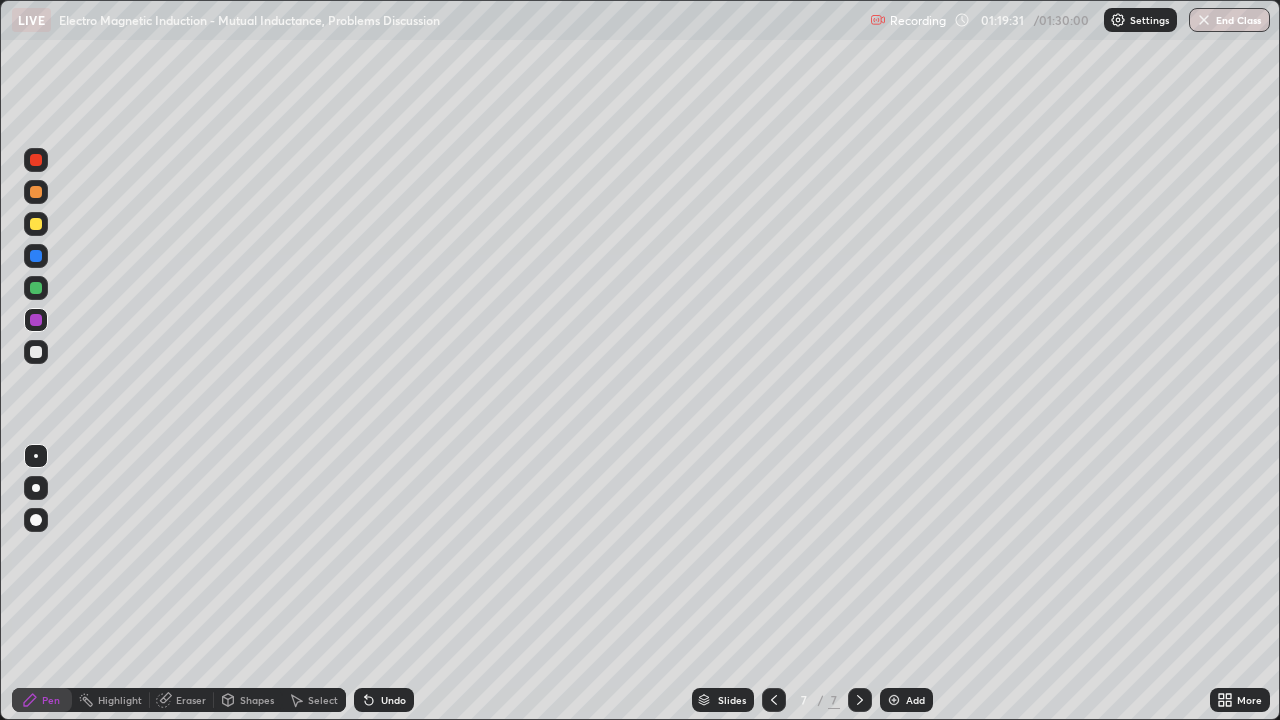 click 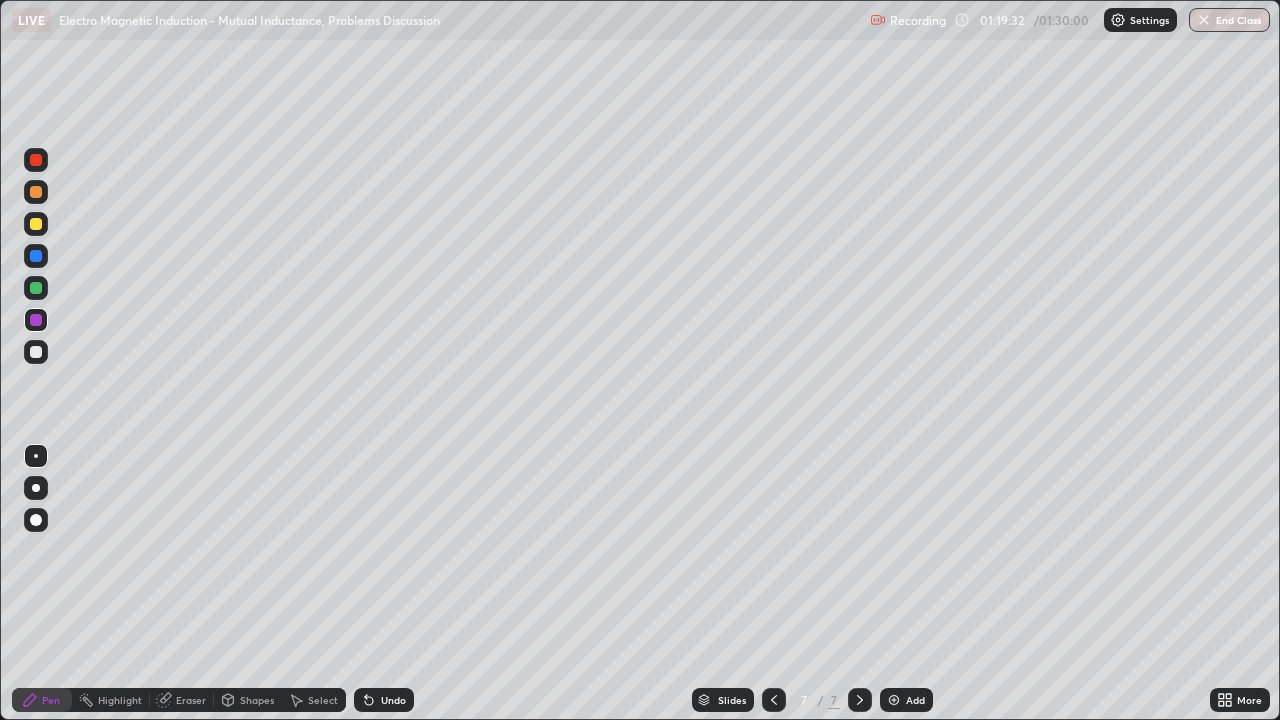 click 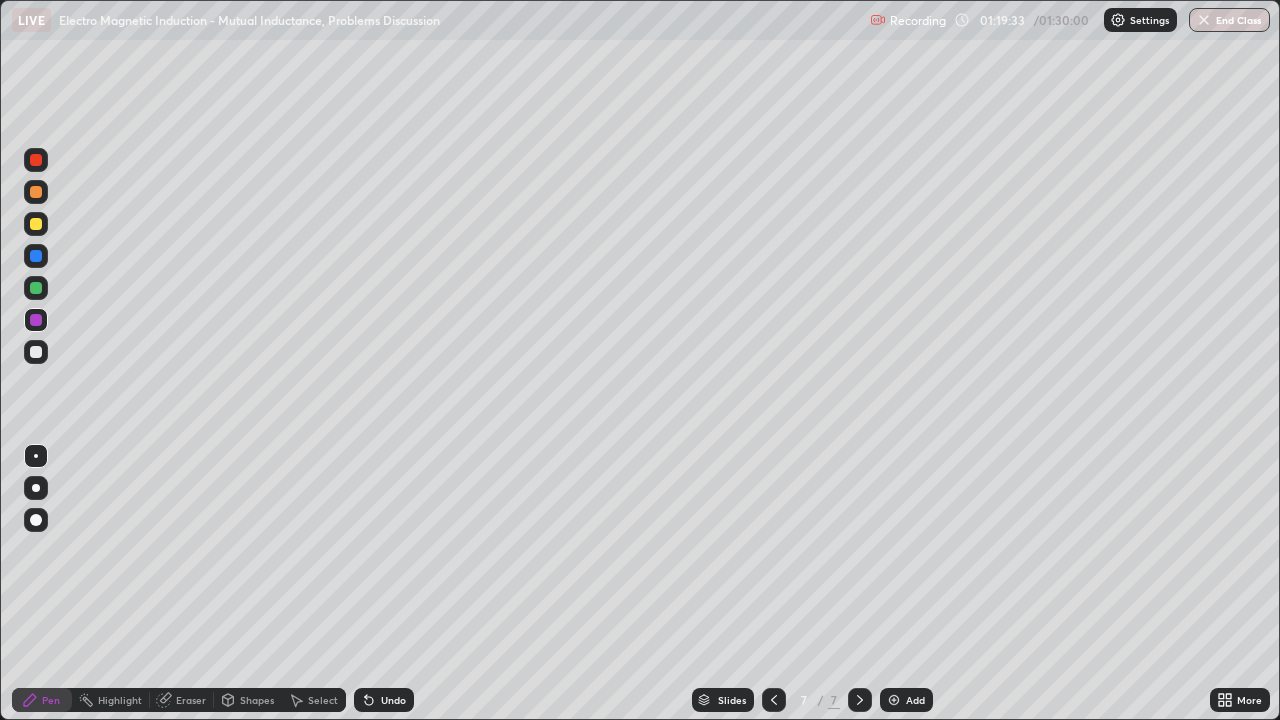 click 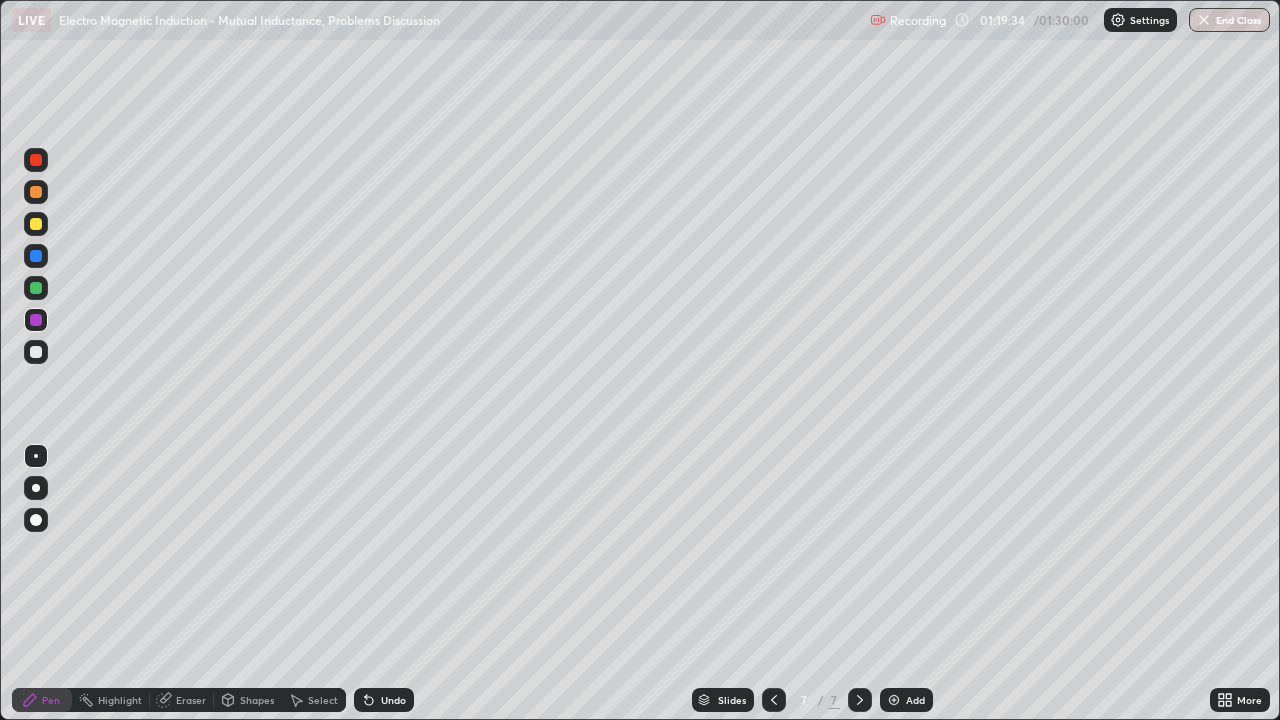 click 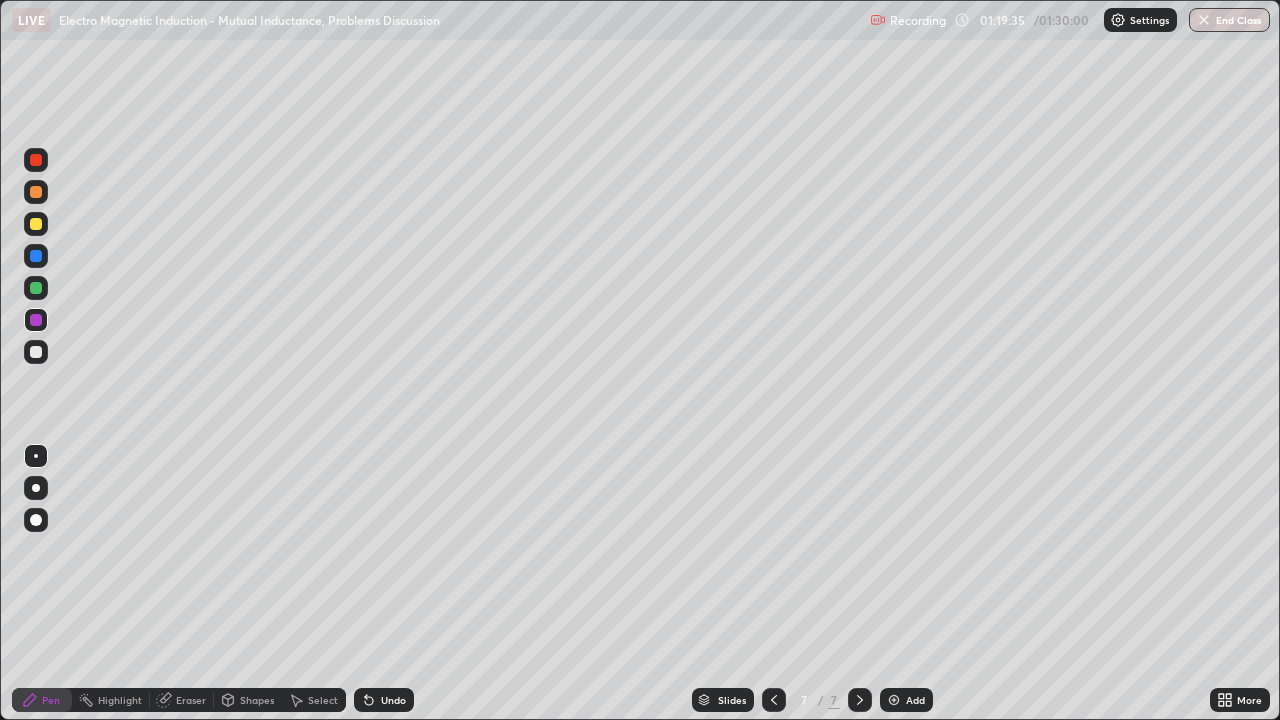 click at bounding box center (36, 352) 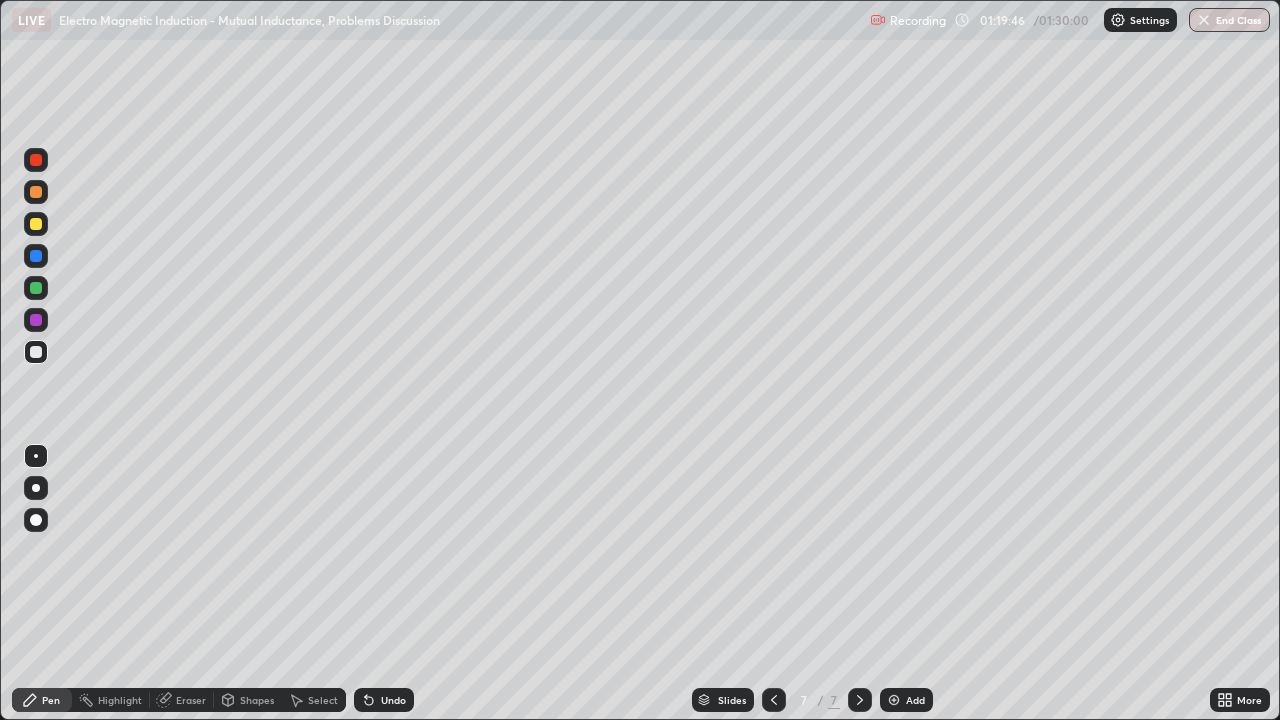 click at bounding box center (36, 320) 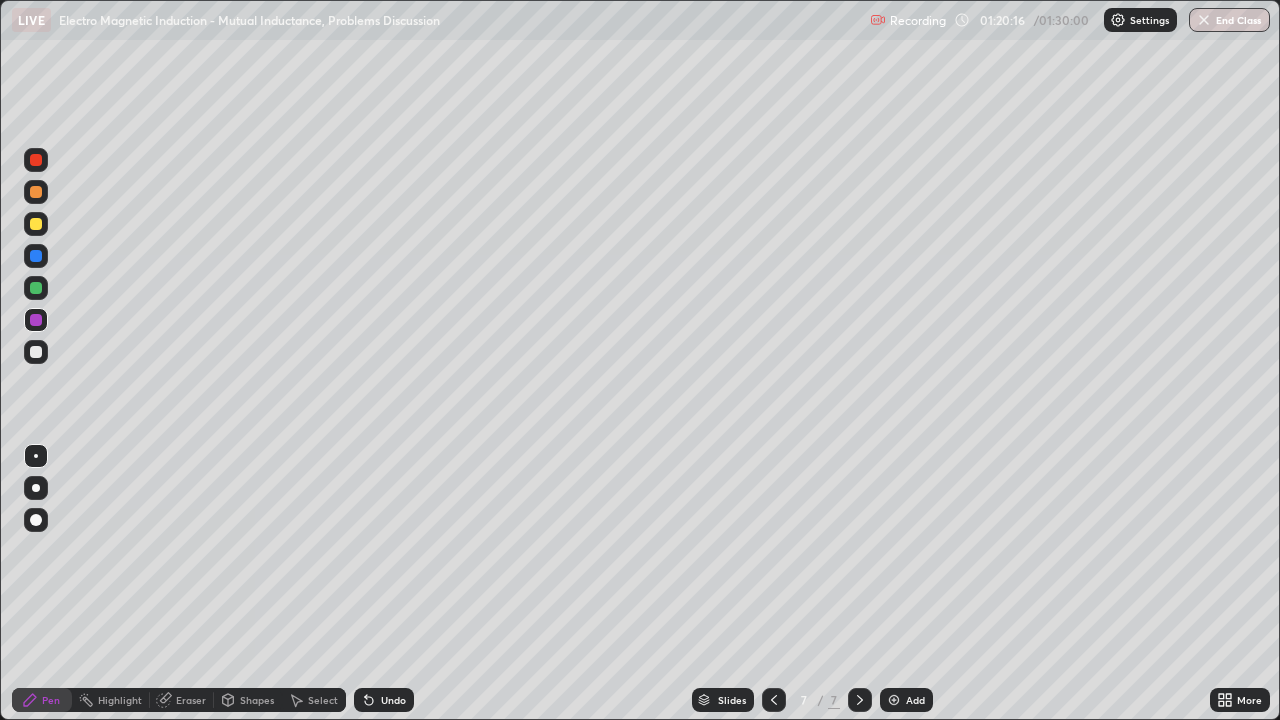 click at bounding box center (36, 352) 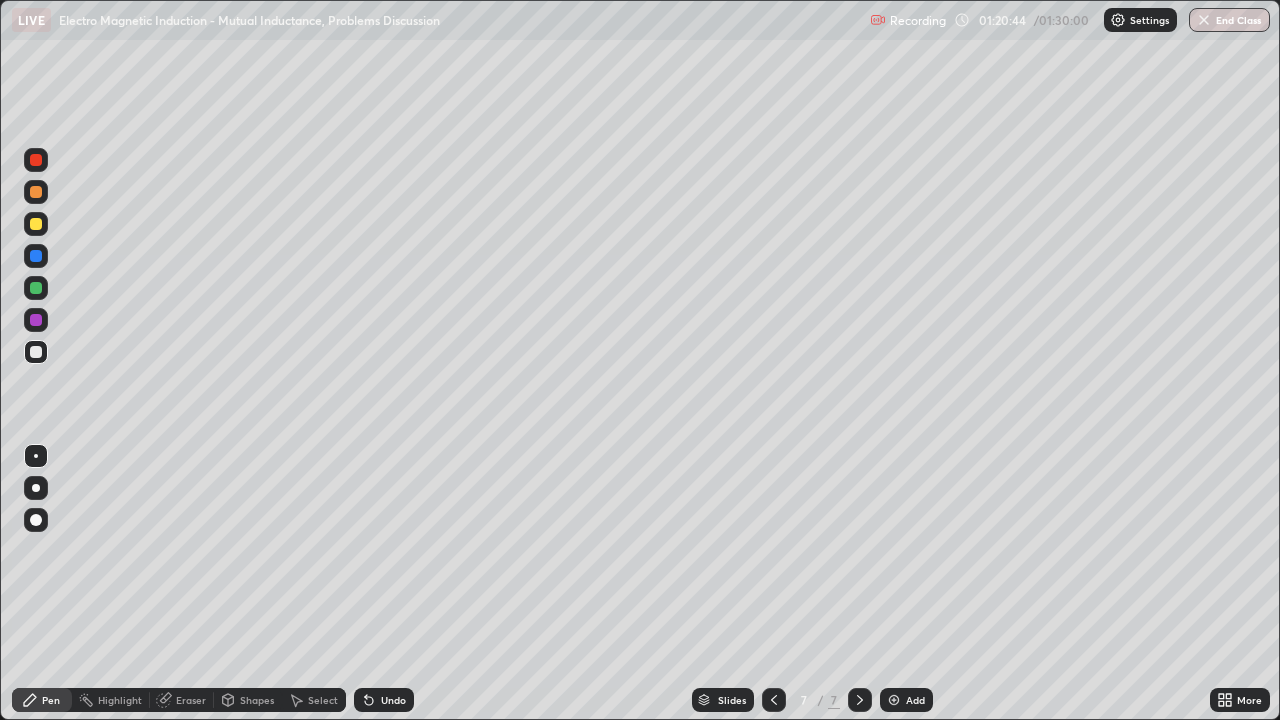 click at bounding box center [36, 160] 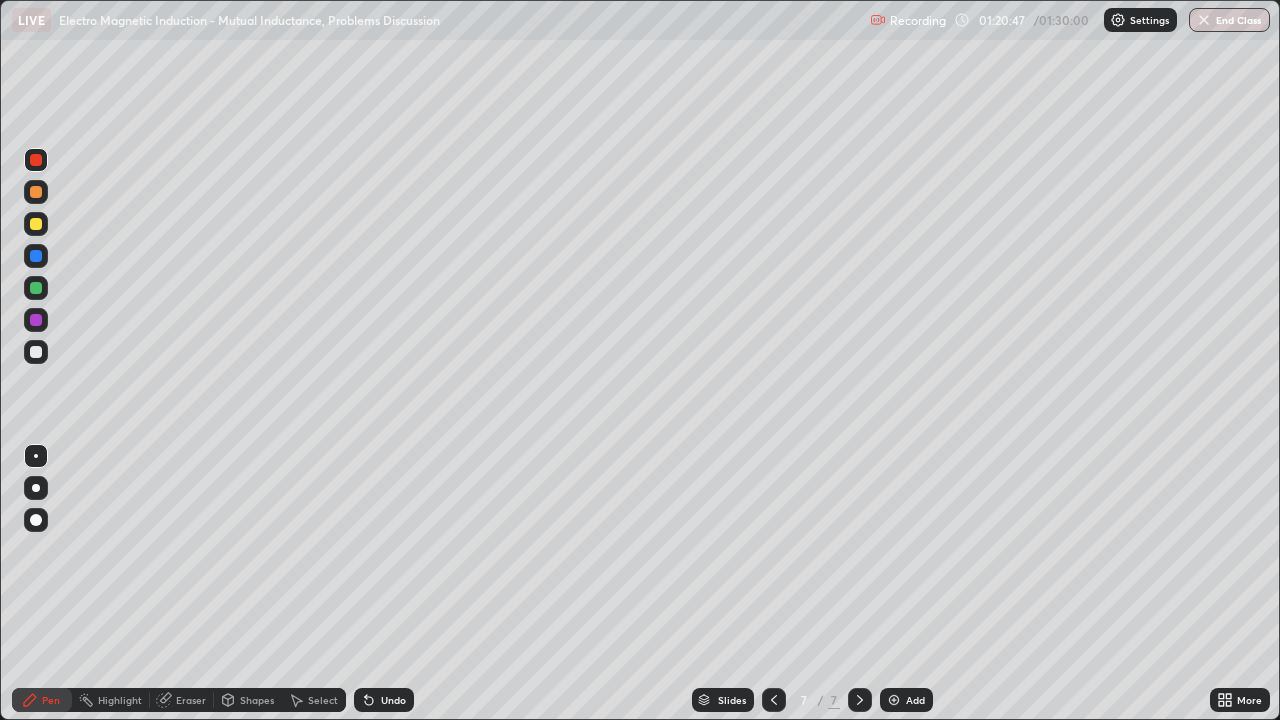 click at bounding box center [36, 352] 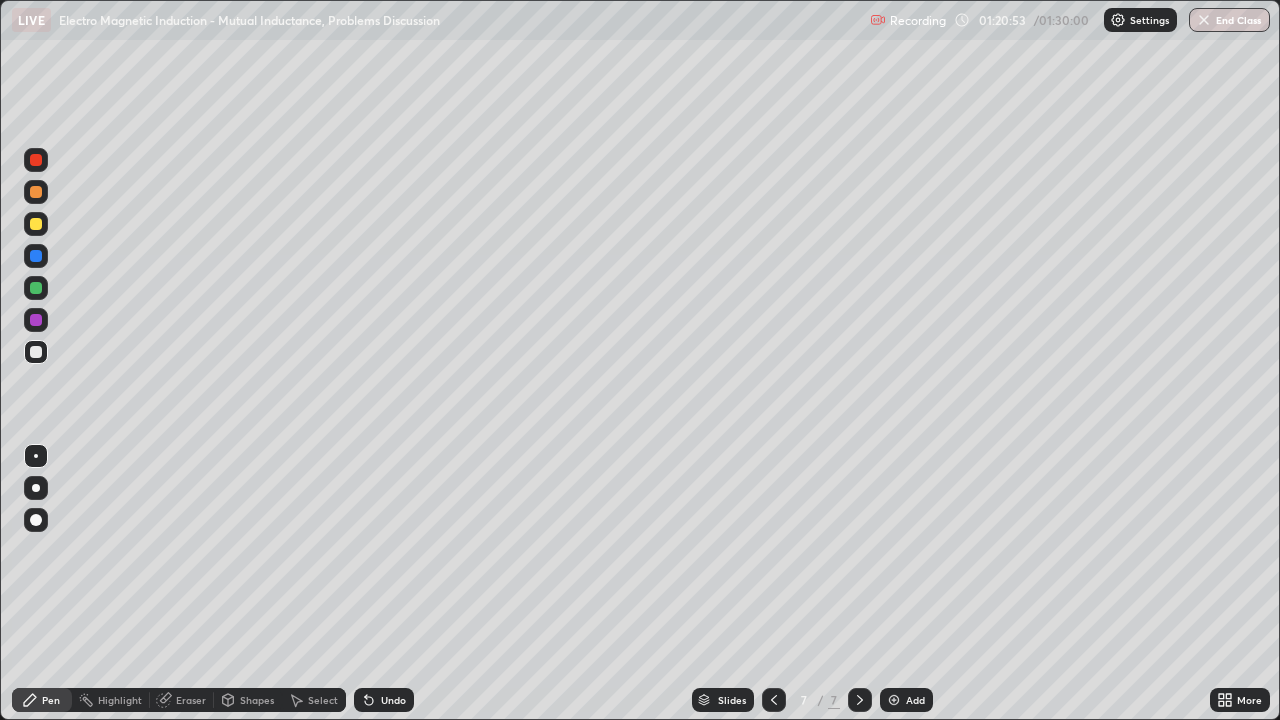 click at bounding box center (36, 288) 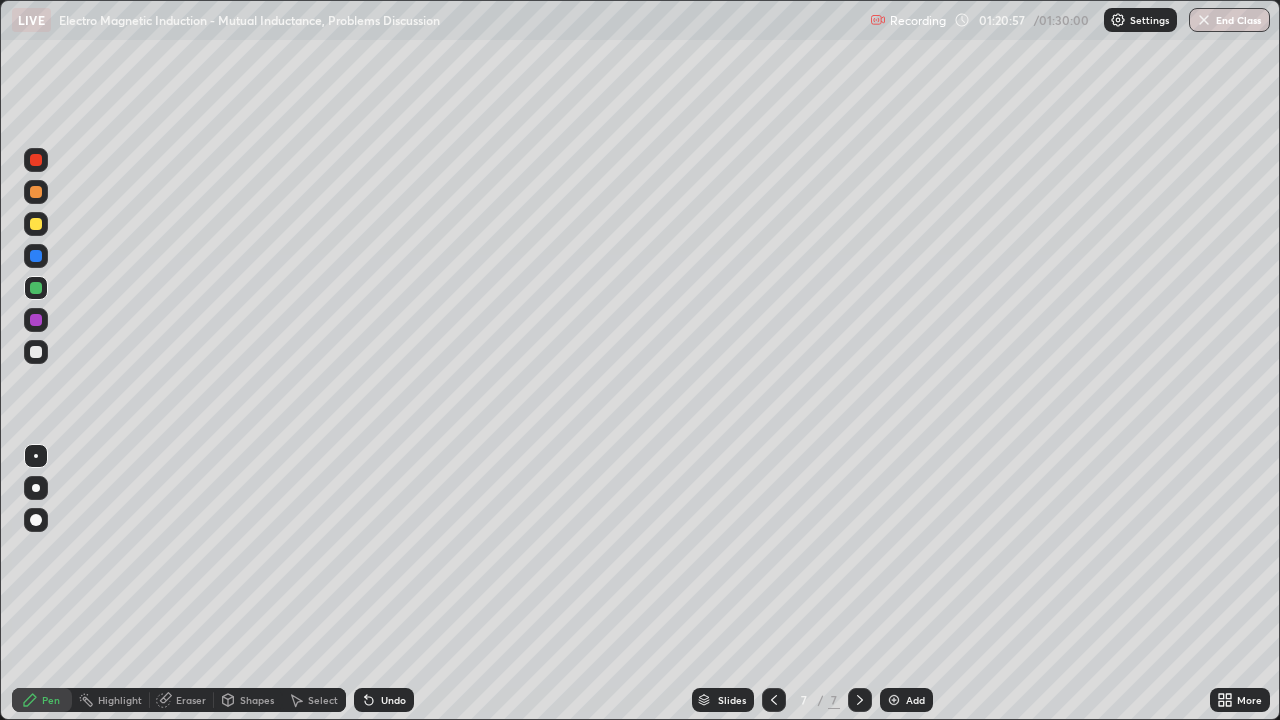 click at bounding box center (36, 352) 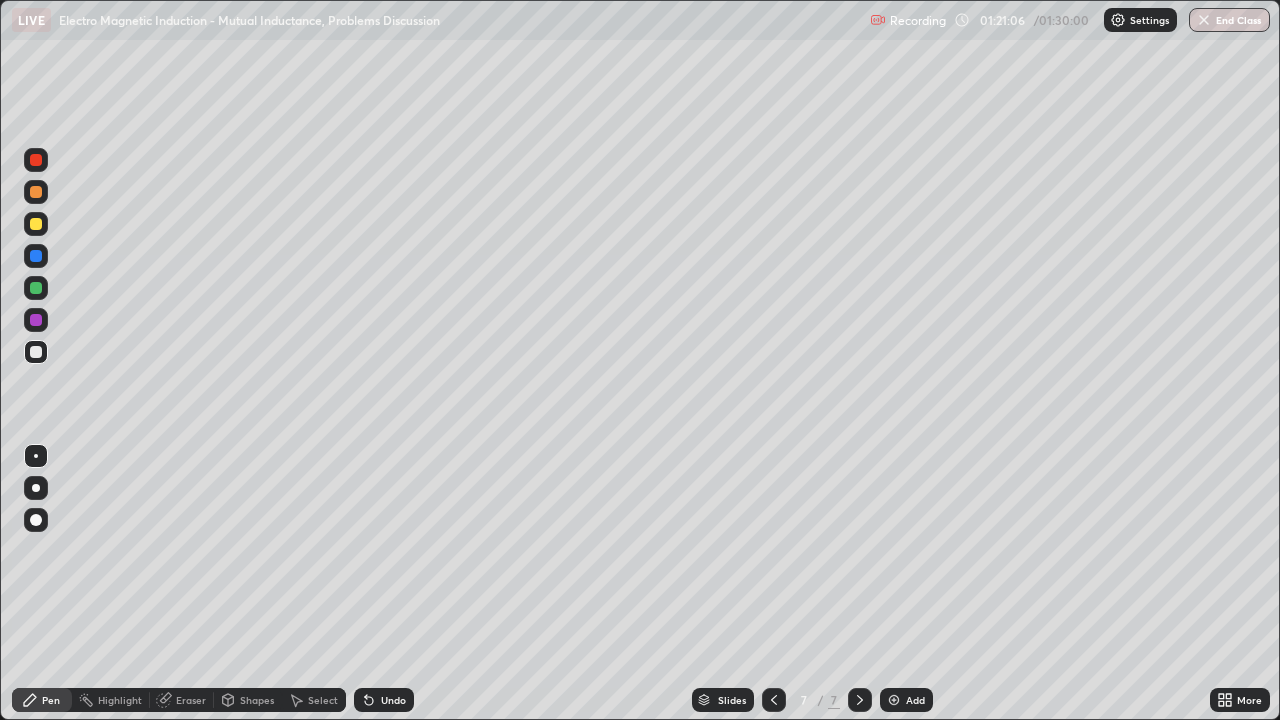 click on "Select" at bounding box center (323, 700) 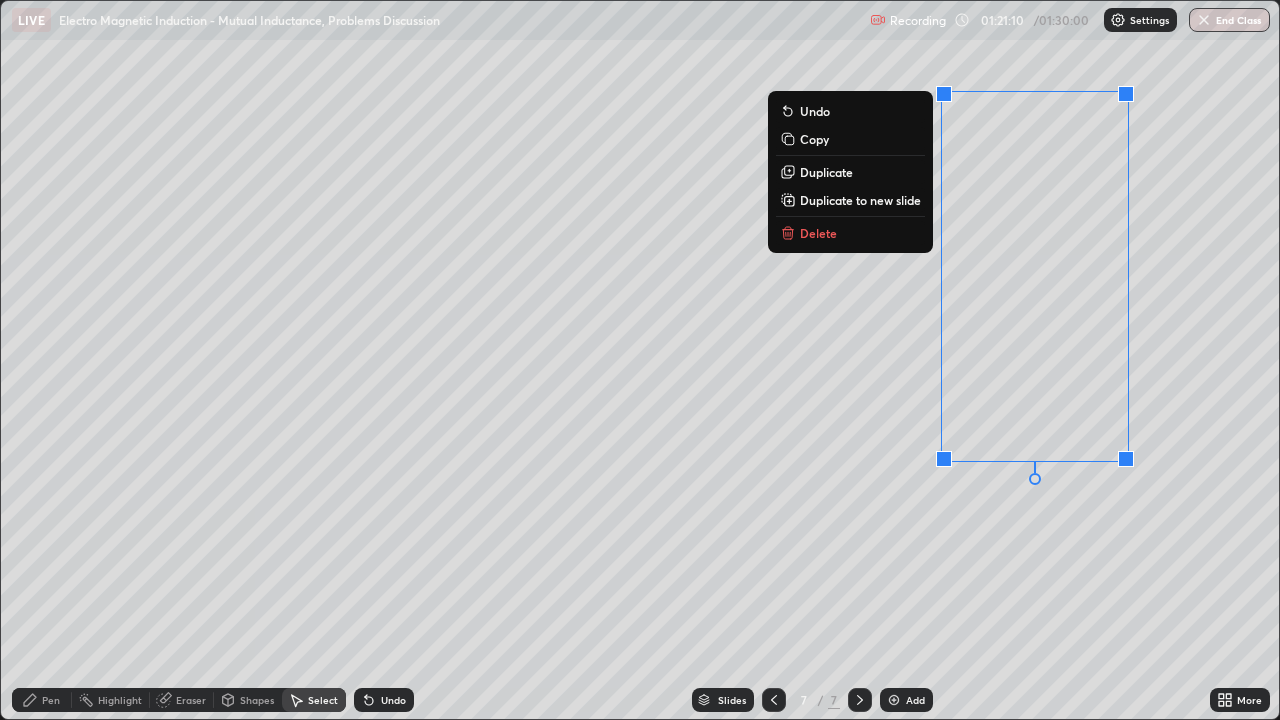 click on "Delete" at bounding box center [818, 233] 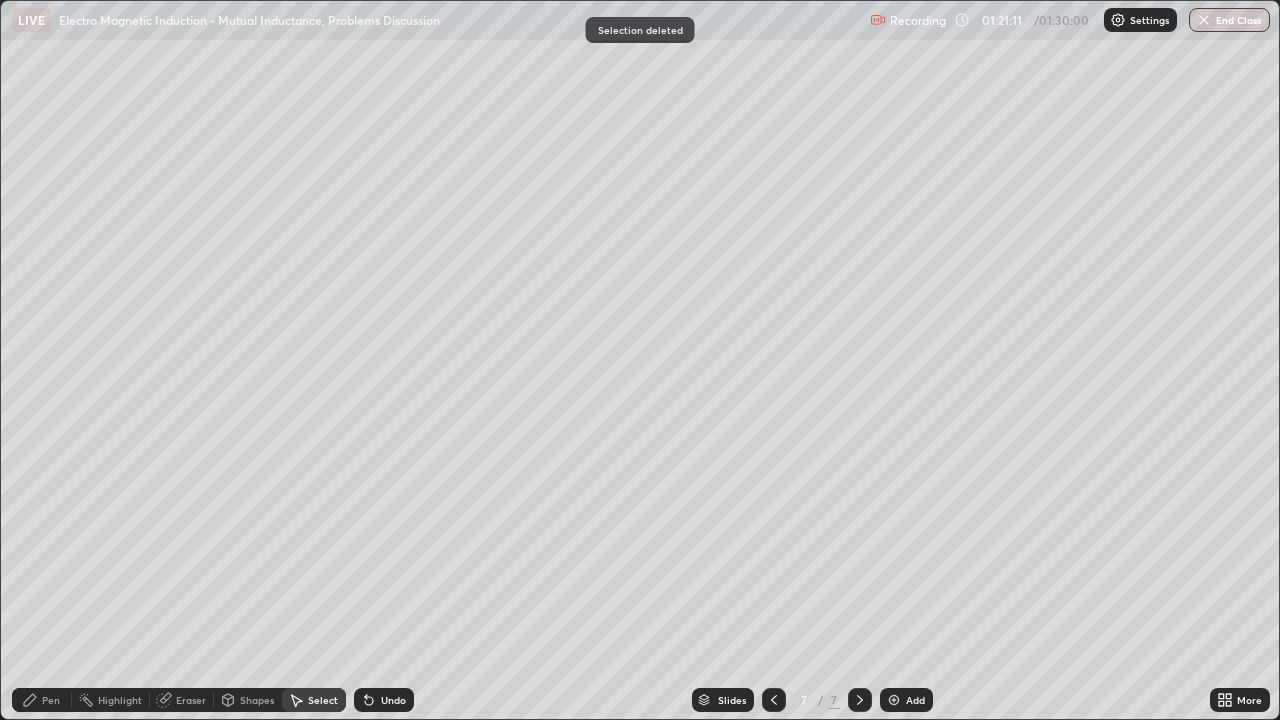 click on "Pen" at bounding box center [42, 700] 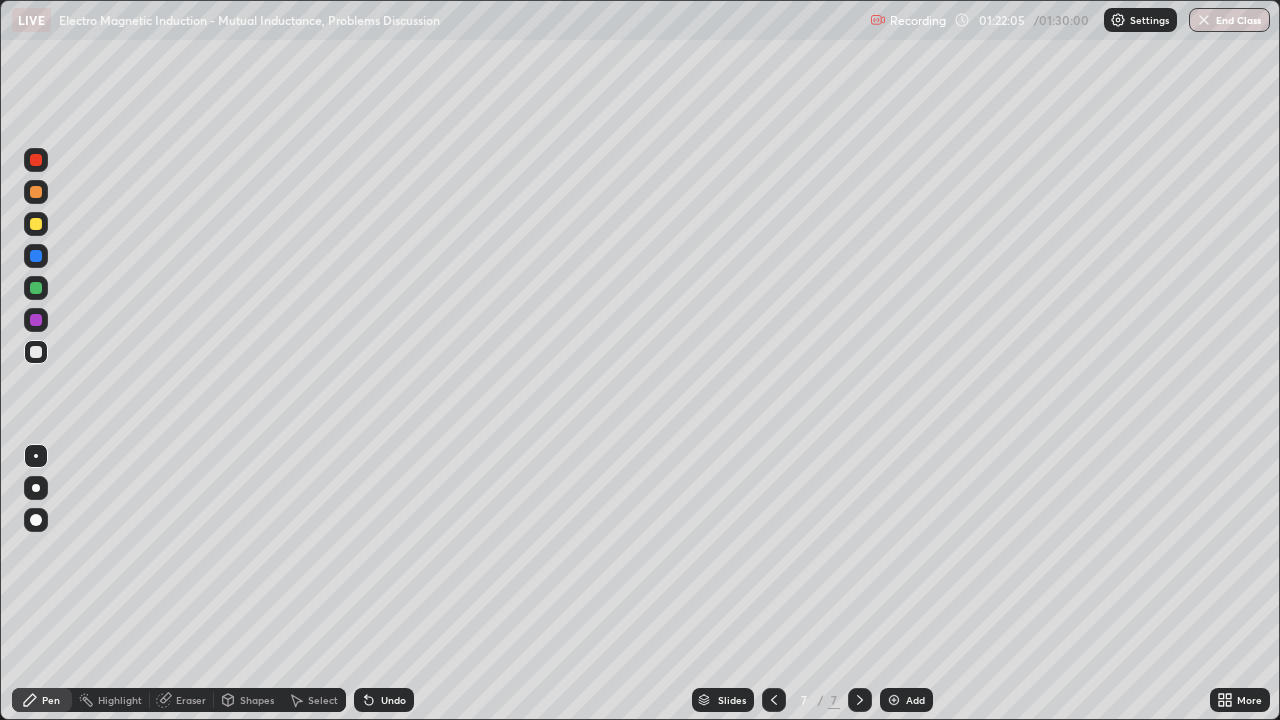 click at bounding box center [36, 288] 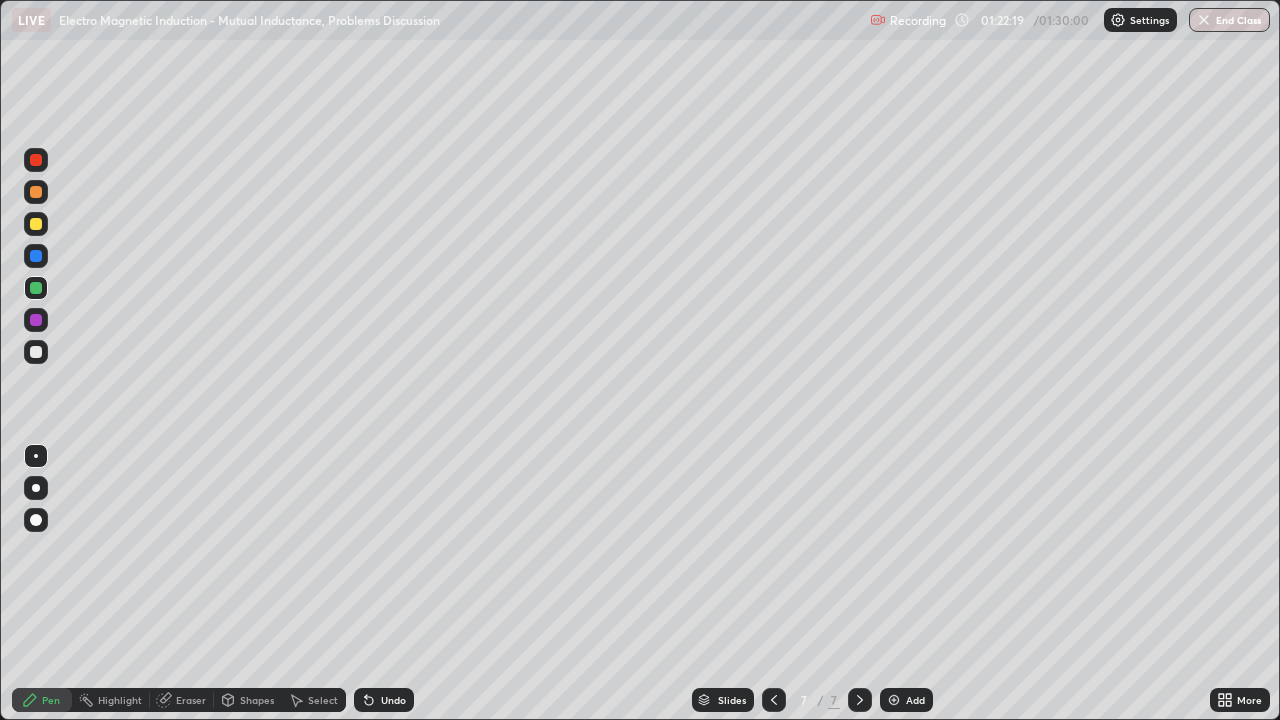 click on "Shapes" at bounding box center (257, 700) 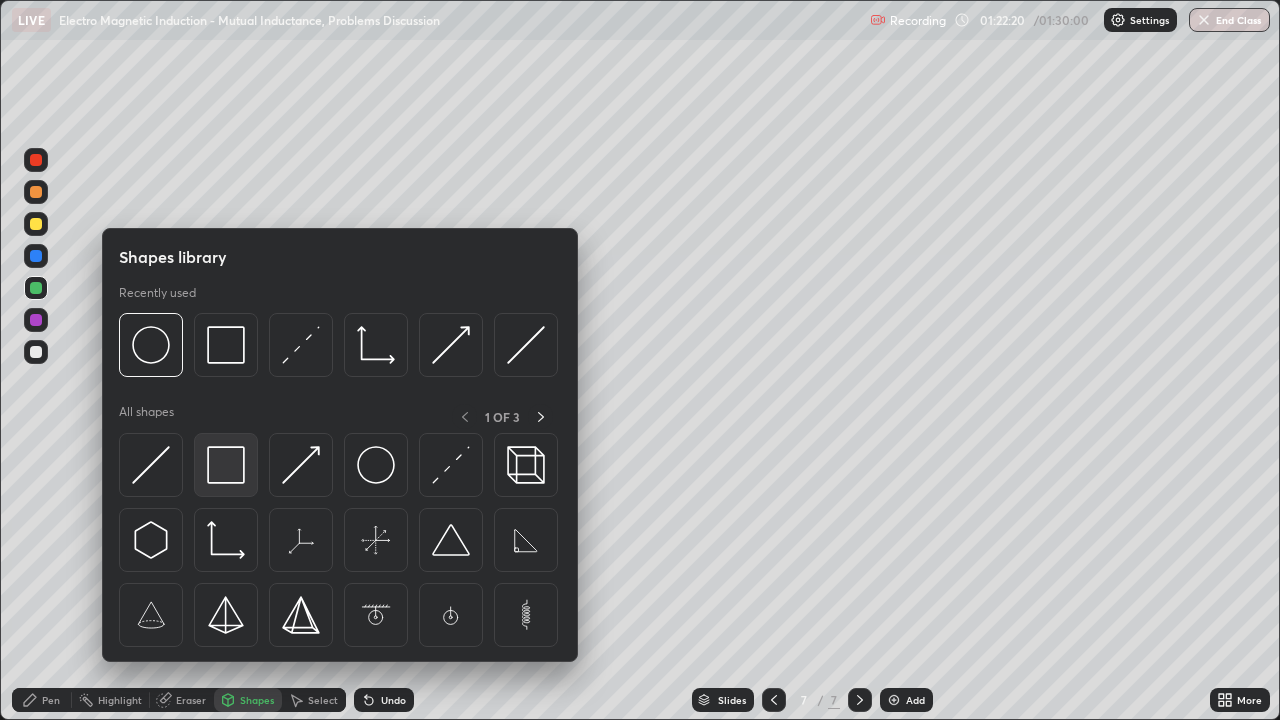 click at bounding box center (226, 465) 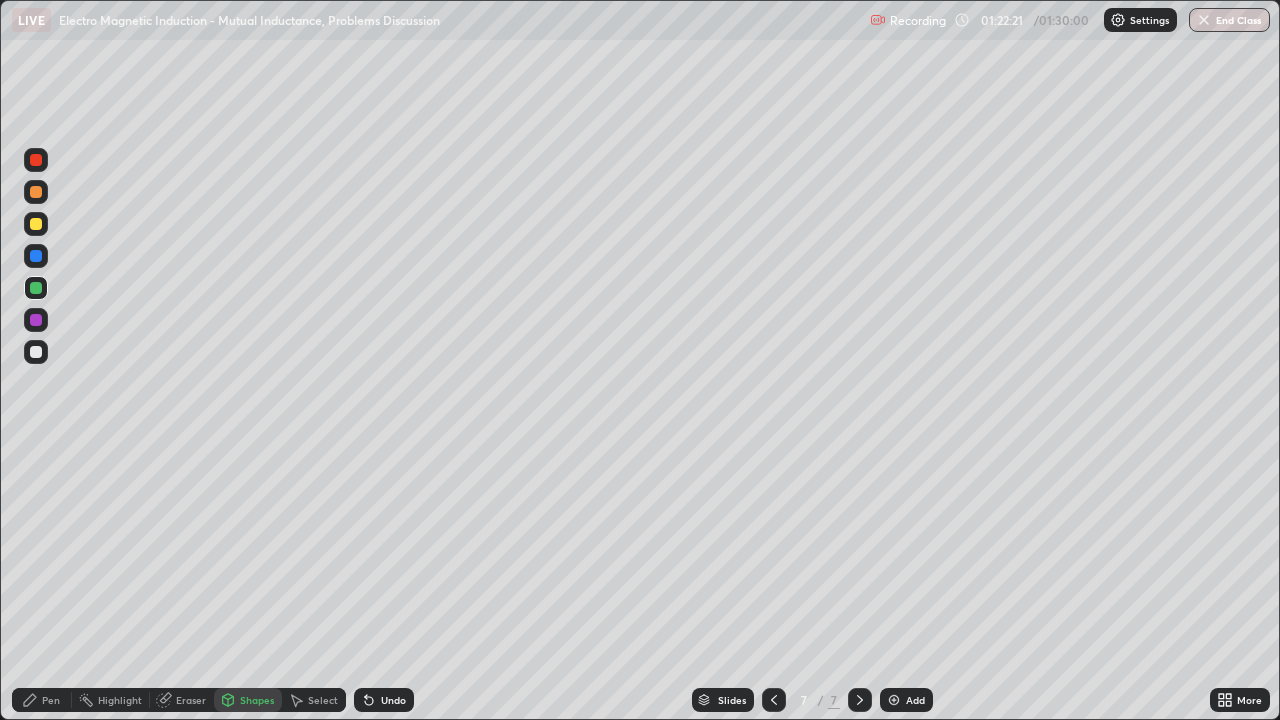 click at bounding box center [36, 192] 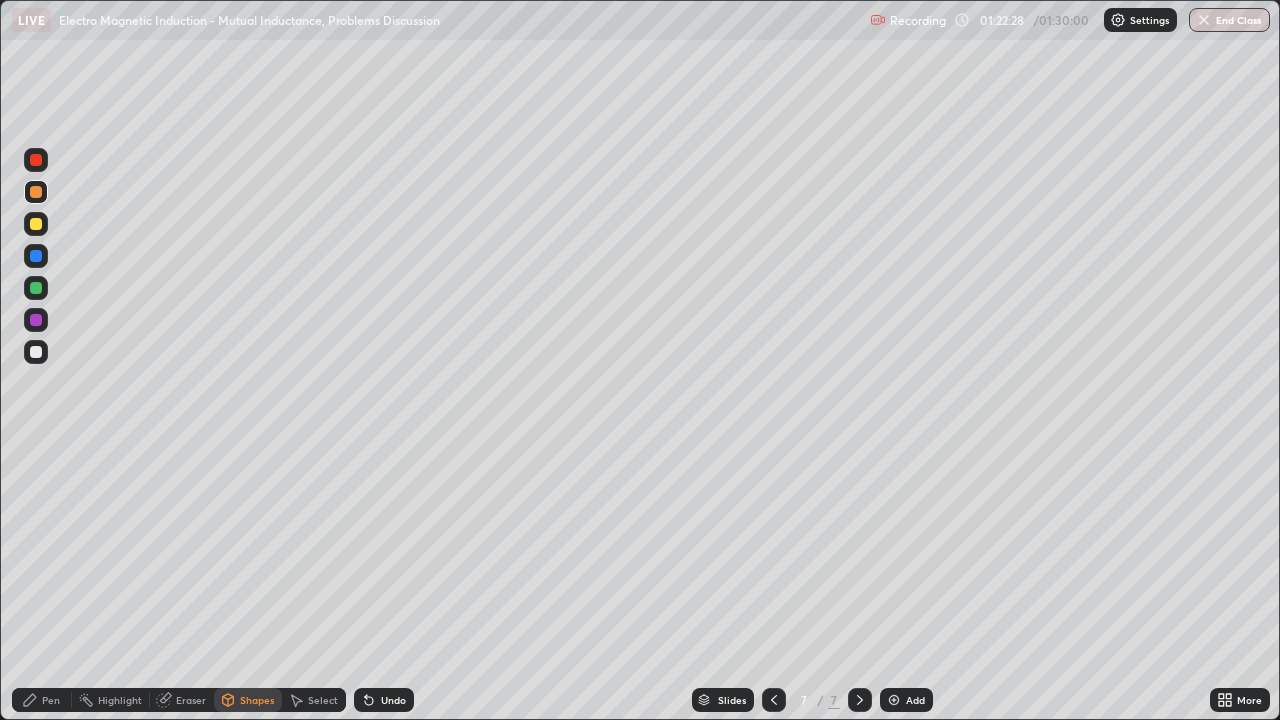 click at bounding box center [36, 288] 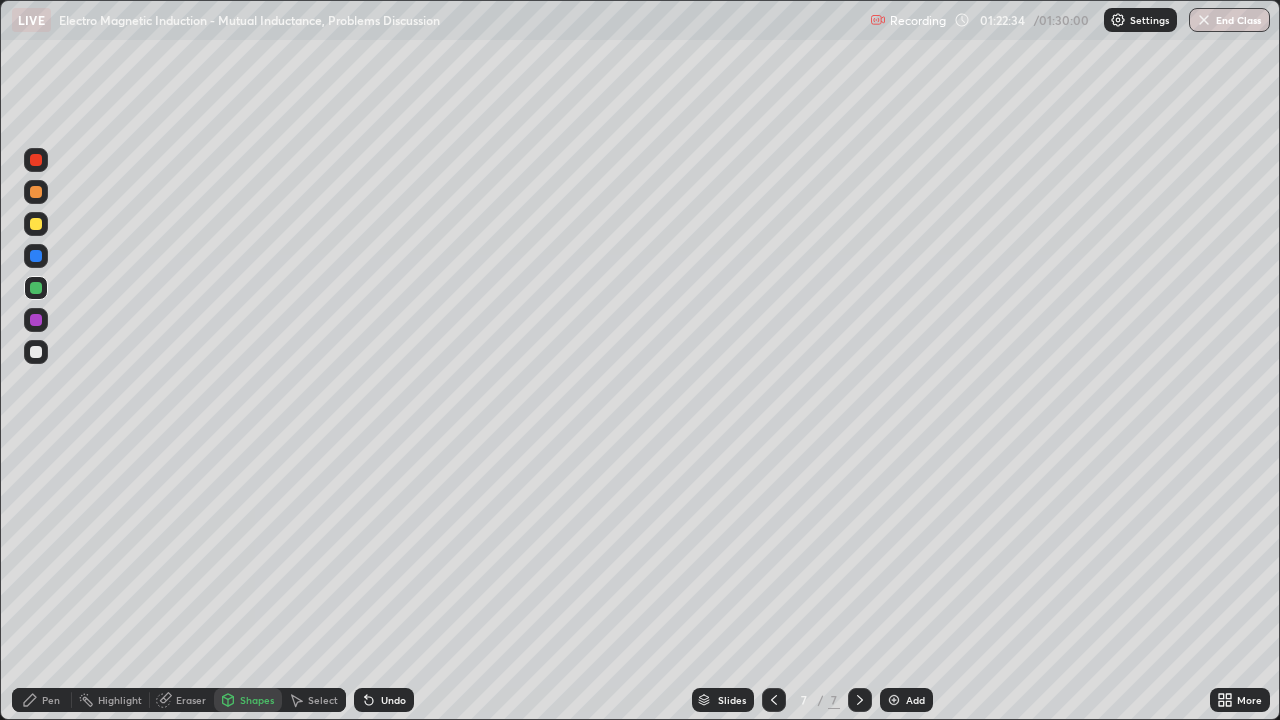click on "Pen" at bounding box center (51, 700) 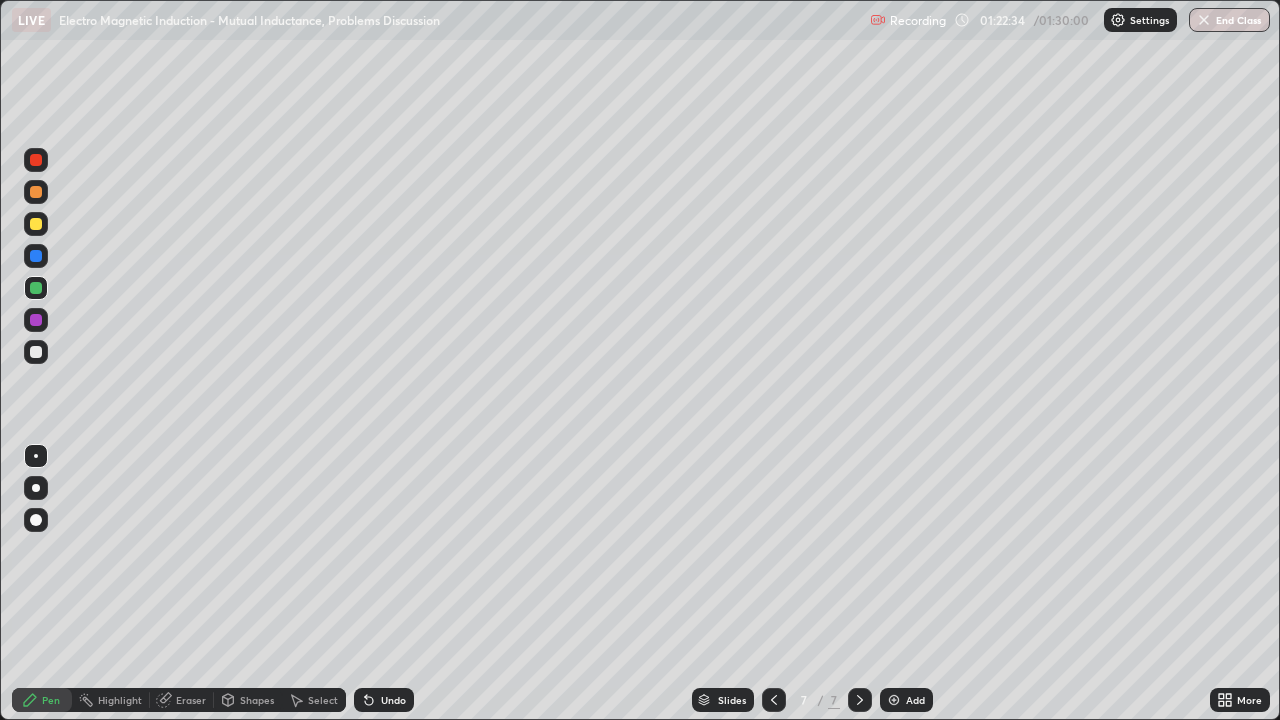 click at bounding box center (36, 352) 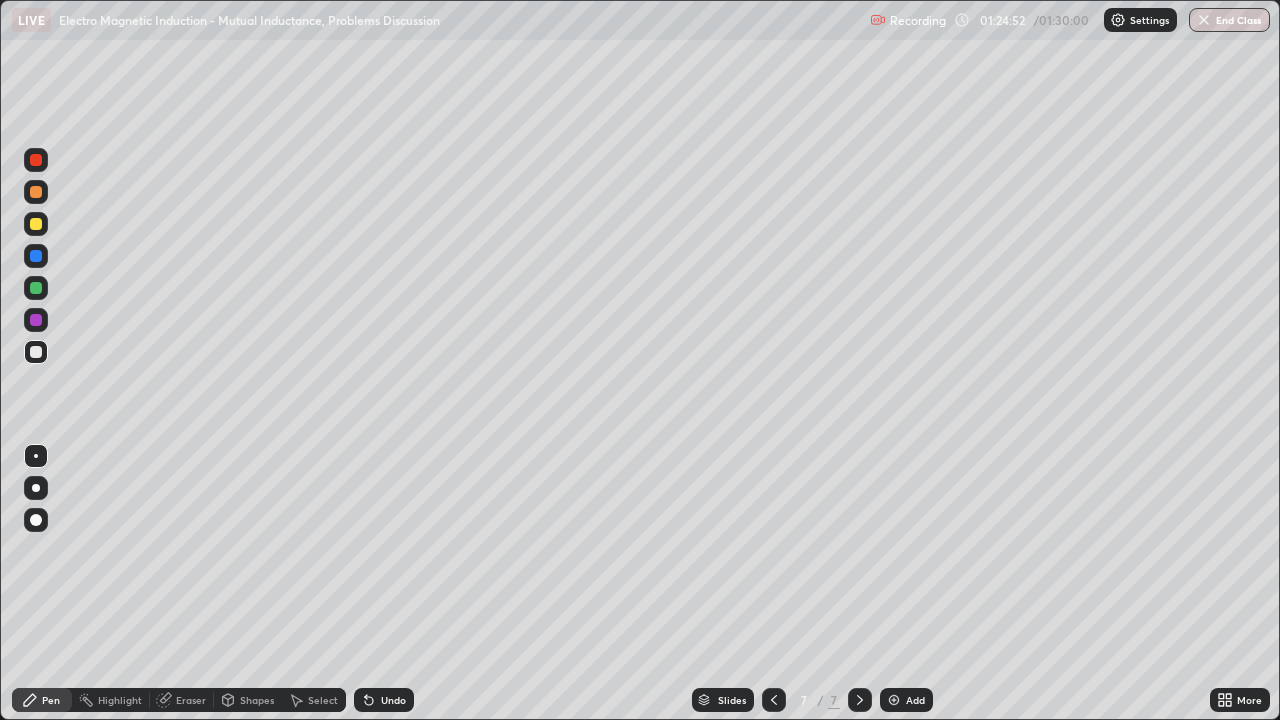 click at bounding box center (894, 700) 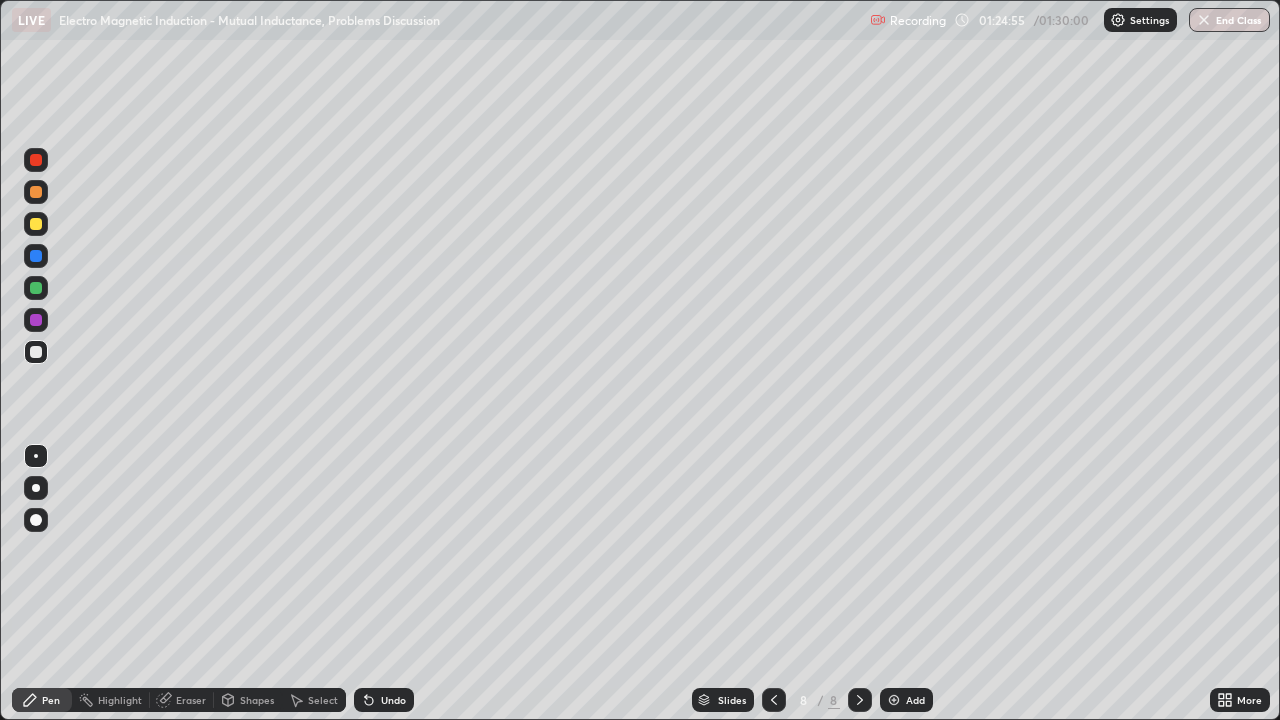 click at bounding box center [36, 224] 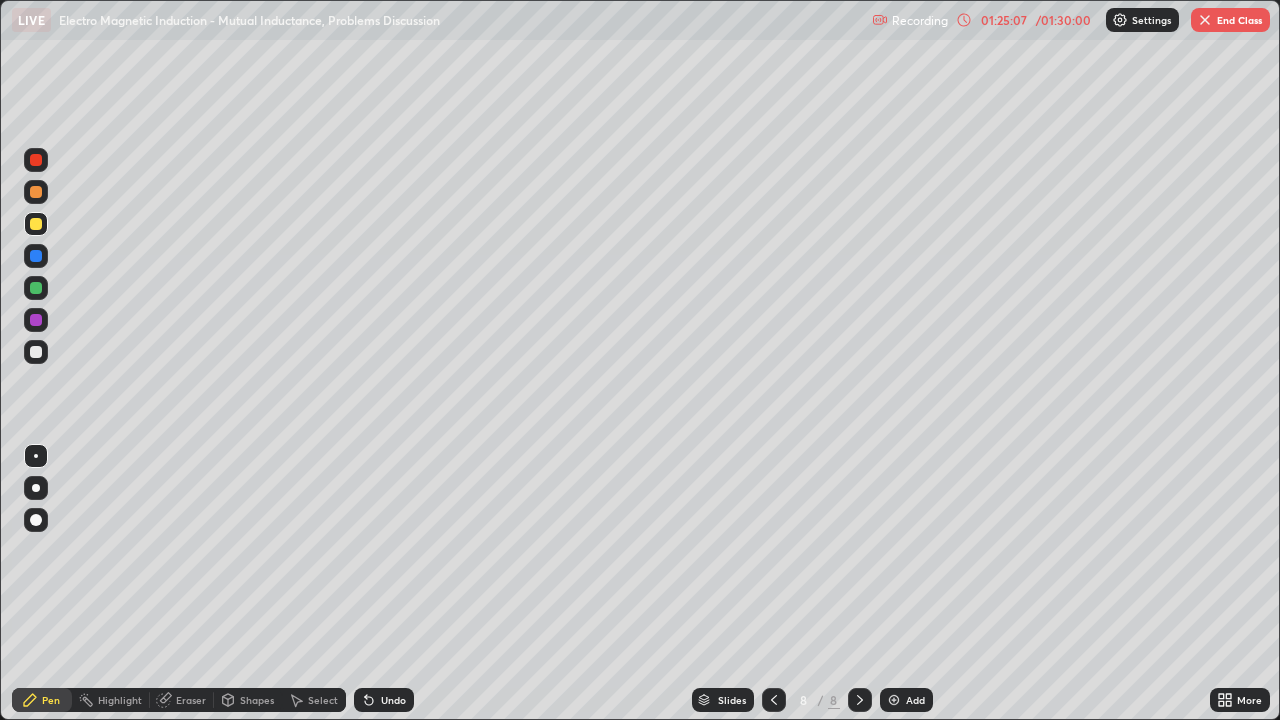 click at bounding box center [36, 192] 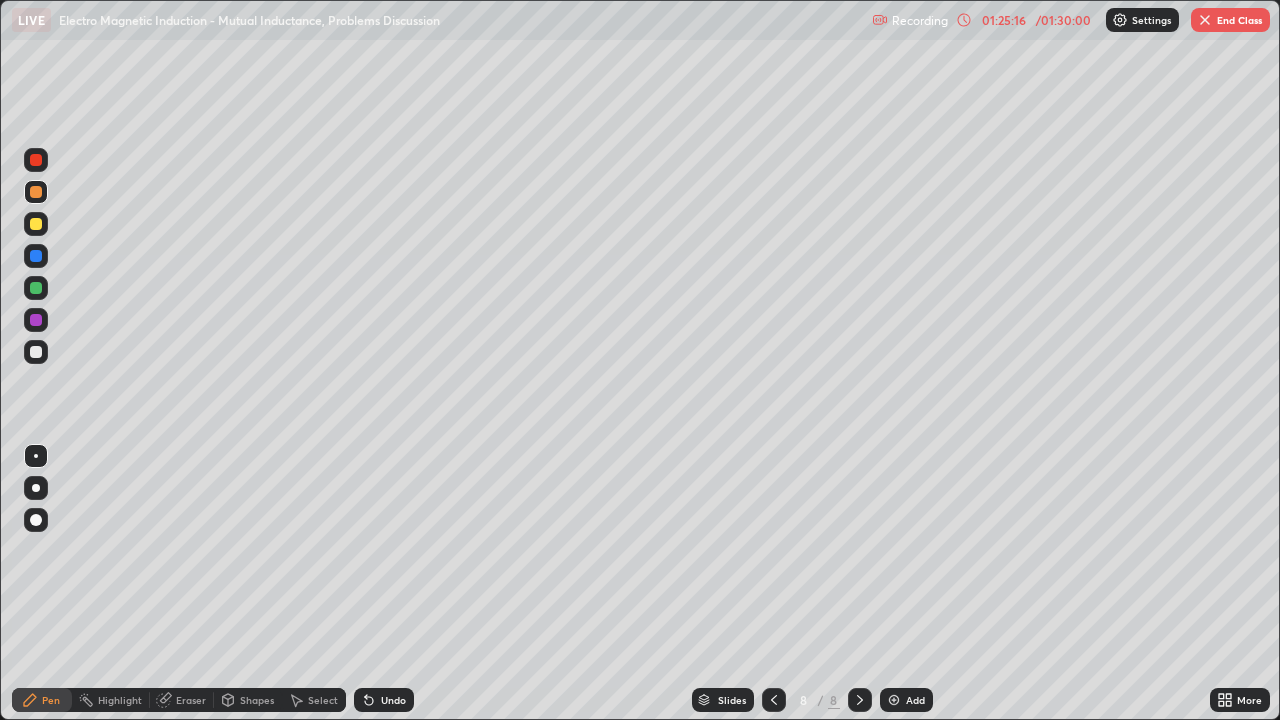 click on "Undo" at bounding box center [393, 700] 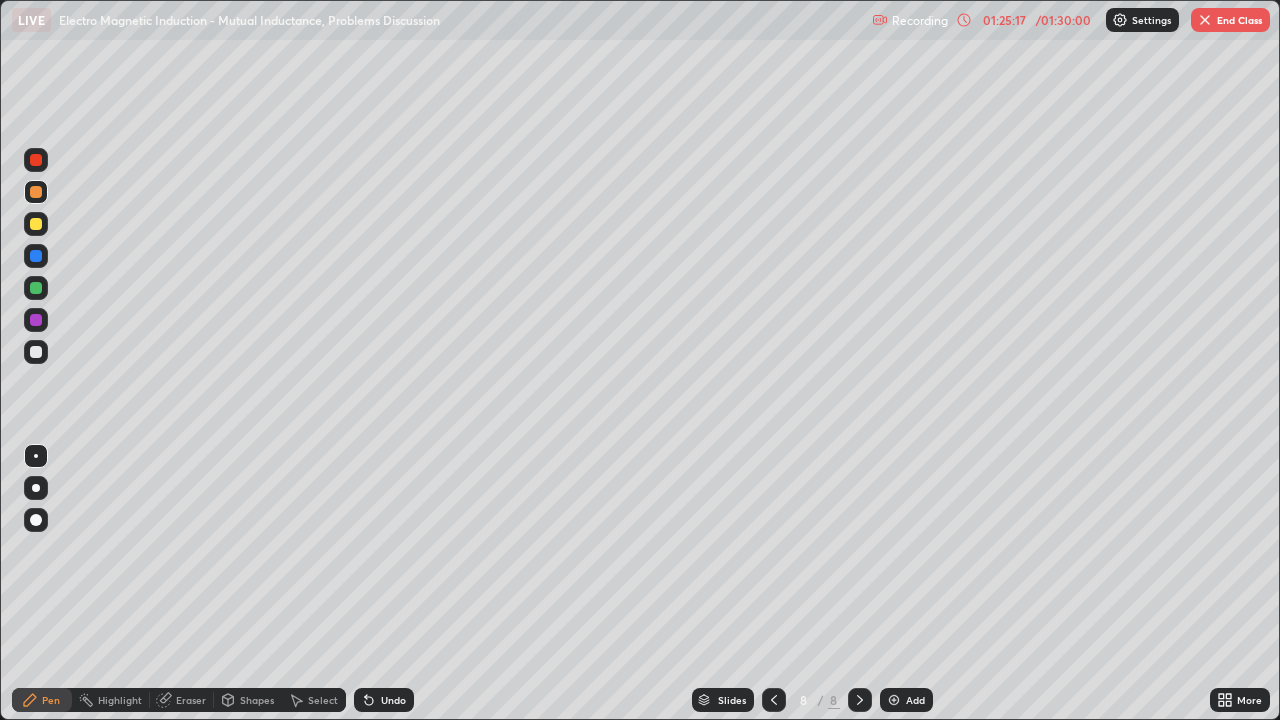 click on "Undo" at bounding box center [393, 700] 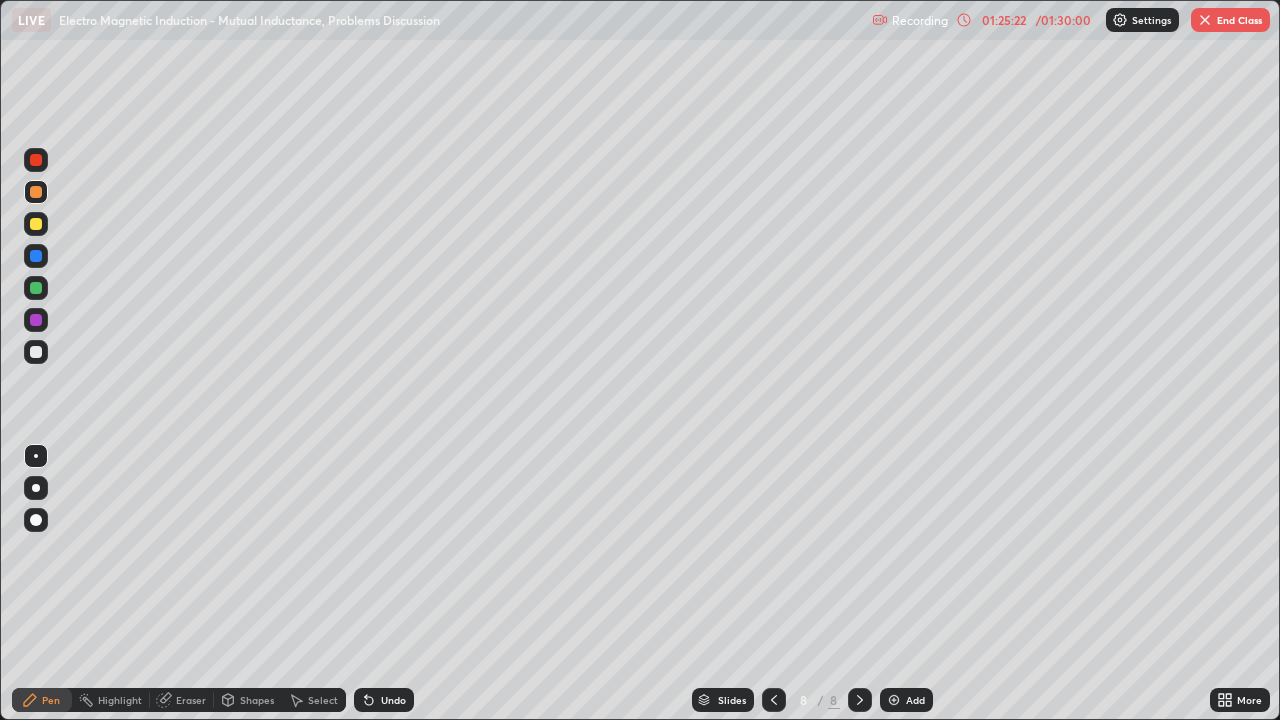 click at bounding box center (36, 256) 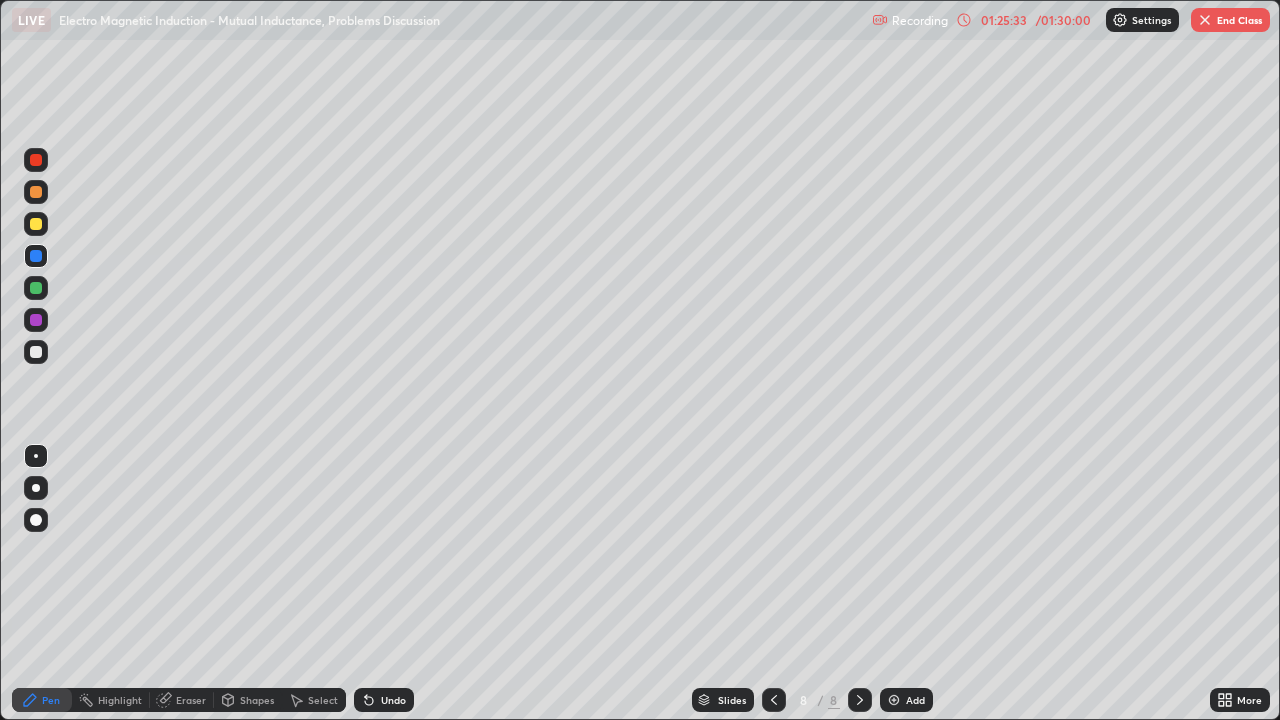 click at bounding box center [36, 320] 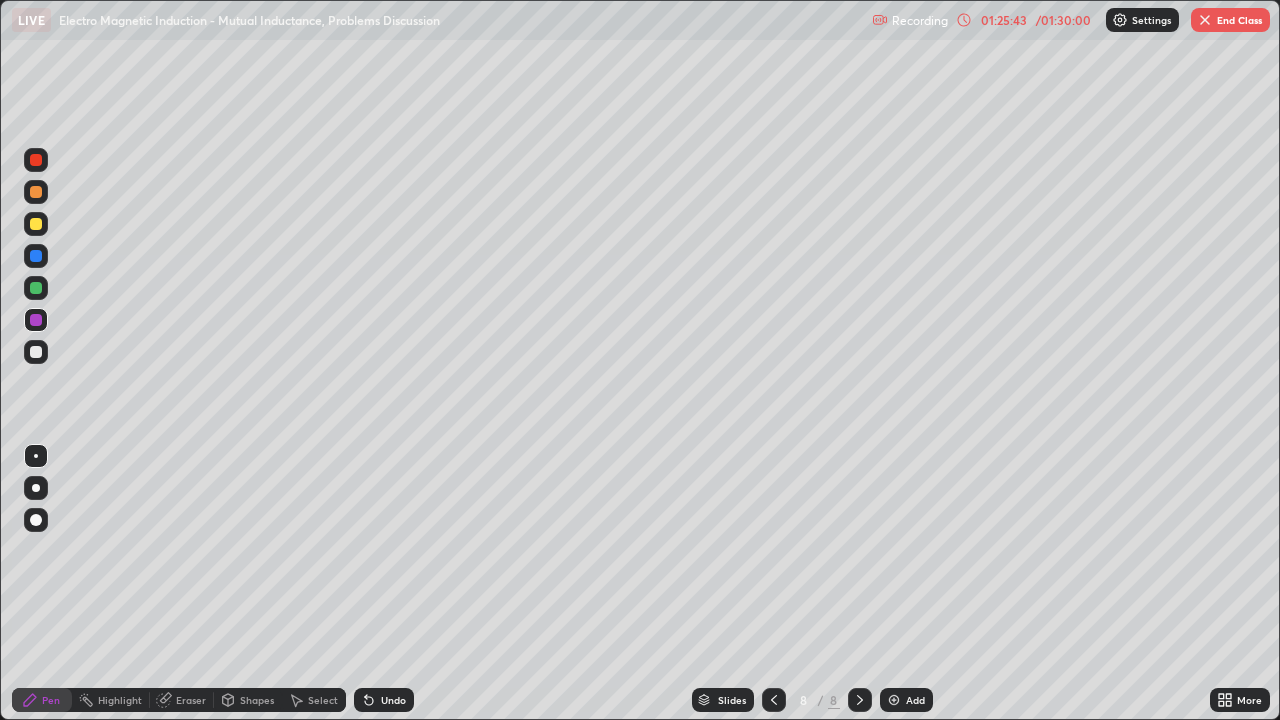 click on "Undo" at bounding box center (384, 700) 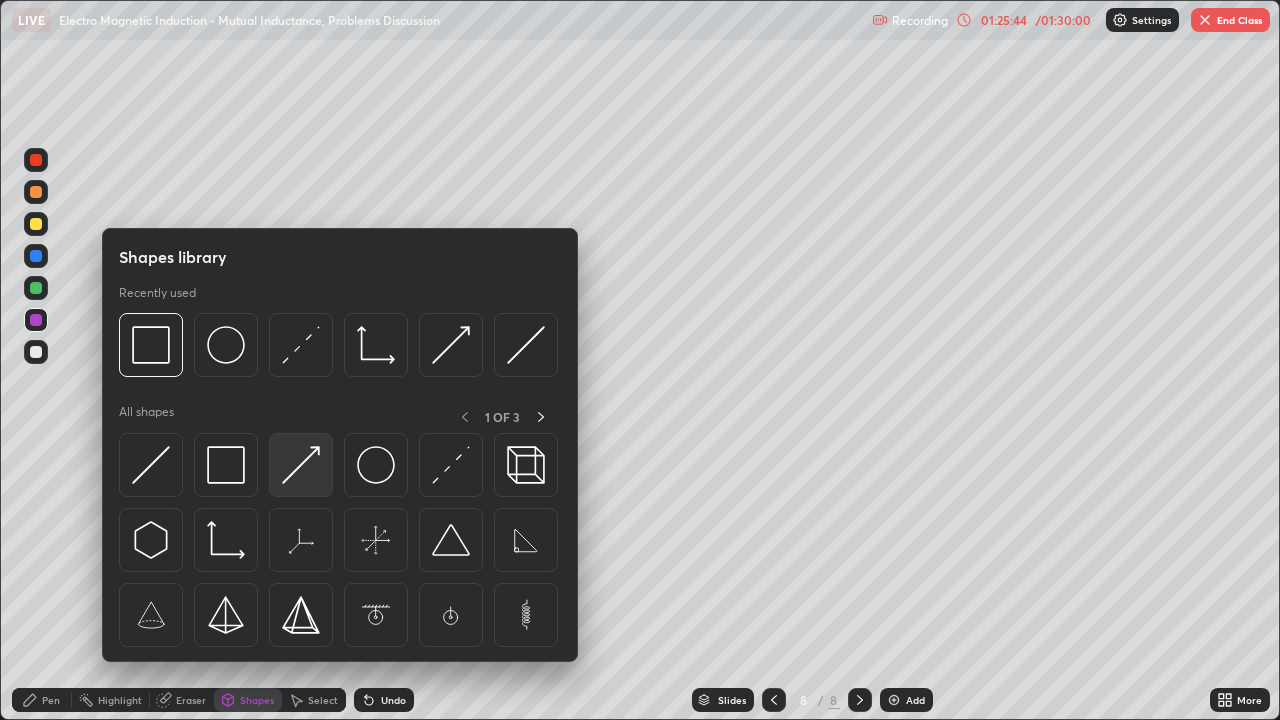click at bounding box center (301, 465) 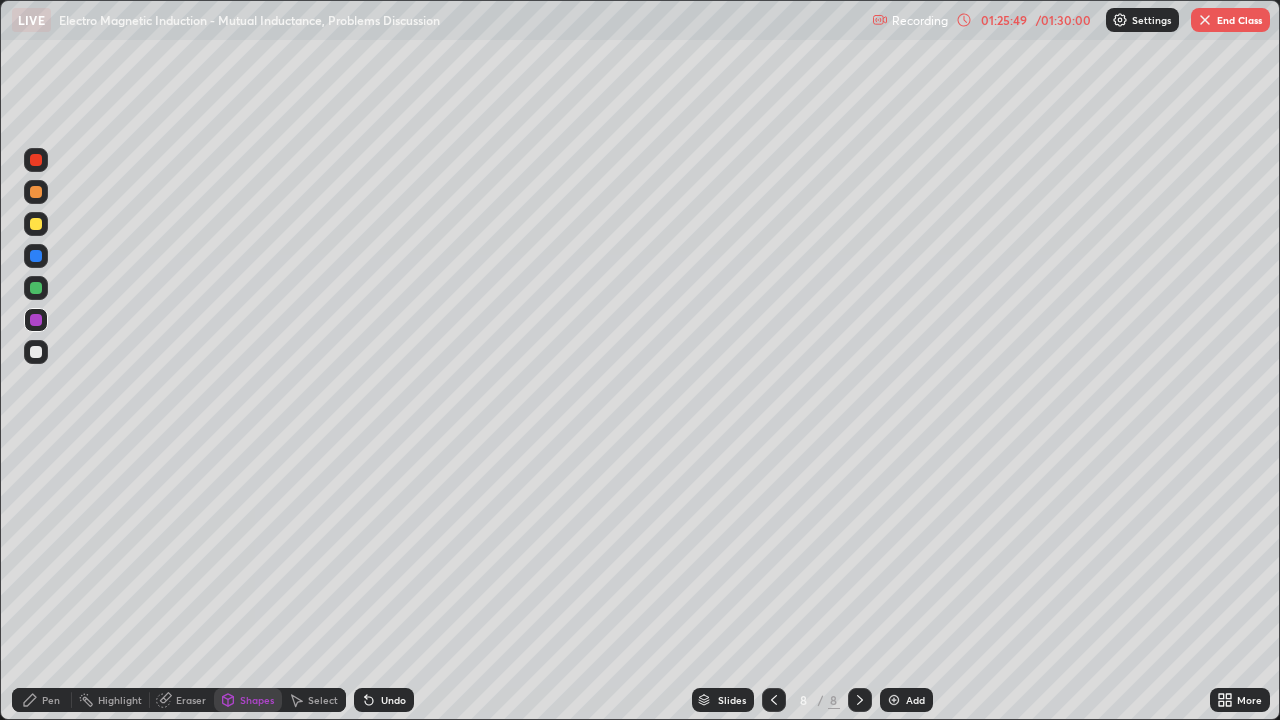 click on "Shapes" at bounding box center (257, 700) 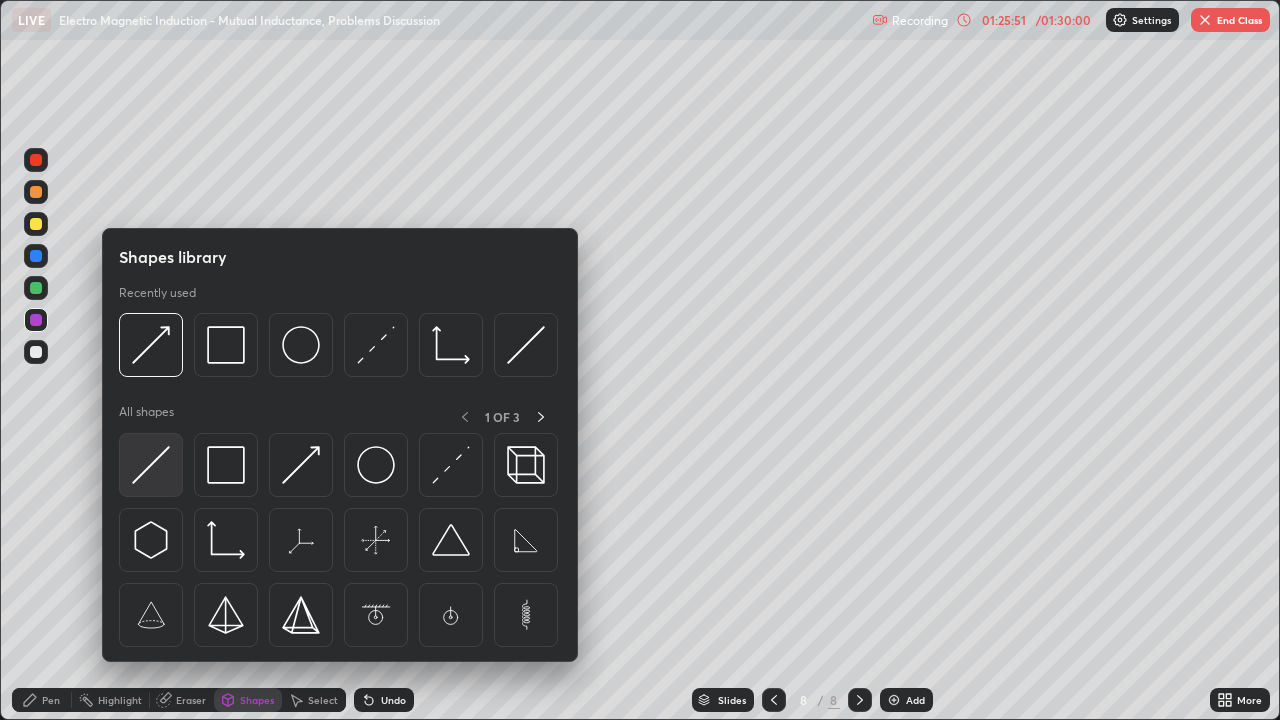 click at bounding box center (151, 465) 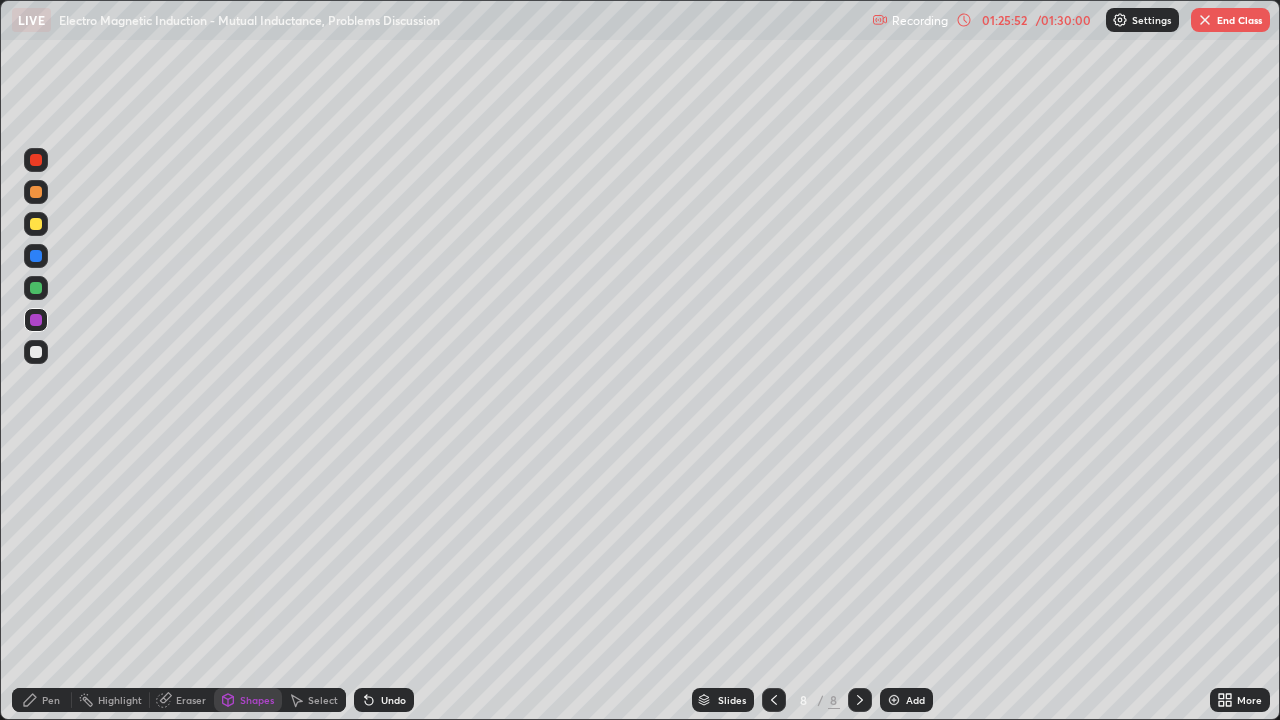 click at bounding box center [36, 256] 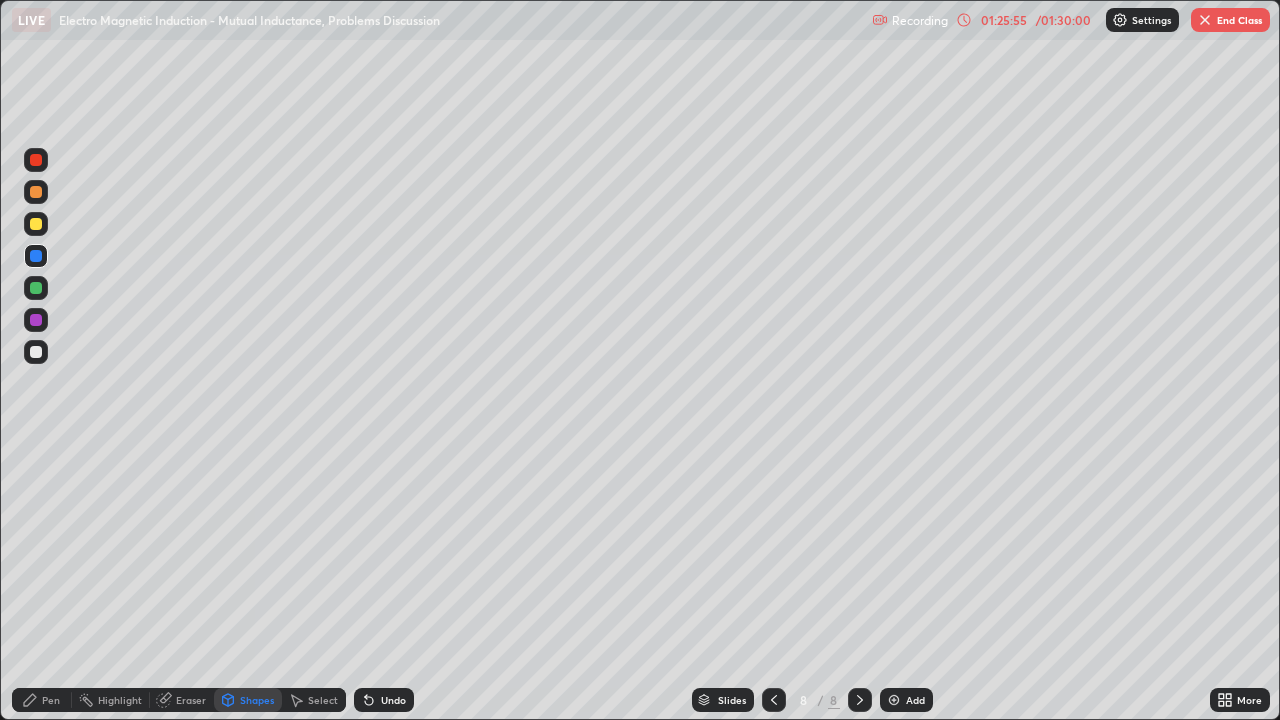 click at bounding box center (36, 288) 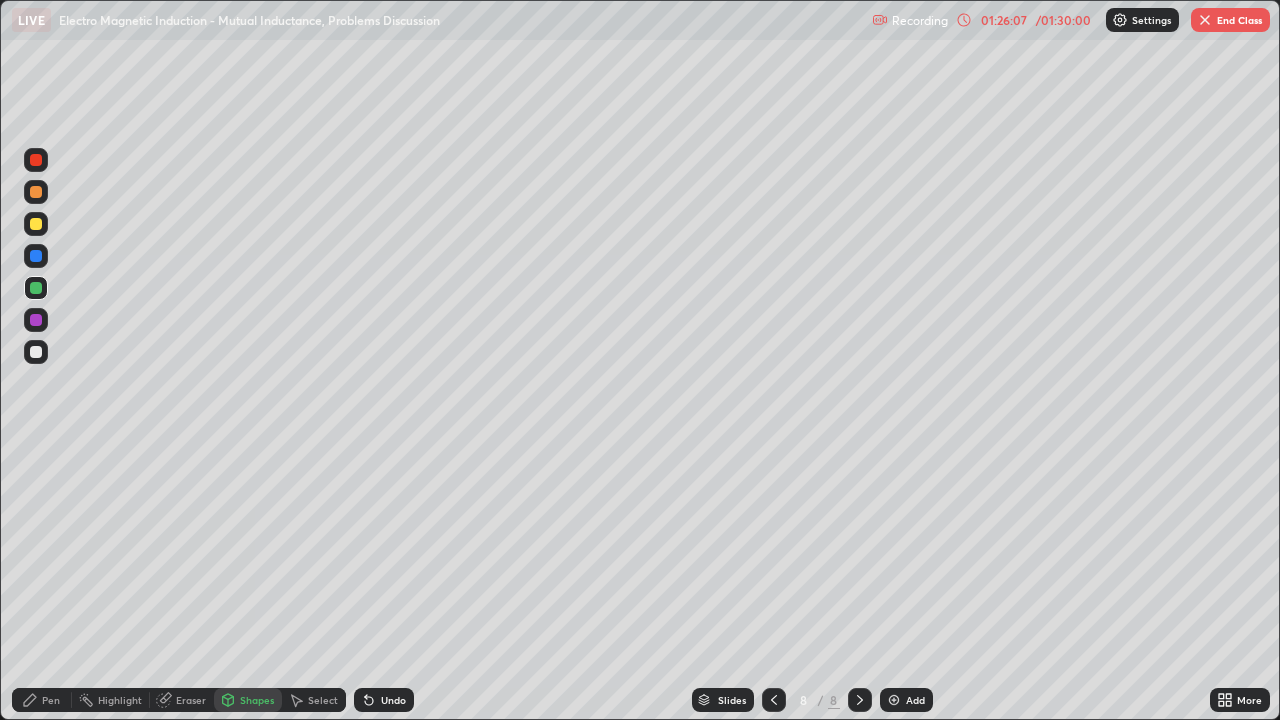 click 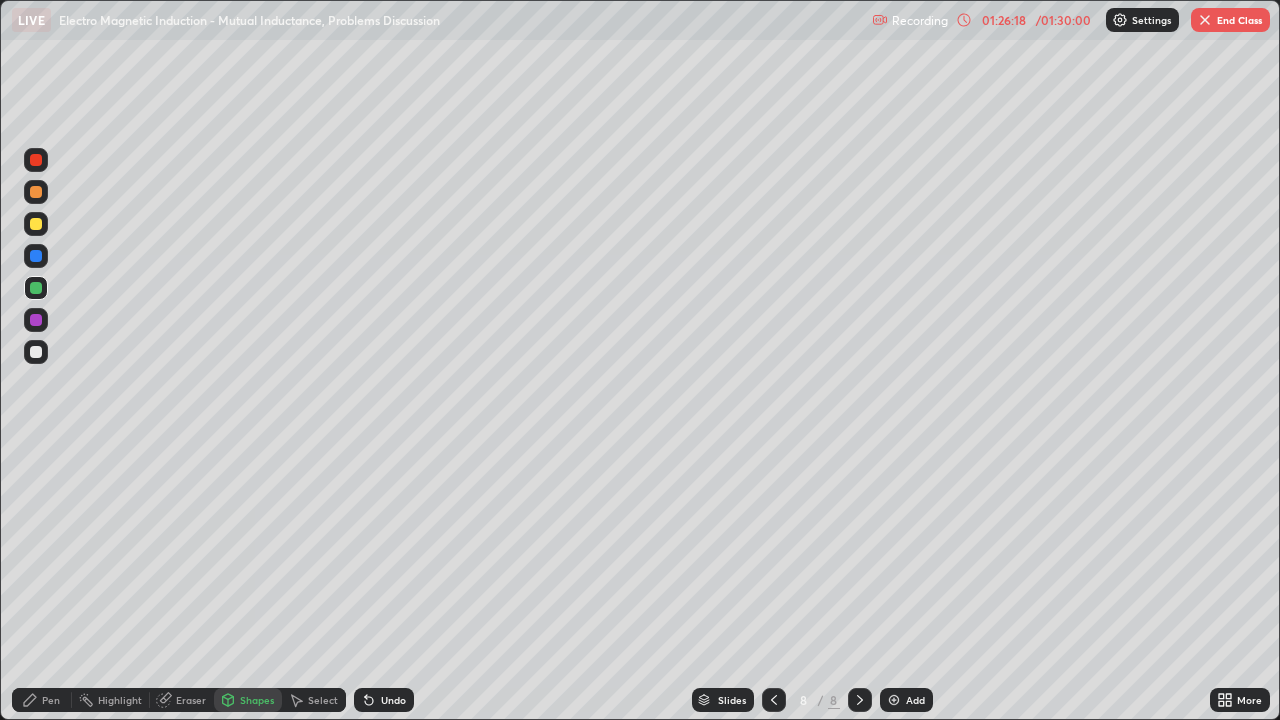 click on "Shapes" at bounding box center [257, 700] 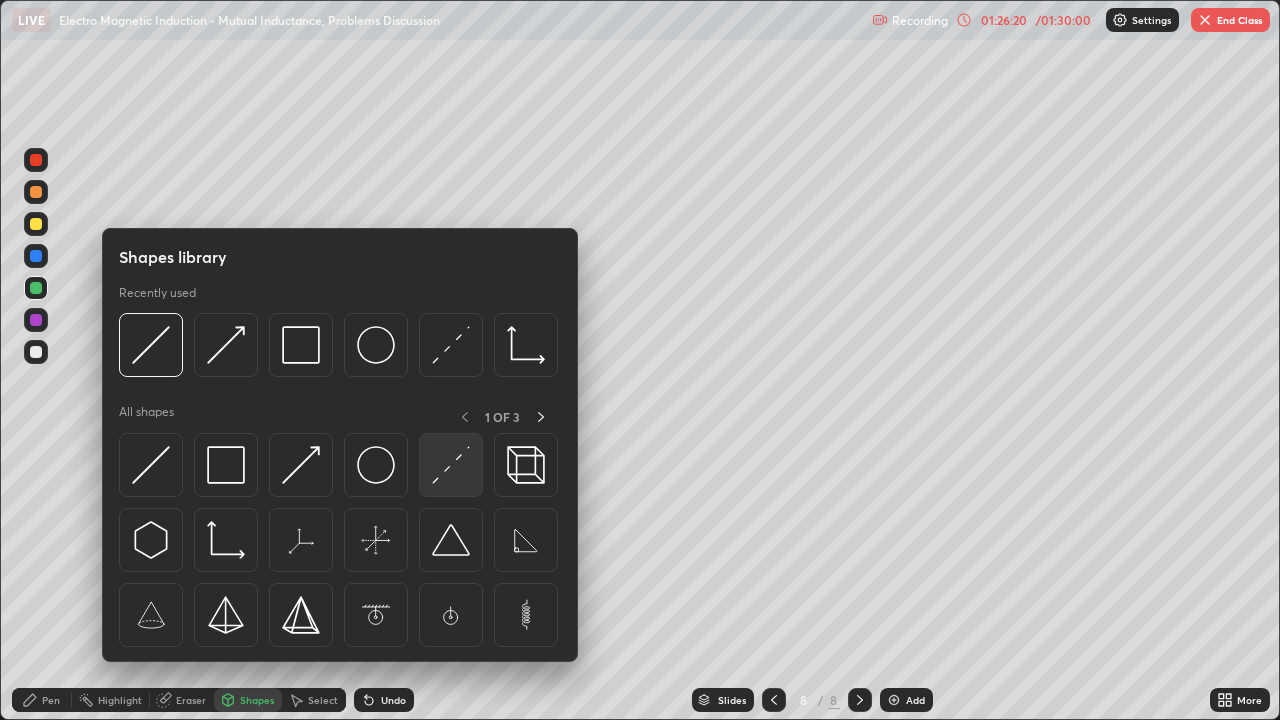 click at bounding box center [451, 465] 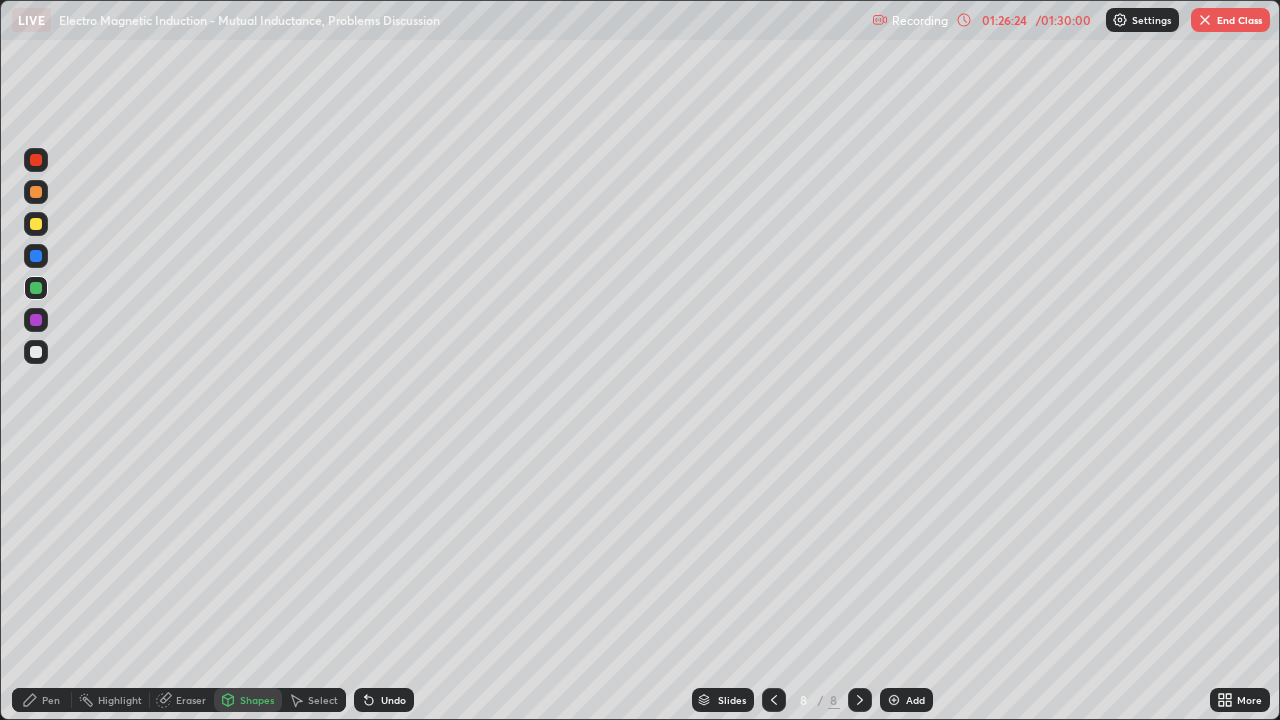 click at bounding box center (36, 352) 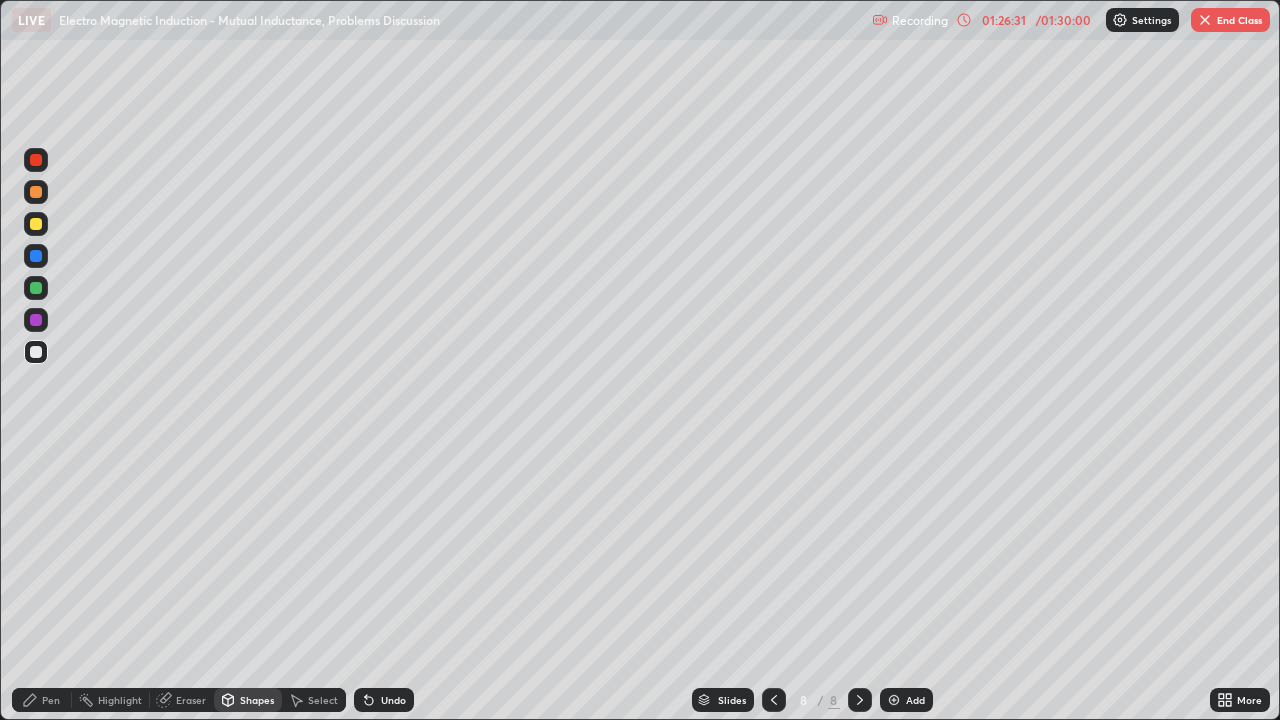 click on "Pen" at bounding box center [42, 700] 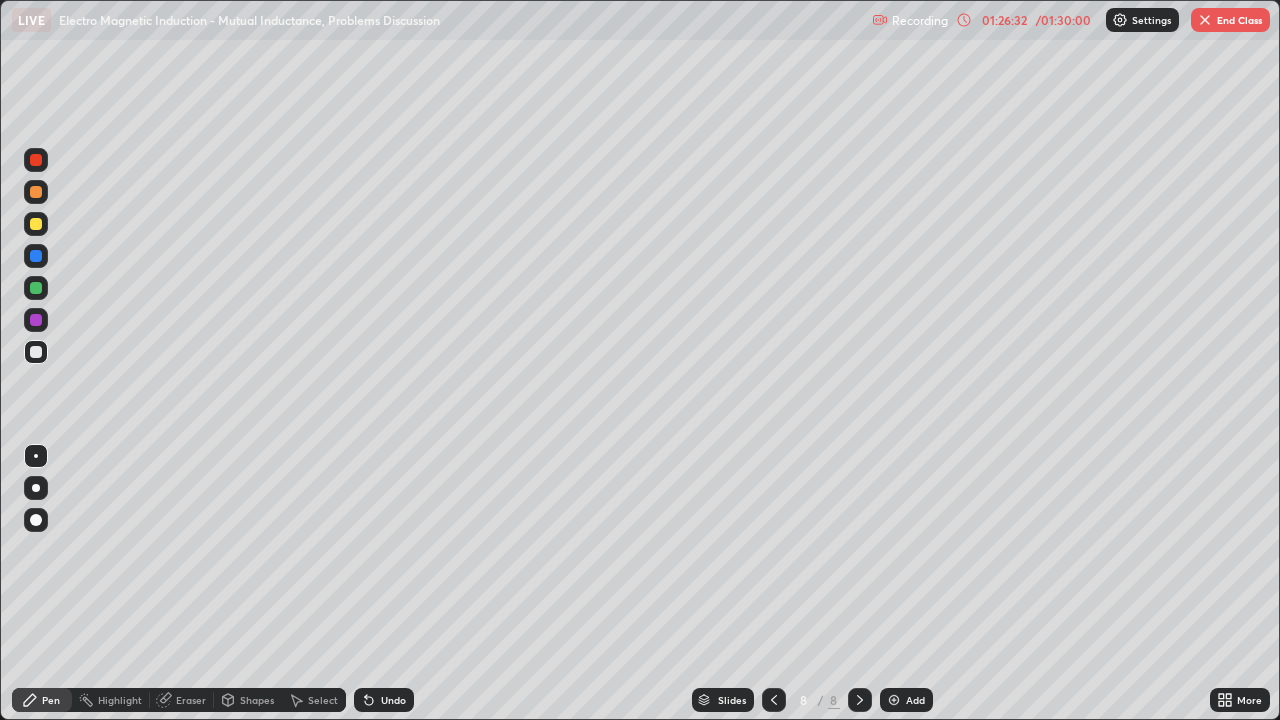 click at bounding box center (36, 352) 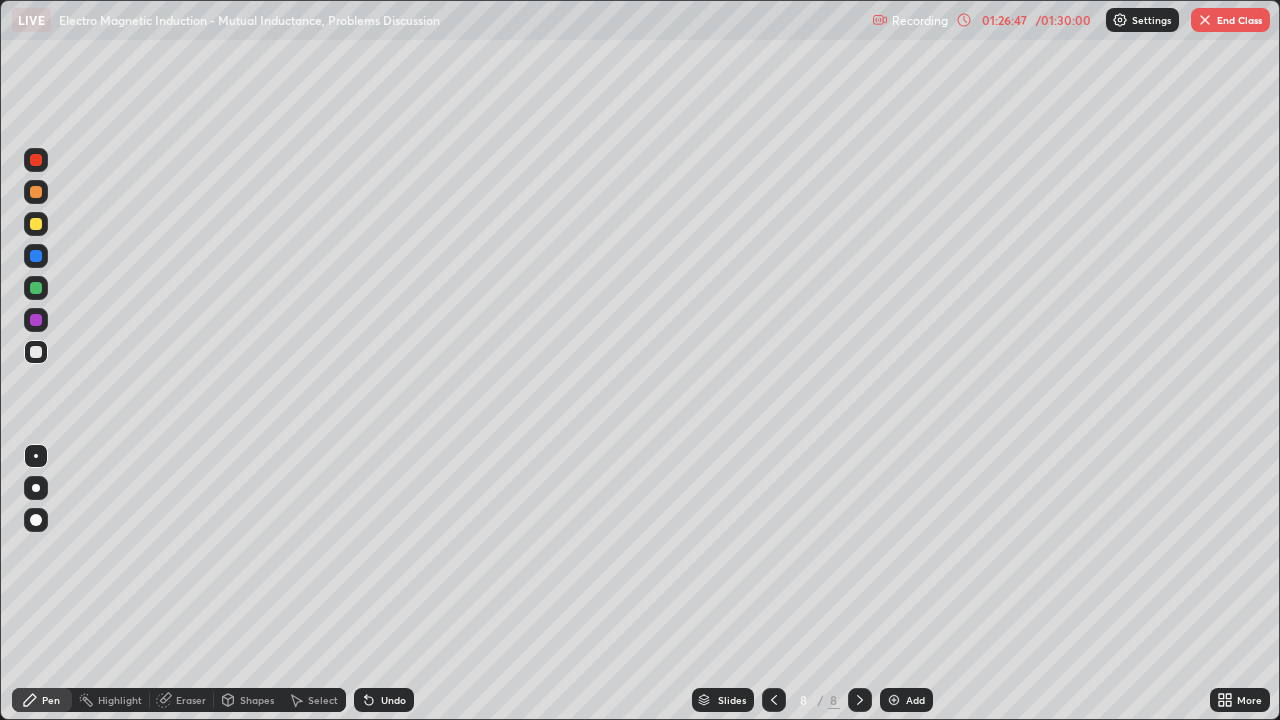 click at bounding box center (36, 192) 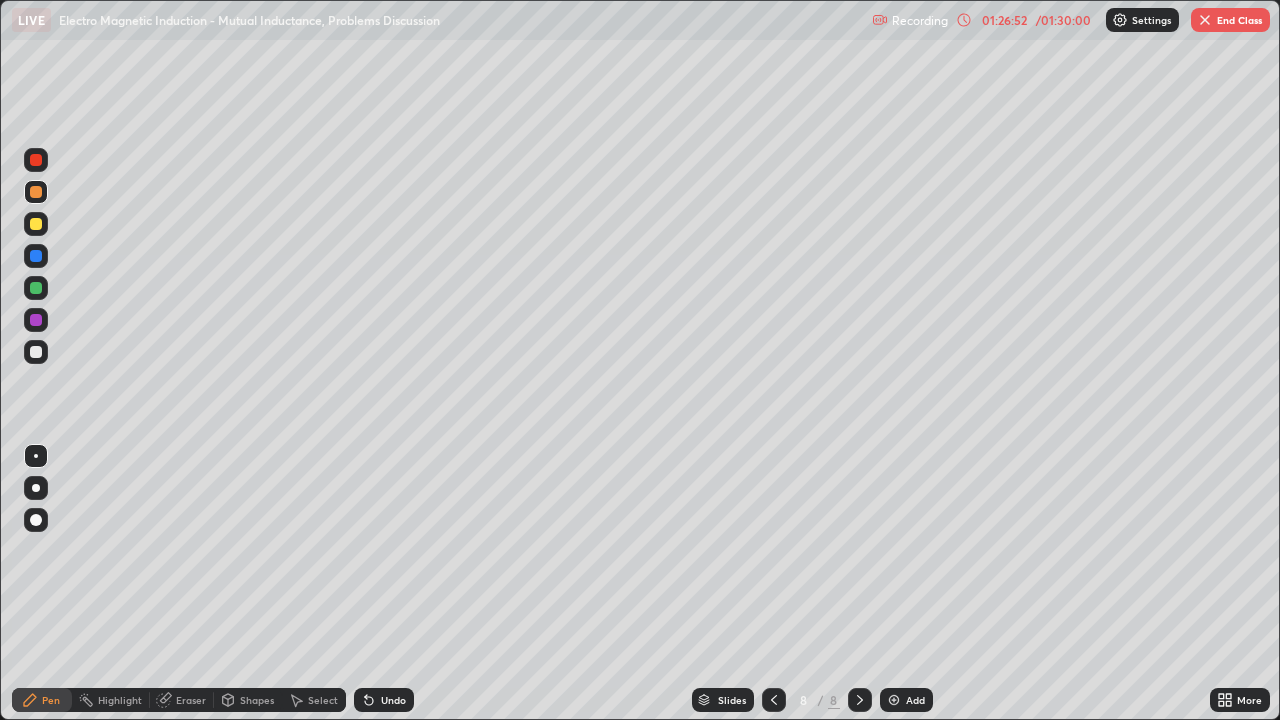 click at bounding box center [36, 288] 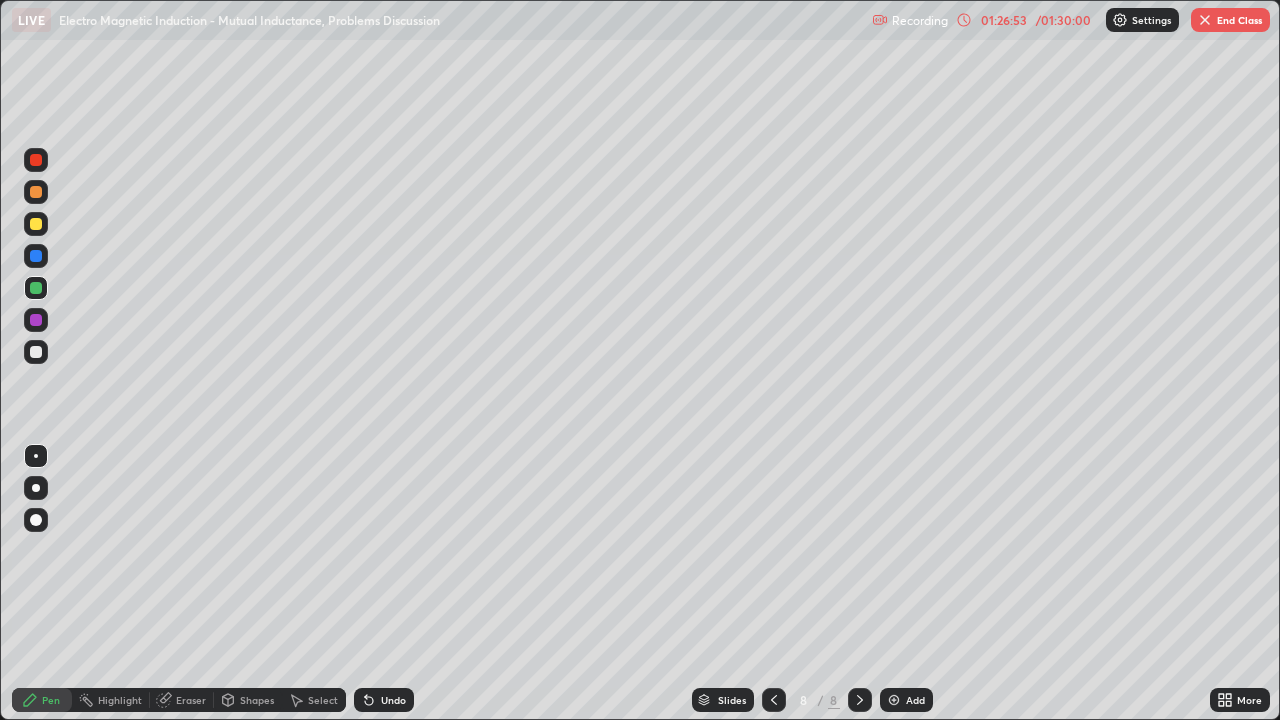 click at bounding box center (36, 256) 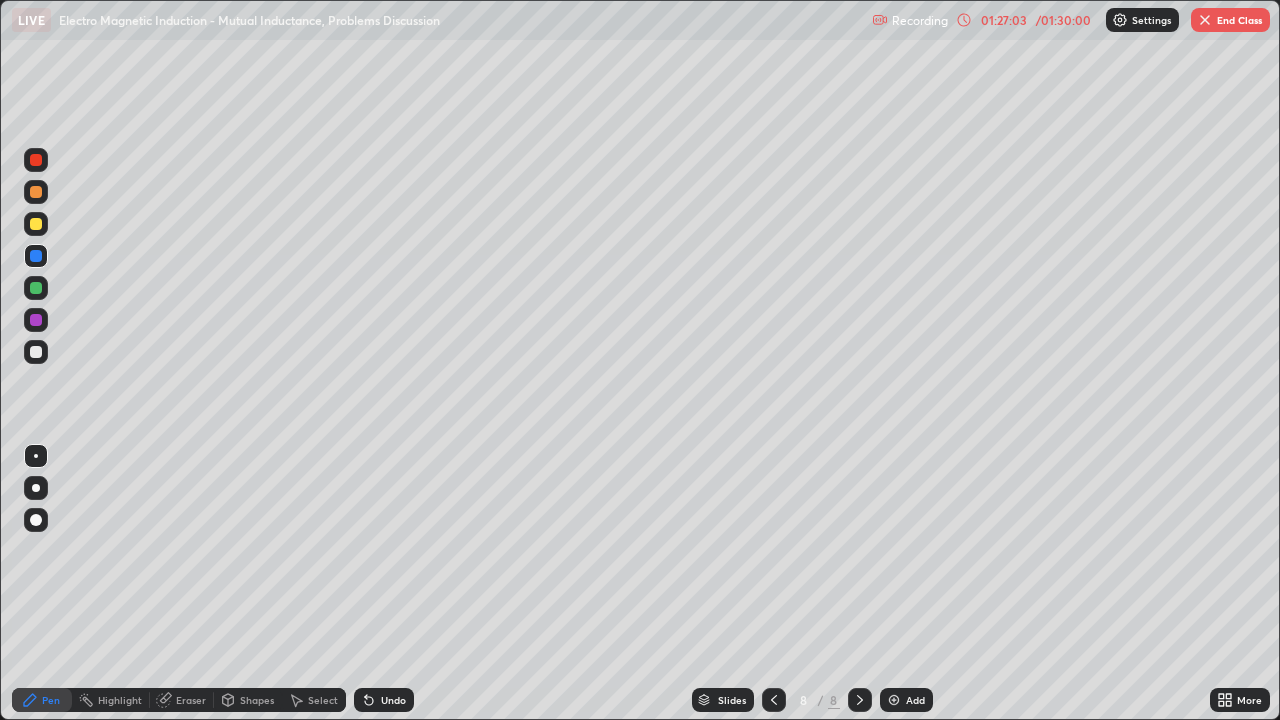 click on "Undo" at bounding box center [393, 700] 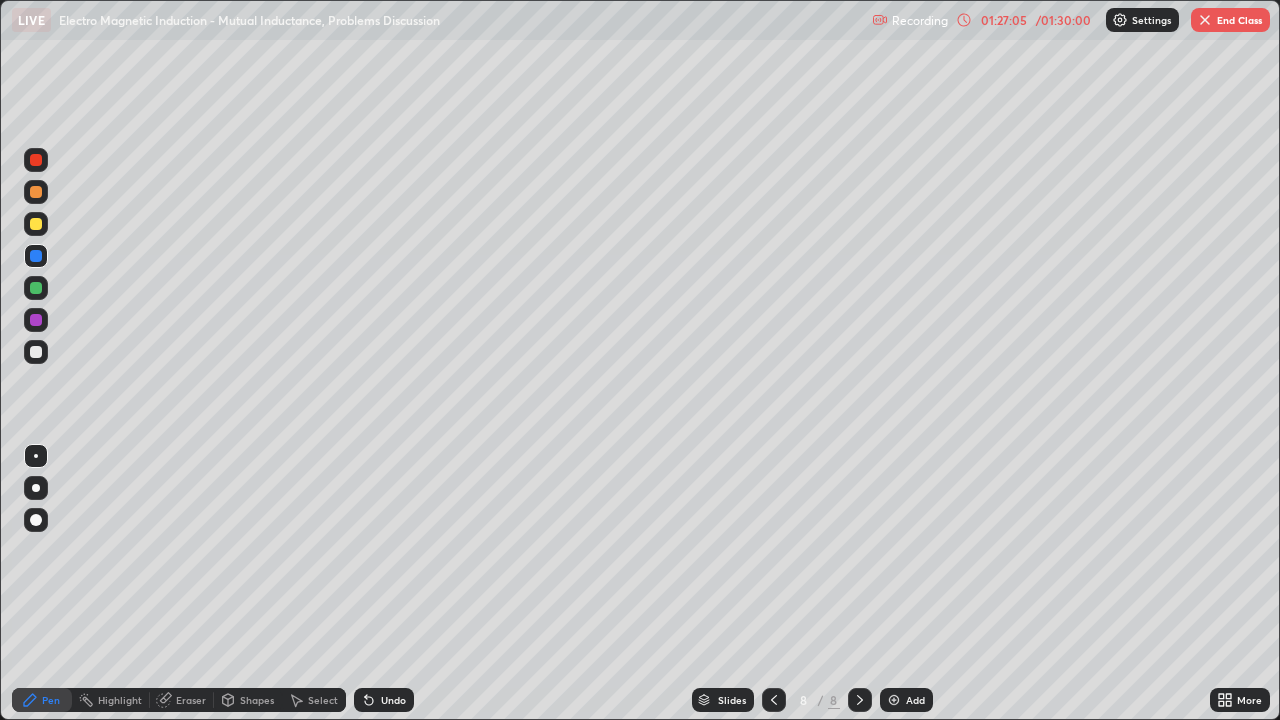 click at bounding box center [36, 352] 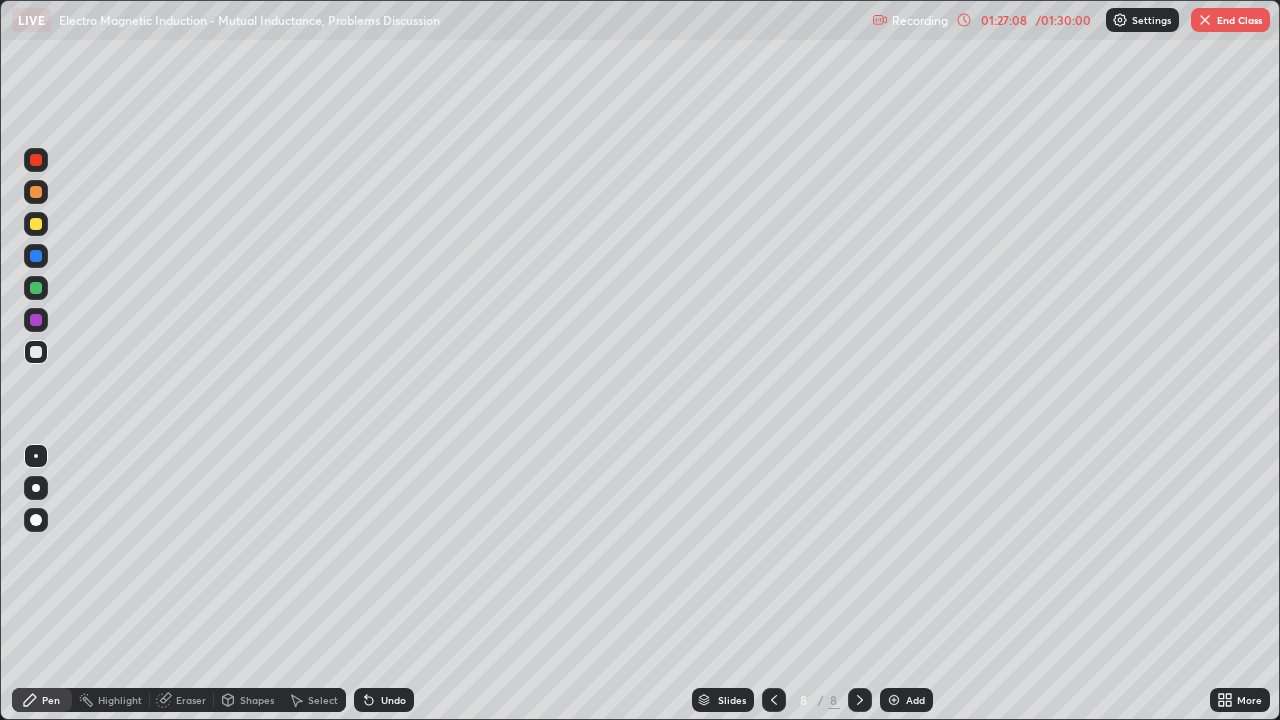 click on "Undo" at bounding box center (393, 700) 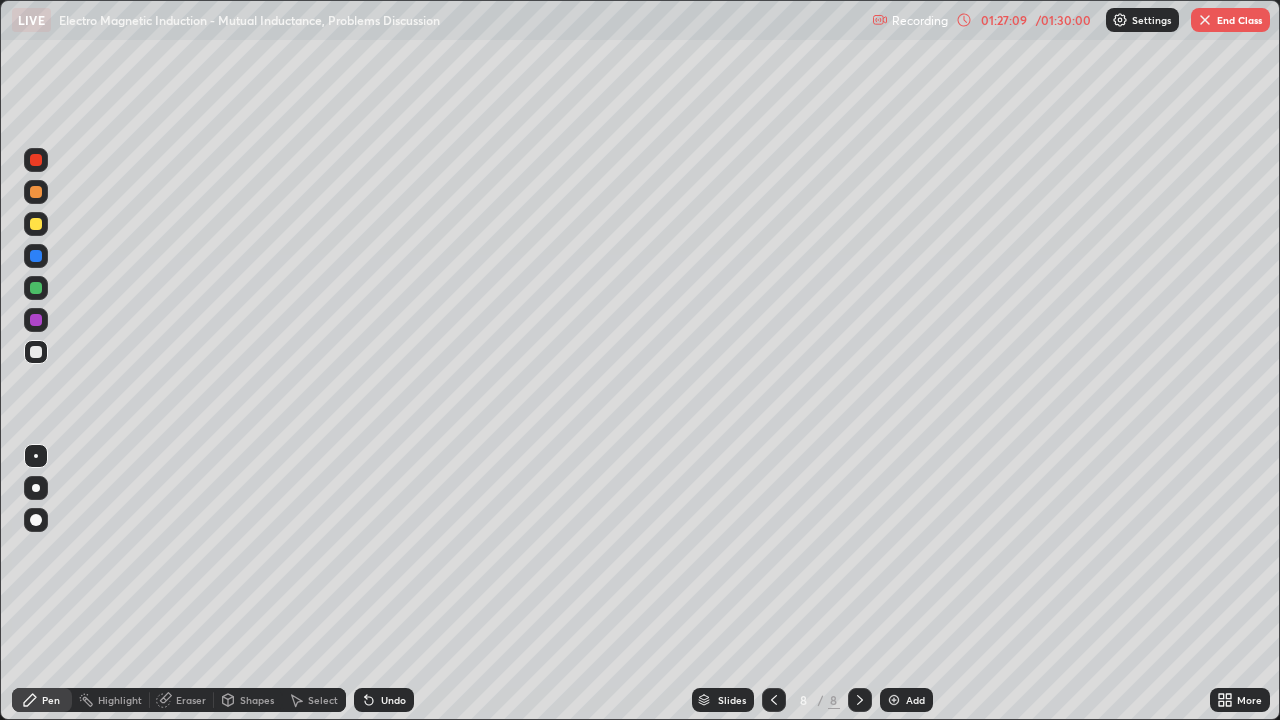 click at bounding box center (36, 256) 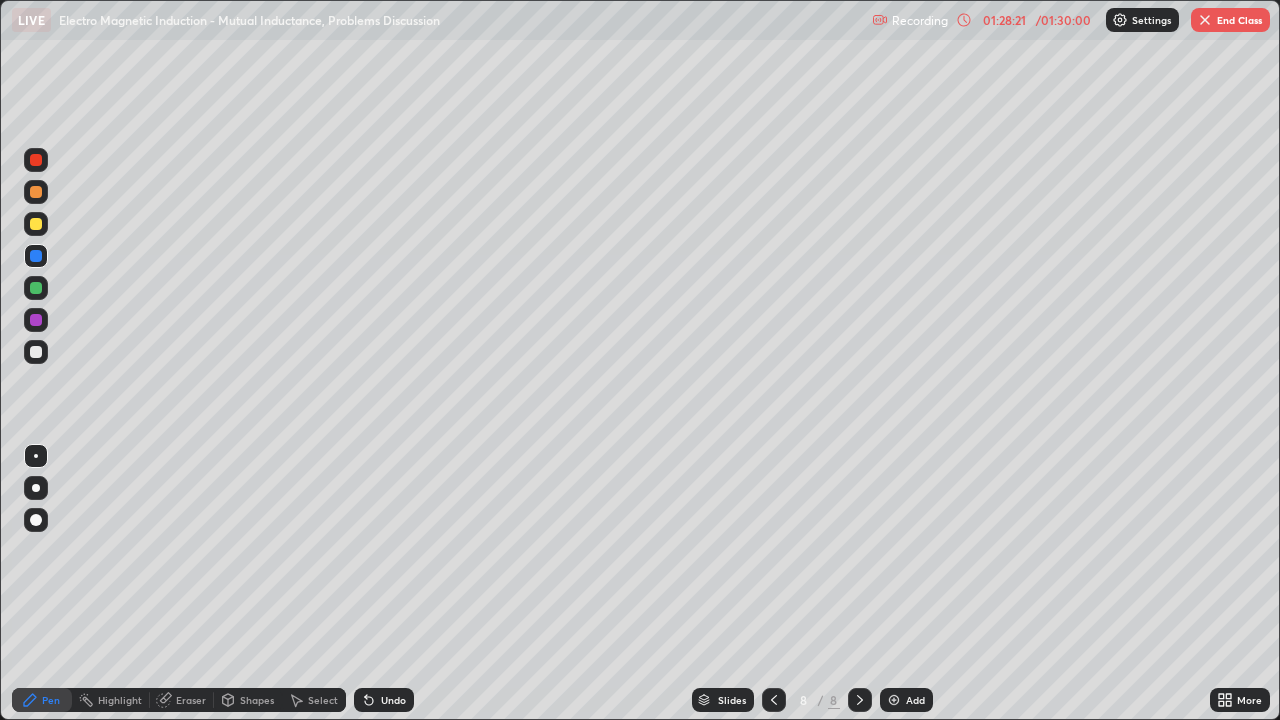 click on "Undo" at bounding box center (393, 700) 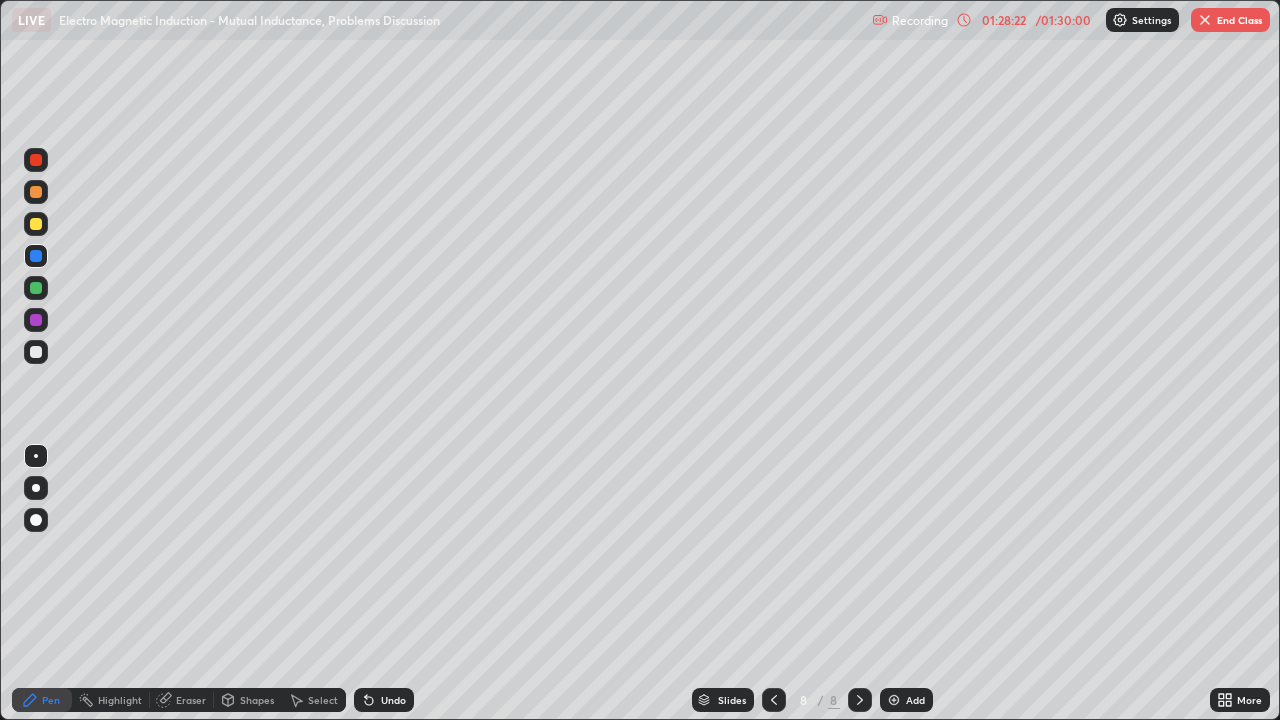 click at bounding box center (36, 352) 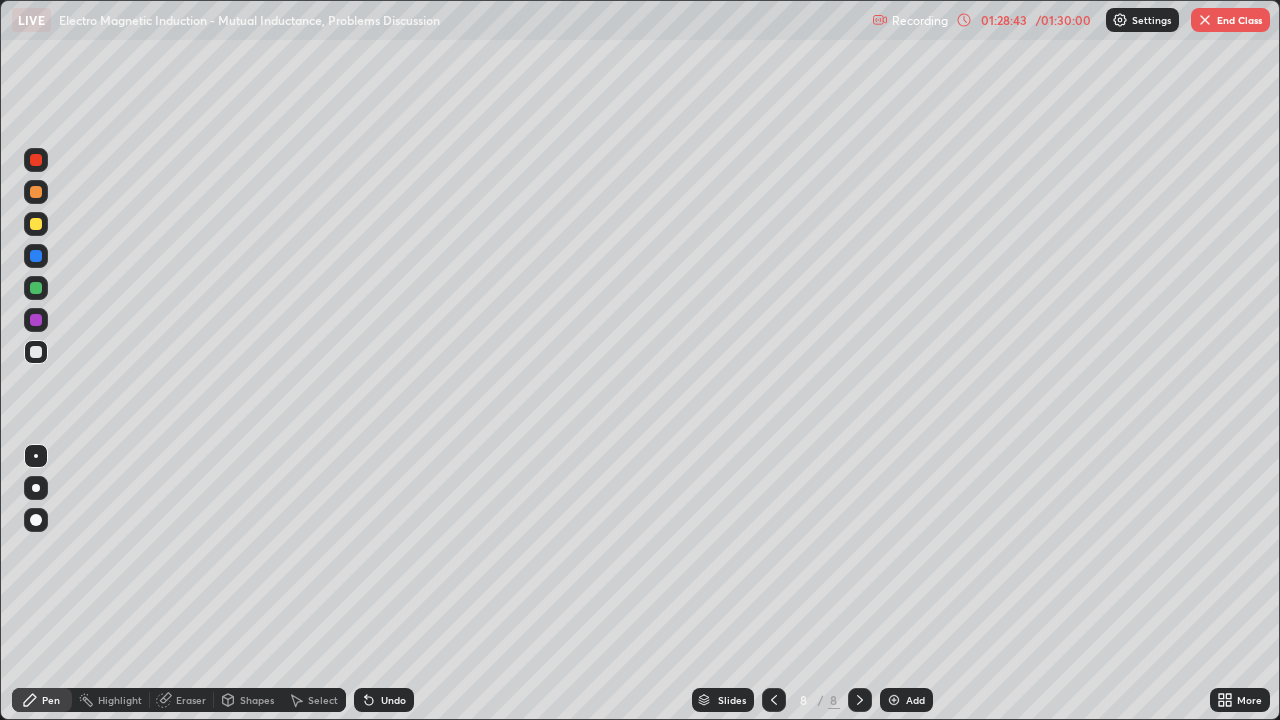 click on "Undo" at bounding box center (384, 700) 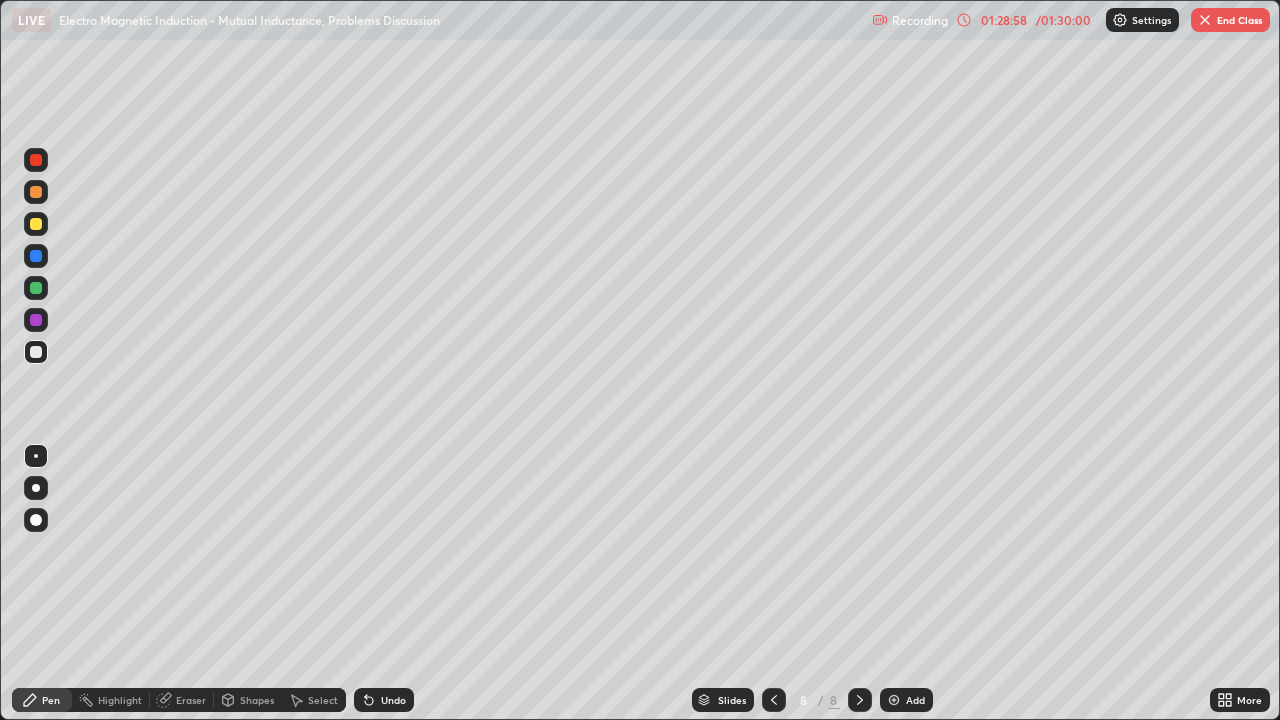 click at bounding box center [36, 288] 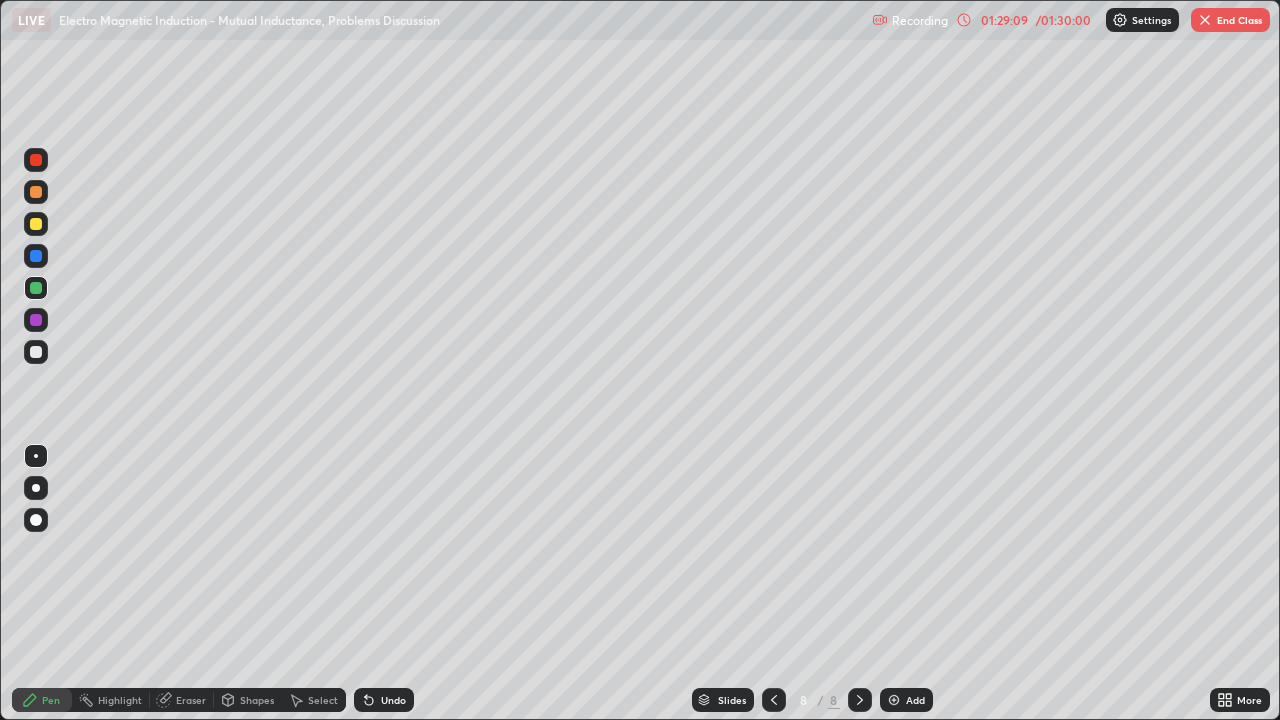 click at bounding box center (36, 352) 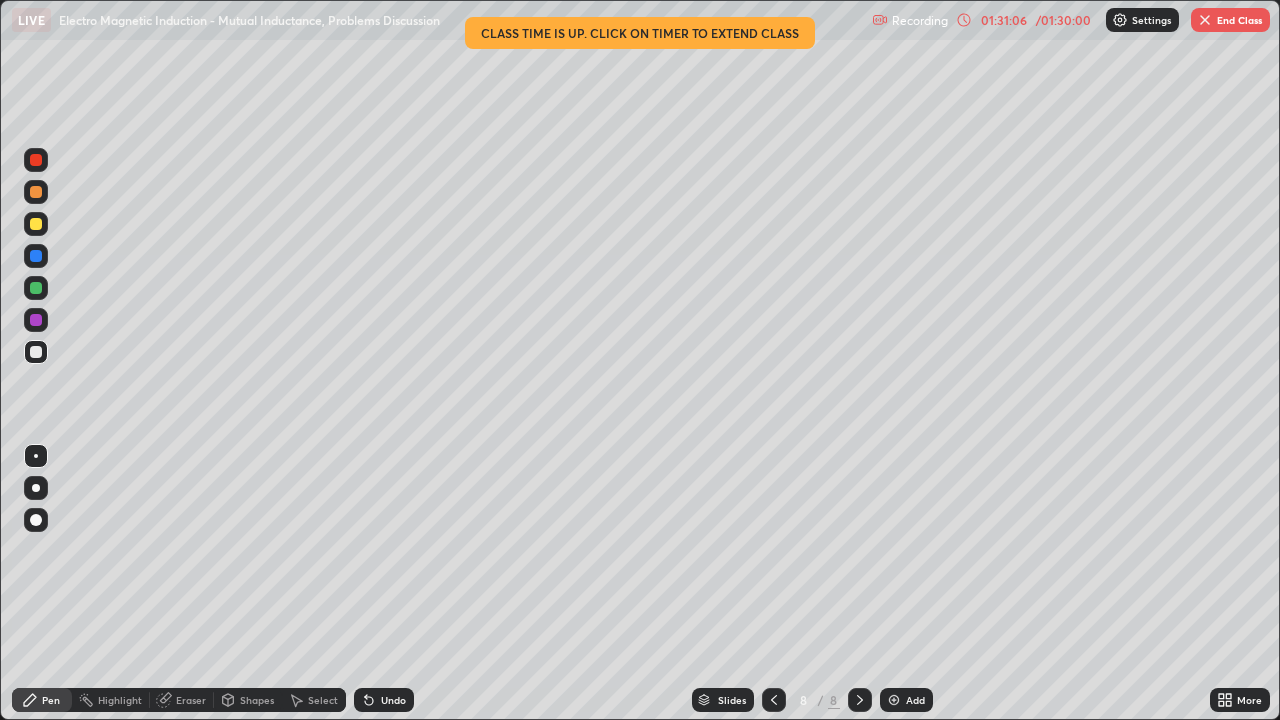 click at bounding box center [36, 288] 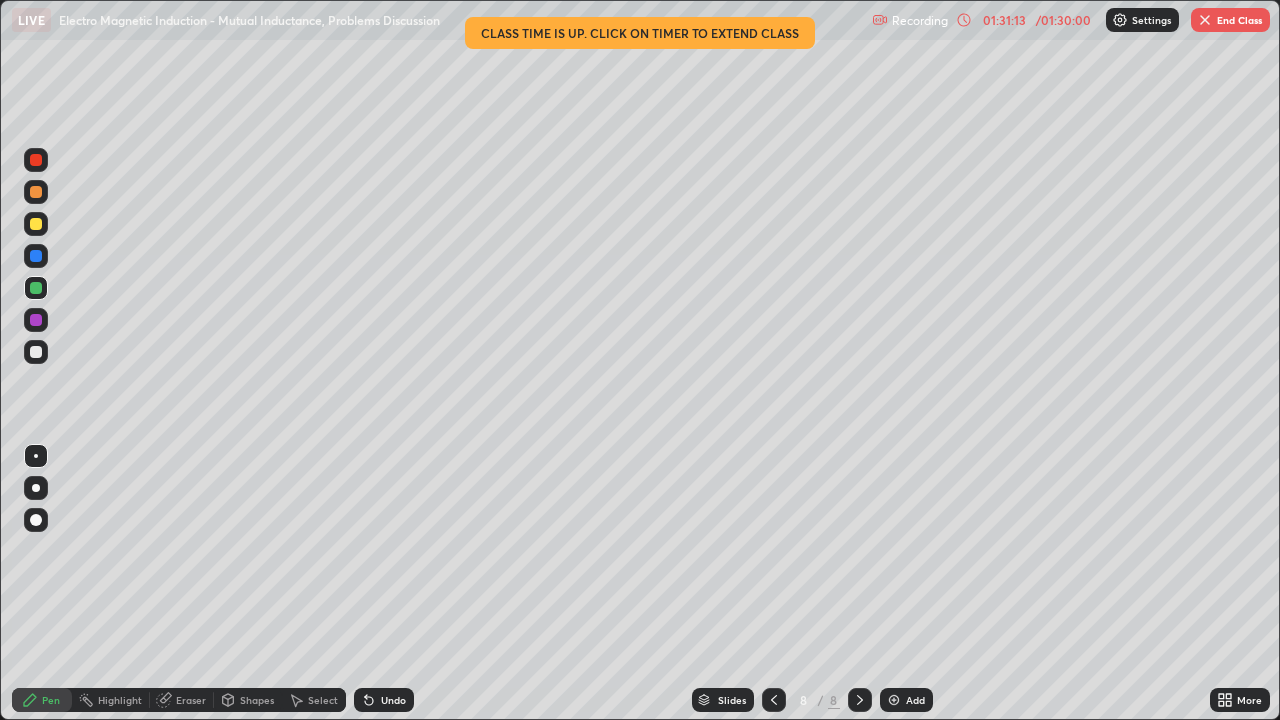 click at bounding box center (36, 352) 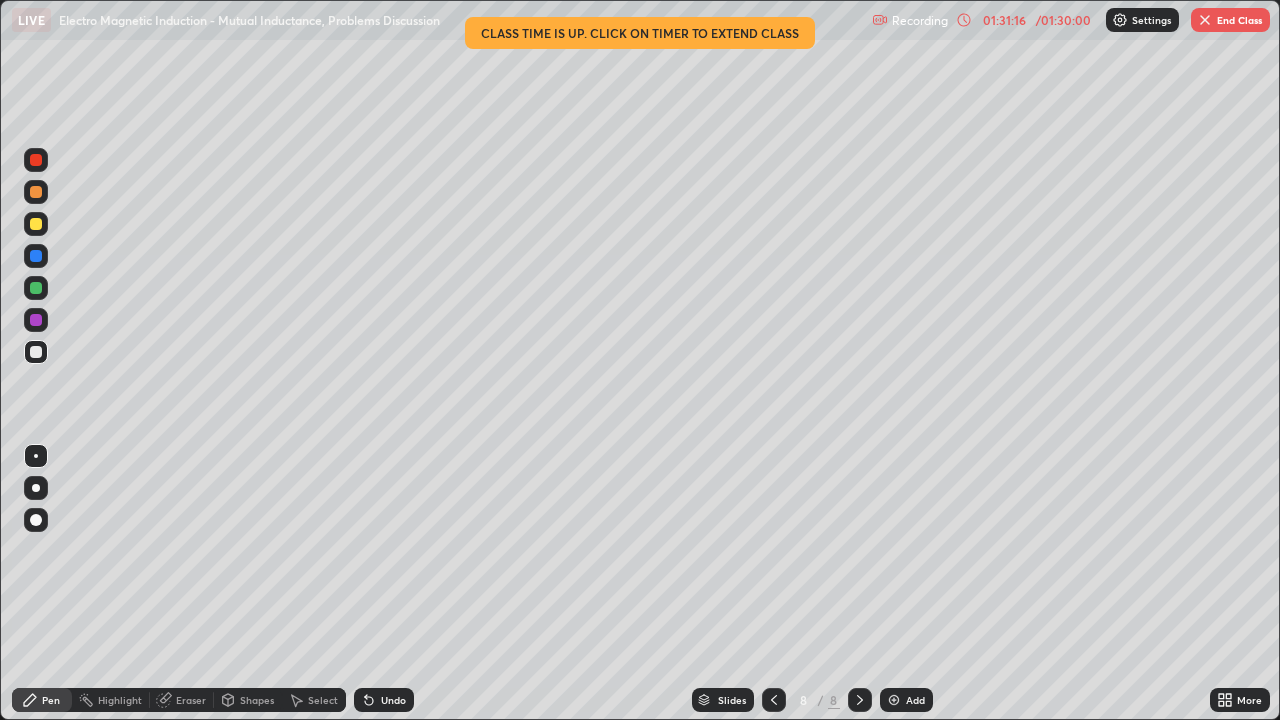 click at bounding box center (36, 288) 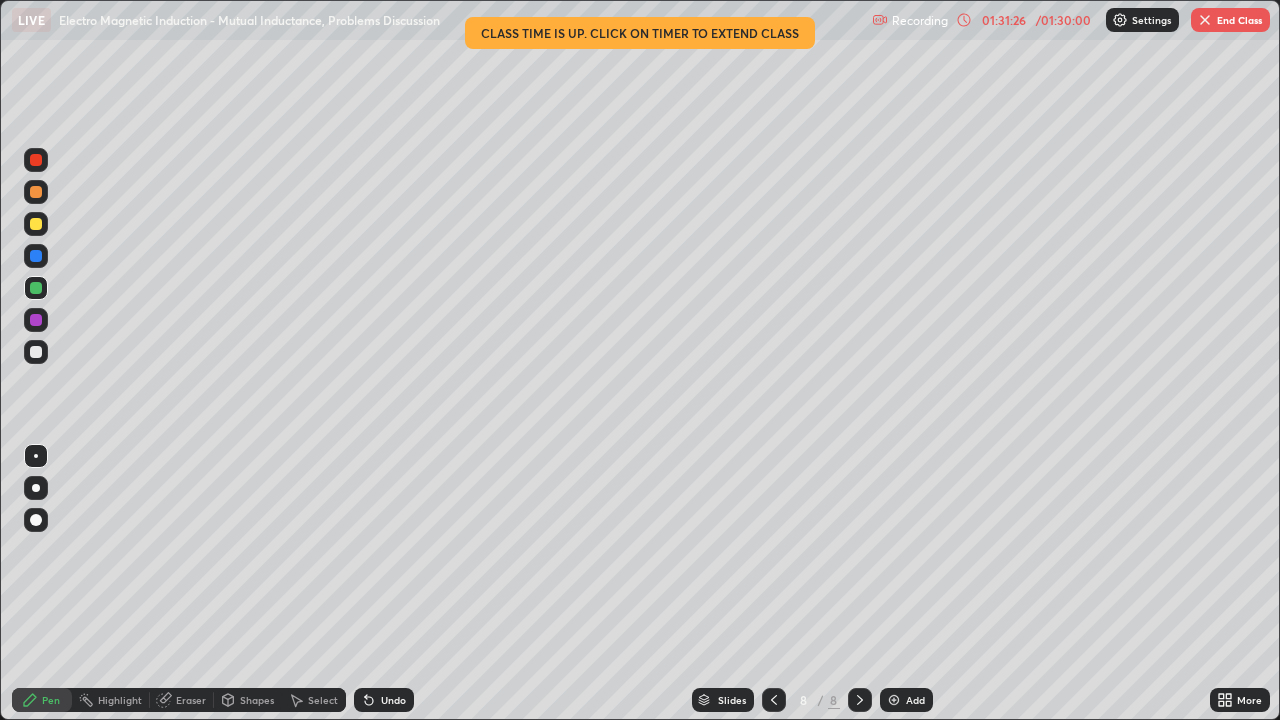 click at bounding box center (36, 352) 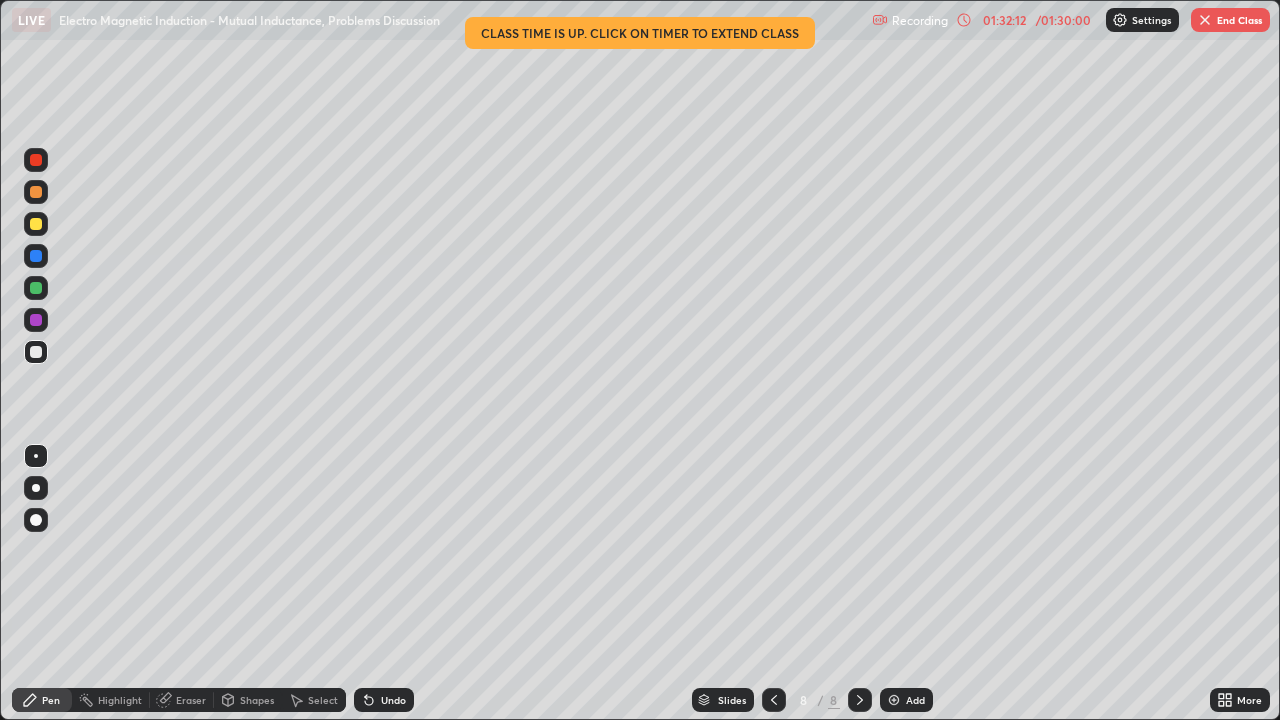 click at bounding box center (36, 288) 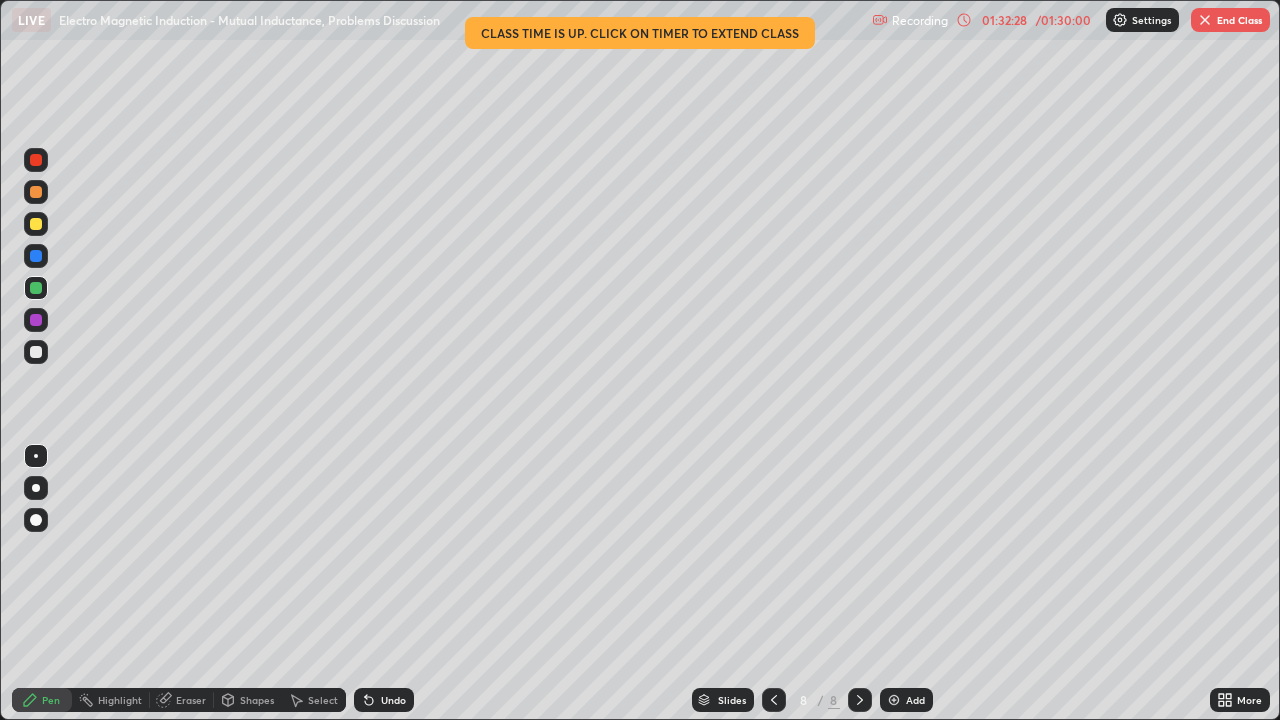click on "Shapes" at bounding box center (257, 700) 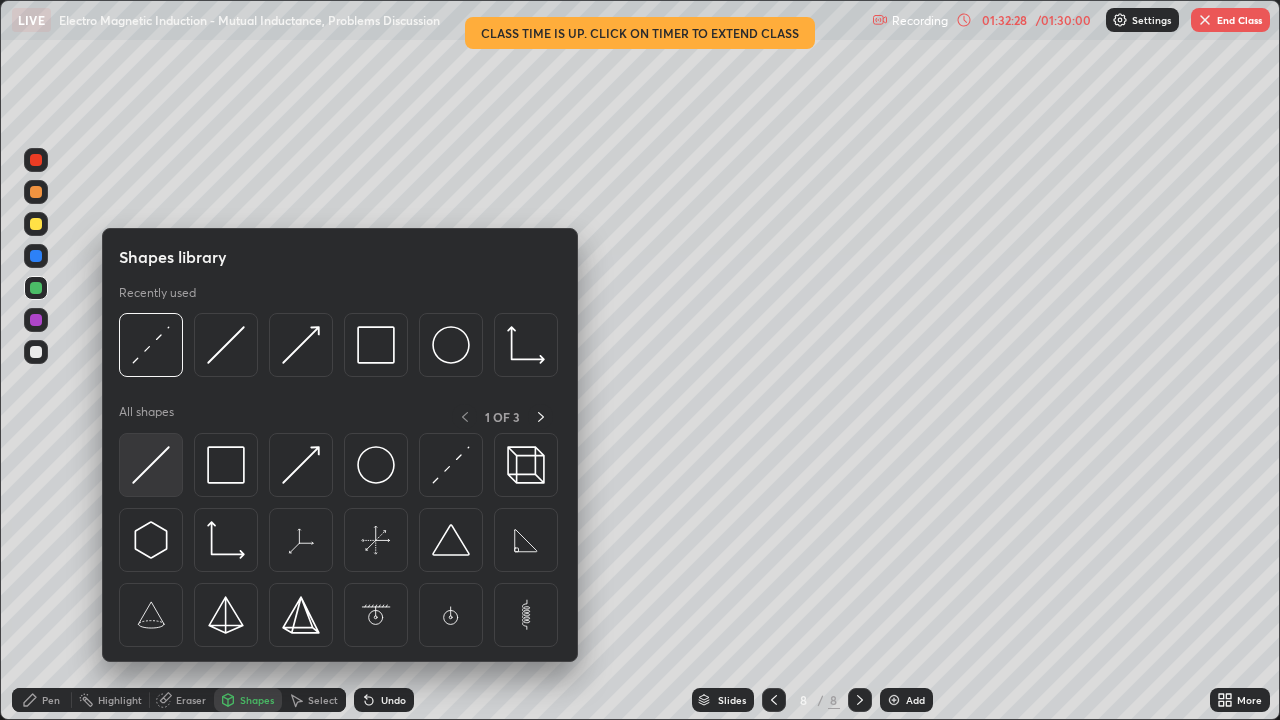 click at bounding box center [151, 465] 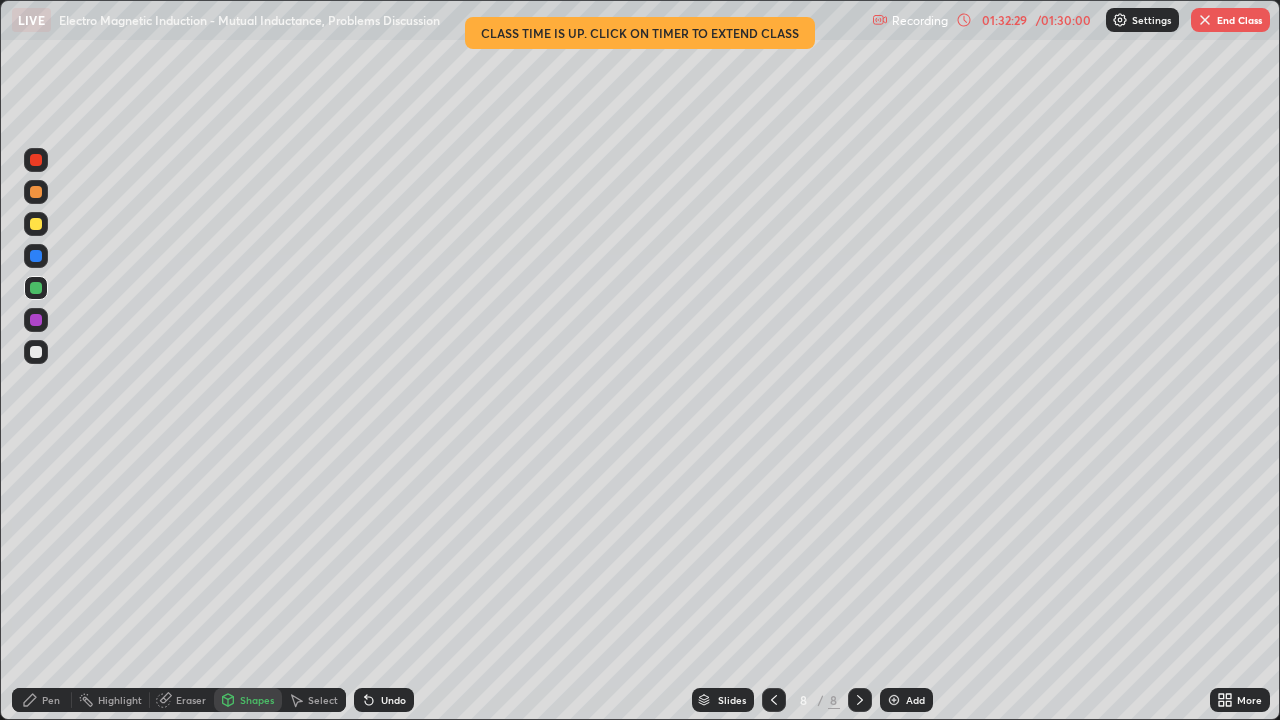 click at bounding box center (36, 256) 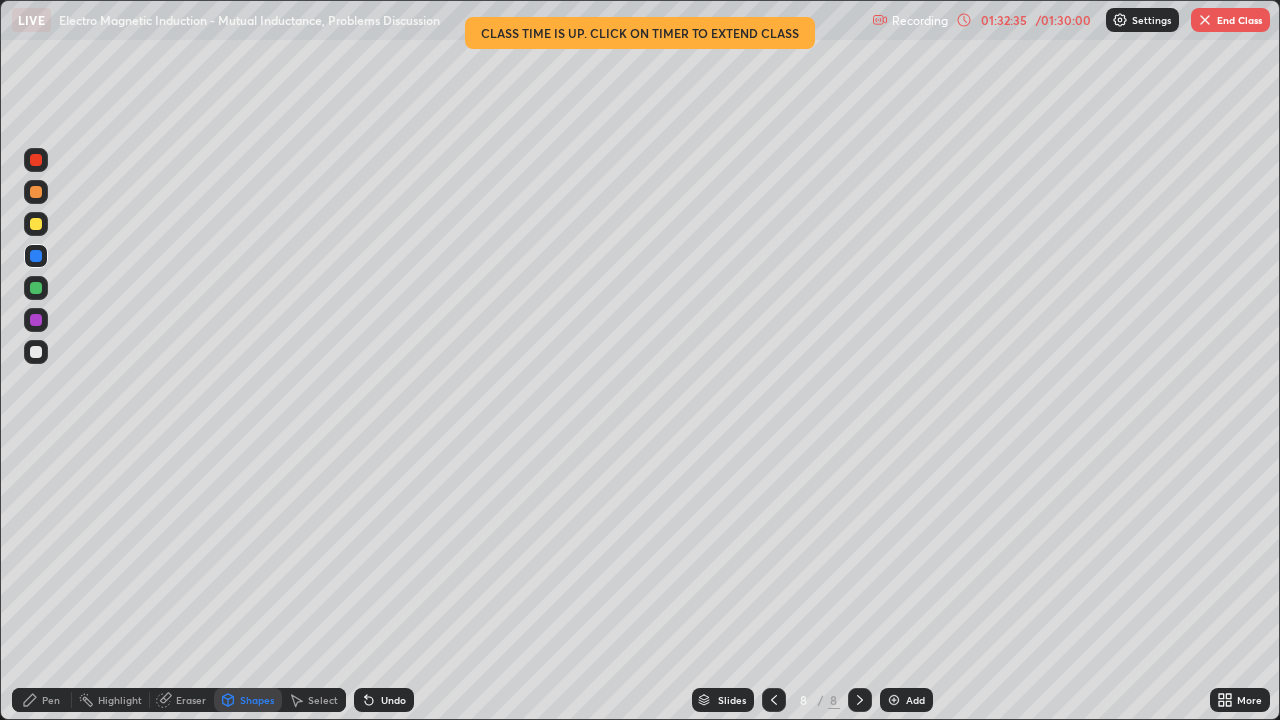 click at bounding box center (36, 352) 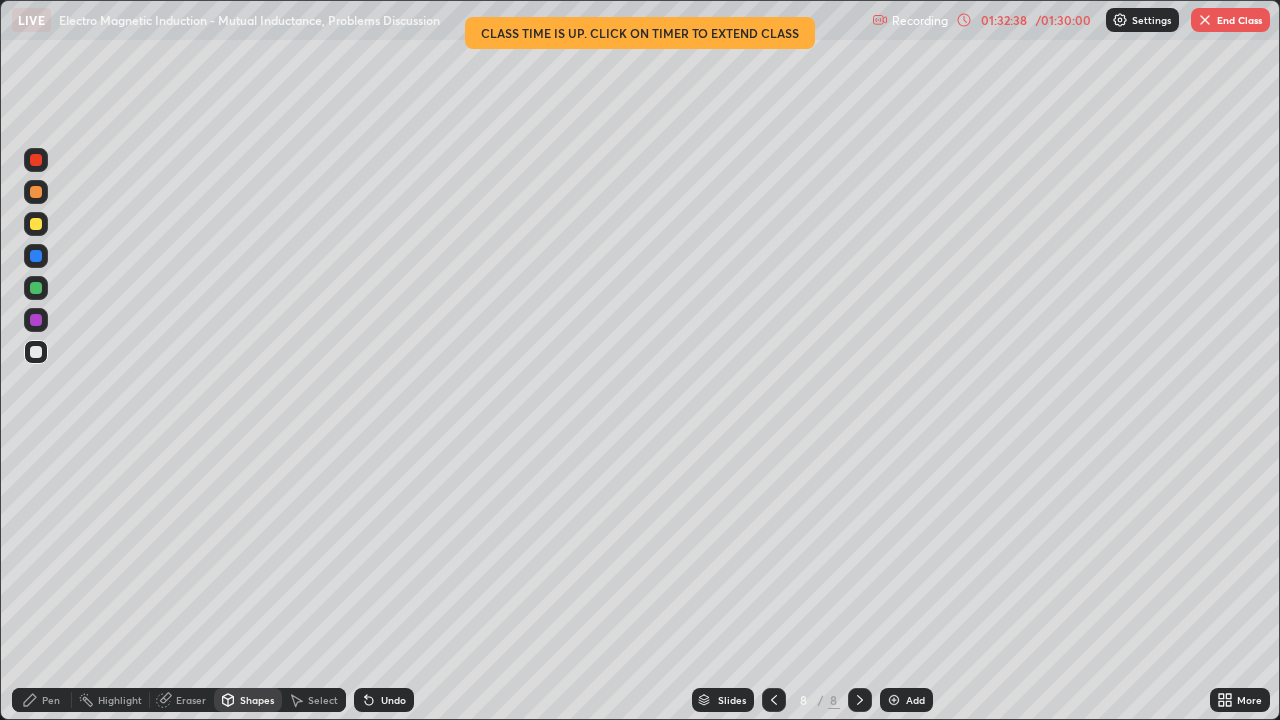 click at bounding box center (36, 224) 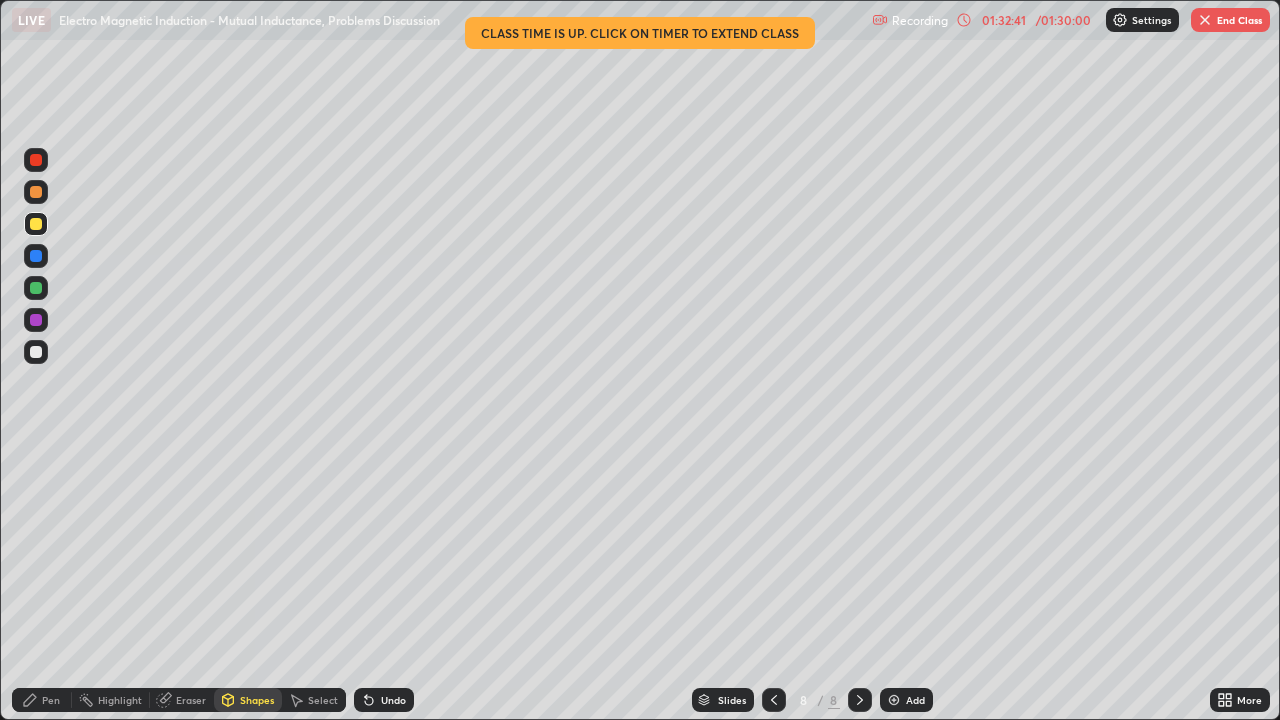 click on "Undo" at bounding box center (393, 700) 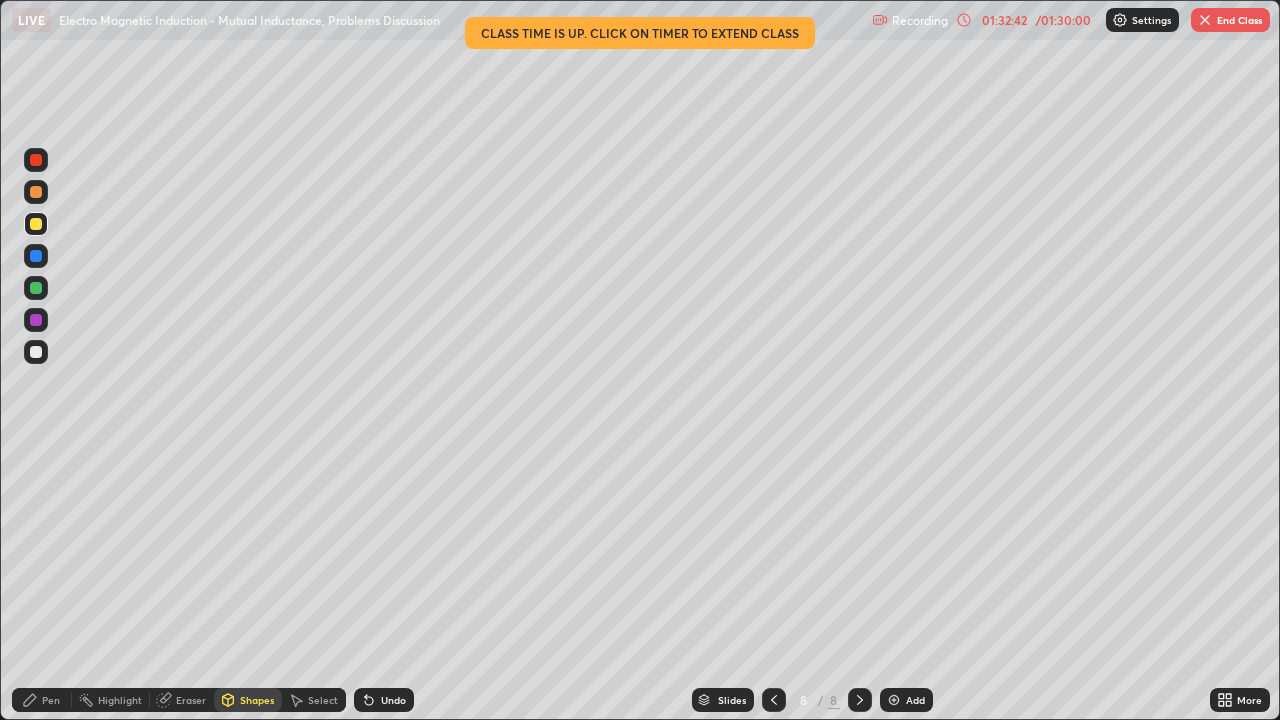 click on "Pen" at bounding box center [42, 700] 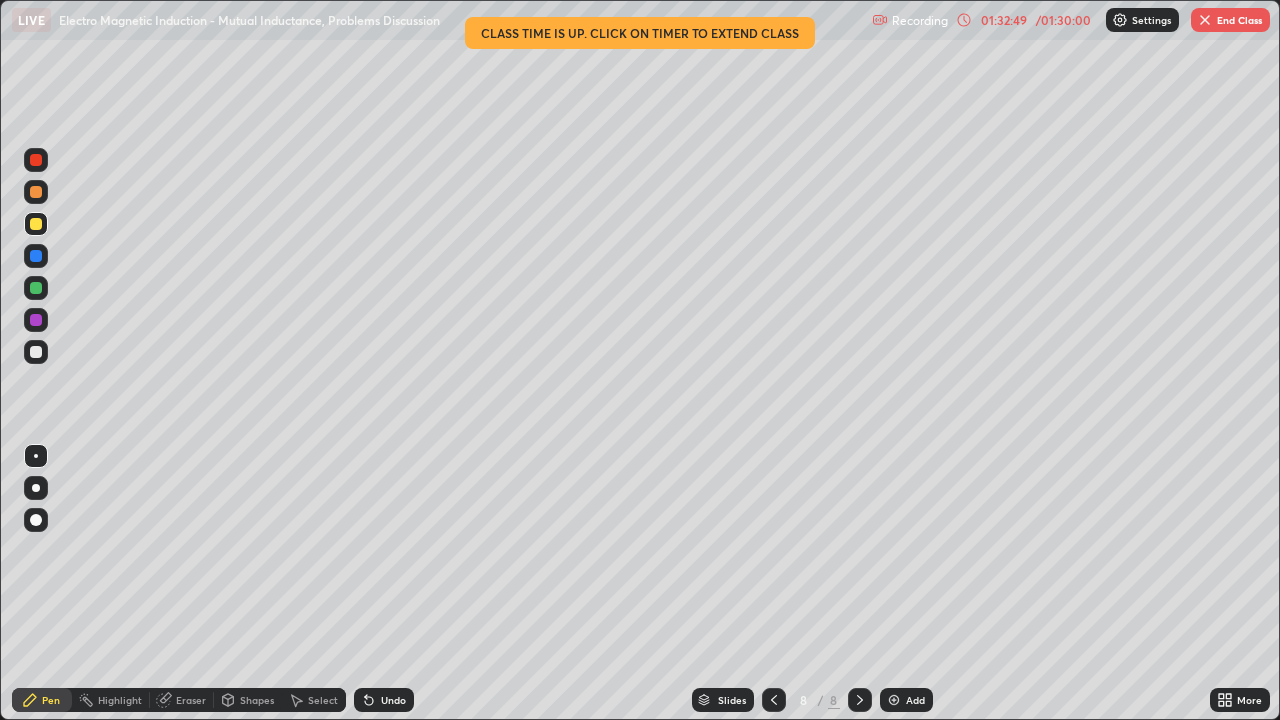 click at bounding box center (36, 352) 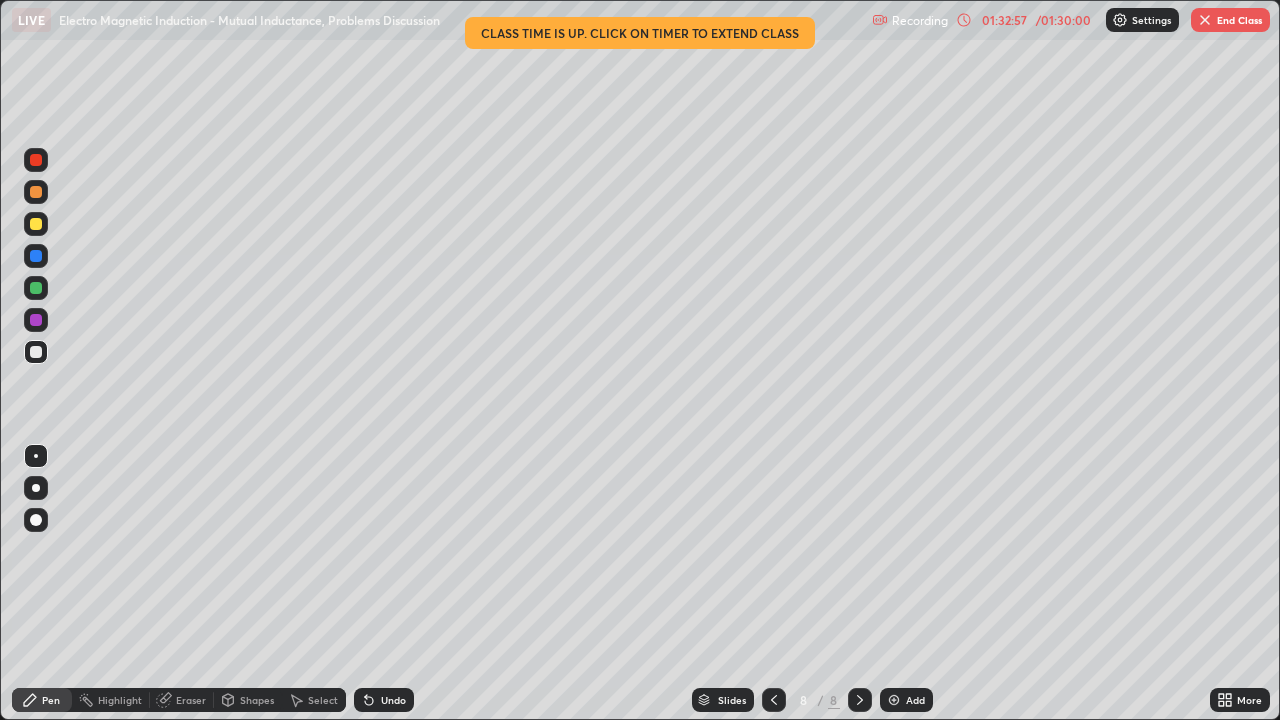 click at bounding box center [36, 288] 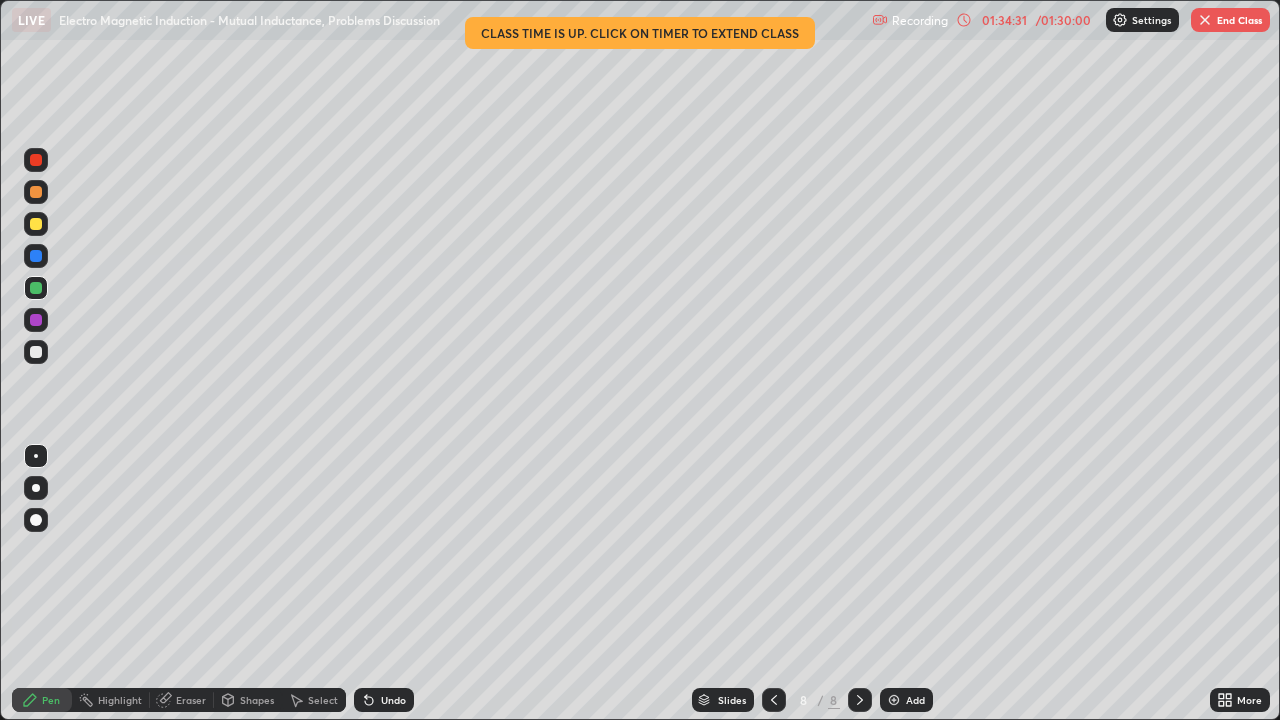 click on "End Class" at bounding box center (1230, 20) 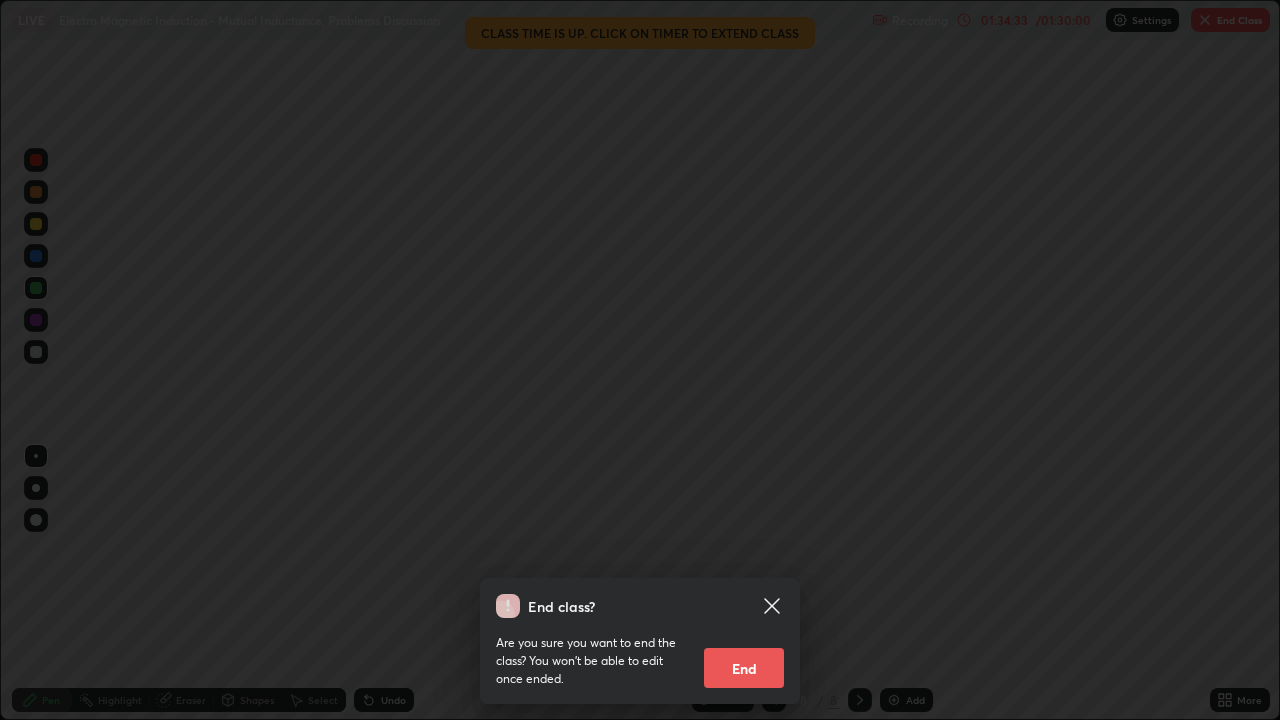click on "End" at bounding box center (744, 668) 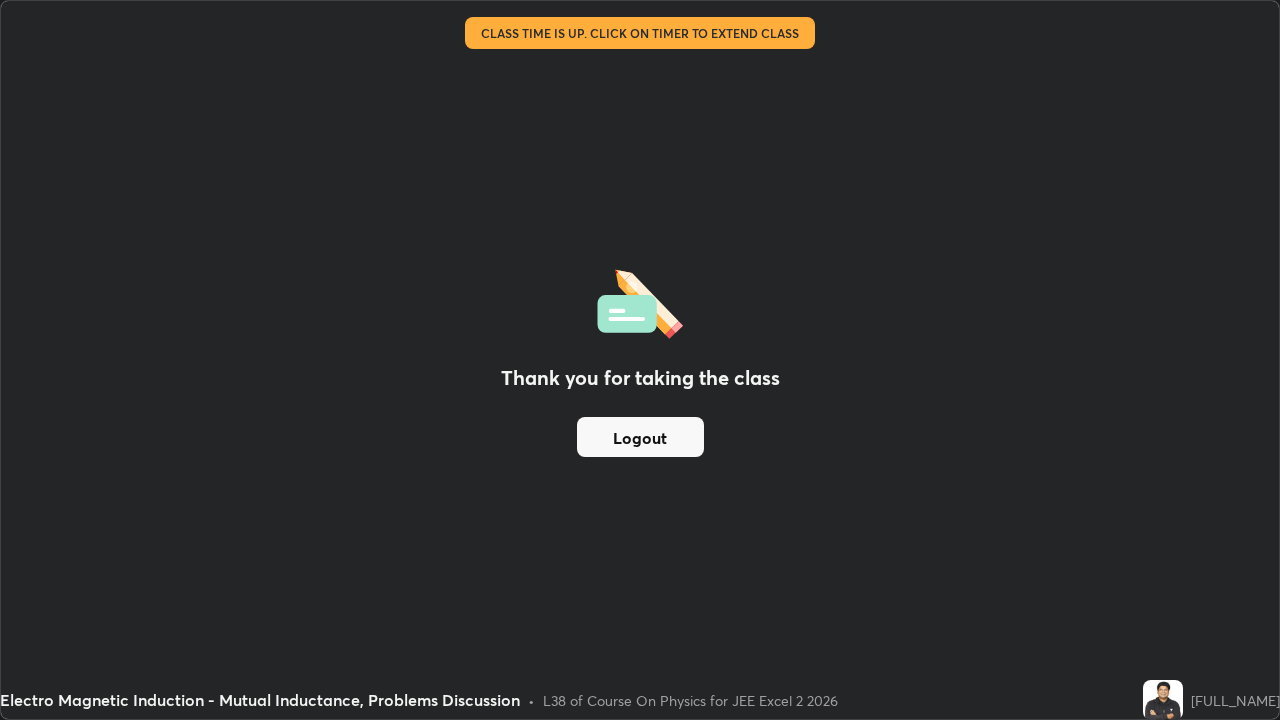 click on "Logout" at bounding box center (640, 437) 